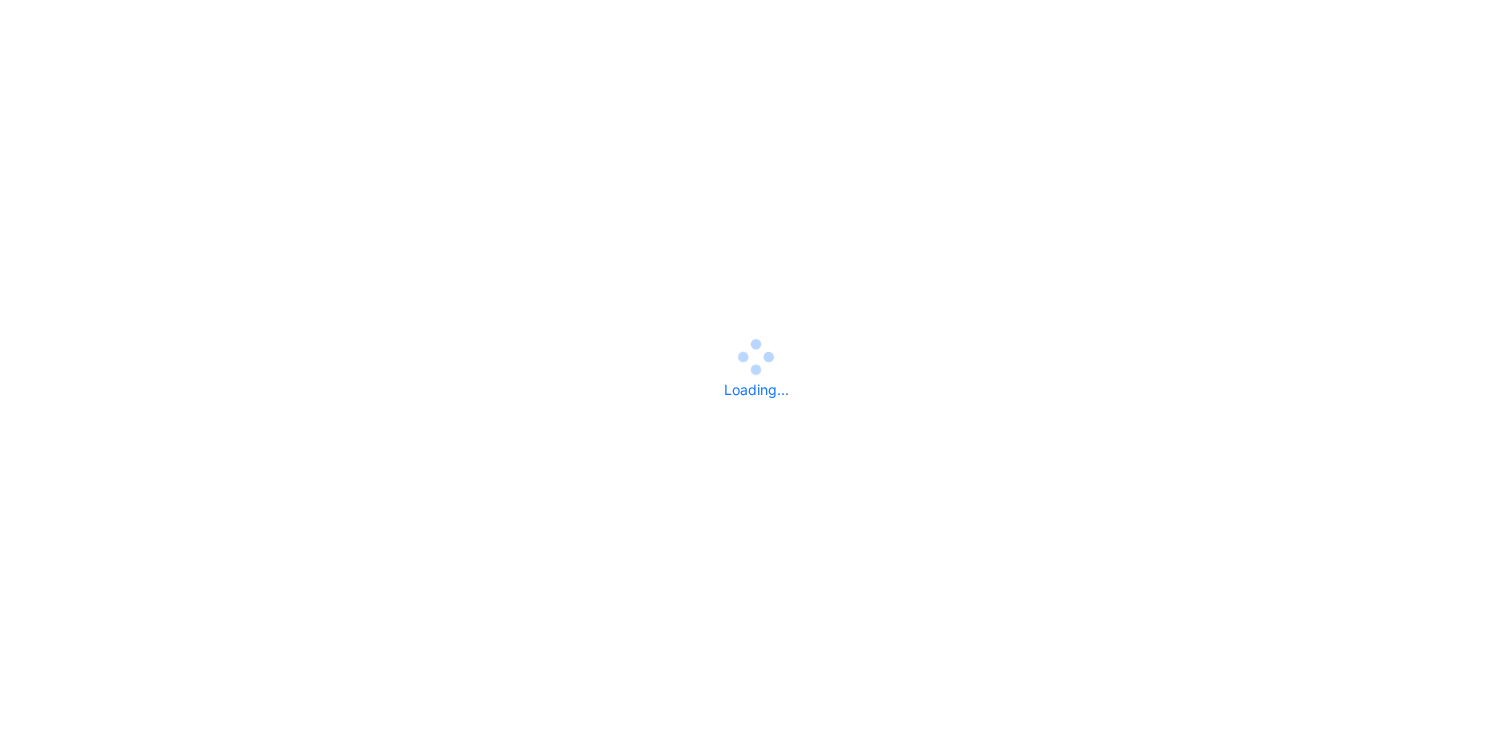 scroll, scrollTop: 0, scrollLeft: 0, axis: both 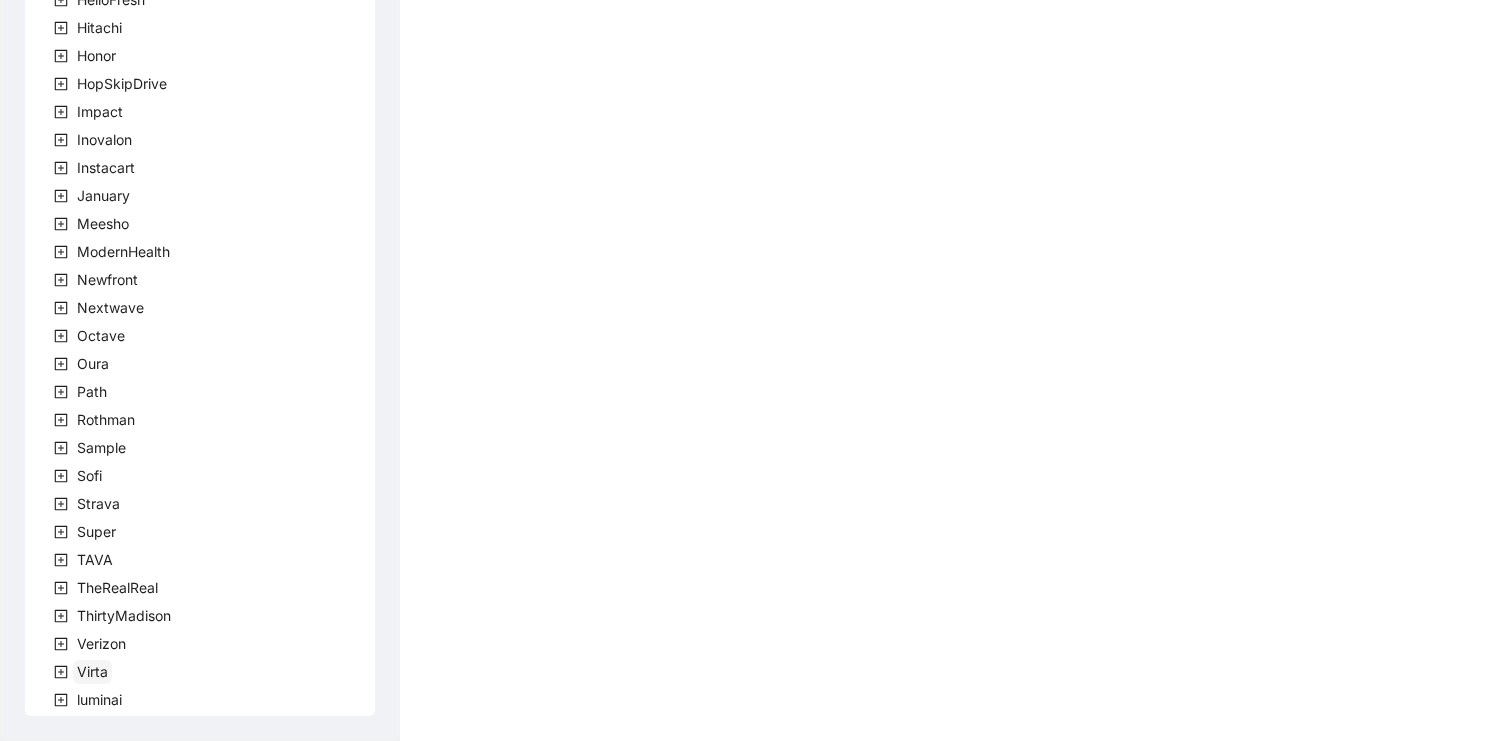 click on "Virta" at bounding box center (92, 671) 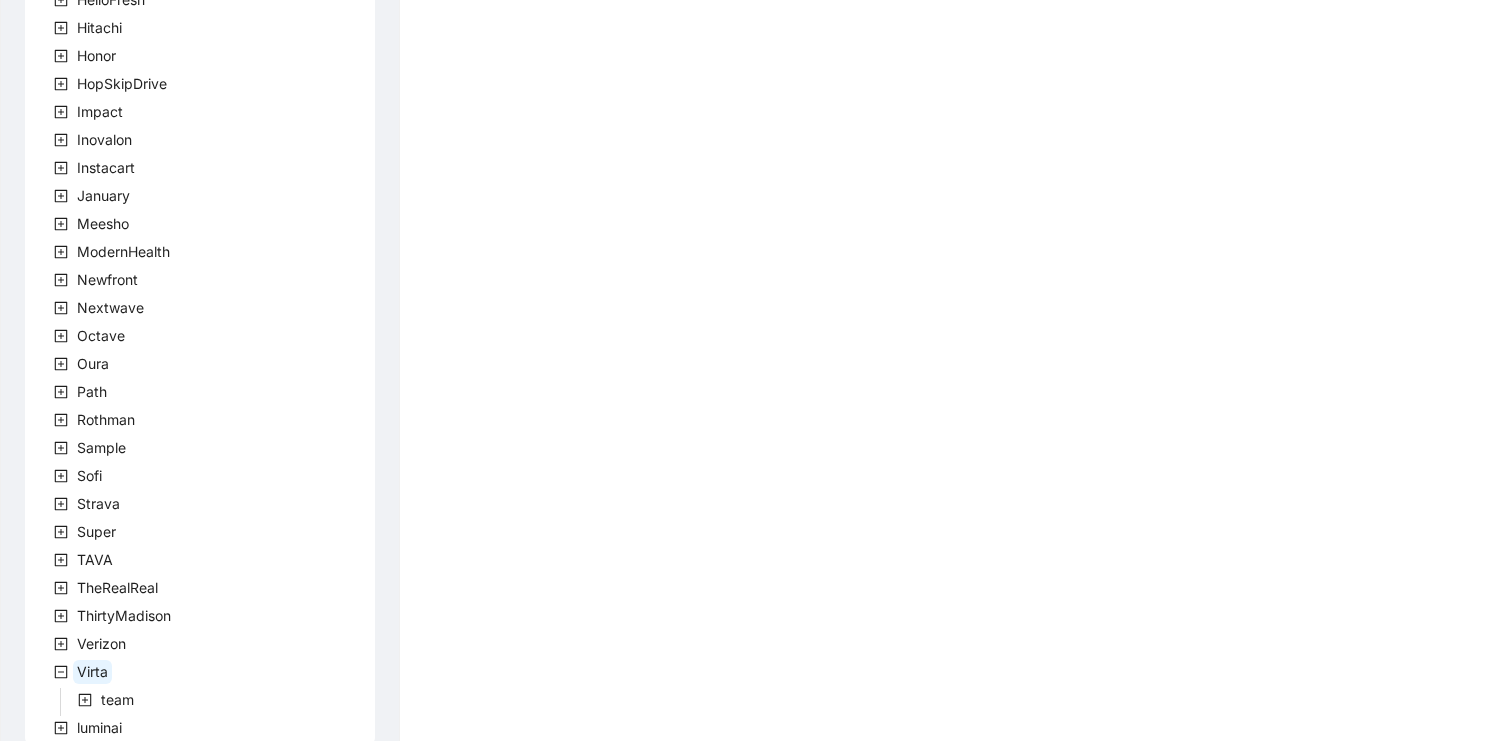 scroll, scrollTop: 583, scrollLeft: 0, axis: vertical 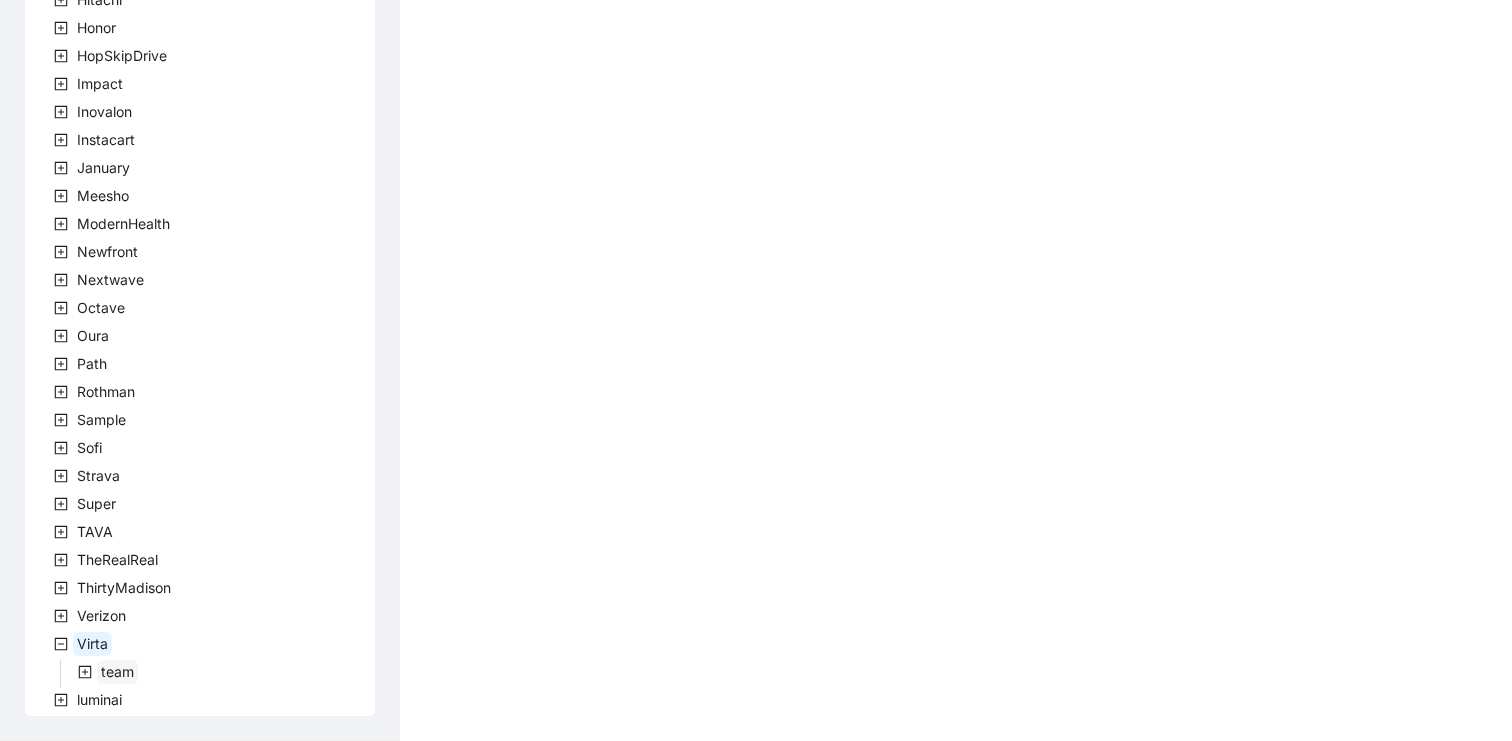 click on "team" at bounding box center (117, 671) 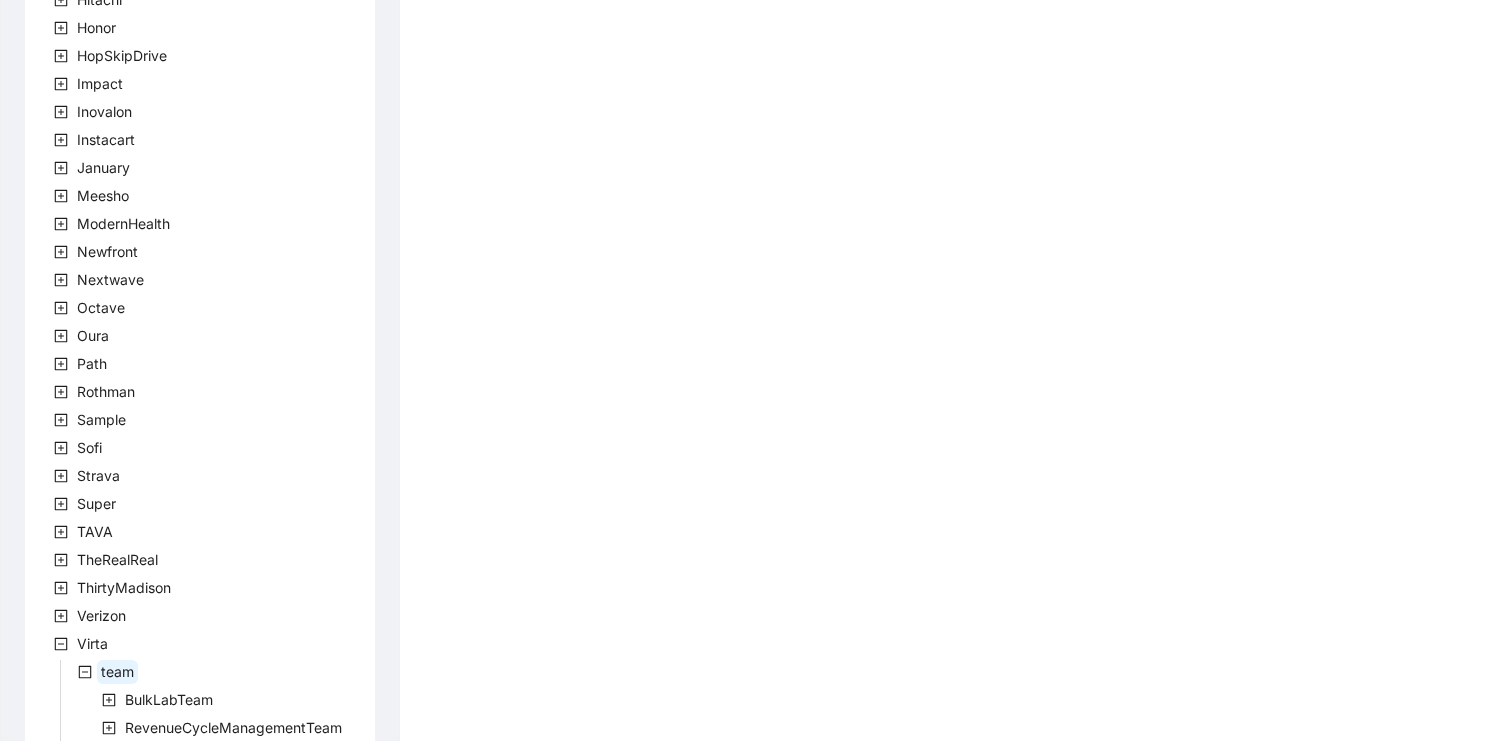 scroll, scrollTop: 695, scrollLeft: 0, axis: vertical 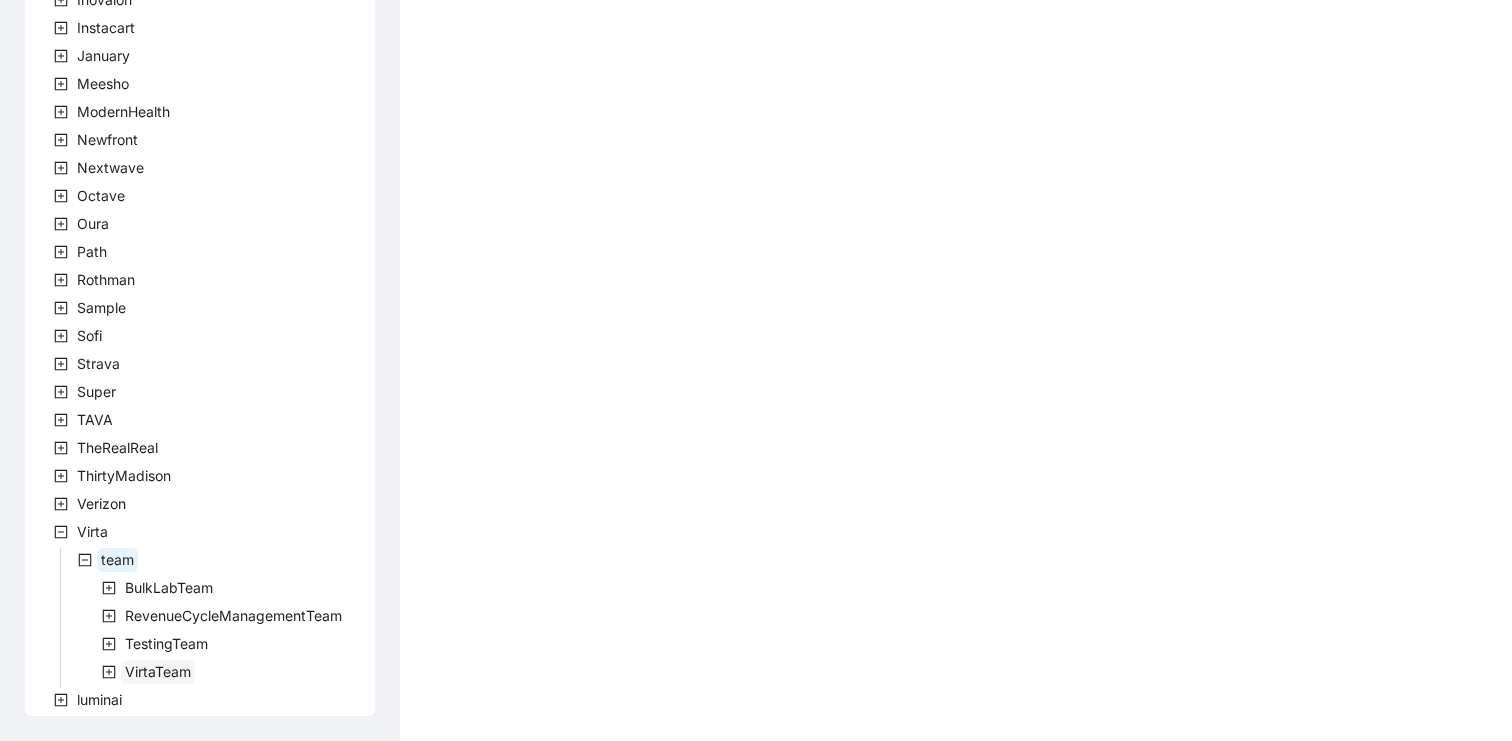 click on "VirtaTeam" at bounding box center (158, 671) 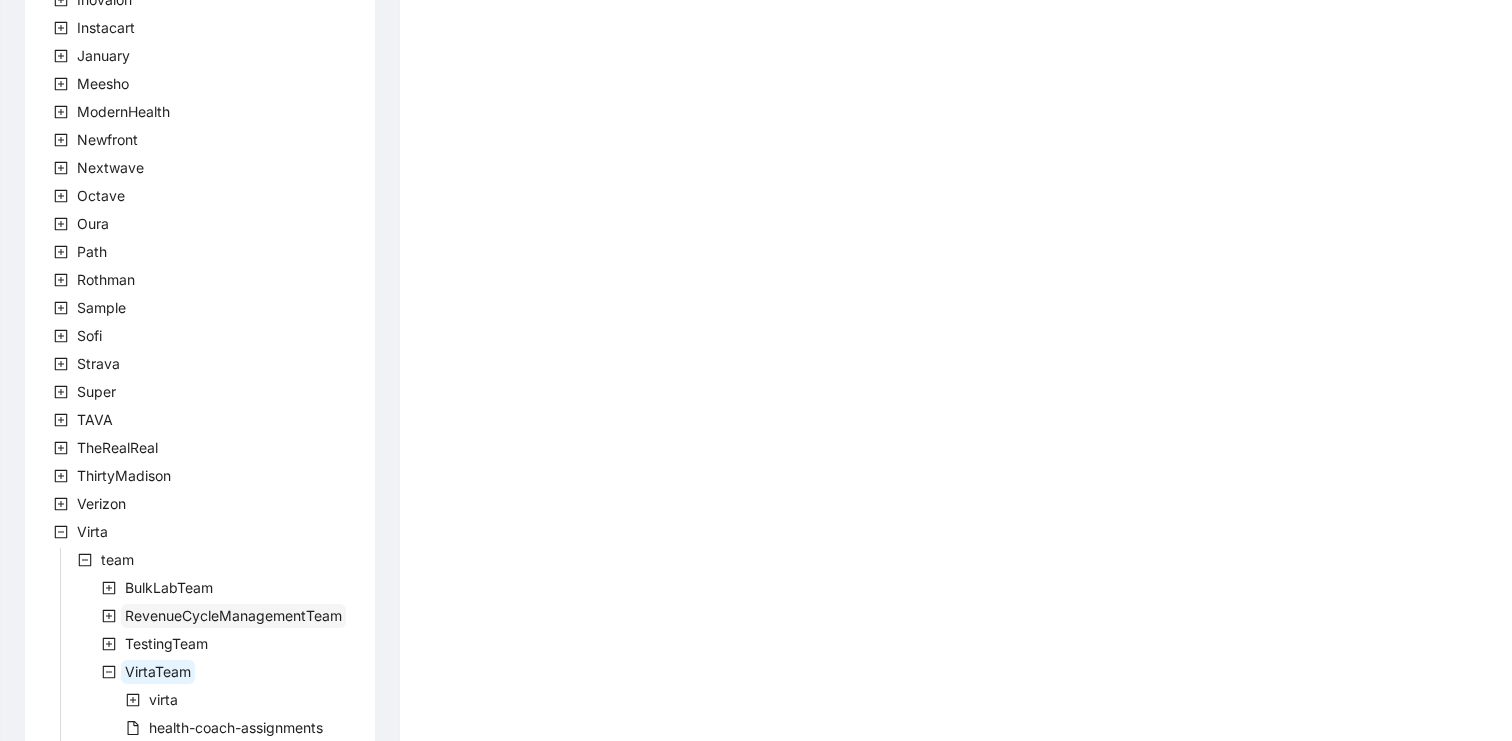 scroll, scrollTop: 1171, scrollLeft: 0, axis: vertical 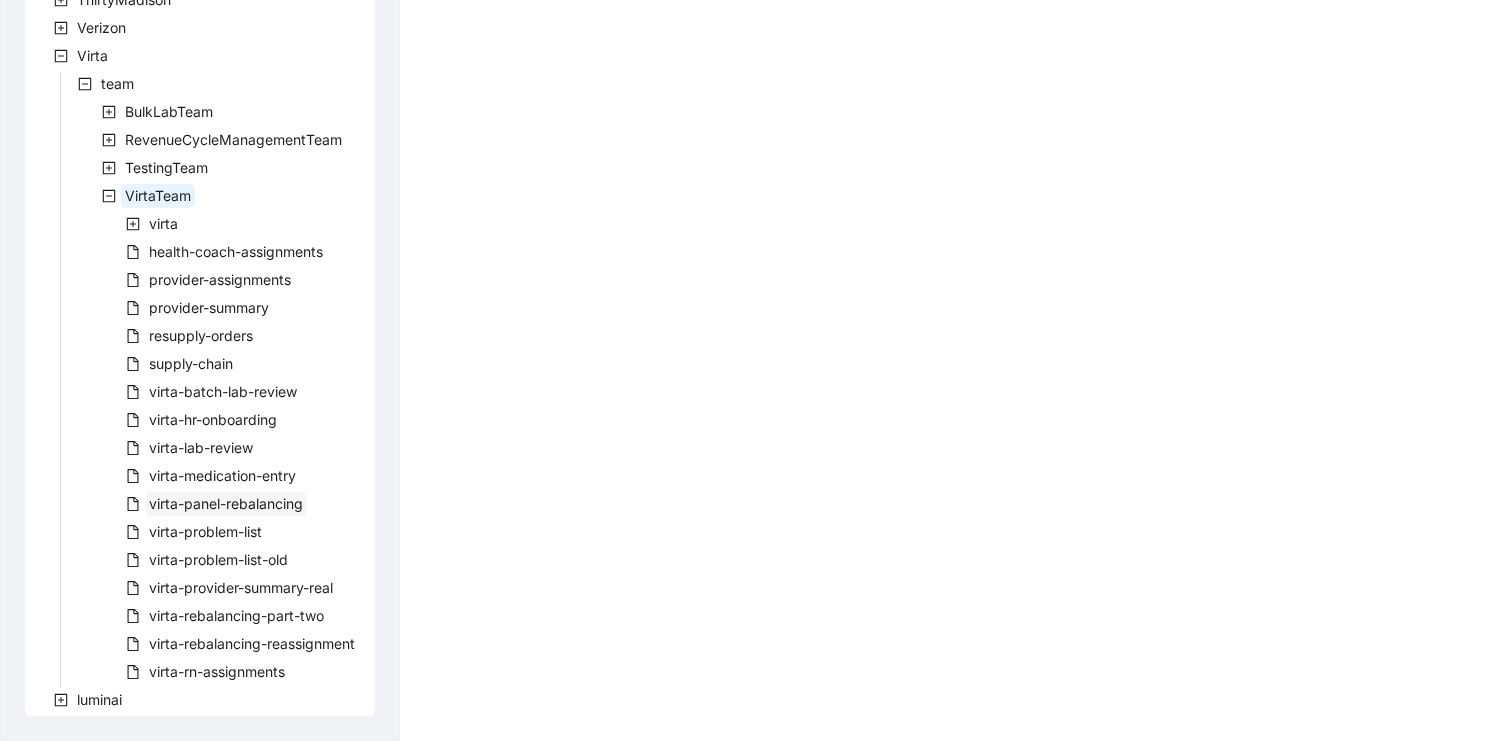 click on "virta-panel-rebalancing" at bounding box center (226, 503) 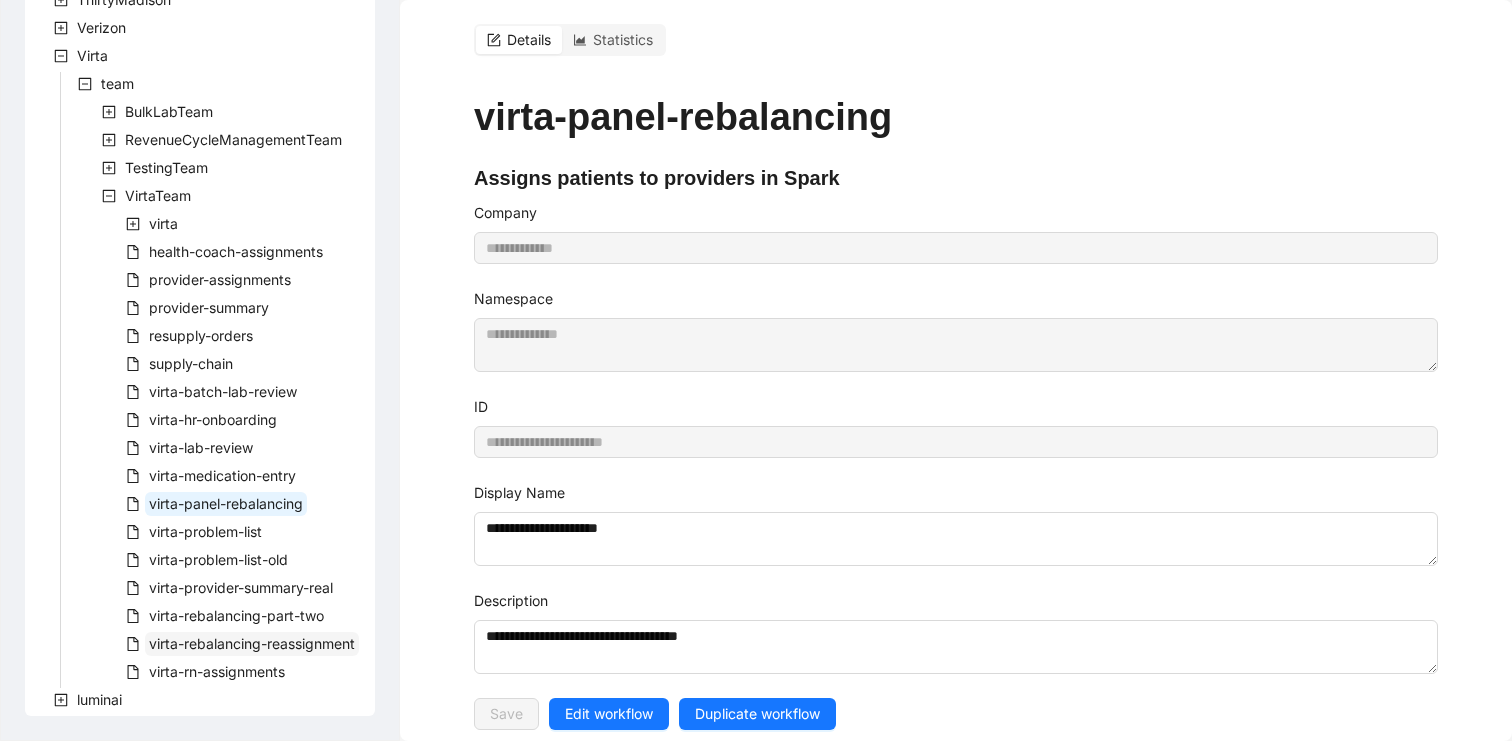 click on "virta-rebalancing-reassignment" at bounding box center [252, 643] 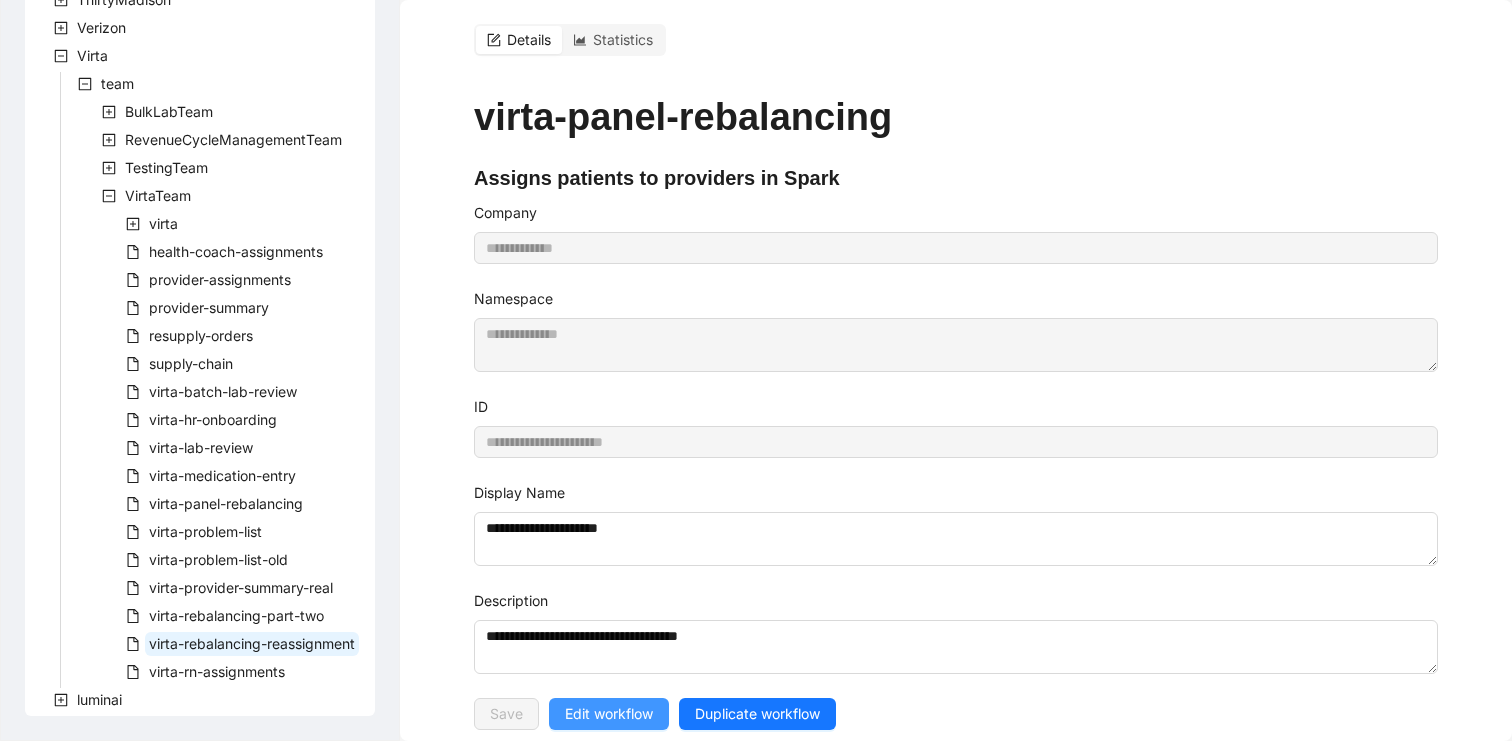 type on "**********" 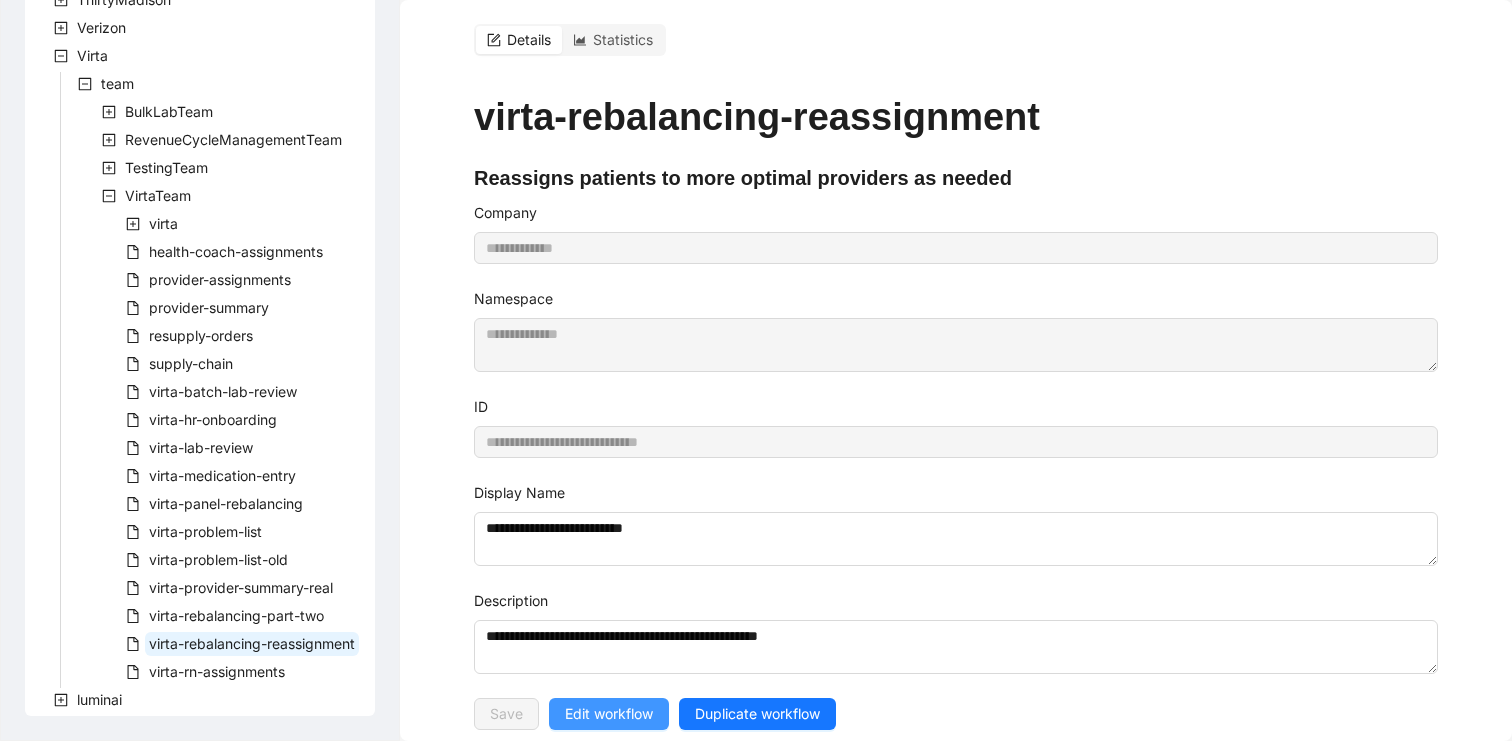 click on "Edit workflow" at bounding box center (609, 714) 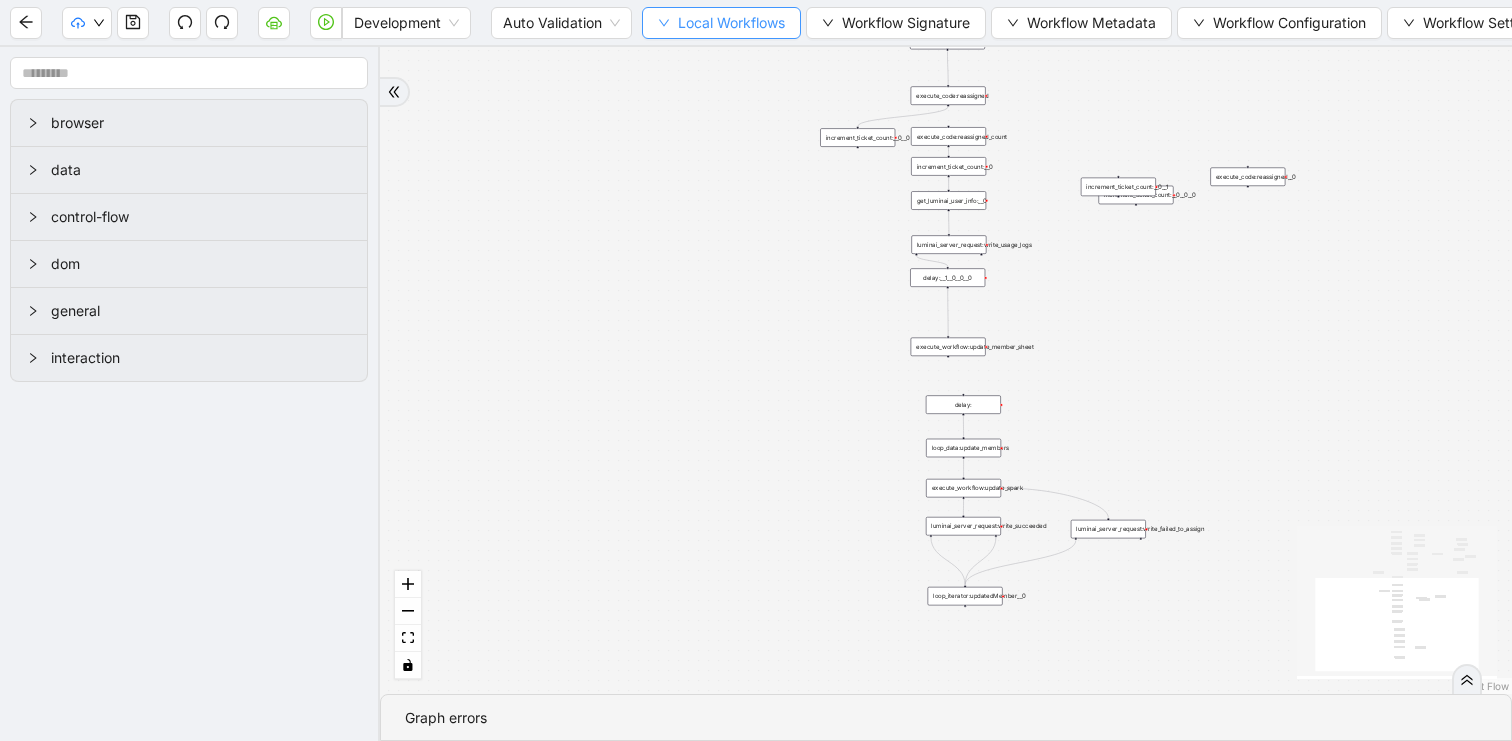click on "Local Workflows" at bounding box center (731, 23) 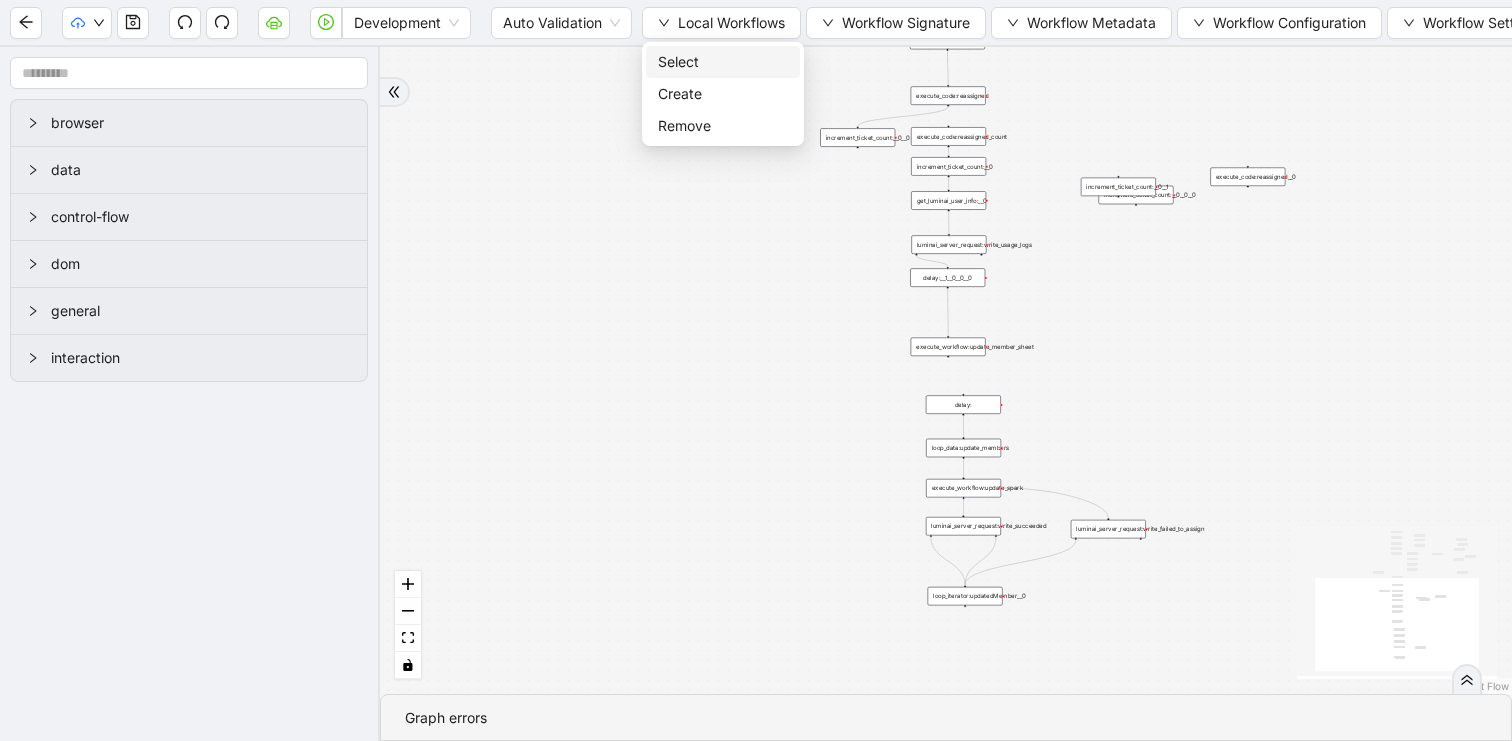 click on "Select" at bounding box center [723, 62] 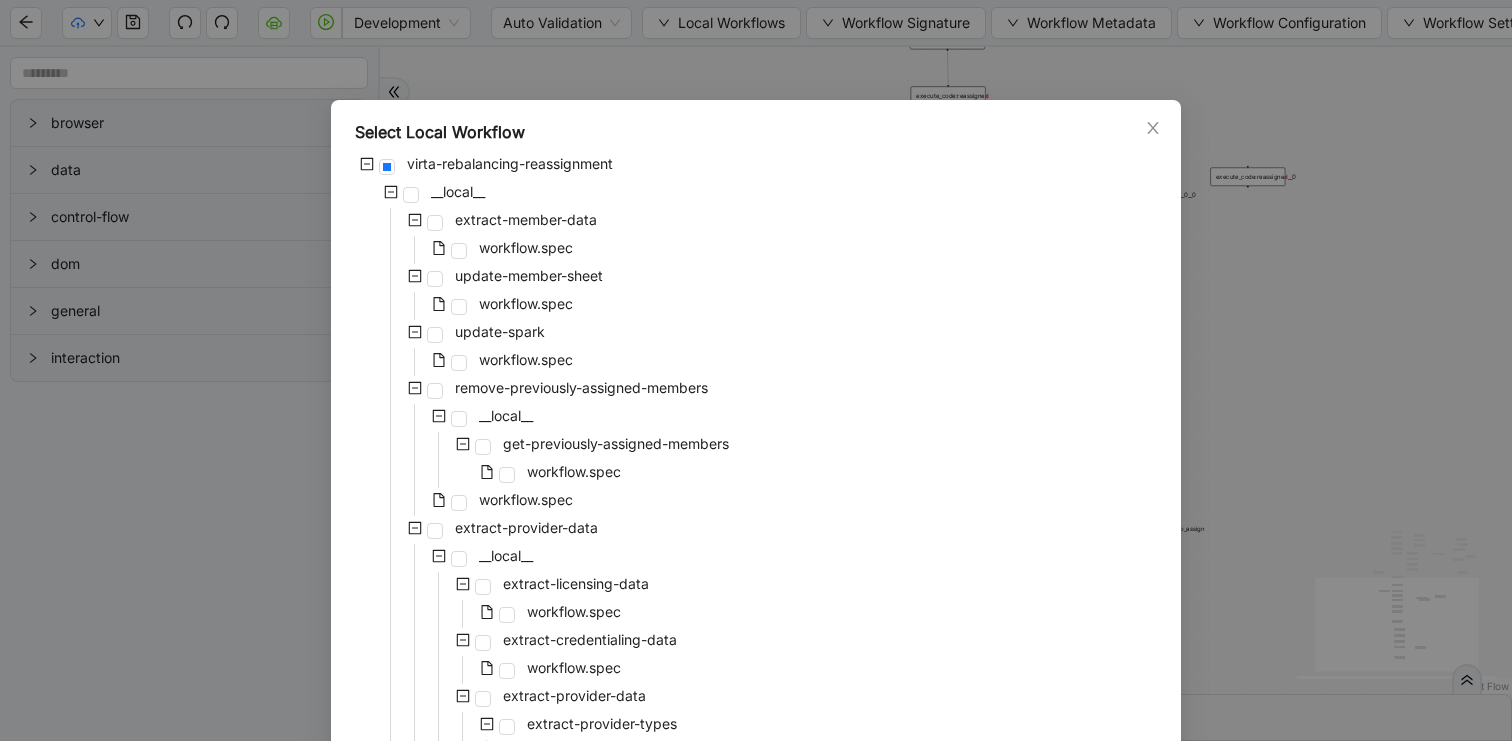 scroll, scrollTop: 647, scrollLeft: 0, axis: vertical 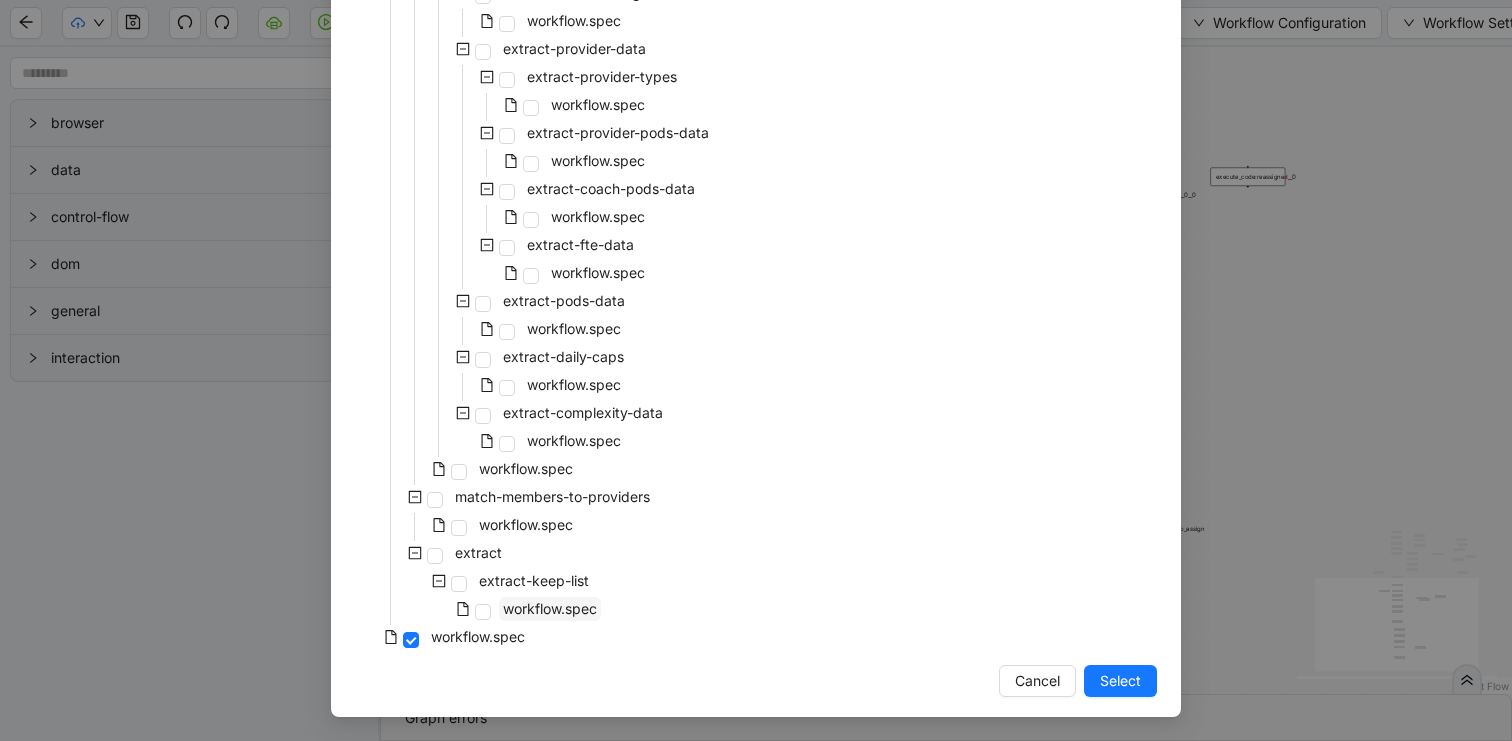click on "workflow.spec" at bounding box center (550, 609) 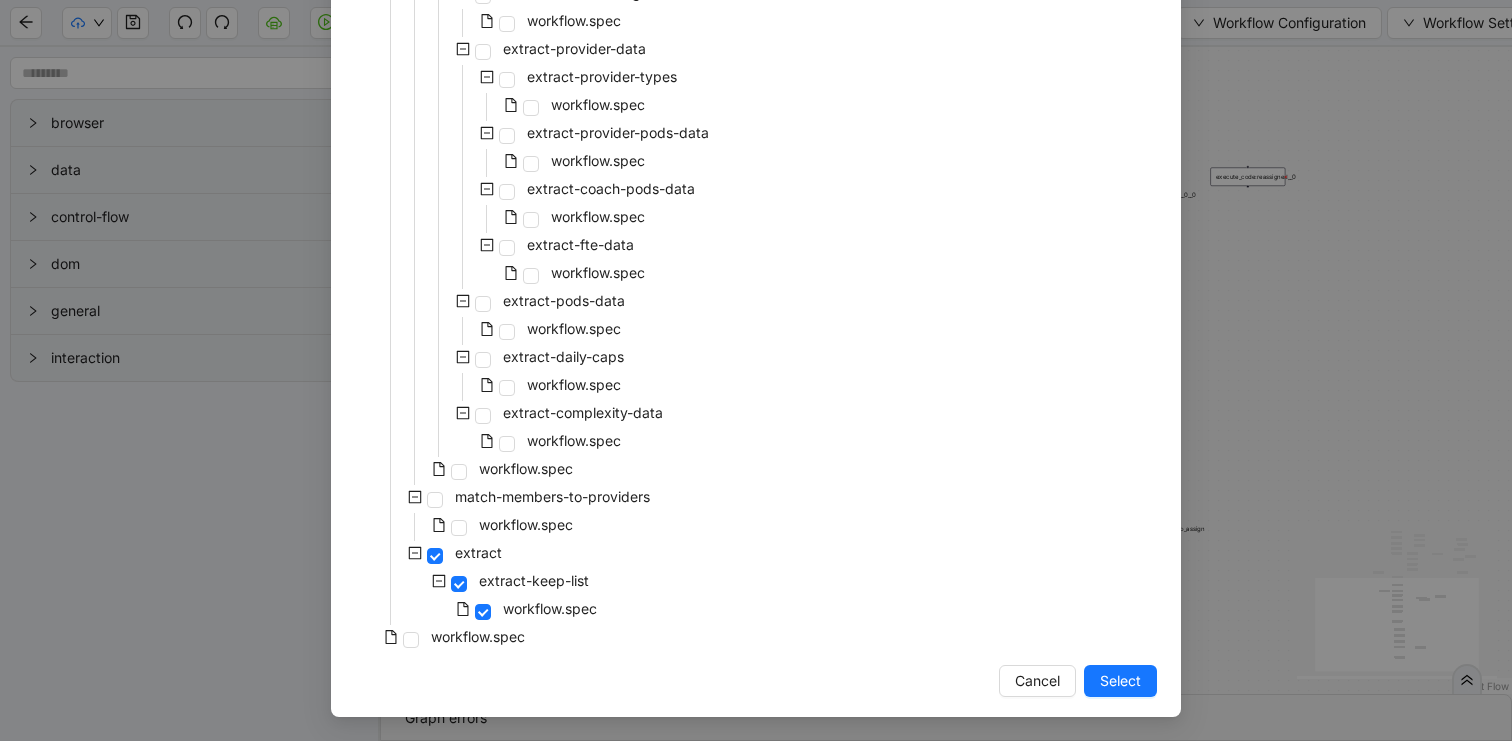 click on "match-members-to-providers" at bounding box center (504, 499) 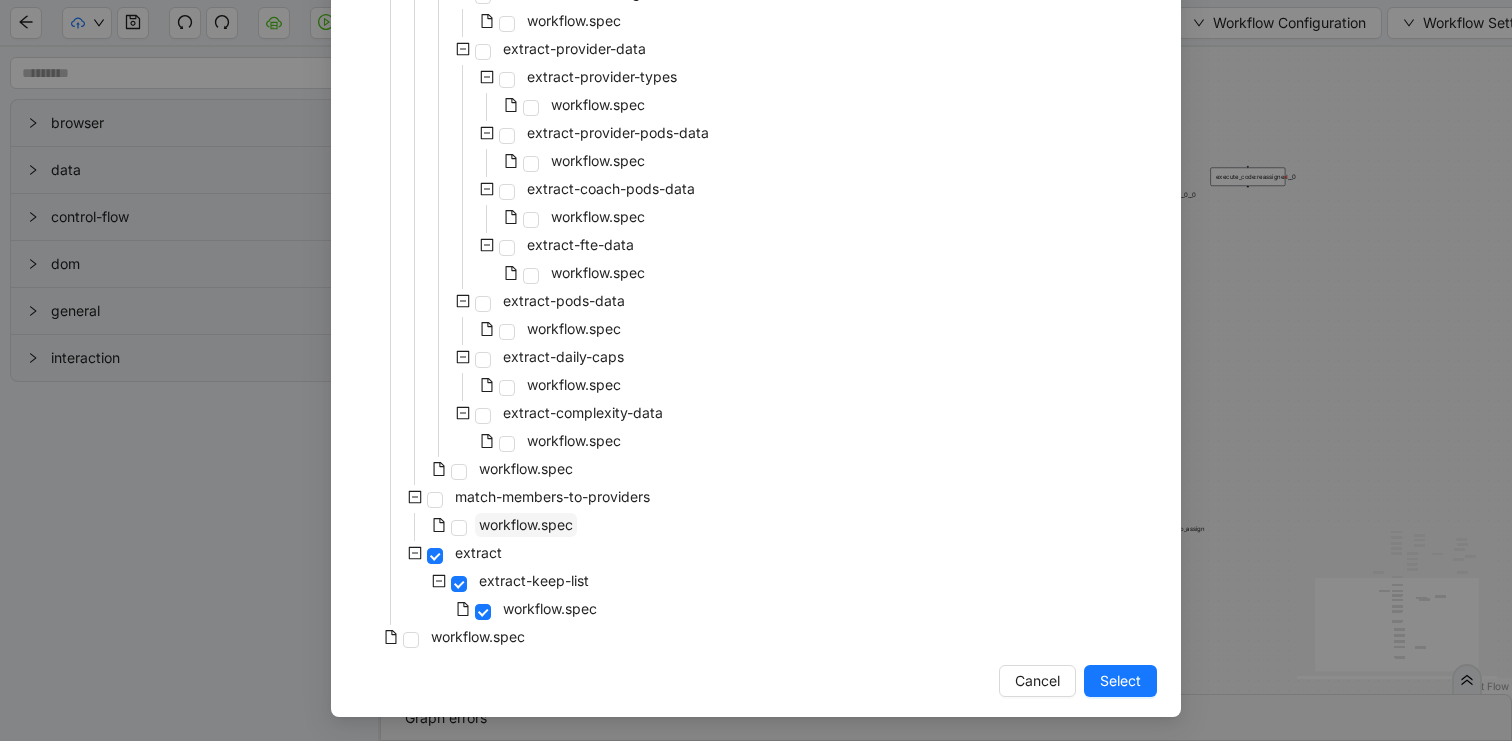click on "workflow.spec" at bounding box center [526, 524] 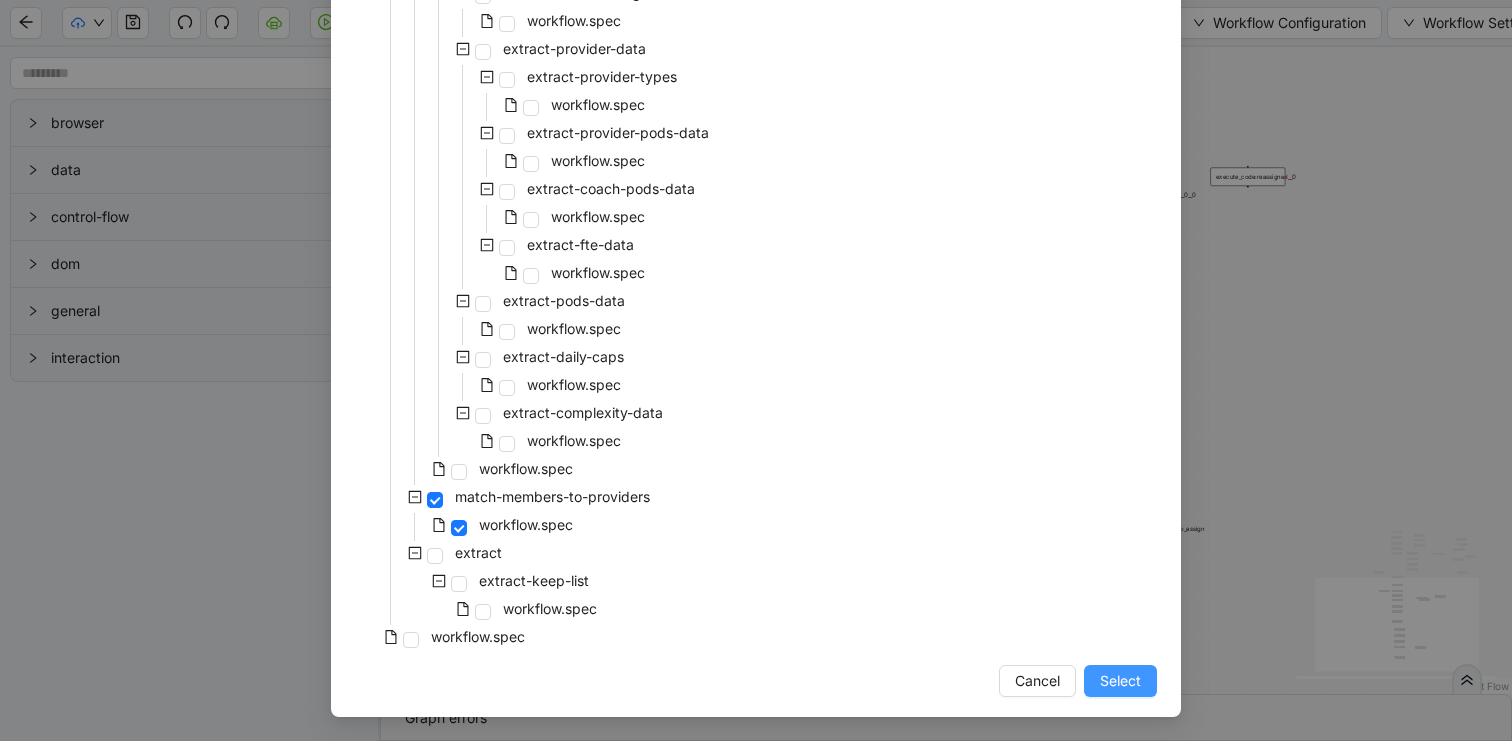 click on "Select" at bounding box center [1120, 681] 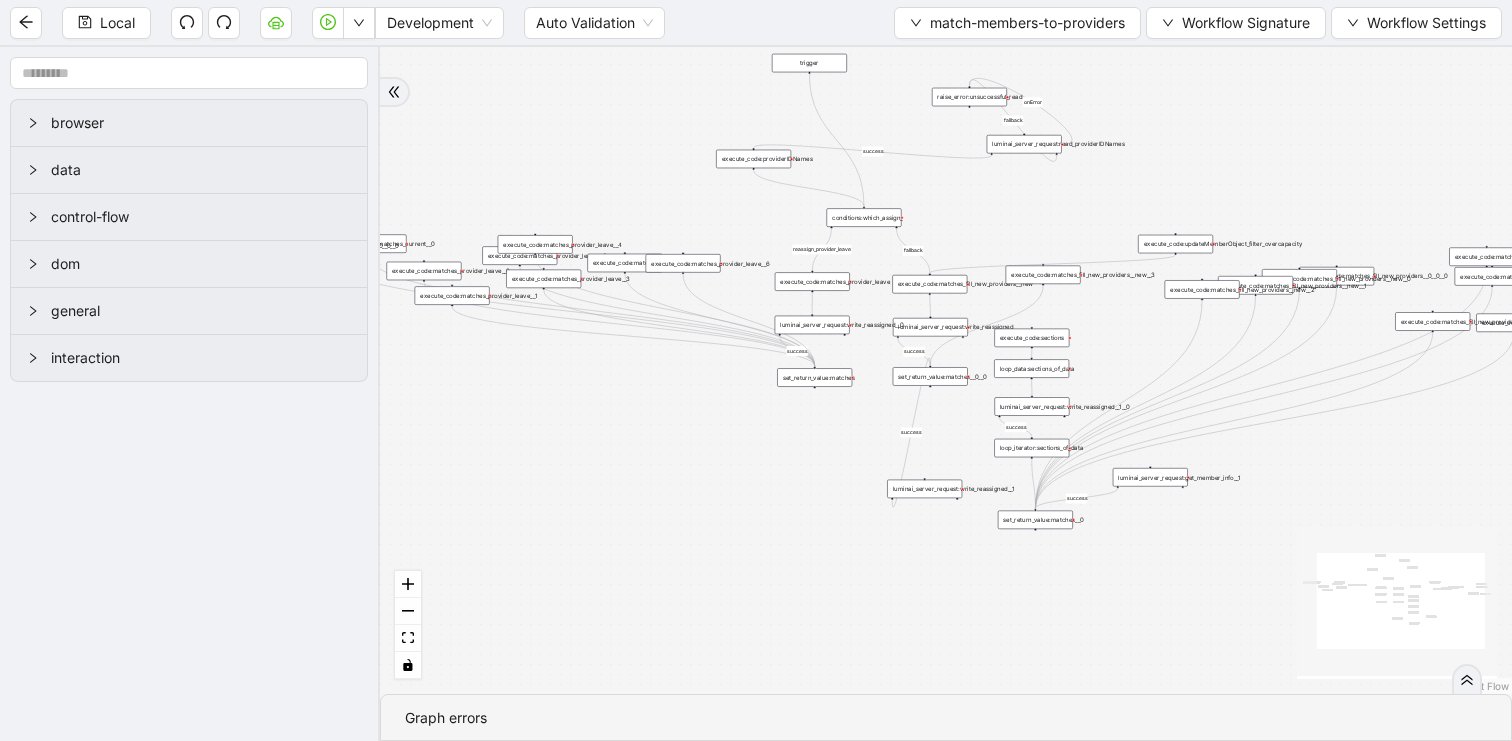 drag, startPoint x: 1093, startPoint y: 320, endPoint x: 751, endPoint y: 553, distance: 413.82727 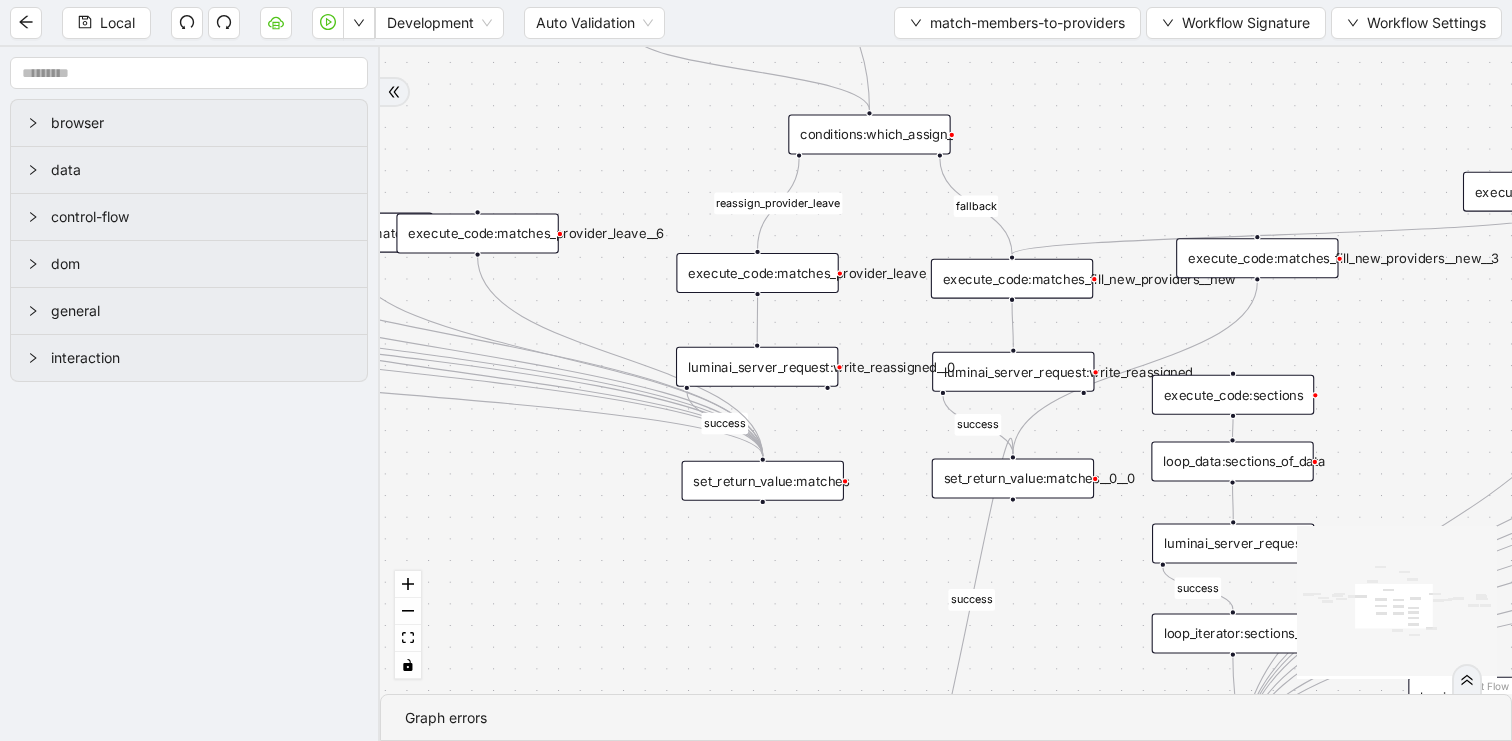 click on "luminai_server_request:write_reassigned__0" at bounding box center [757, 367] 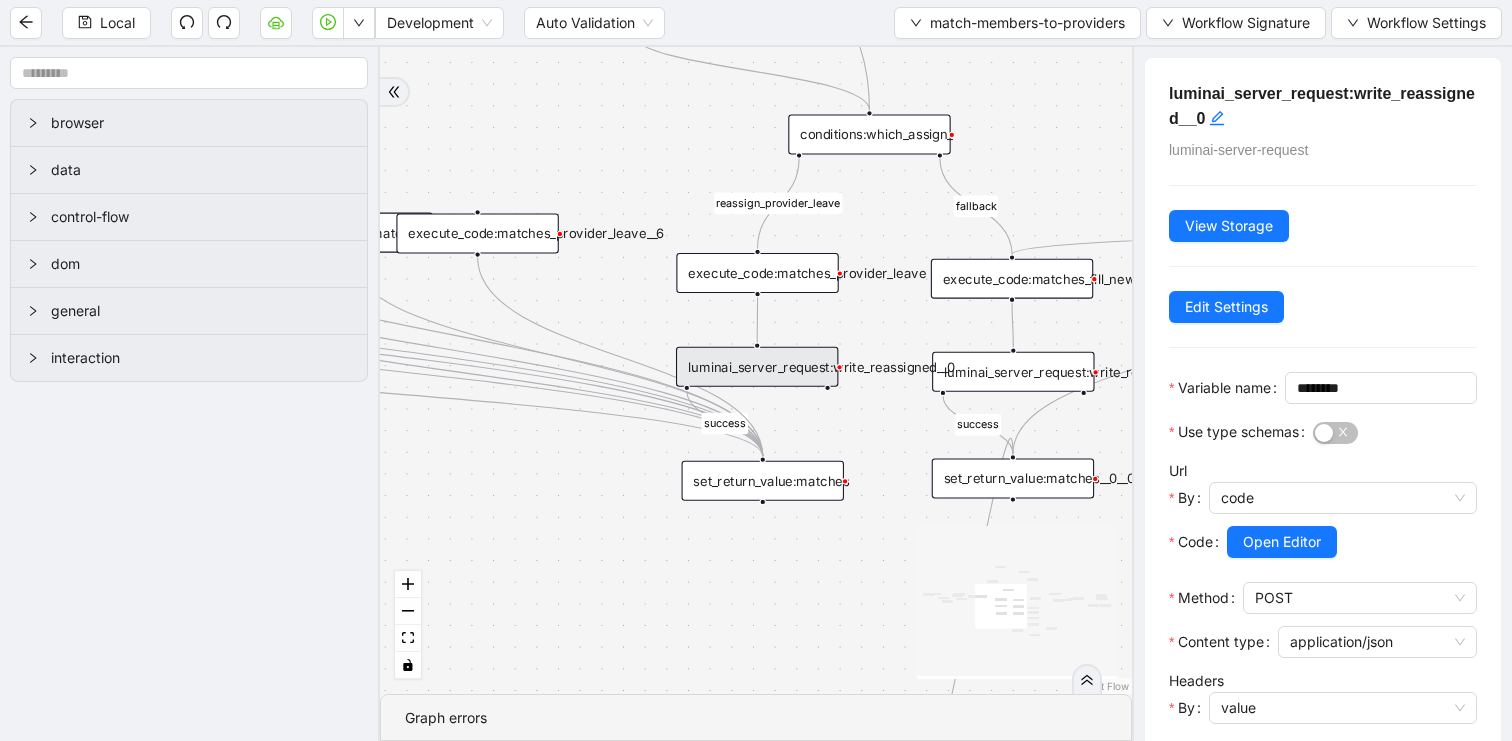 scroll, scrollTop: 340, scrollLeft: 0, axis: vertical 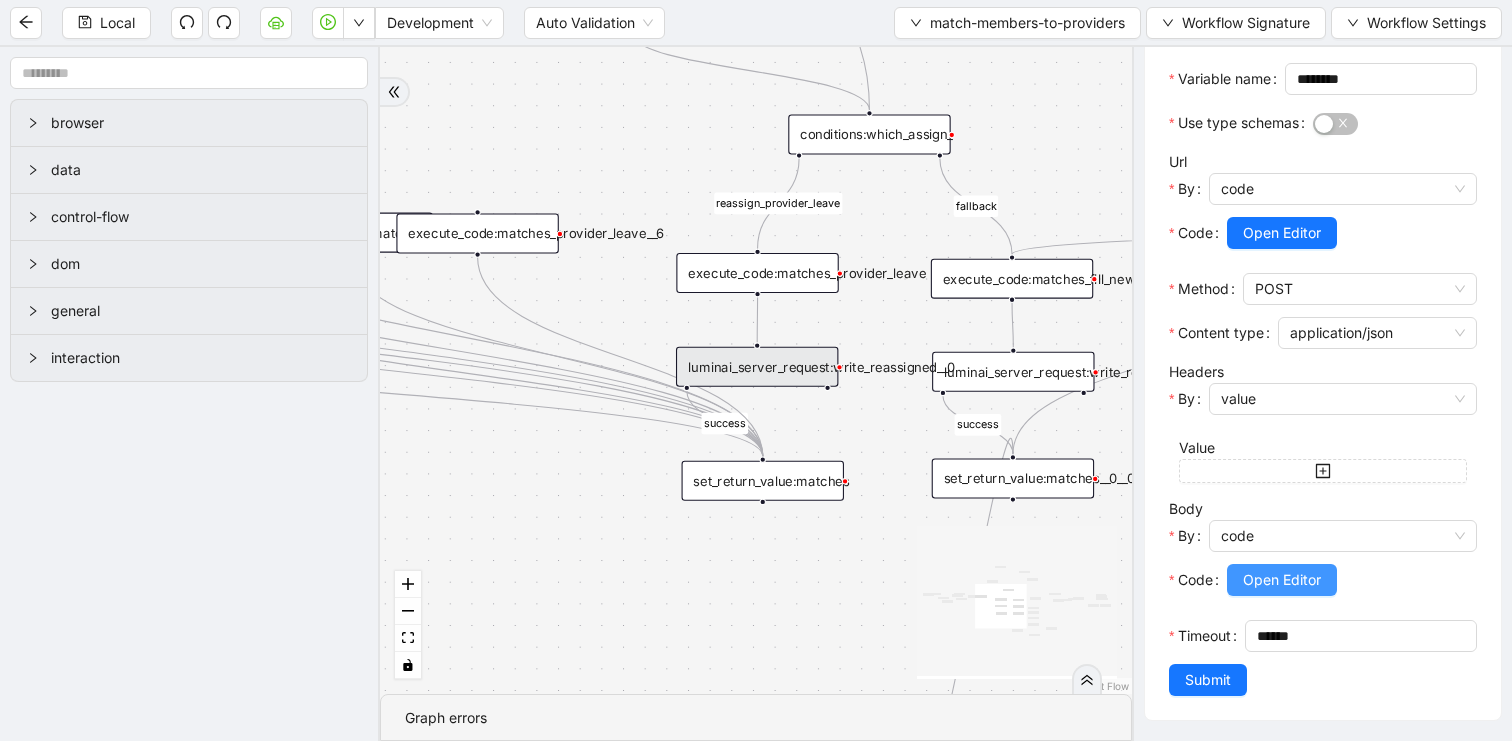 click on "Open Editor" at bounding box center [1282, 580] 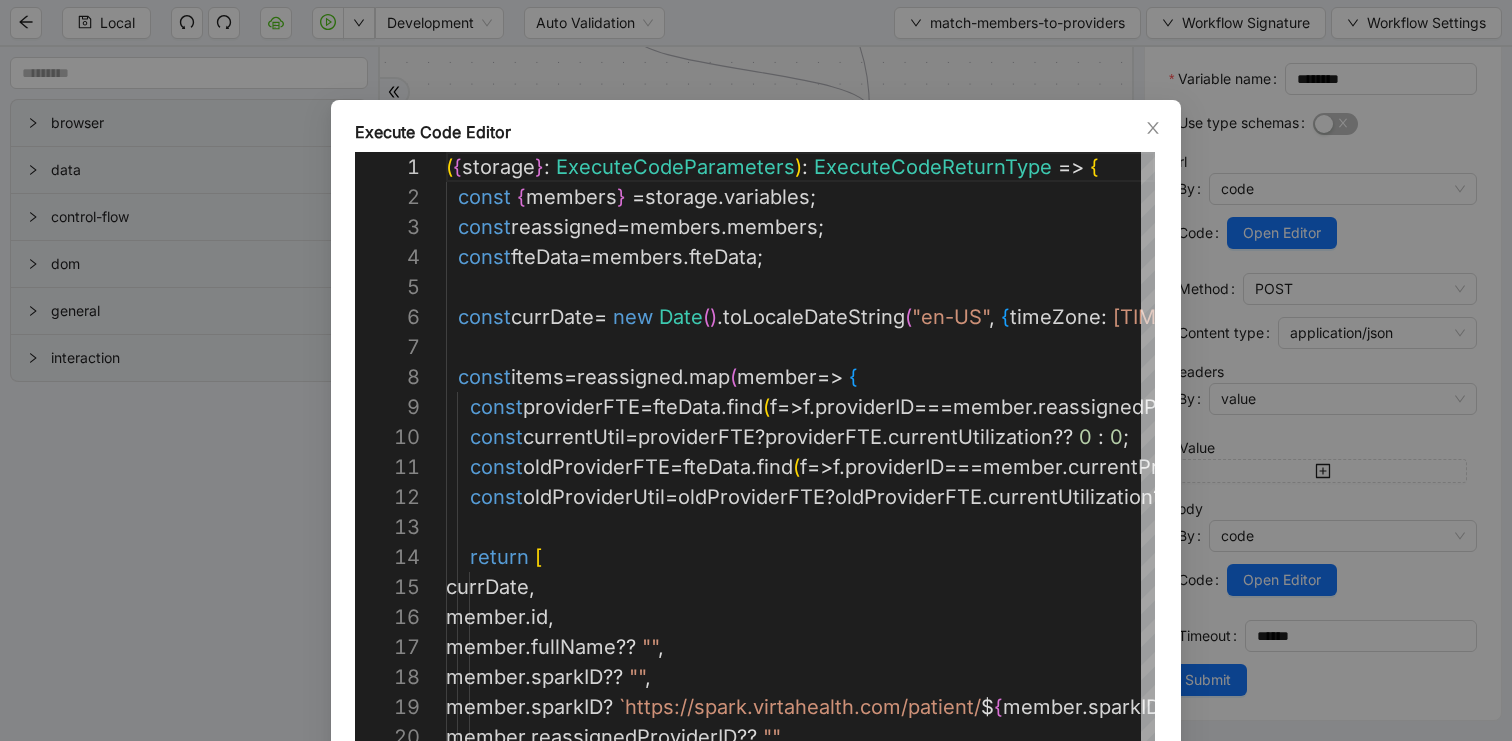 scroll, scrollTop: 300, scrollLeft: 0, axis: vertical 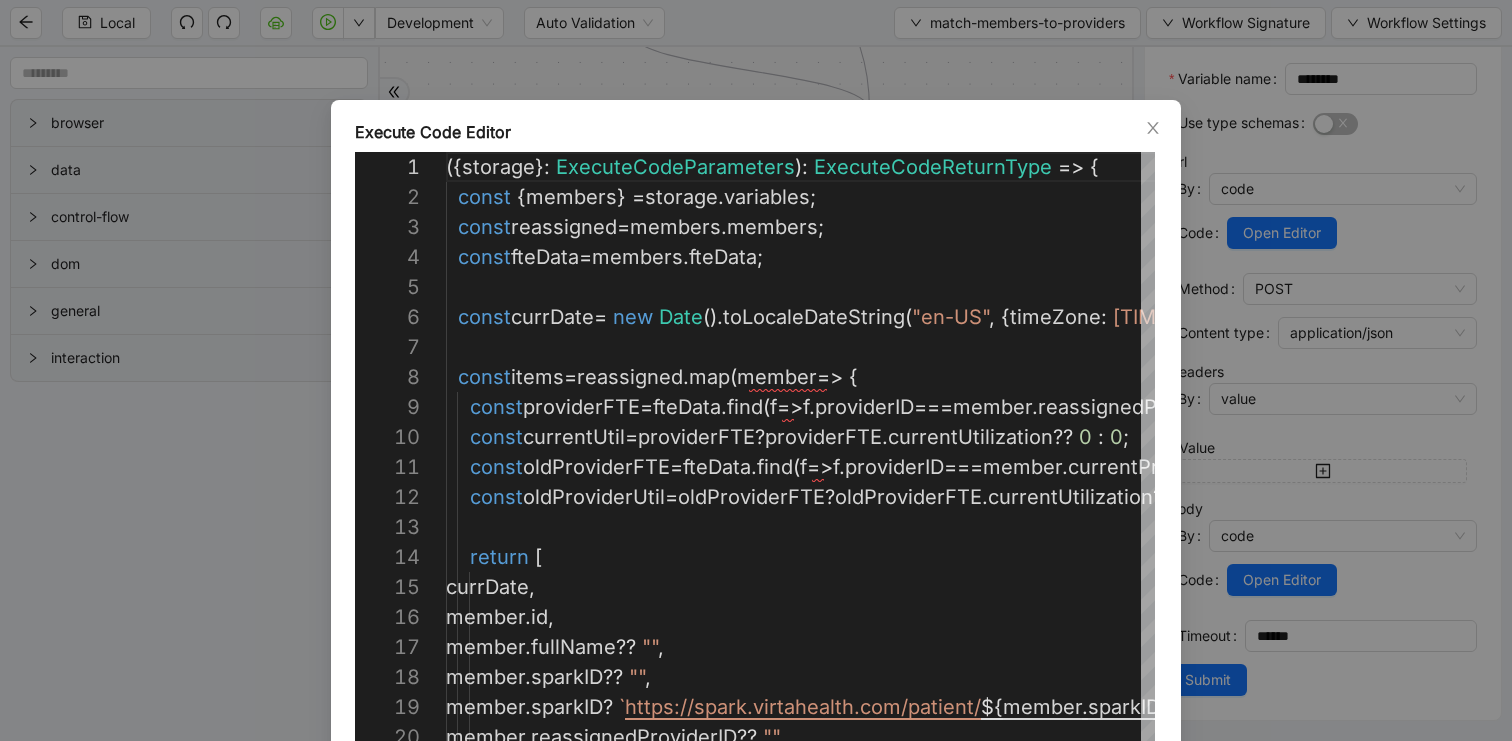 click on "Execute Code Editor 20 18 19 17 16 13 14 15 11 12 9 10 8 6 7 4 5 3 1 2       member . reassignedProviderID   ??   "" ,       member . sparkID   ??   "" ,       member . sparkID   ?  ` https://spark.virtahealth.com/patient/ ${ member . sparkID } `  :  "" ,       member . fullName   ??   "" ,       member . id ,     return [     currDate ,     const oldProviderFTE   =   fteData . find ( f  =>  f . providerID   ===   member . currentProviderID );     const oldProviderUtil   =   oldProviderFTE   ? oldProviderFTE . currentUtilization   ??   0  :  0 ;     const providerFTE   =   fteData . find ( f  =>  f . providerID   ===   member . reassignedProviderID );     const currentUtil   =   providerFTE   ? providerFTE . currentUtilization   ??   0  :  0 ;   const items   =   reassigned . map ( member  =>  {   const currDate   =   new  Date(). toLocaleDateString ( "[LOCALE]",  { timeZone : "[TIMEZONE]" });" at bounding box center [756, 370] 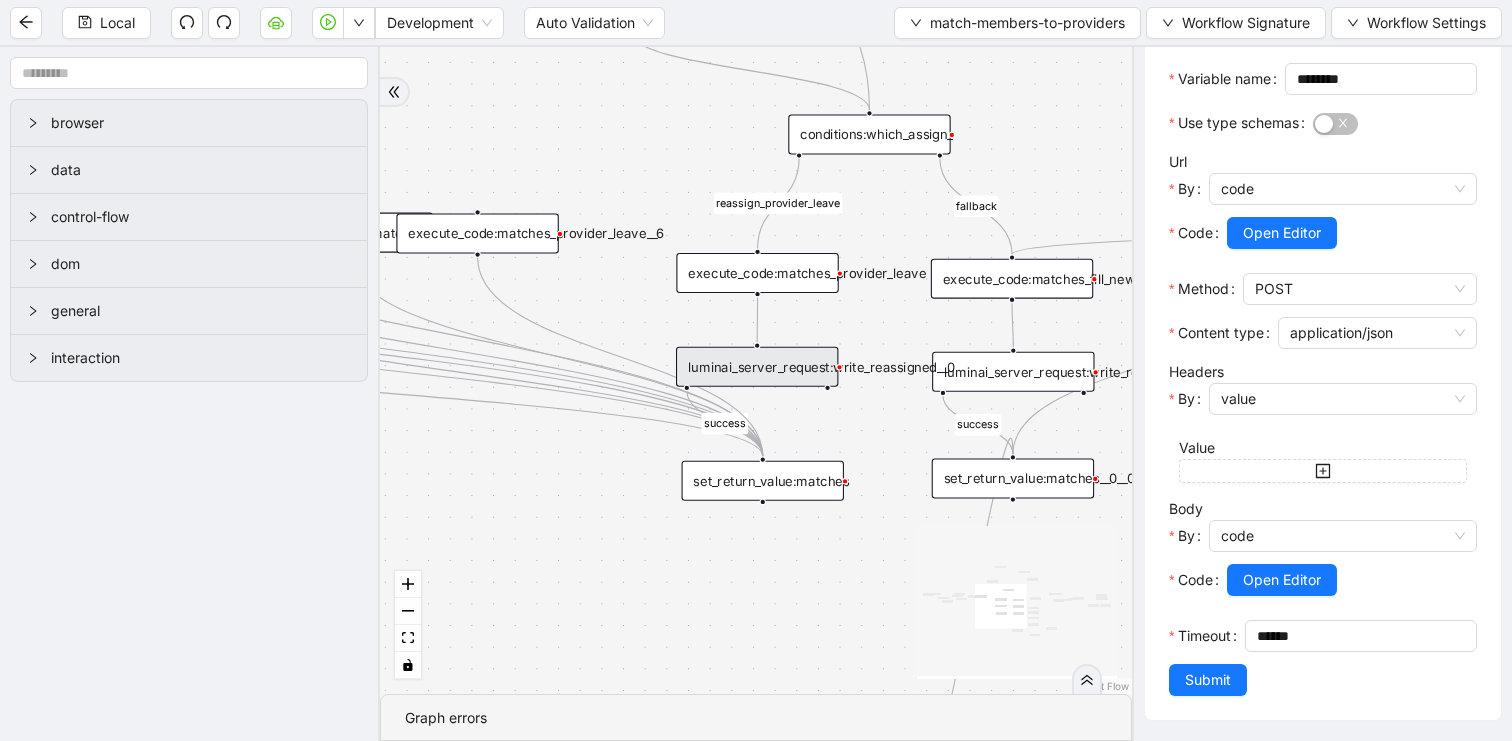 click on "execute_code:matches_provider_leave" at bounding box center [757, 273] 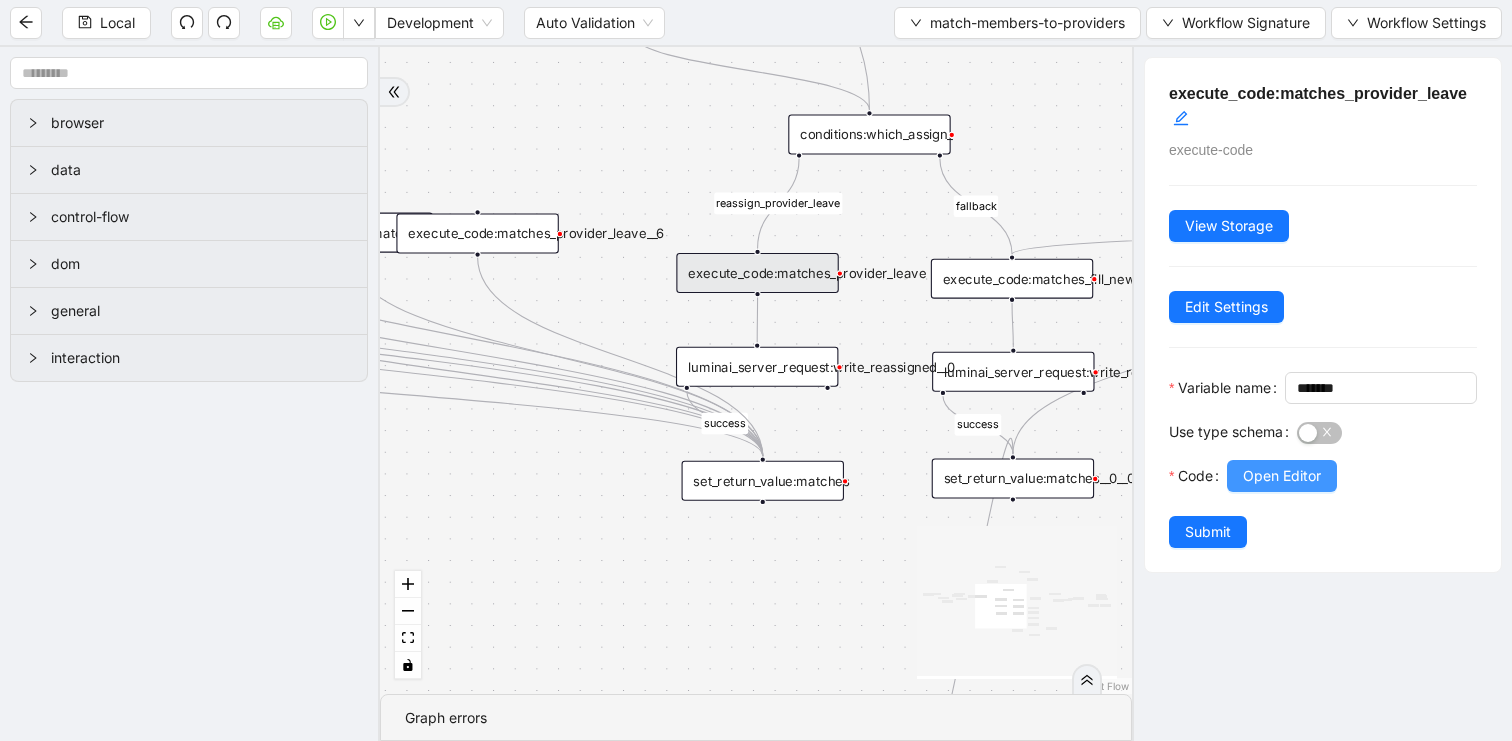 click on "Open Editor" at bounding box center [1282, 476] 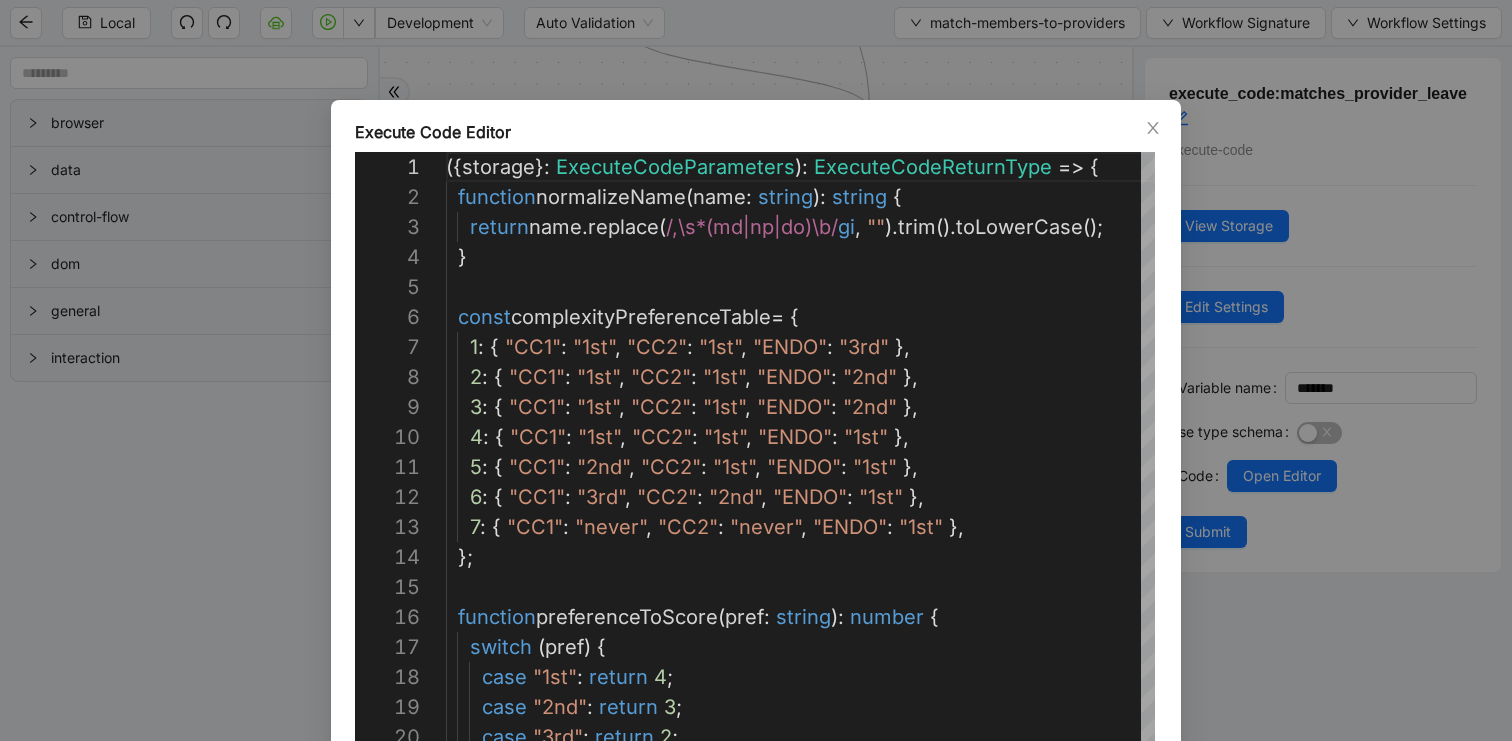 scroll, scrollTop: 300, scrollLeft: 0, axis: vertical 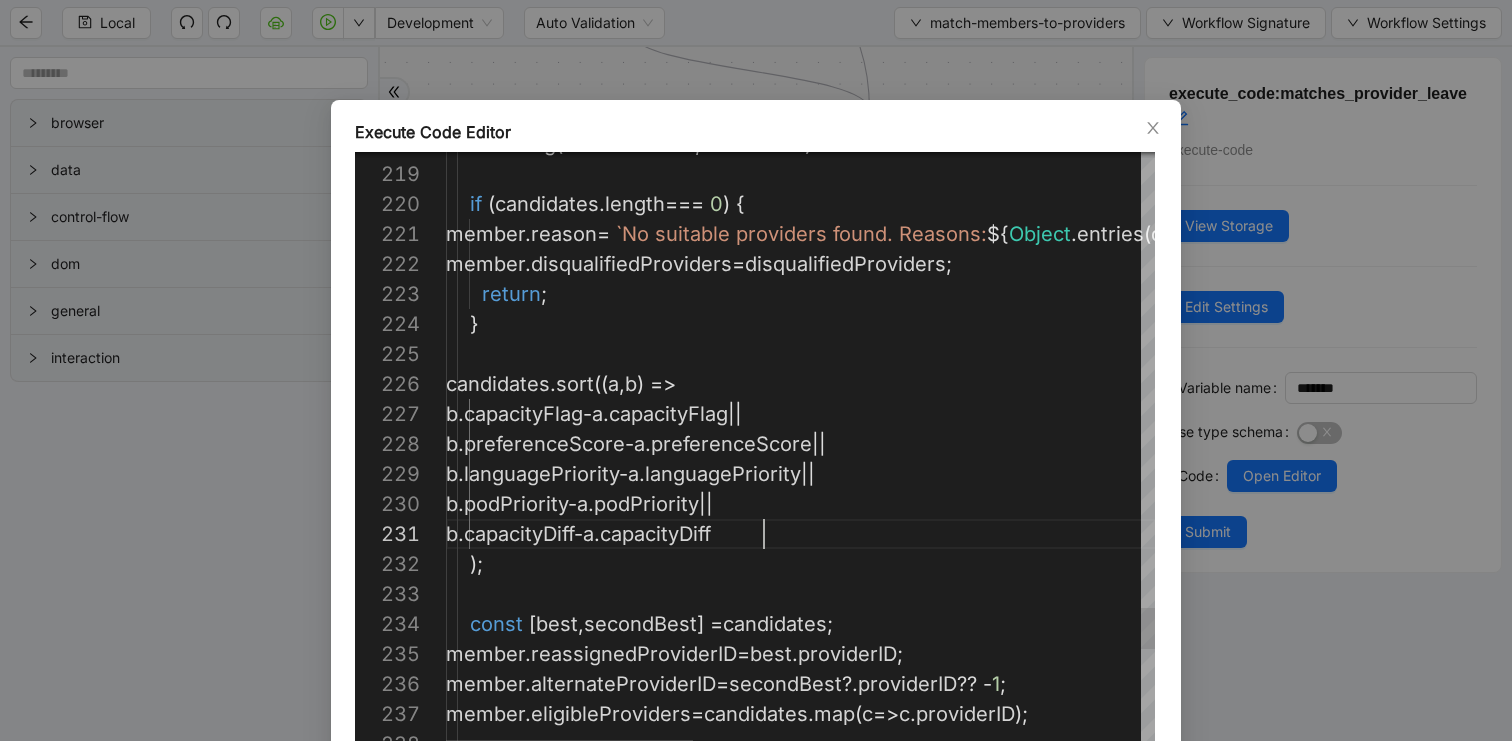 type on "**********" 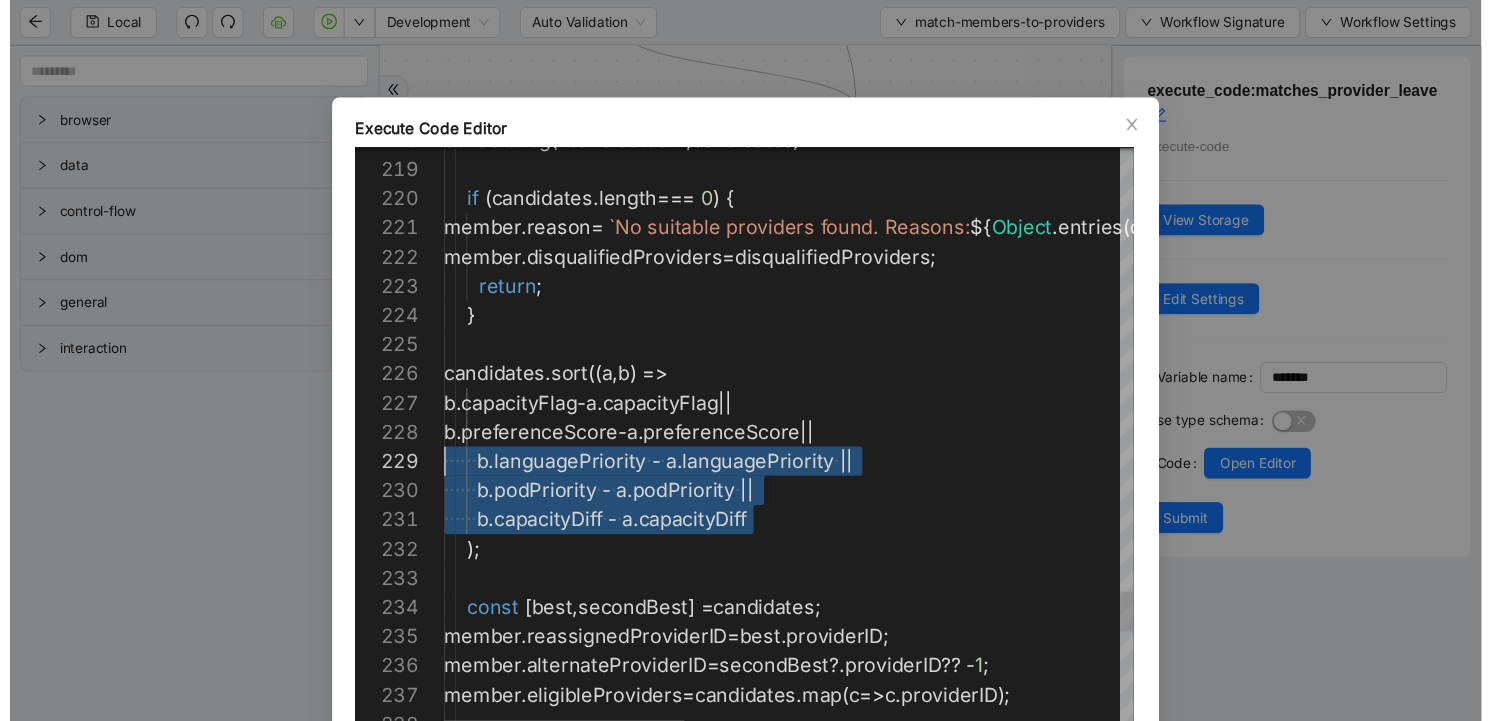 scroll, scrollTop: 180, scrollLeft: 0, axis: vertical 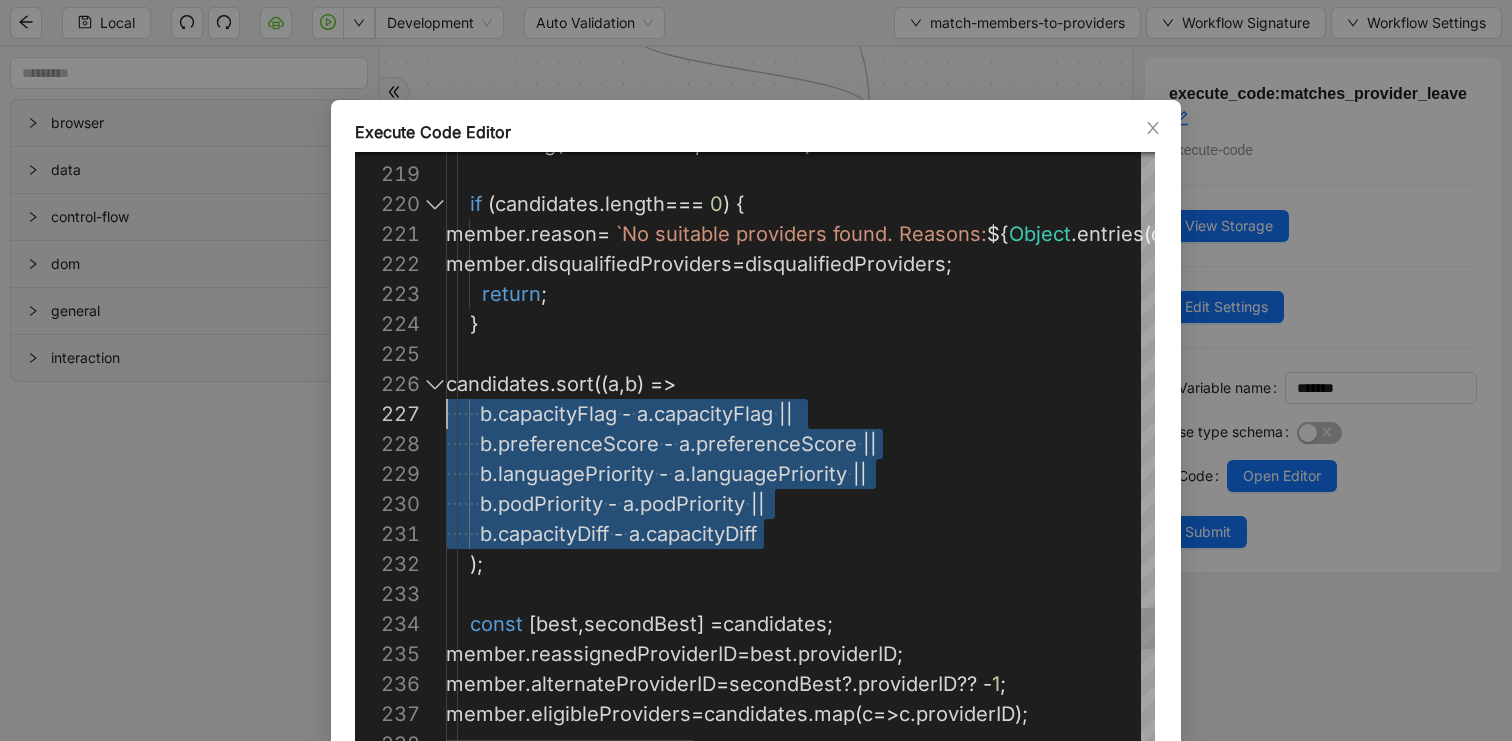 drag, startPoint x: 801, startPoint y: 540, endPoint x: 370, endPoint y: 411, distance: 449.89108 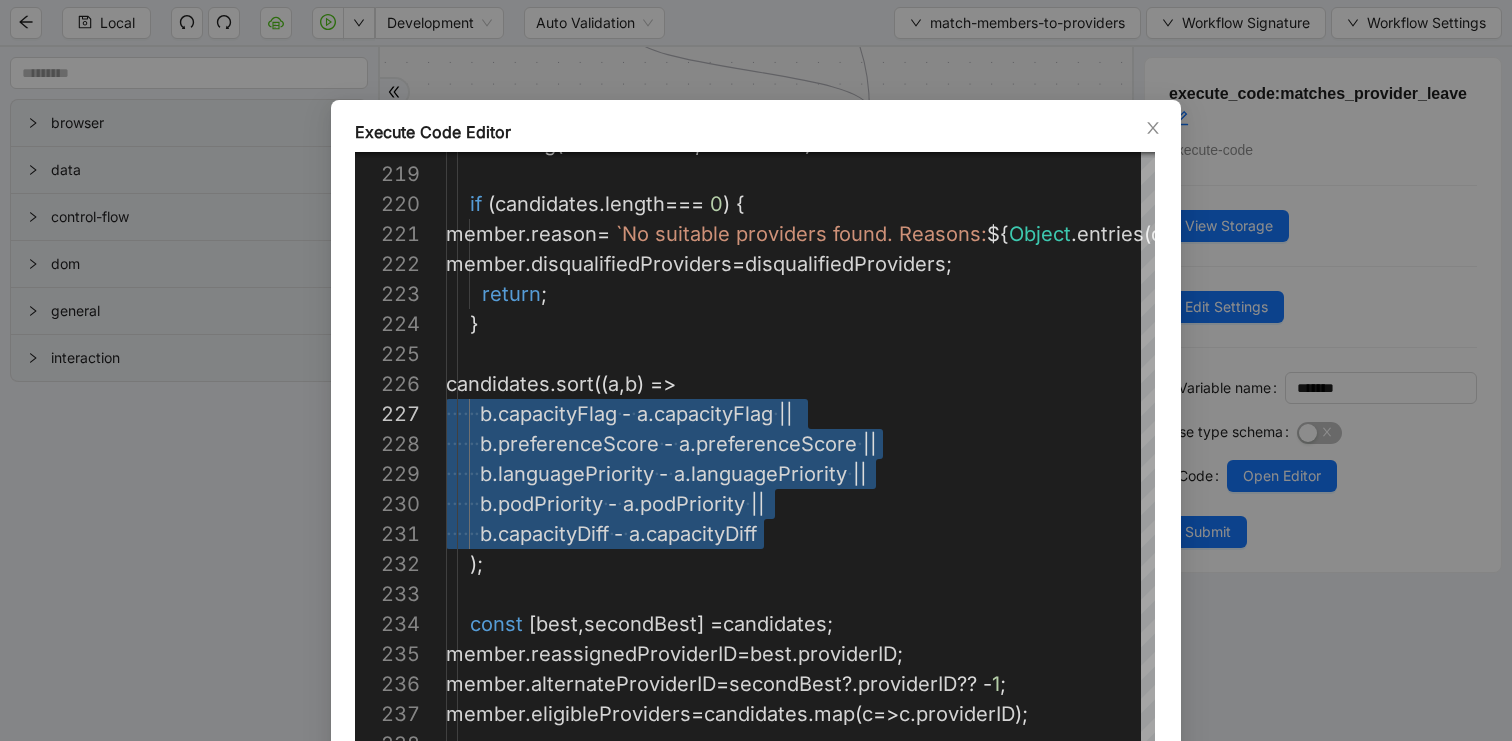 click on "Execute Code Editor 218 219 220 221 222 223 224 225 226 227 228 229 230 231 232 233 234 235 236 237 238       console . log ( "candidates: " , candidates )     if  ( candidates . length   ===   0 )  {       member . reason   =  `No suitable providers found. Reasons:  ${ Object . entries ( disqualifiedProviders ). map (([ id ,  r ])  =>  `ID  ${ id } :  ${ r } ` ). join ( "; " )} ` ;       member . disqualifiedProviders   =   disqualifiedProviders ;       return ;     }     candidates . sort (( a ,  b )  => ·‌ ·‌ ·‌ ·‌ ·‌ ·‌ b . capacityFlag ·‌ - ·‌ a . capacityFlag ·‌ || ·‌ ·‌ ·‌ ·‌ ·‌ ·‌ b . preferenceScore ·‌ - ·‌ a . preferenceScore ·‌ || ·‌ ·‌ ·‌ ·‌ ·‌ ·‌ b . languagePriority ·‌ - ·‌ a . languagePriority ·‌ || ·‌ ·‌ ·‌ ·‌ ·‌ ·‌ b . podPriority ·‌ - ·‌ a . podPriority ·‌ || ·‌ ·‌ ·‌ ·‌ ·‌ ·‌ b . capacityDiff ·‌ - ·‌" at bounding box center [756, 370] 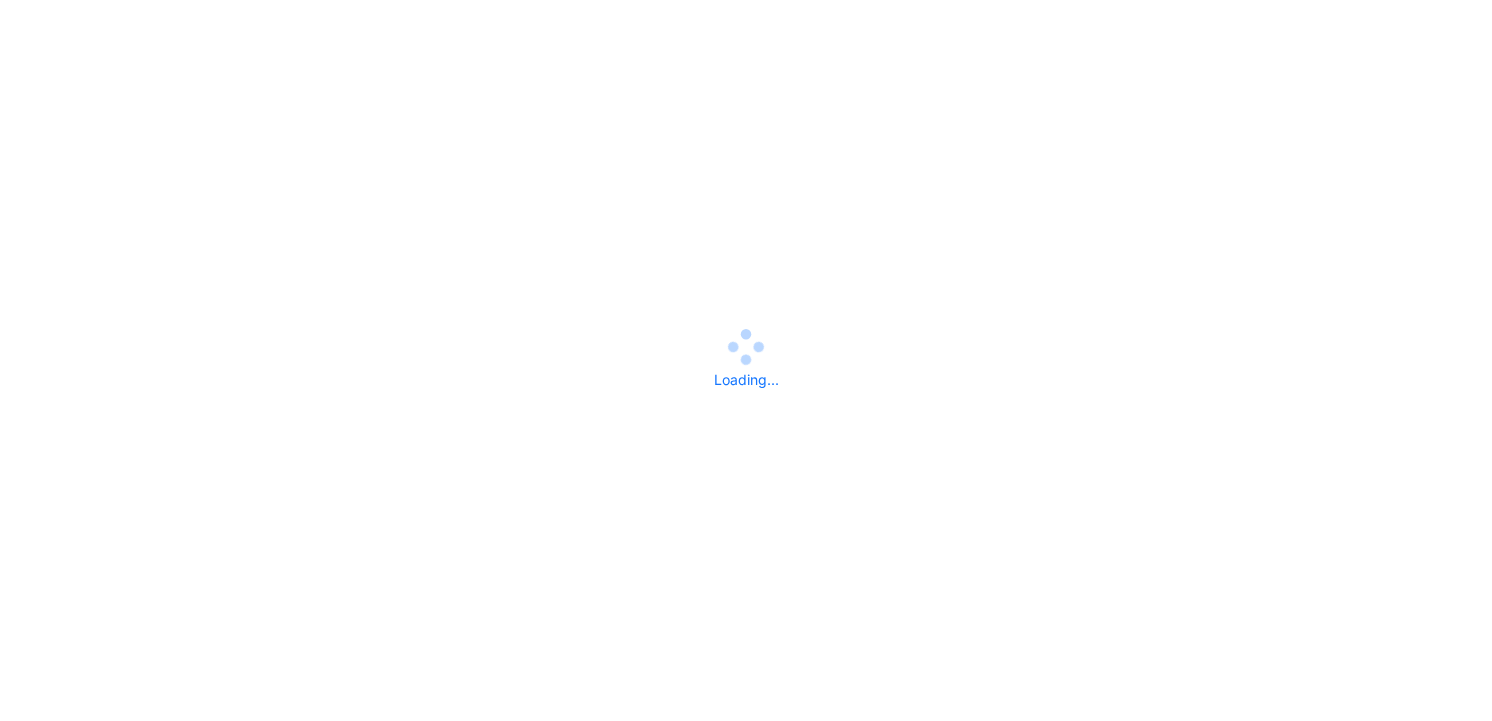 scroll, scrollTop: 0, scrollLeft: 0, axis: both 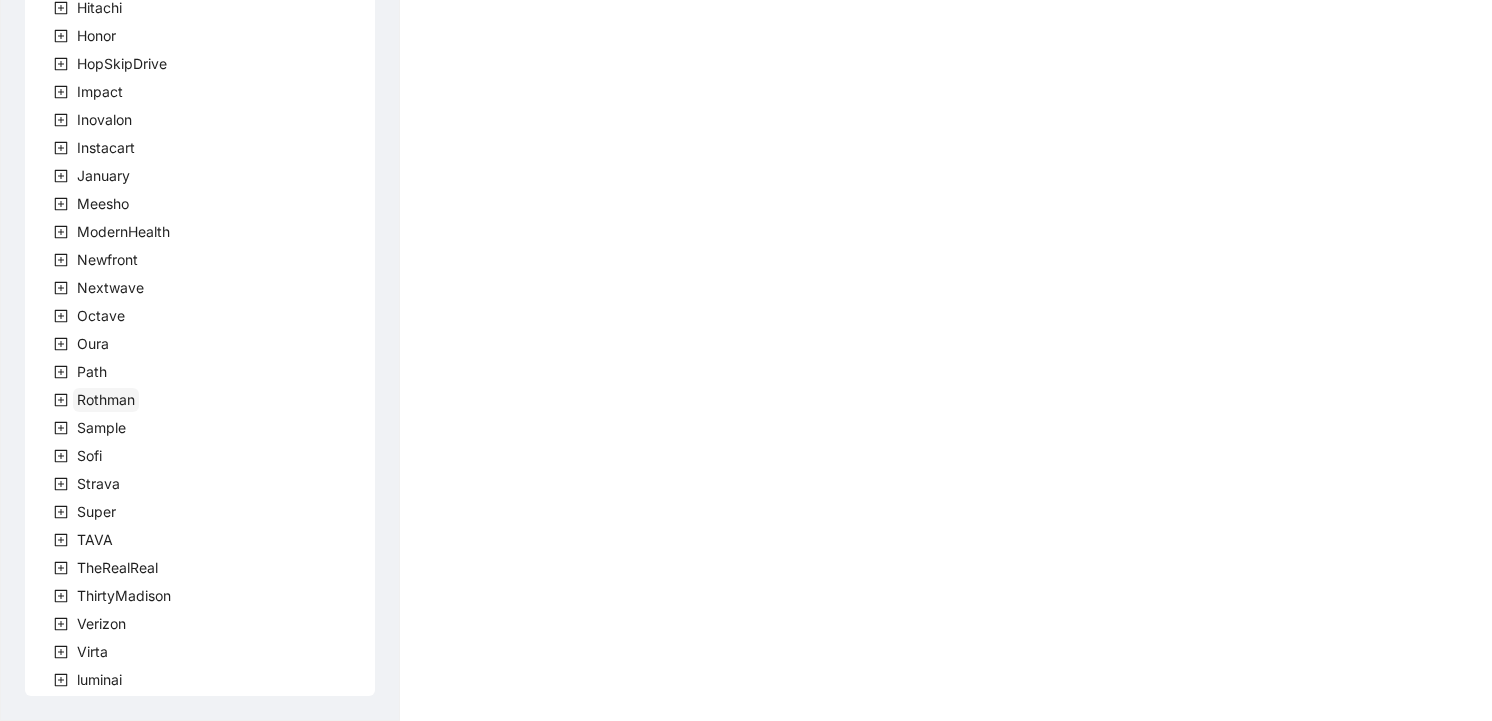 click on "Rothman" at bounding box center (106, 399) 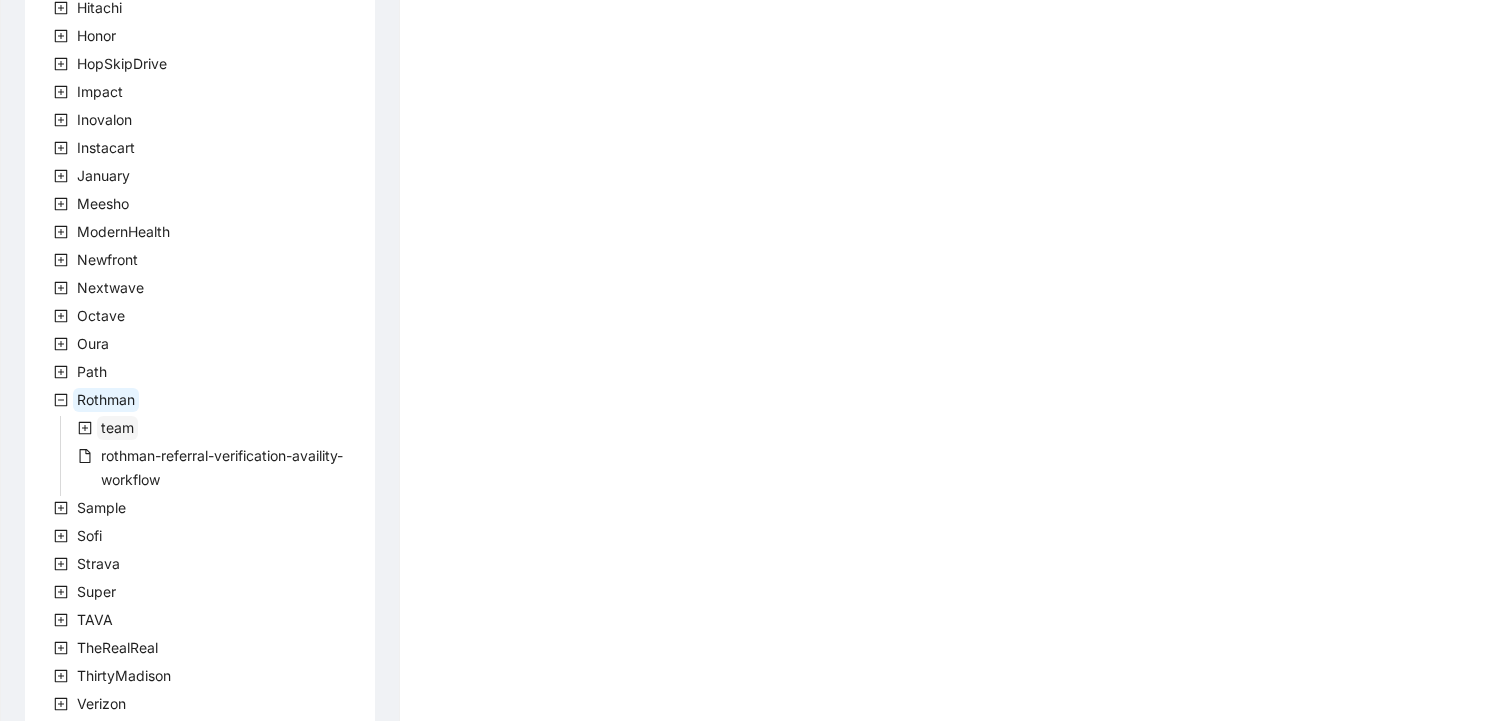click on "team" at bounding box center [117, 428] 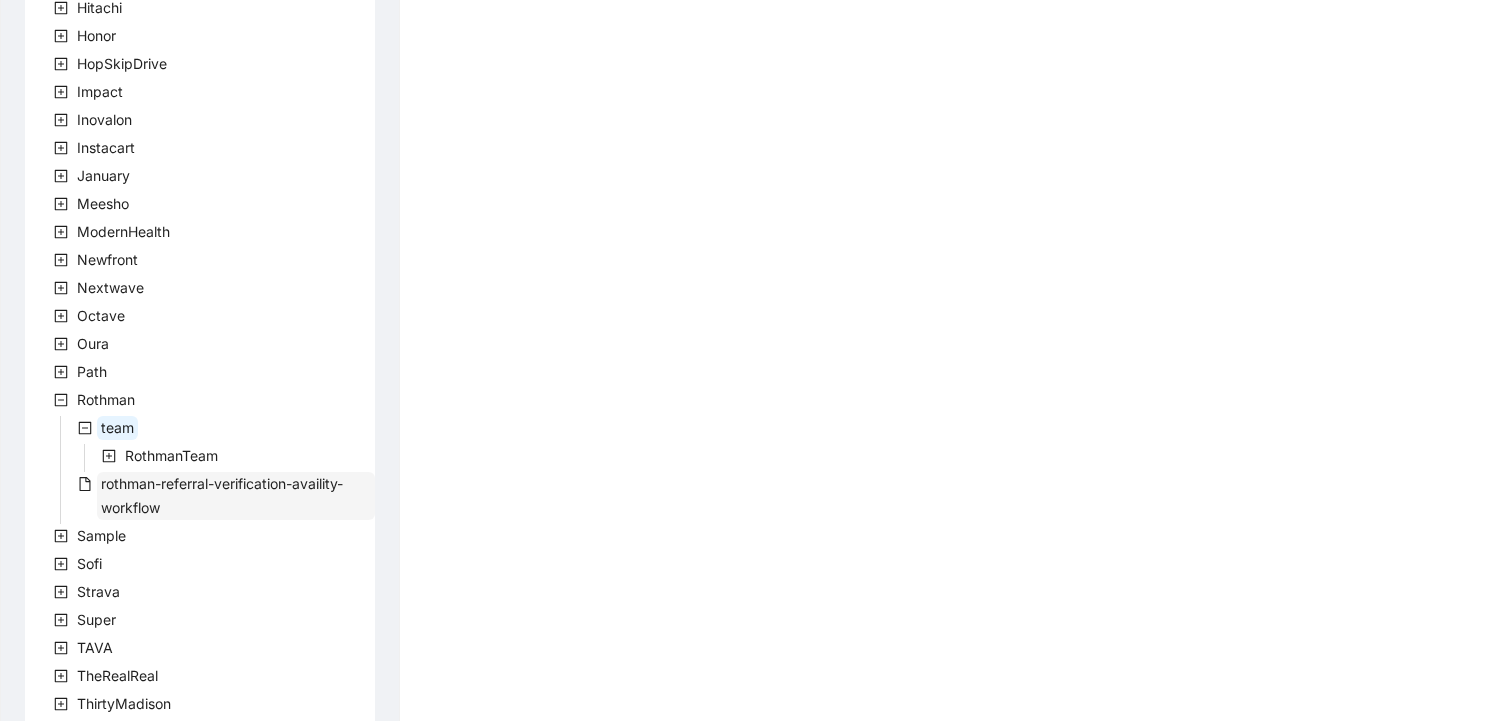 click on "RothmanTeam" at bounding box center (171, 455) 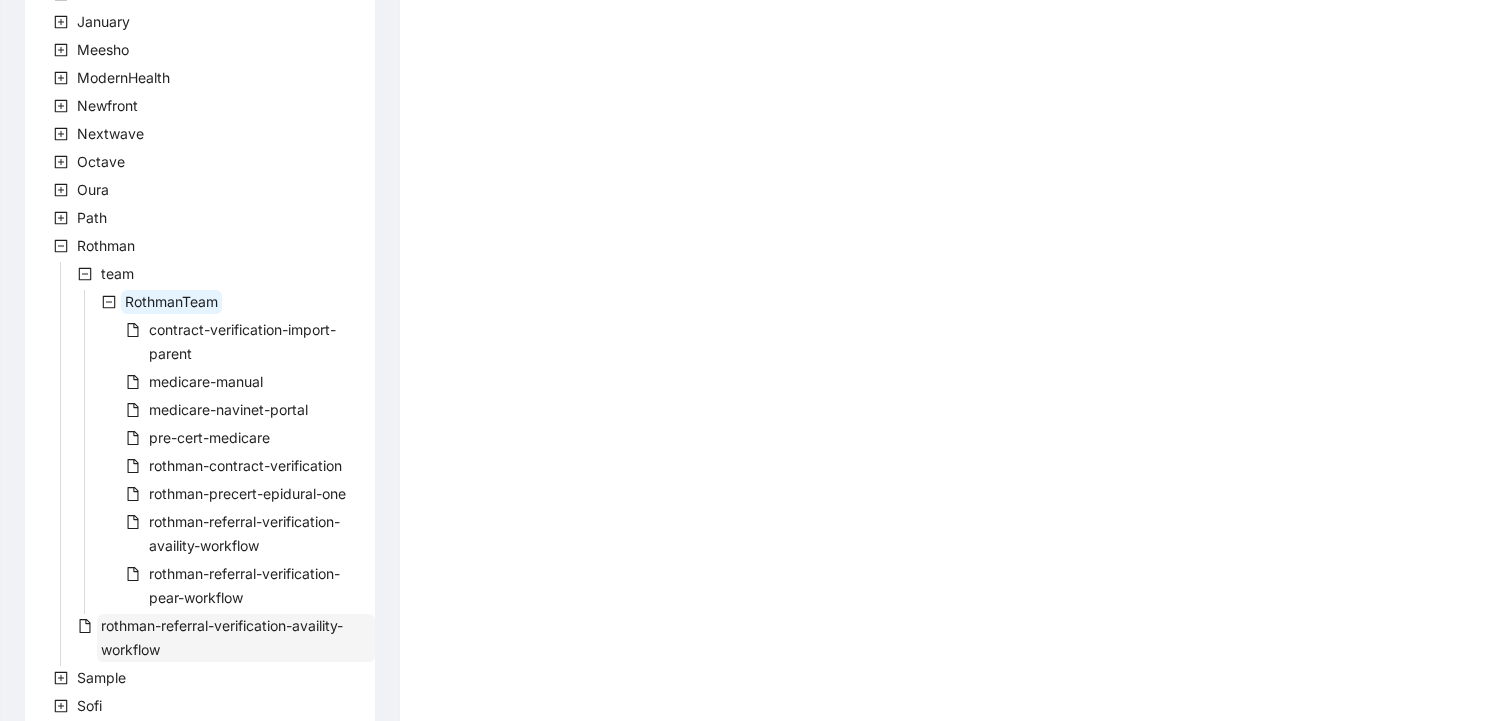 scroll, scrollTop: 860, scrollLeft: 0, axis: vertical 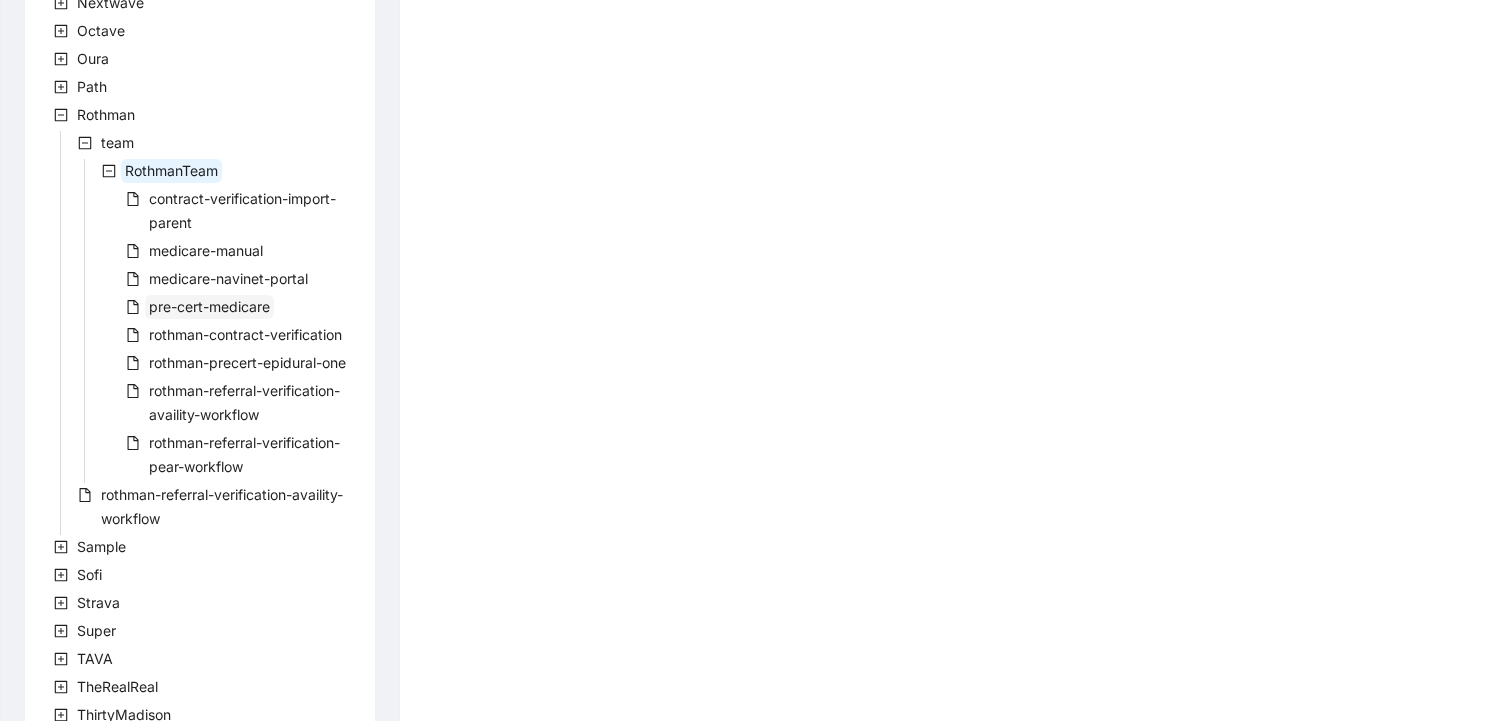 click on "pre-cert-medicare" at bounding box center (209, 306) 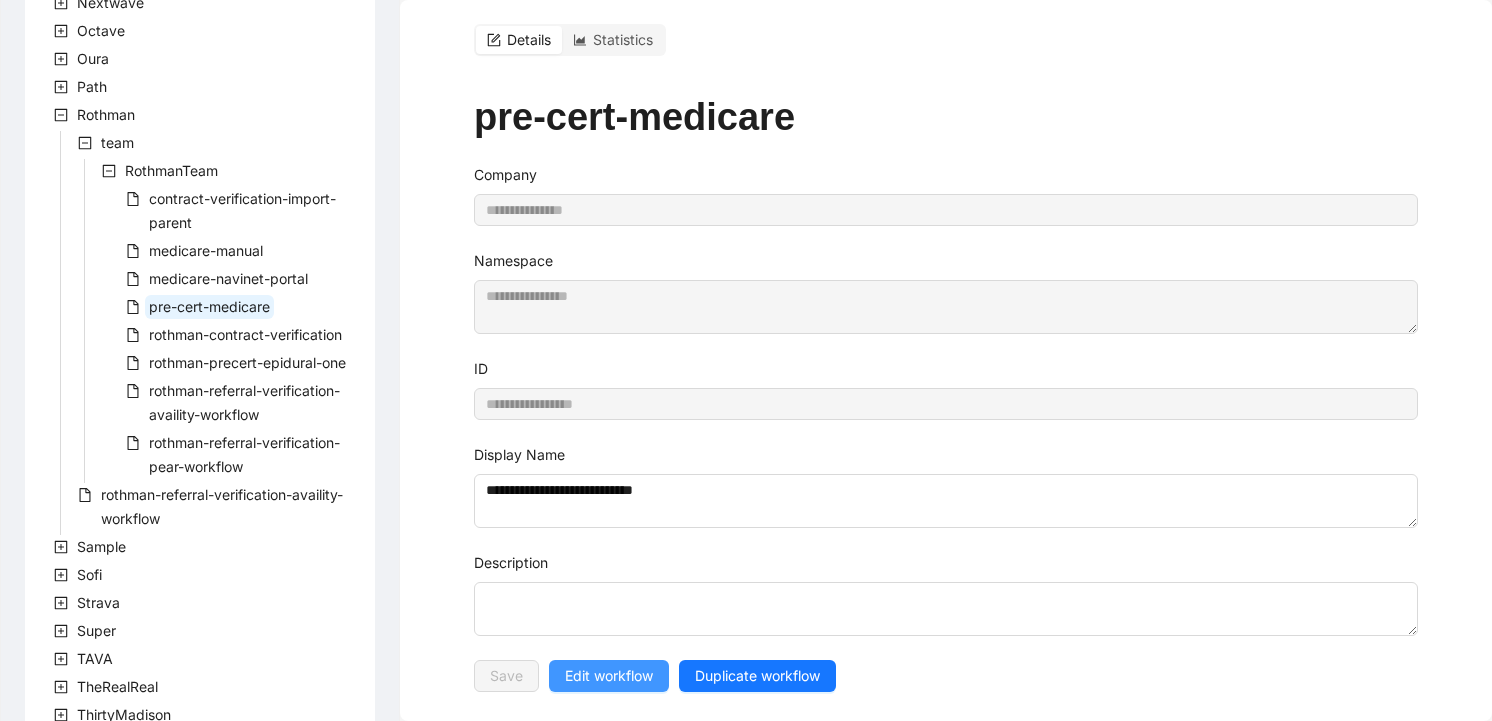 click on "Edit workflow" at bounding box center [609, 676] 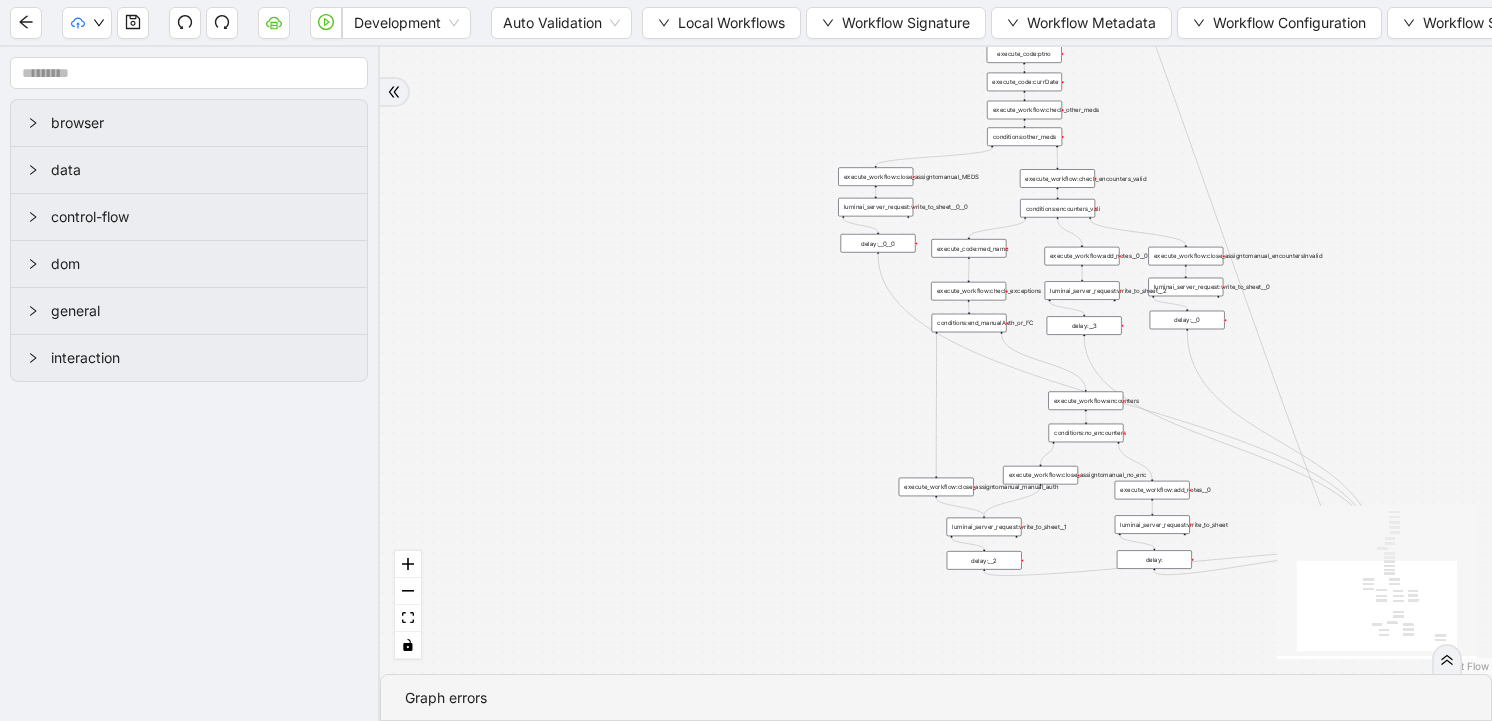 drag, startPoint x: 741, startPoint y: 343, endPoint x: 549, endPoint y: 442, distance: 216.02083 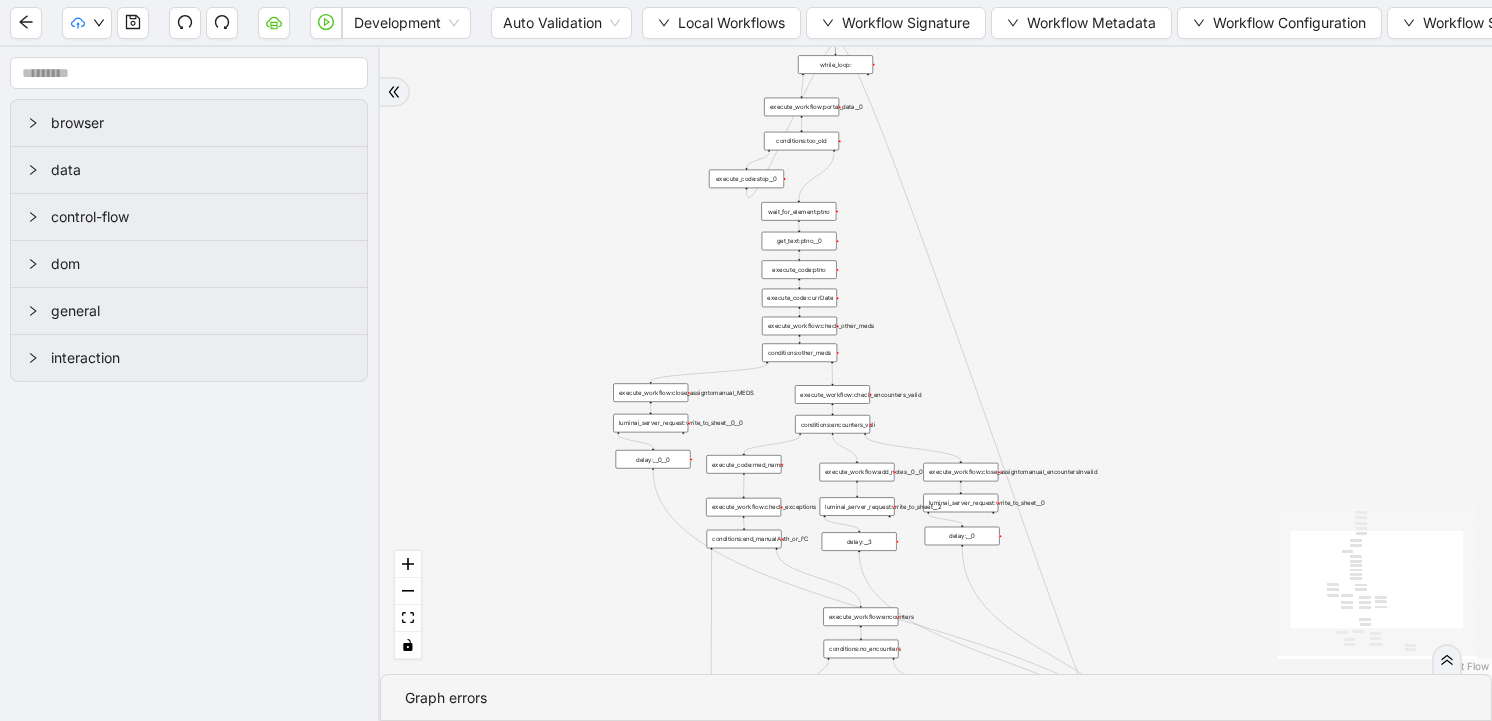 drag, startPoint x: 1251, startPoint y: 269, endPoint x: 1218, endPoint y: 386, distance: 121.5648 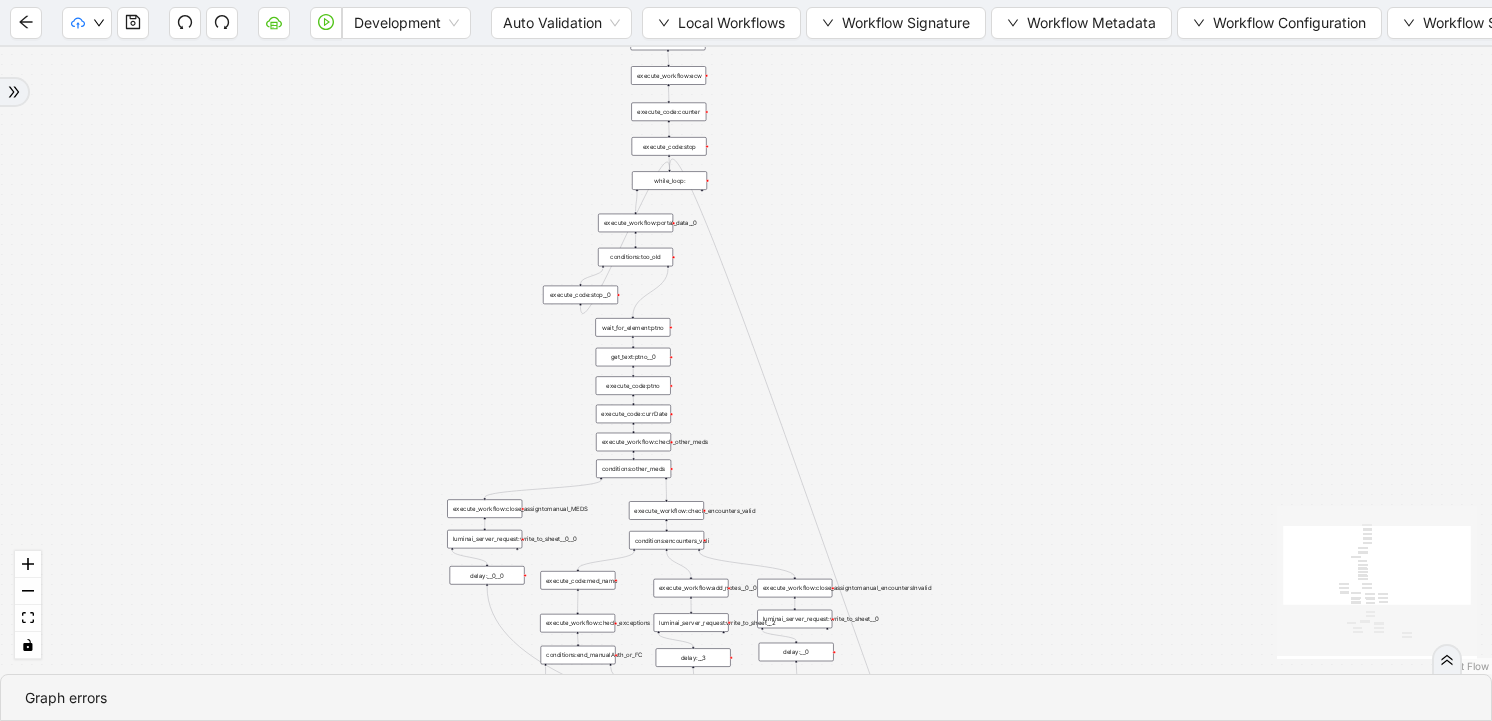 drag, startPoint x: 725, startPoint y: 161, endPoint x: 948, endPoint y: 284, distance: 254.67233 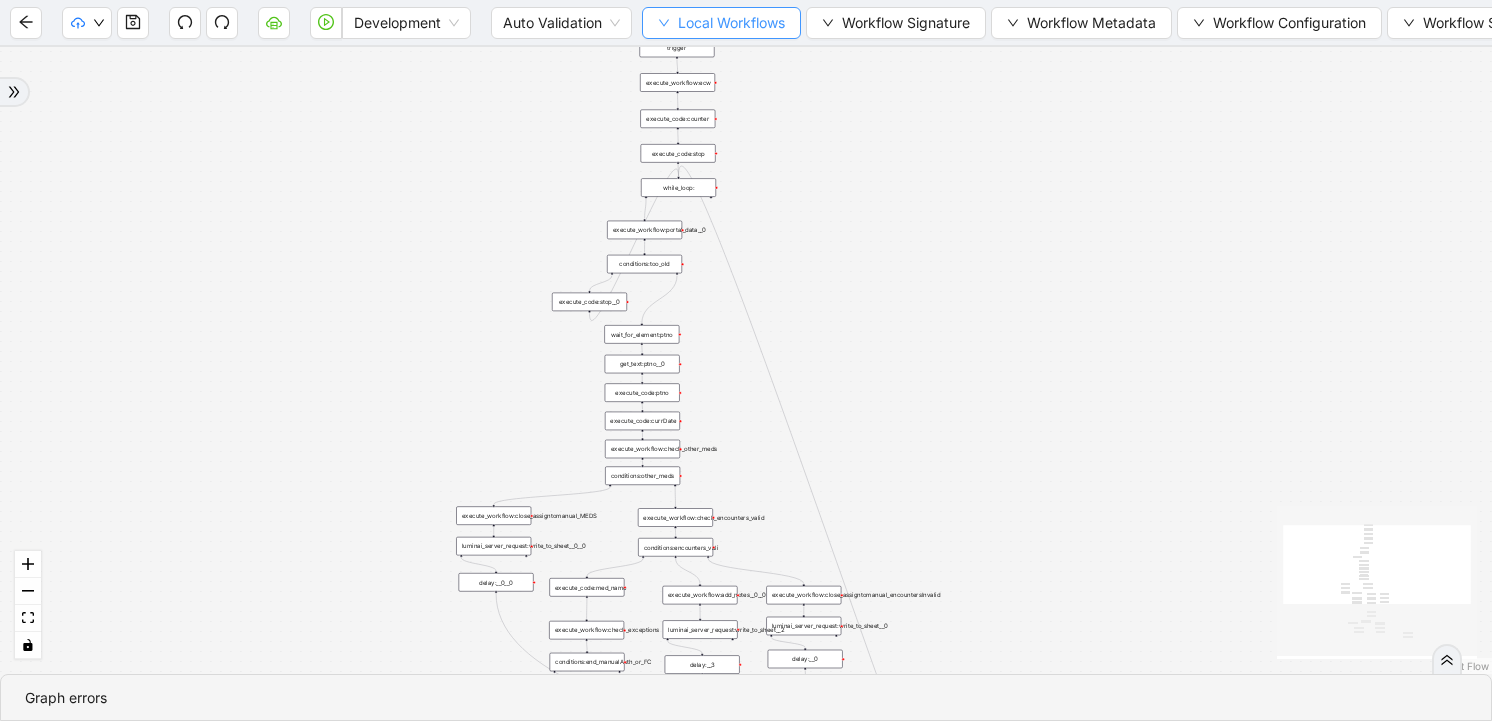 click on "Local Workflows" at bounding box center [731, 23] 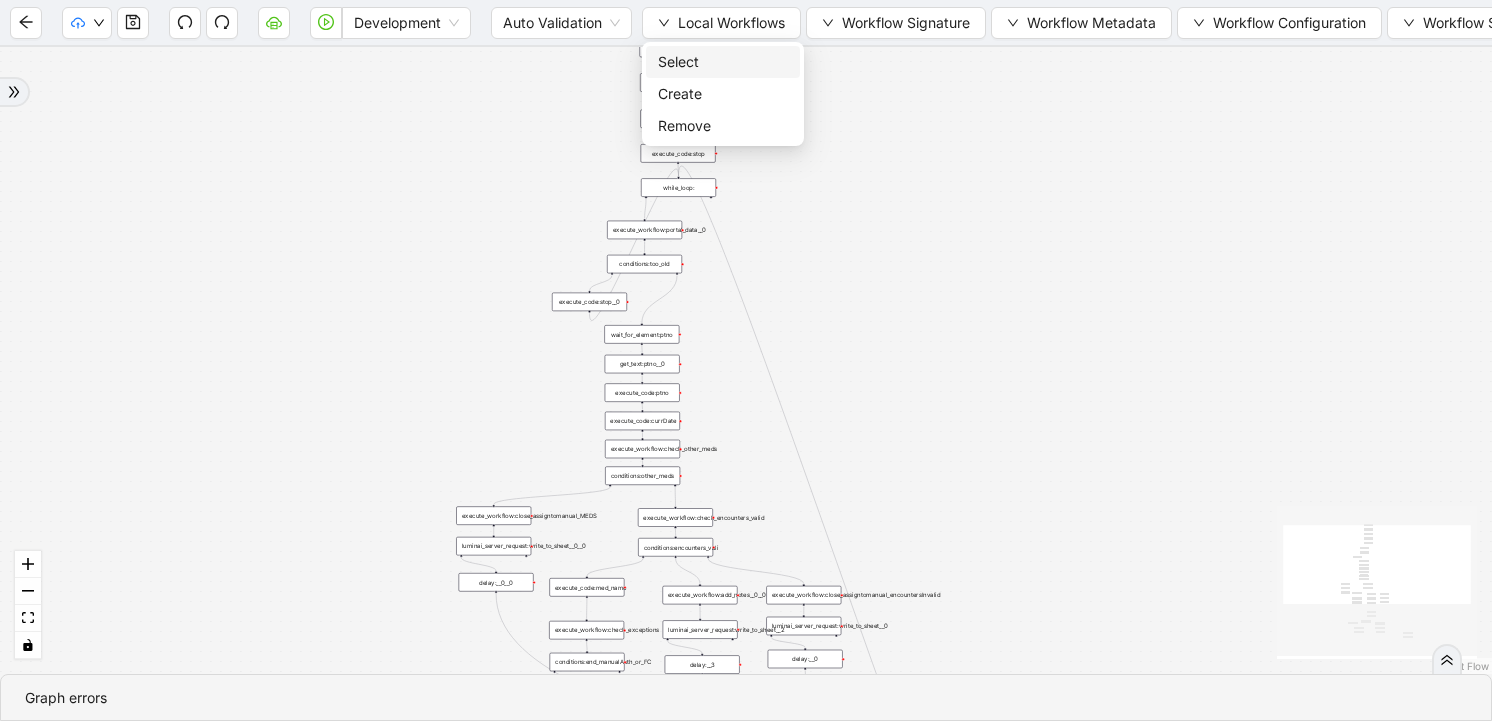 click on "Select" at bounding box center [723, 62] 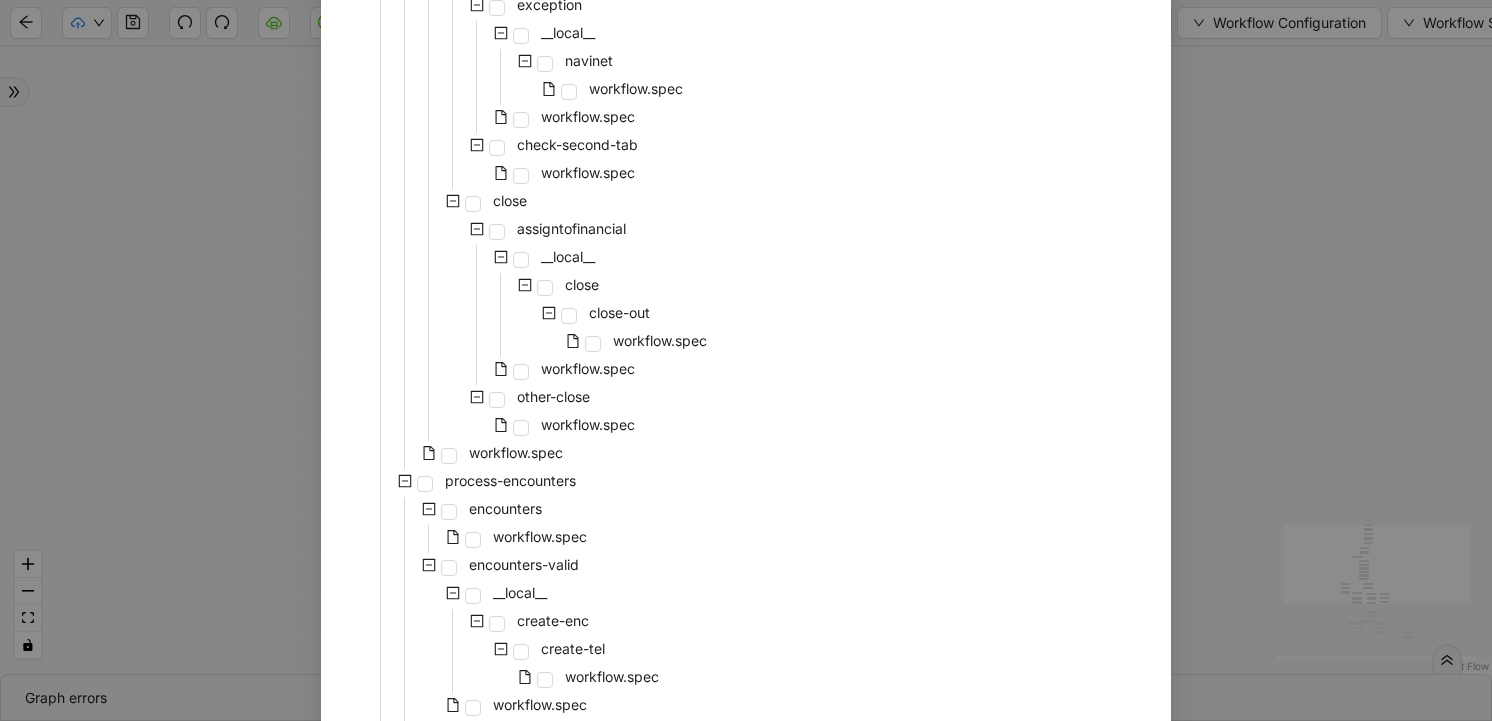scroll, scrollTop: 0, scrollLeft: 0, axis: both 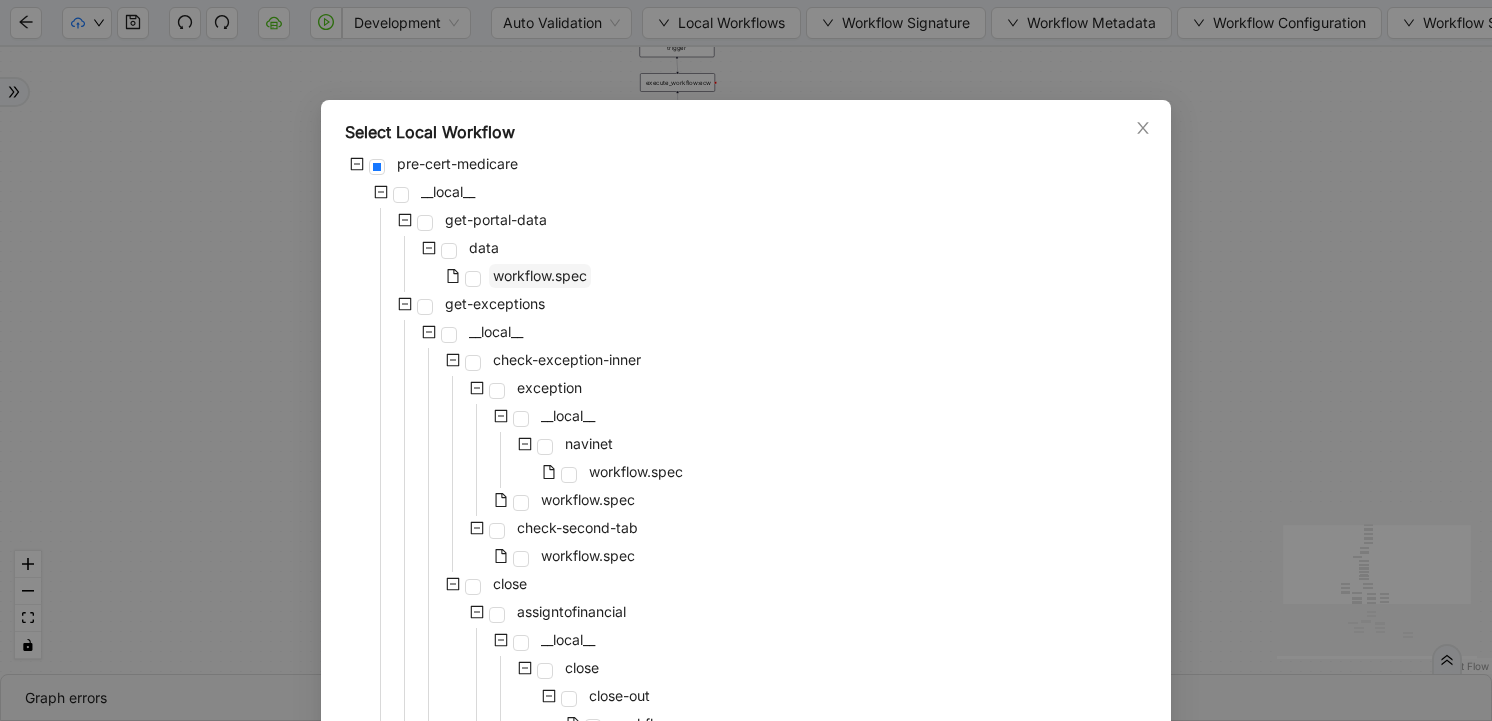 click on "workflow.spec" at bounding box center [540, 275] 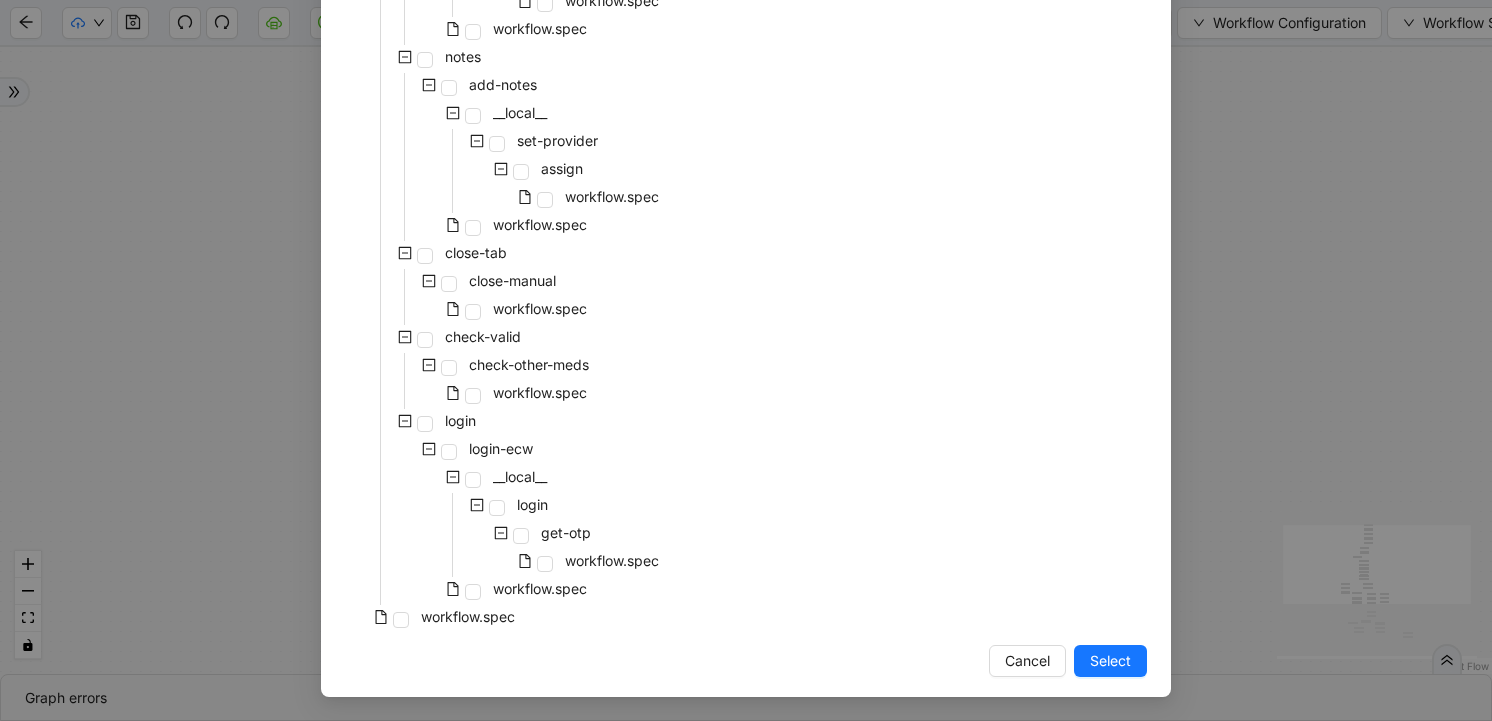 scroll, scrollTop: 0, scrollLeft: 0, axis: both 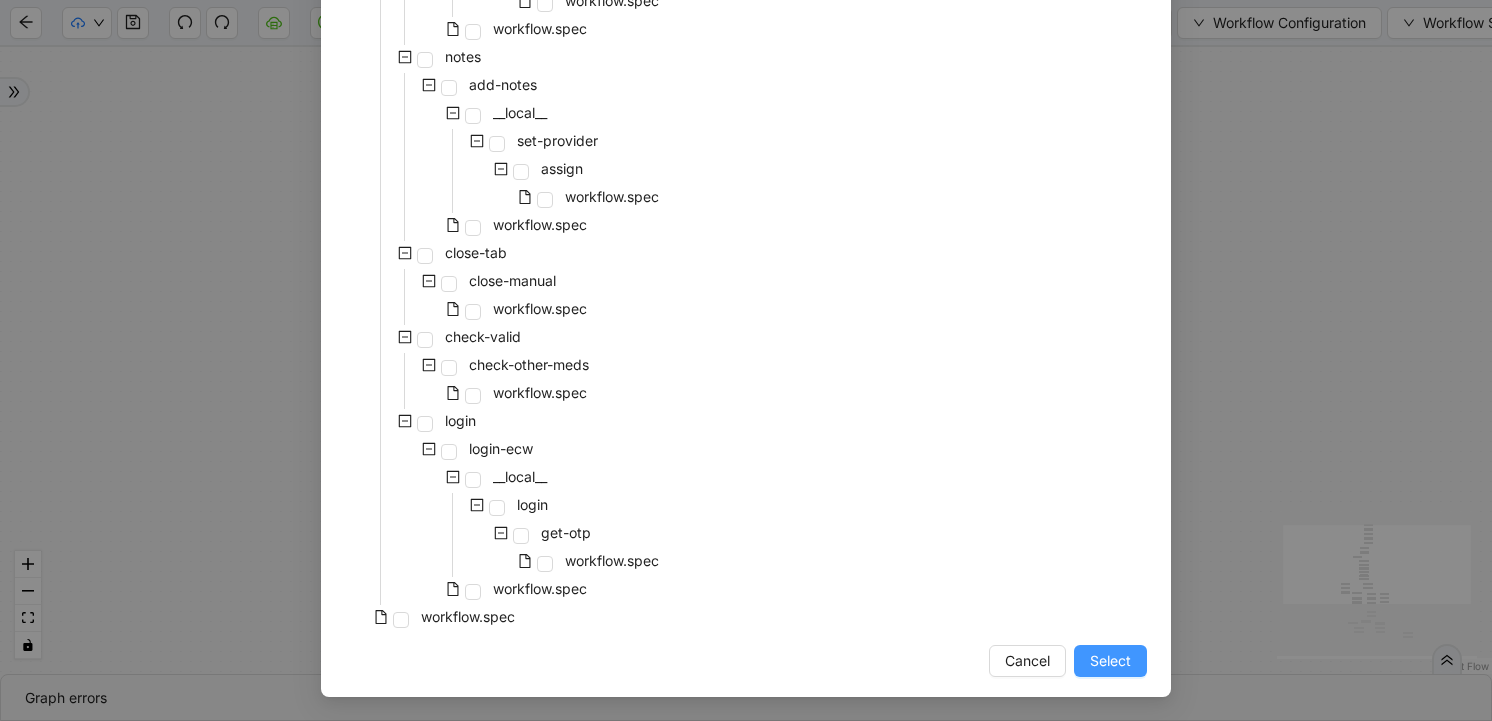 click on "Select" at bounding box center (1110, 661) 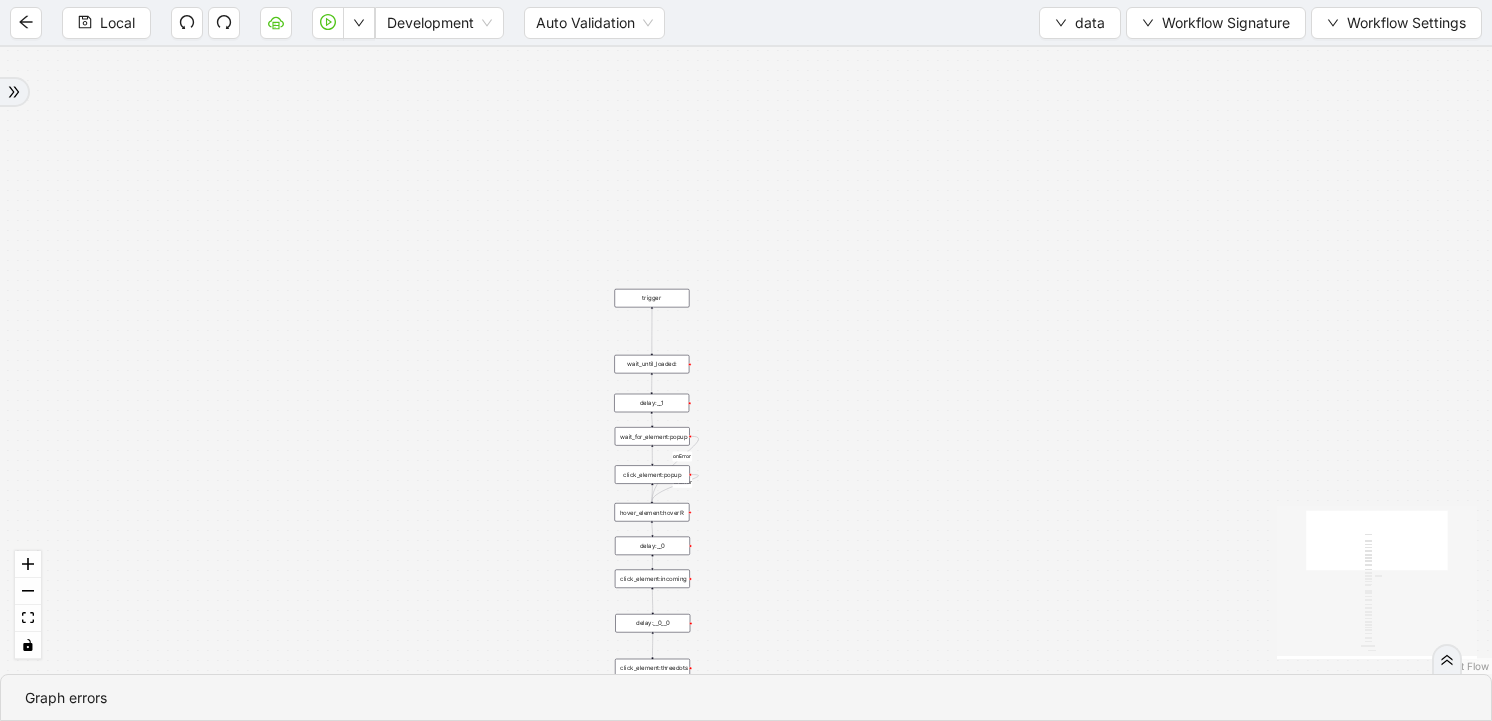 drag, startPoint x: 920, startPoint y: 204, endPoint x: 798, endPoint y: -146, distance: 370.65347 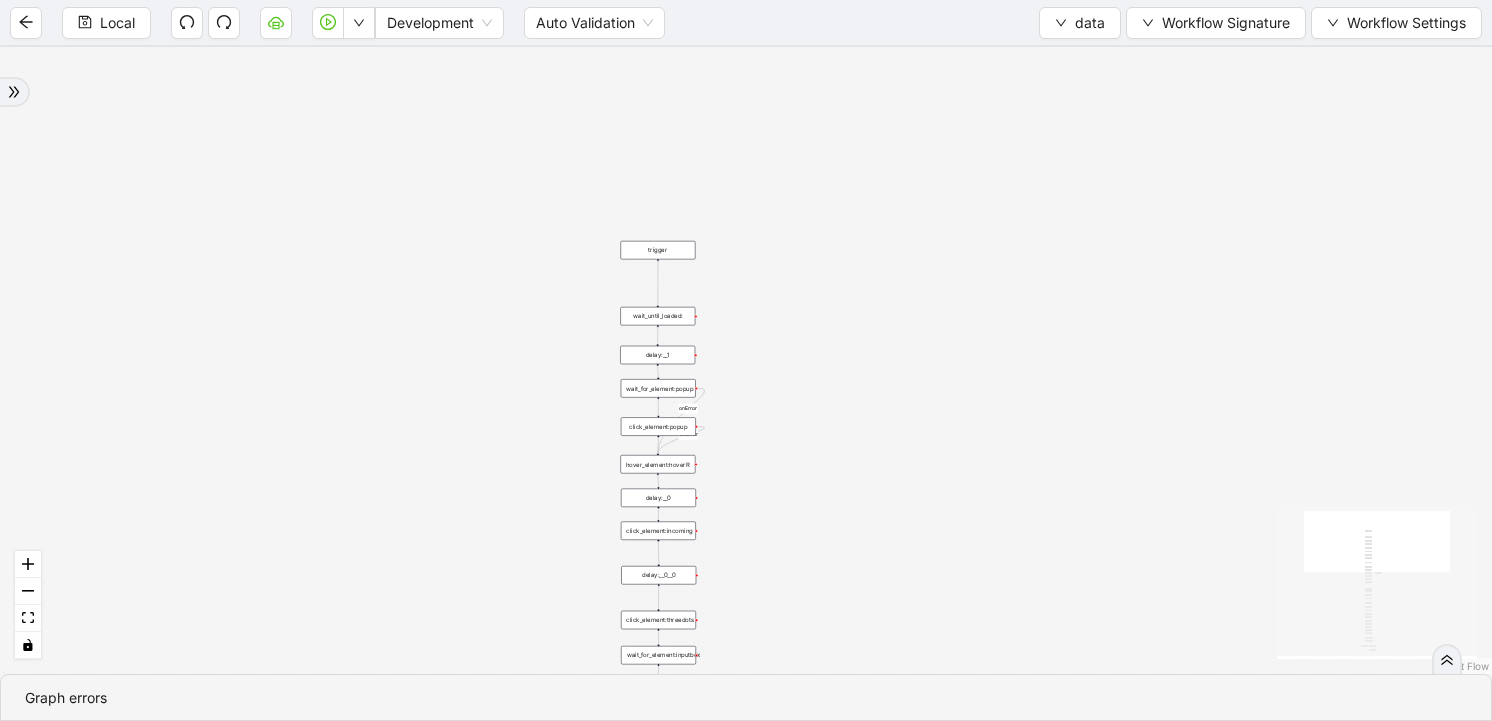 drag, startPoint x: 820, startPoint y: 357, endPoint x: 820, endPoint y: -24, distance: 381 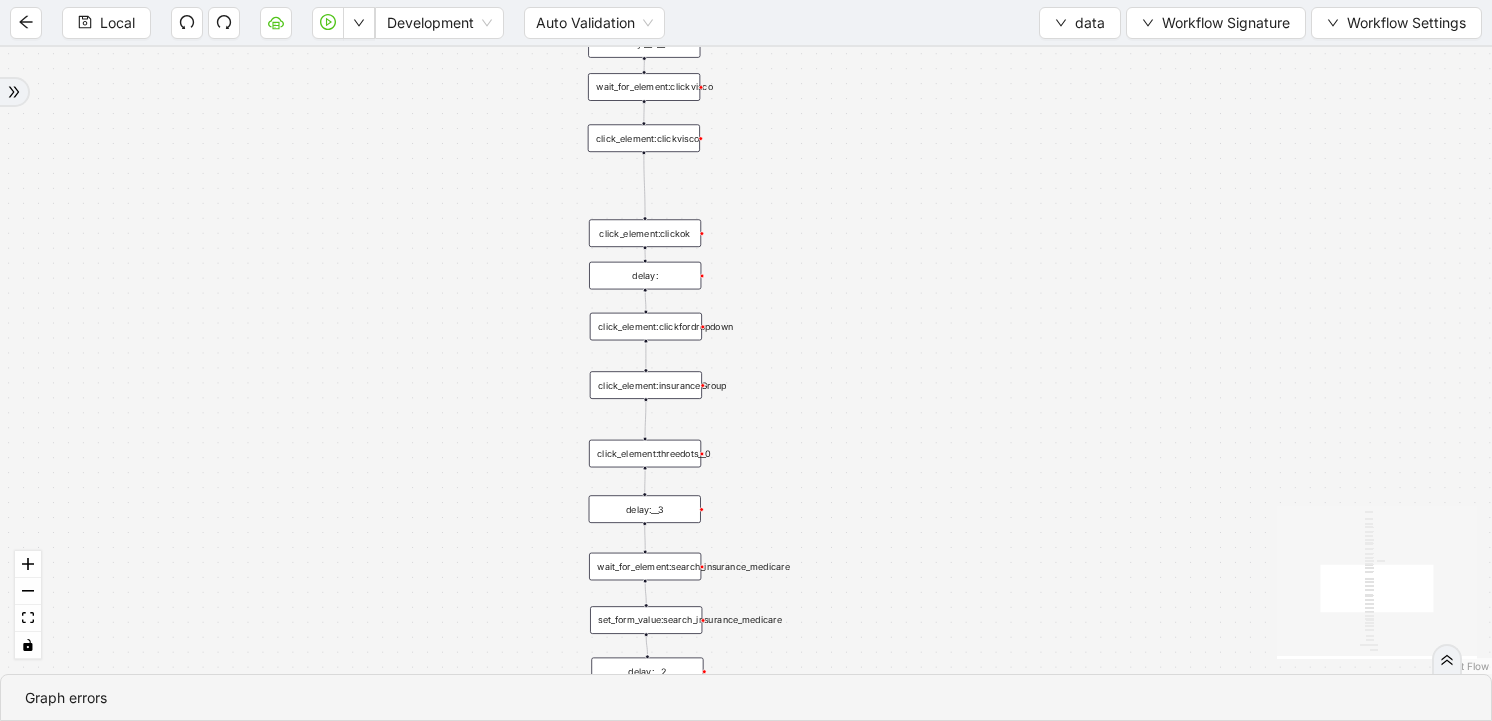 drag, startPoint x: 799, startPoint y: 534, endPoint x: 834, endPoint y: 255, distance: 281.18677 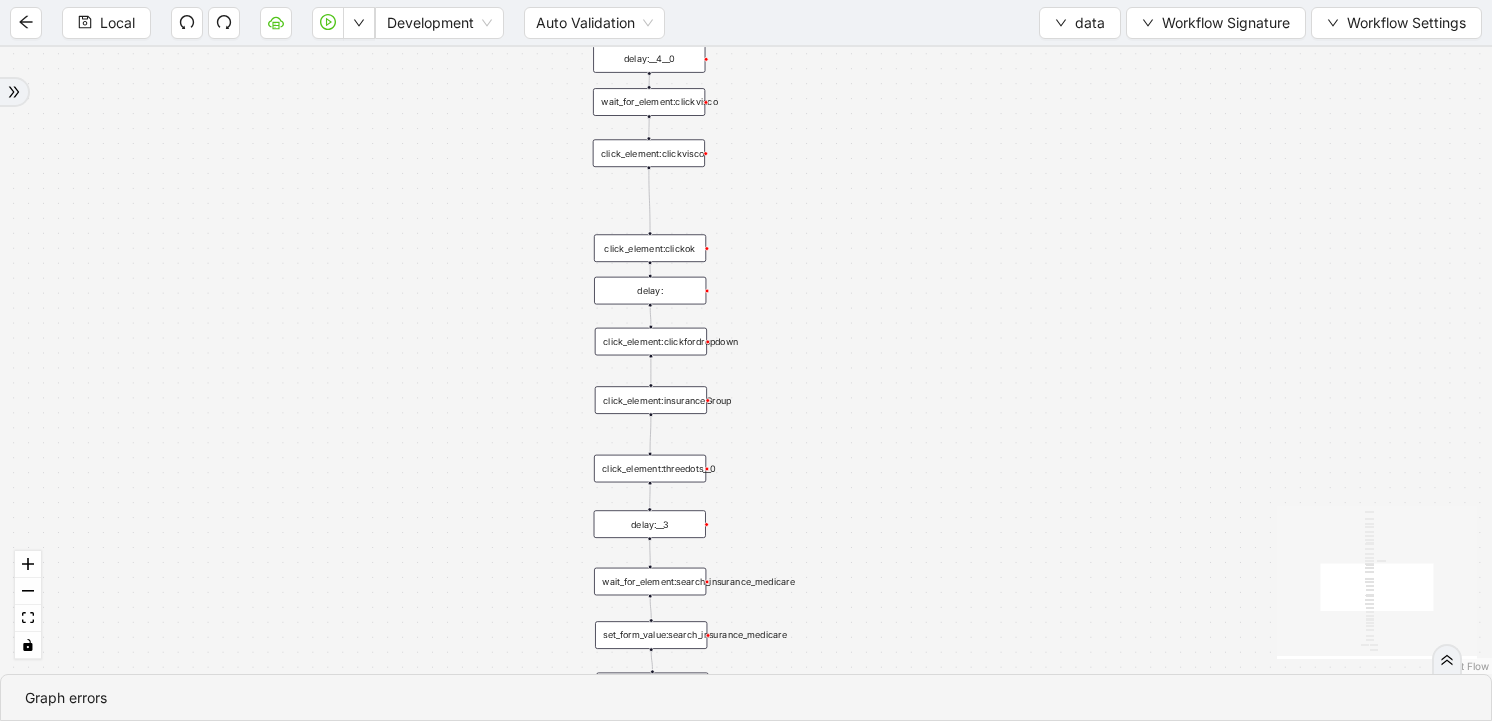 drag, startPoint x: 834, startPoint y: 255, endPoint x: 843, endPoint y: 571, distance: 316.12814 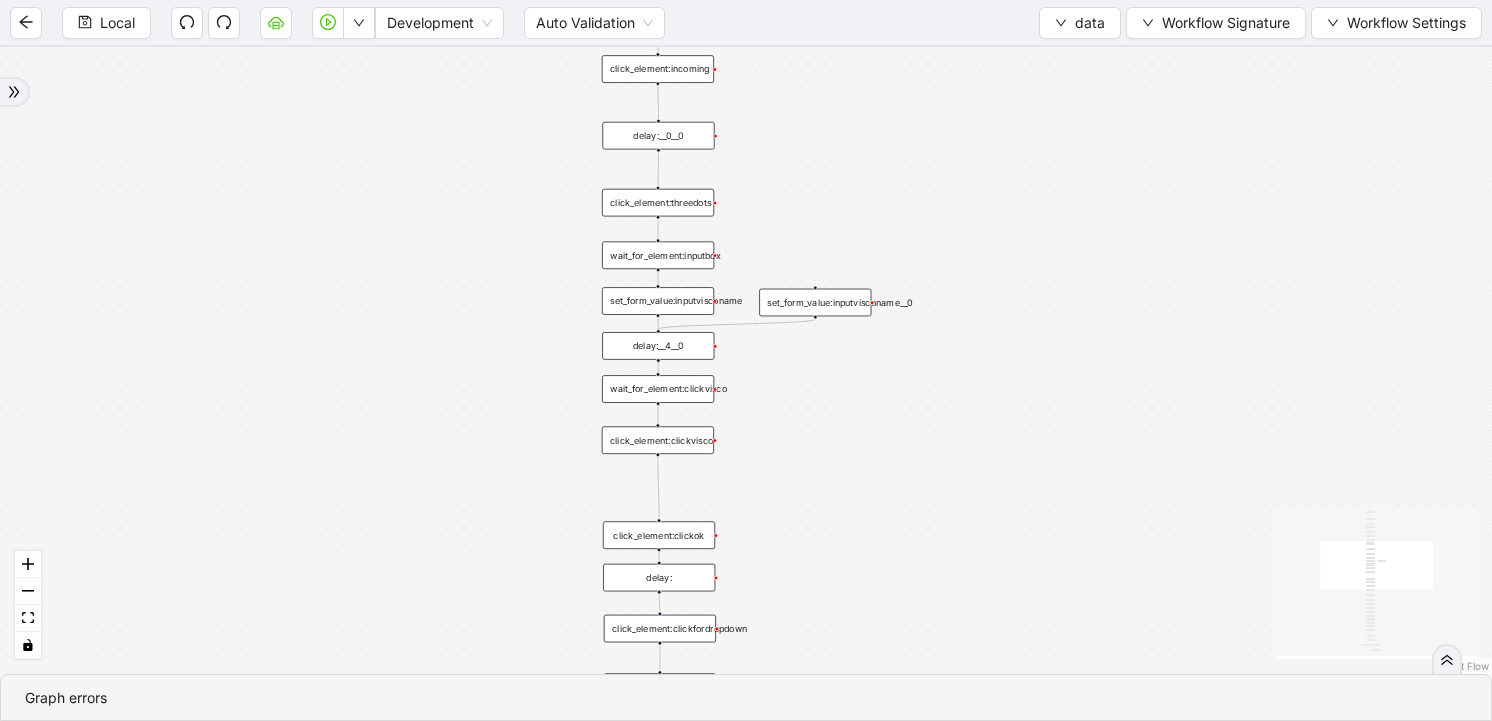click on "set_form_value:inputvisconame" at bounding box center (658, 301) 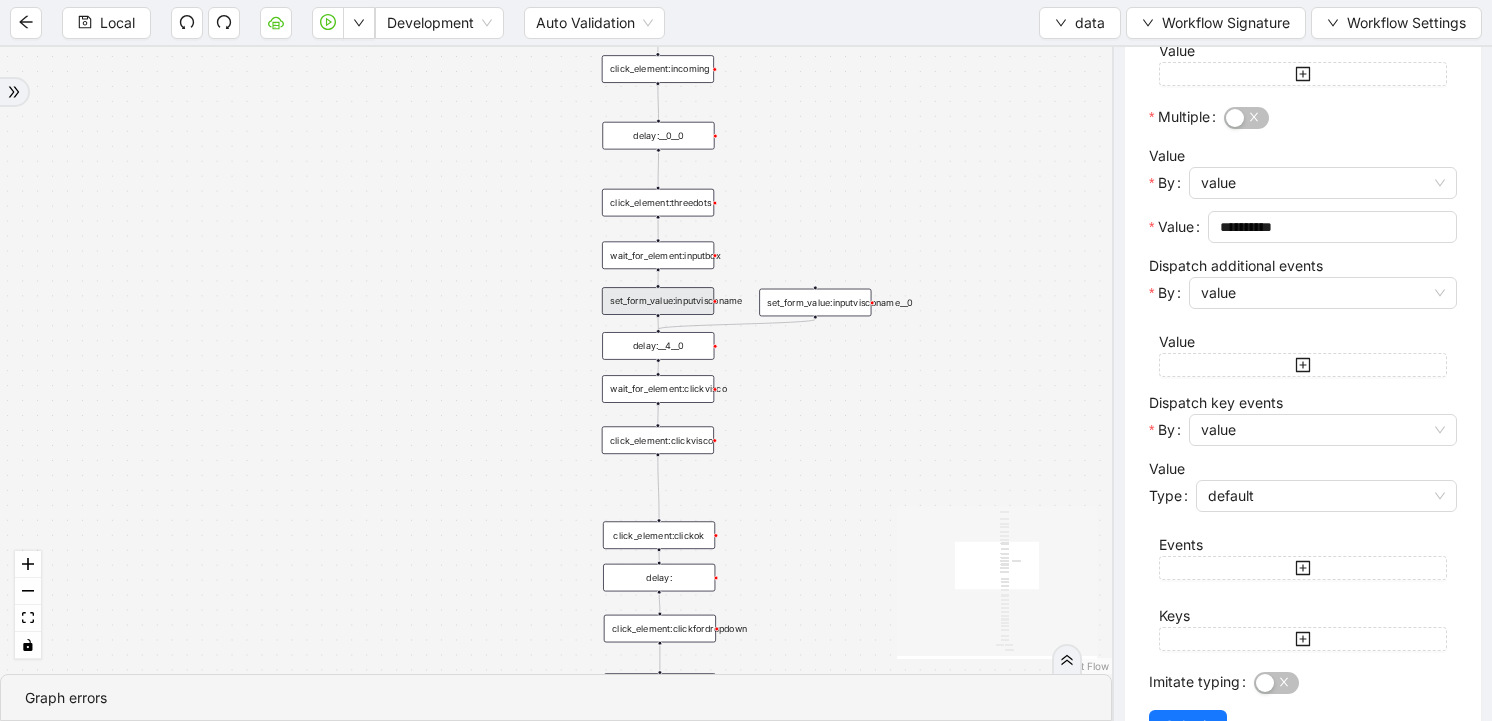 scroll, scrollTop: 469, scrollLeft: 0, axis: vertical 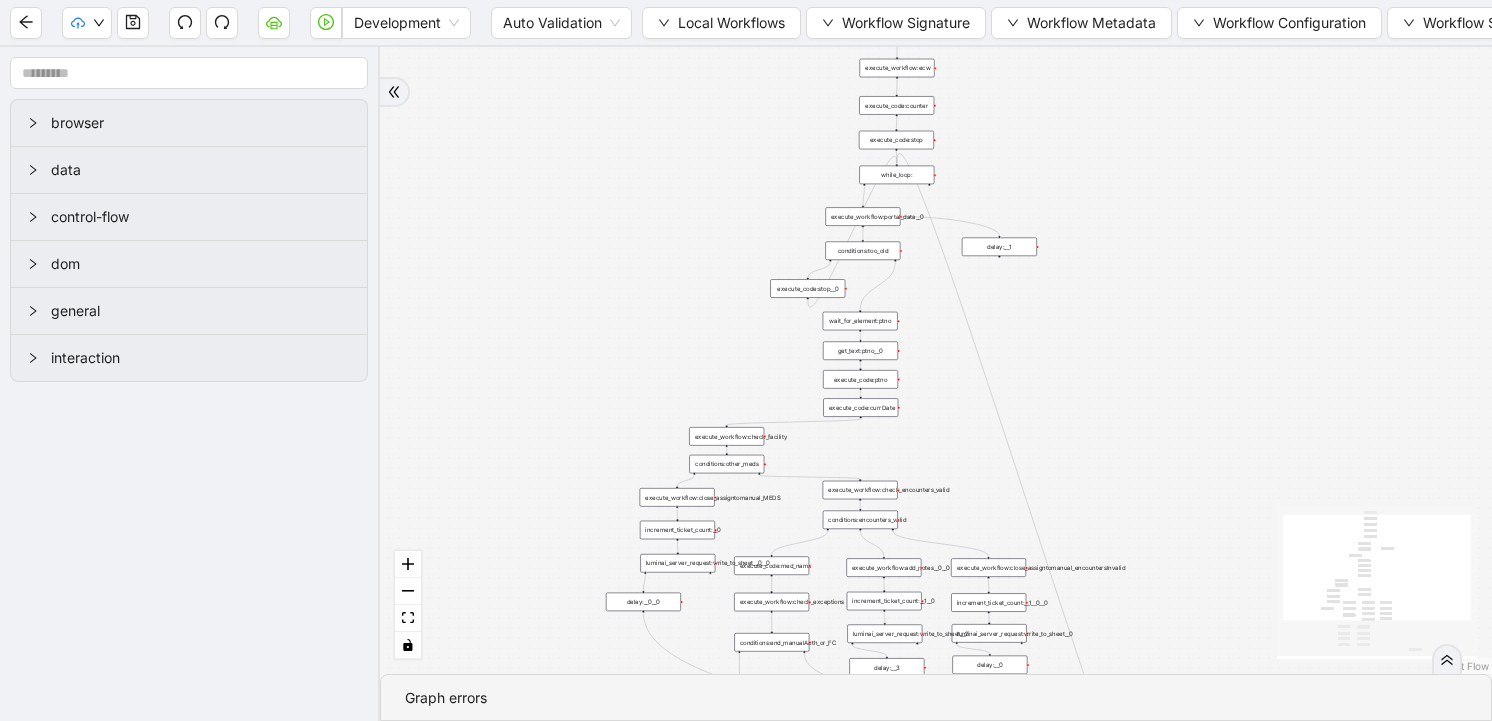 drag, startPoint x: 742, startPoint y: 236, endPoint x: 507, endPoint y: 515, distance: 364.78214 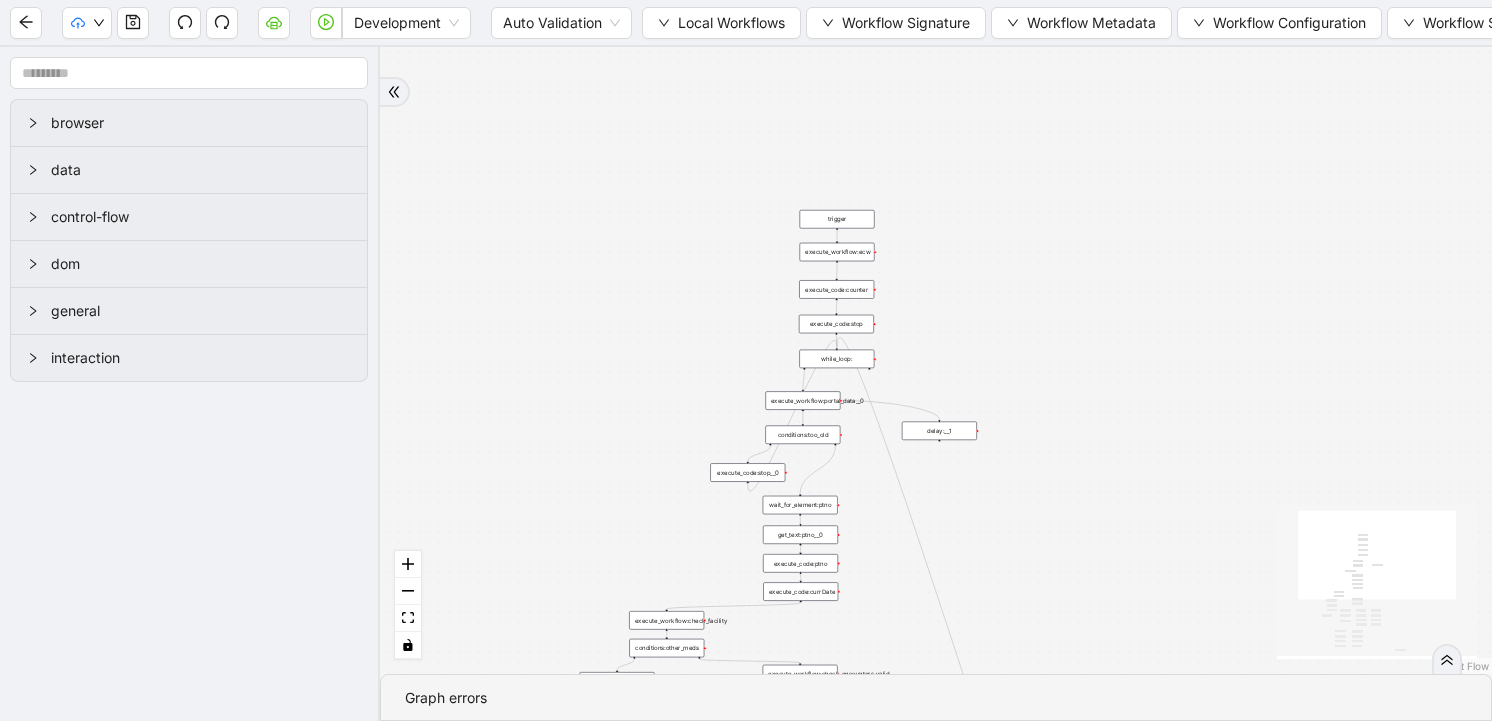 drag, startPoint x: 621, startPoint y: 232, endPoint x: 540, endPoint y: 263, distance: 86.72946 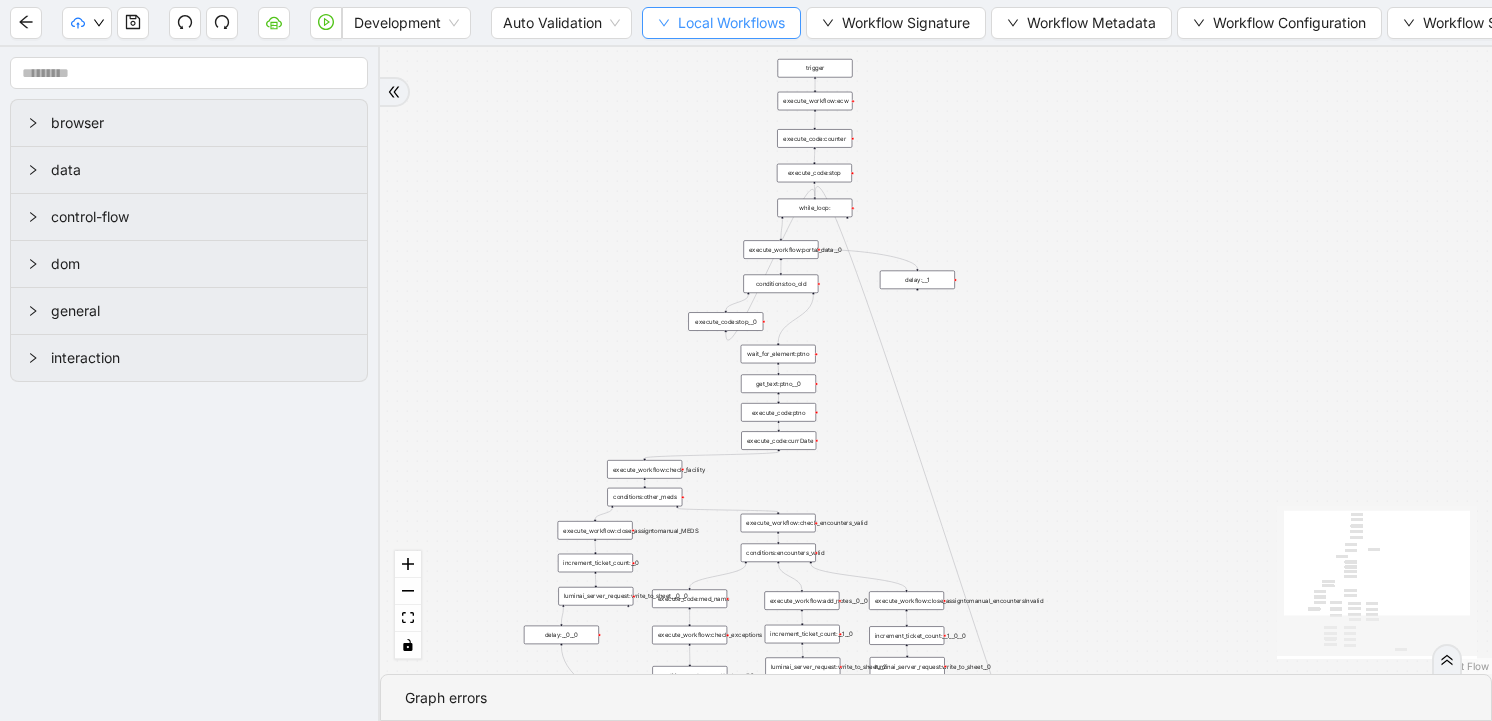 click on "Local Workflows" at bounding box center [731, 23] 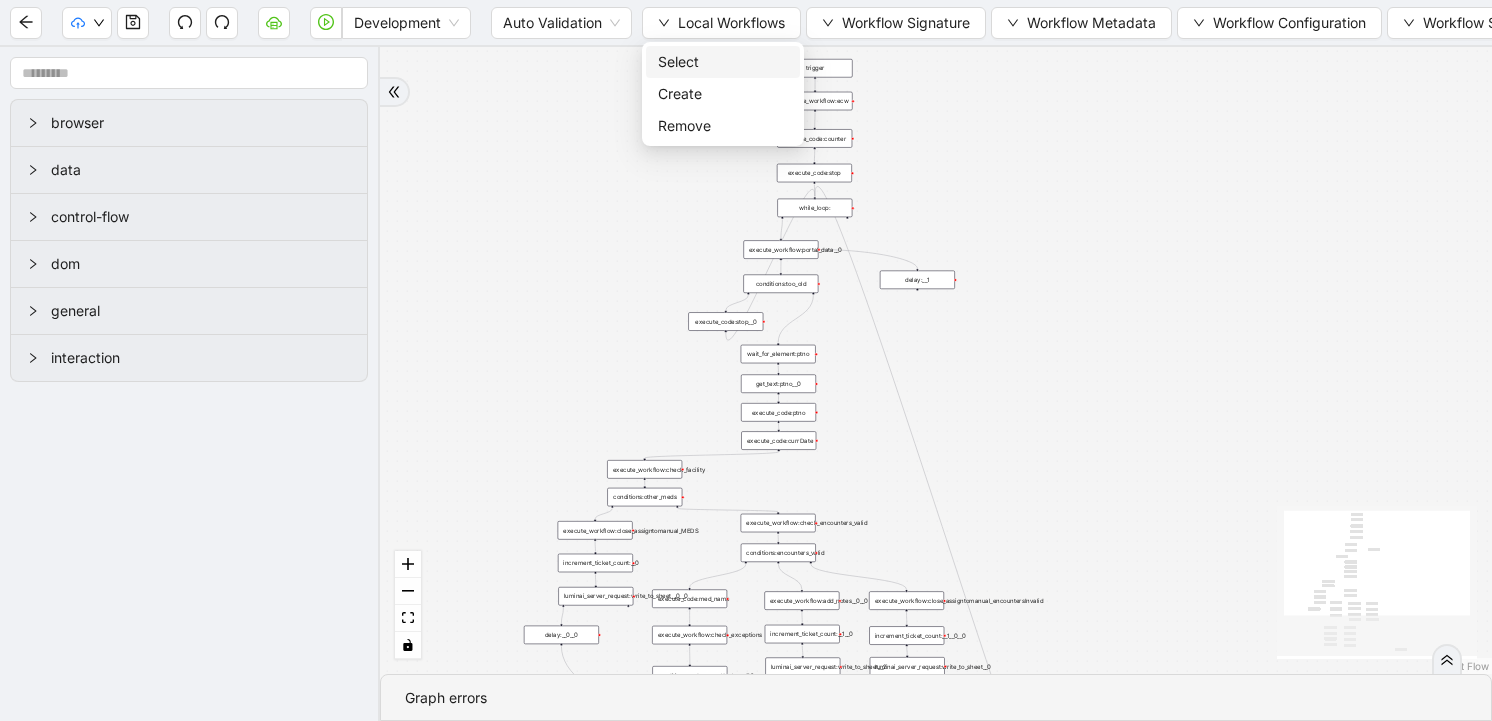 click on "Select" at bounding box center (723, 62) 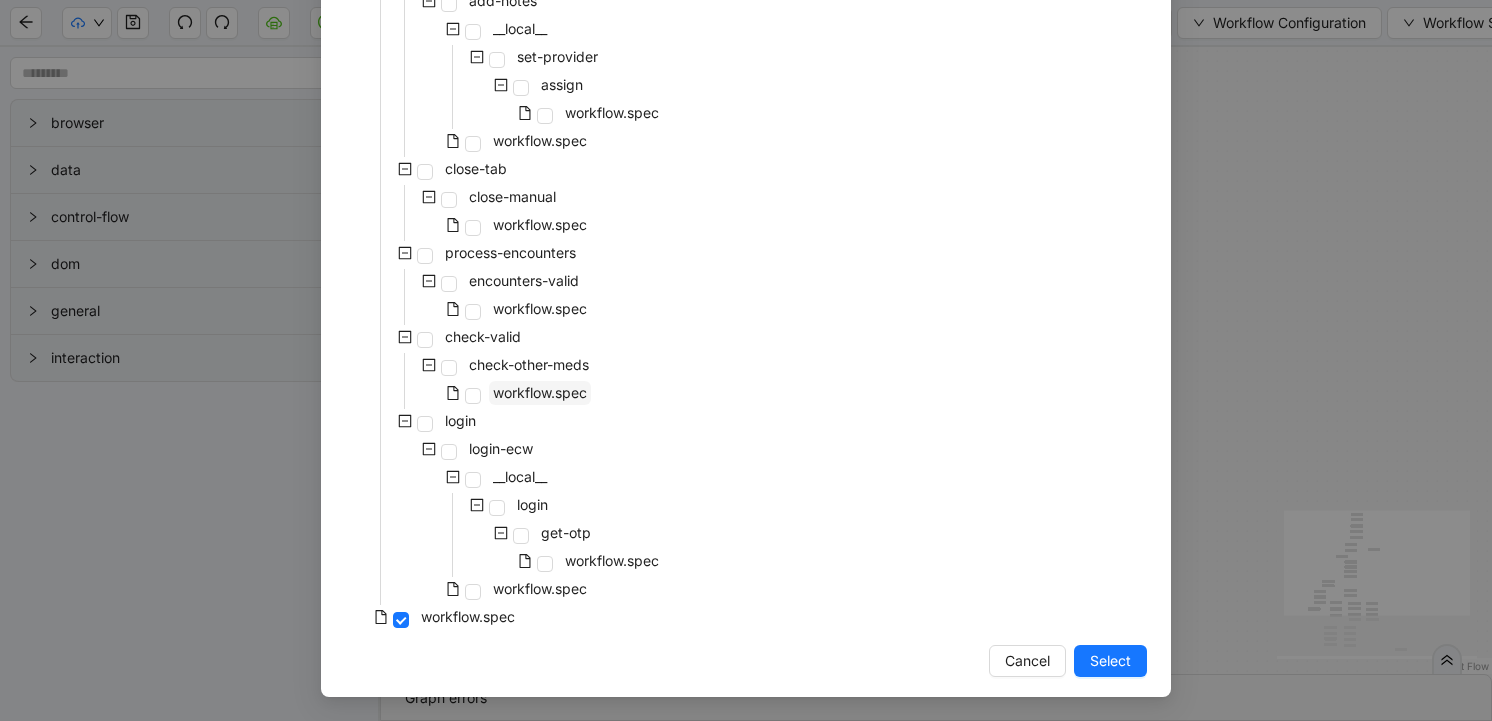 scroll, scrollTop: 0, scrollLeft: 0, axis: both 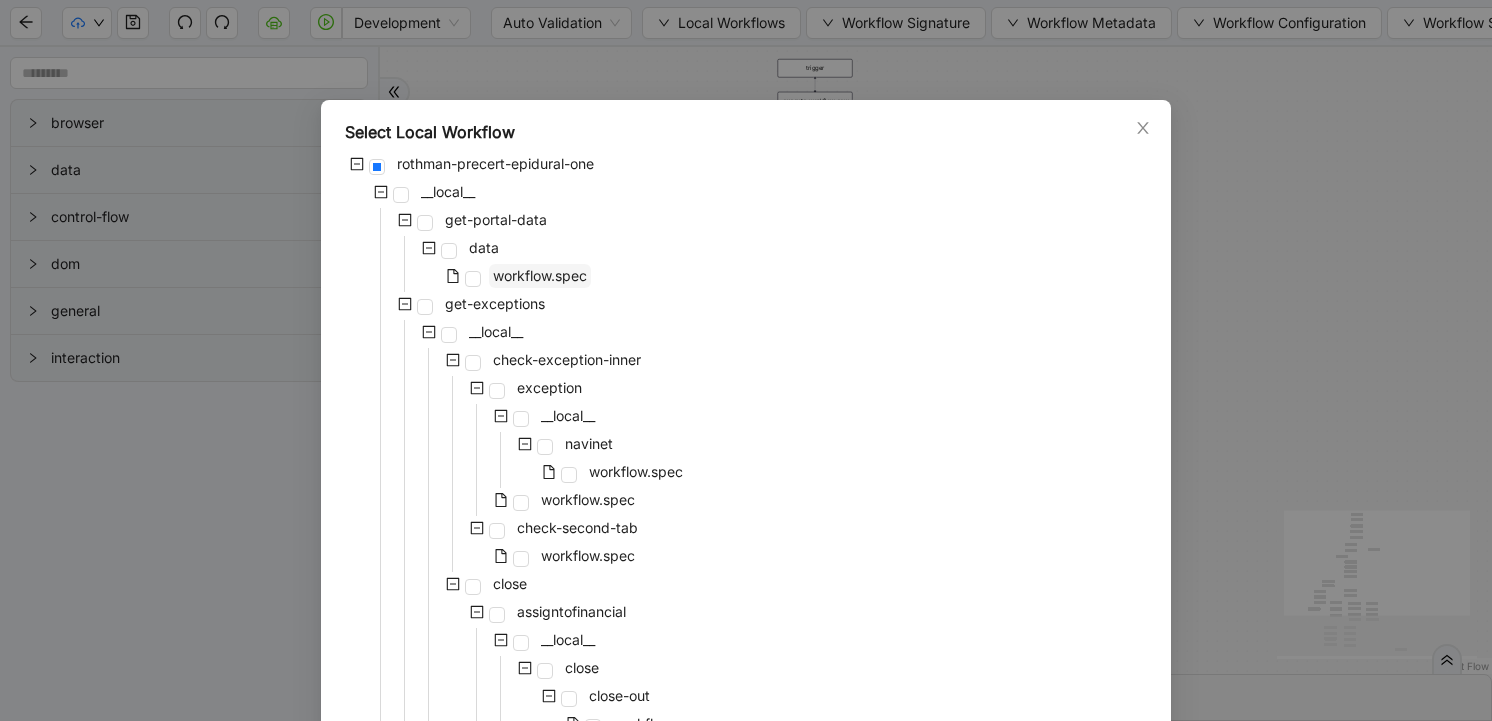 click on "workflow.spec" at bounding box center (540, 275) 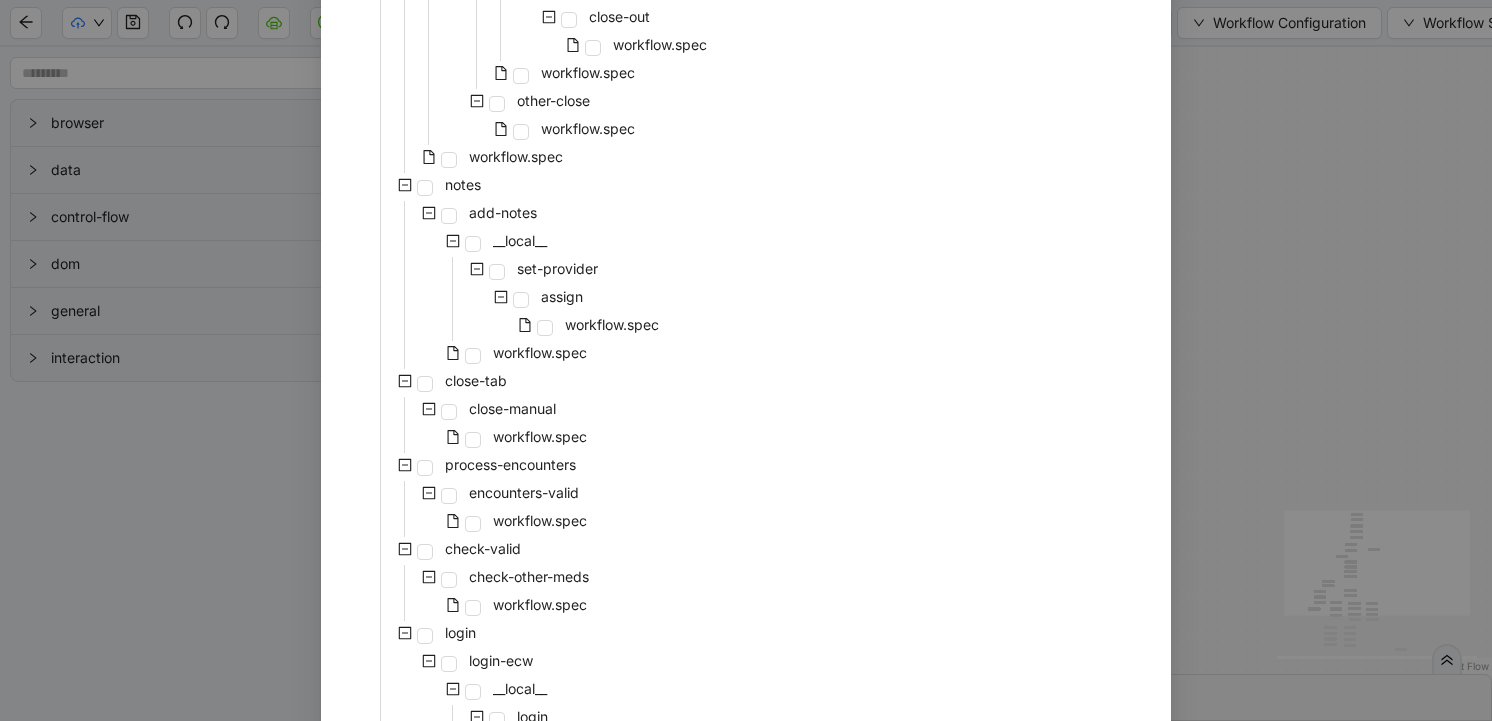 scroll, scrollTop: 891, scrollLeft: 0, axis: vertical 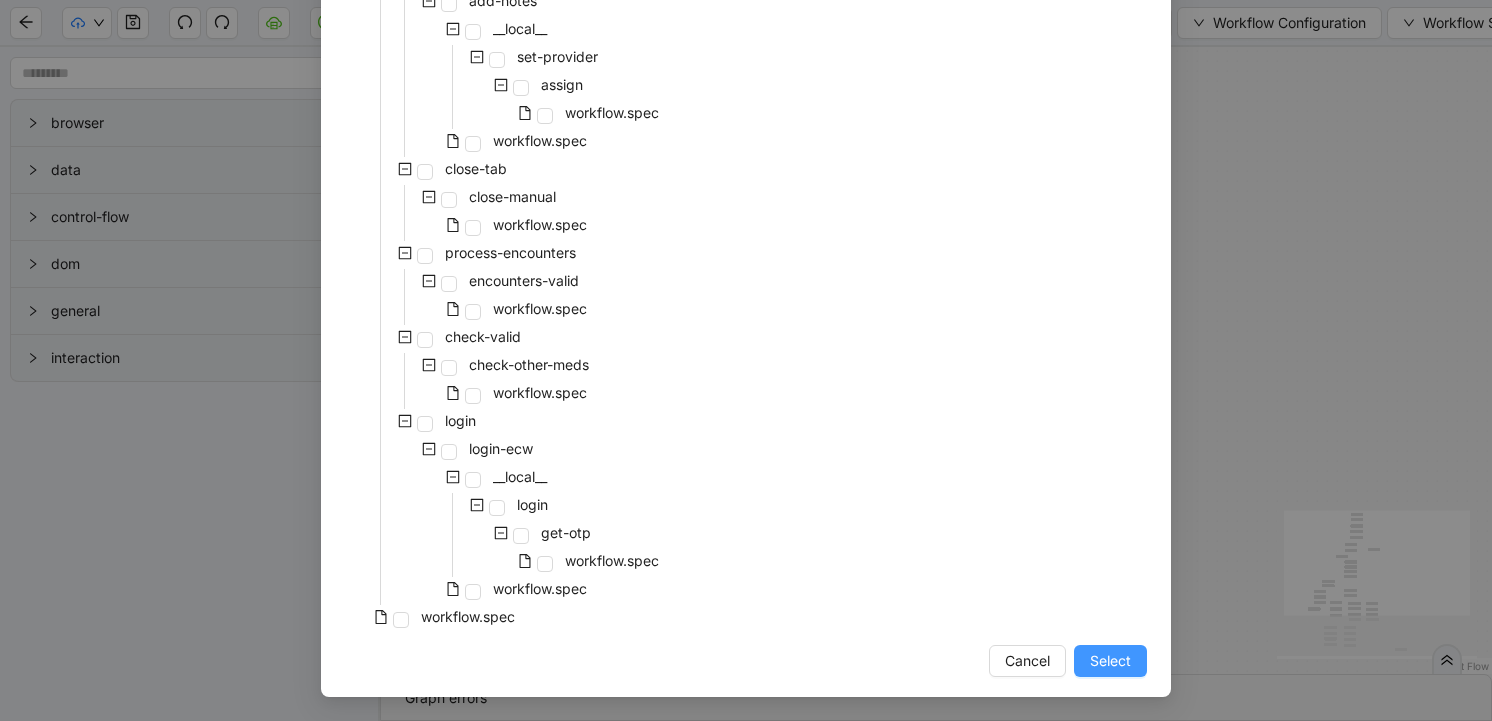 click on "Select" at bounding box center [1110, 661] 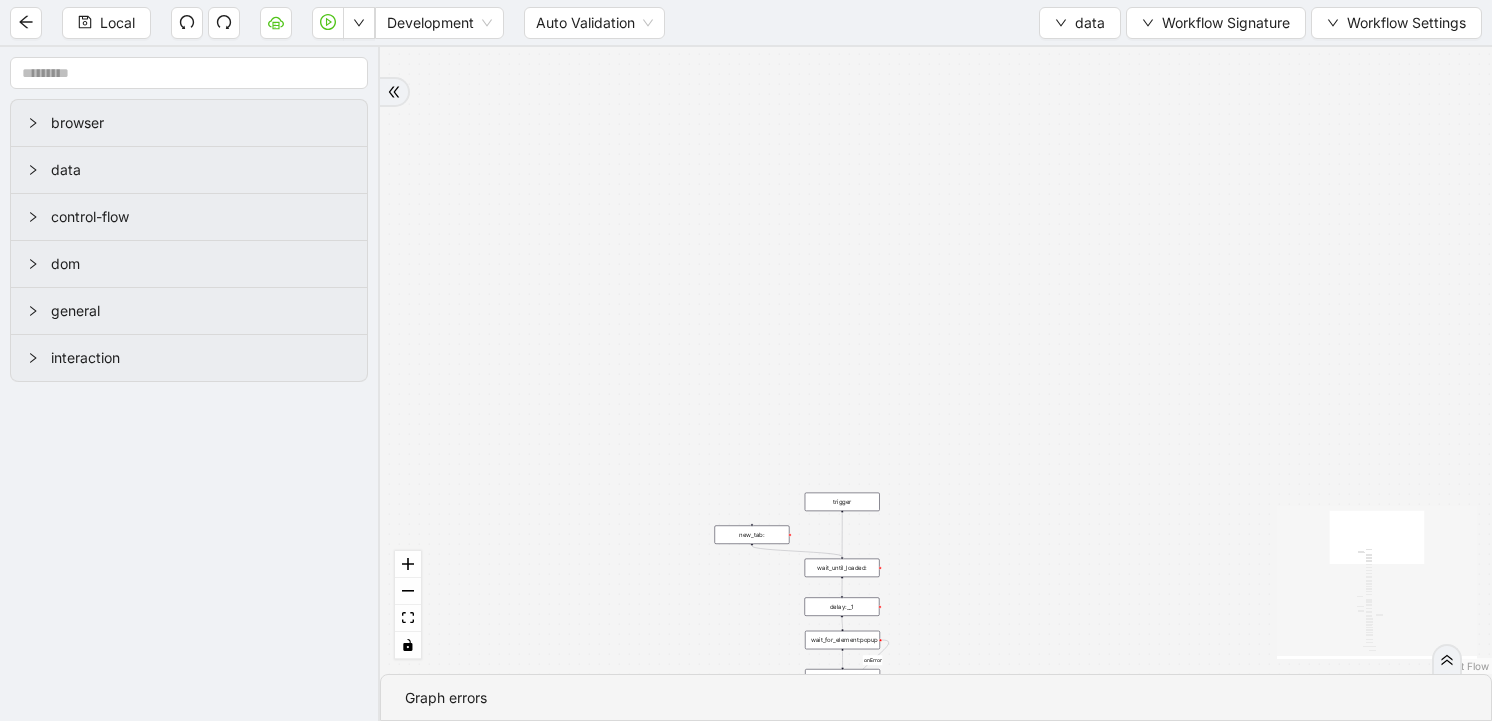drag, startPoint x: 1159, startPoint y: 287, endPoint x: 1099, endPoint y: 119, distance: 178.39282 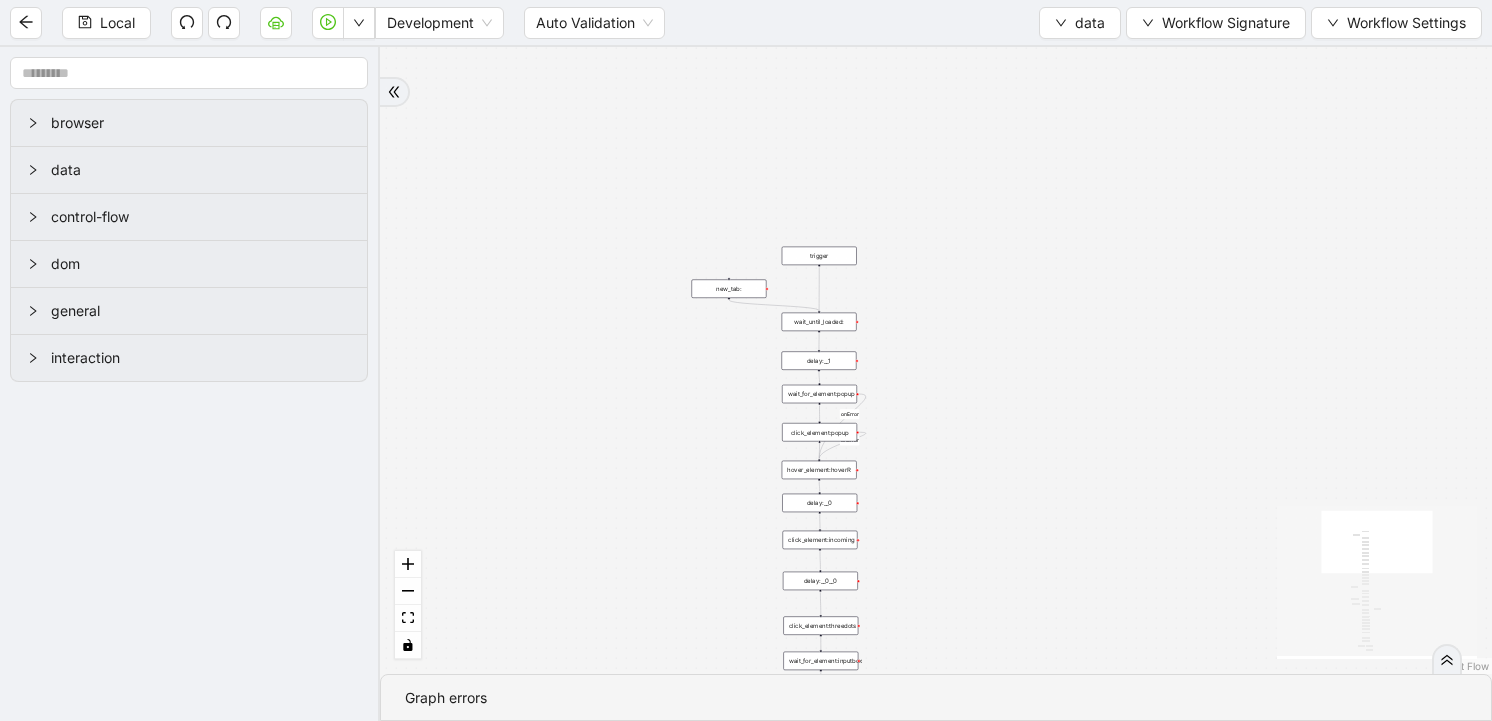 drag, startPoint x: 1065, startPoint y: 501, endPoint x: 1029, endPoint y: 249, distance: 254.55844 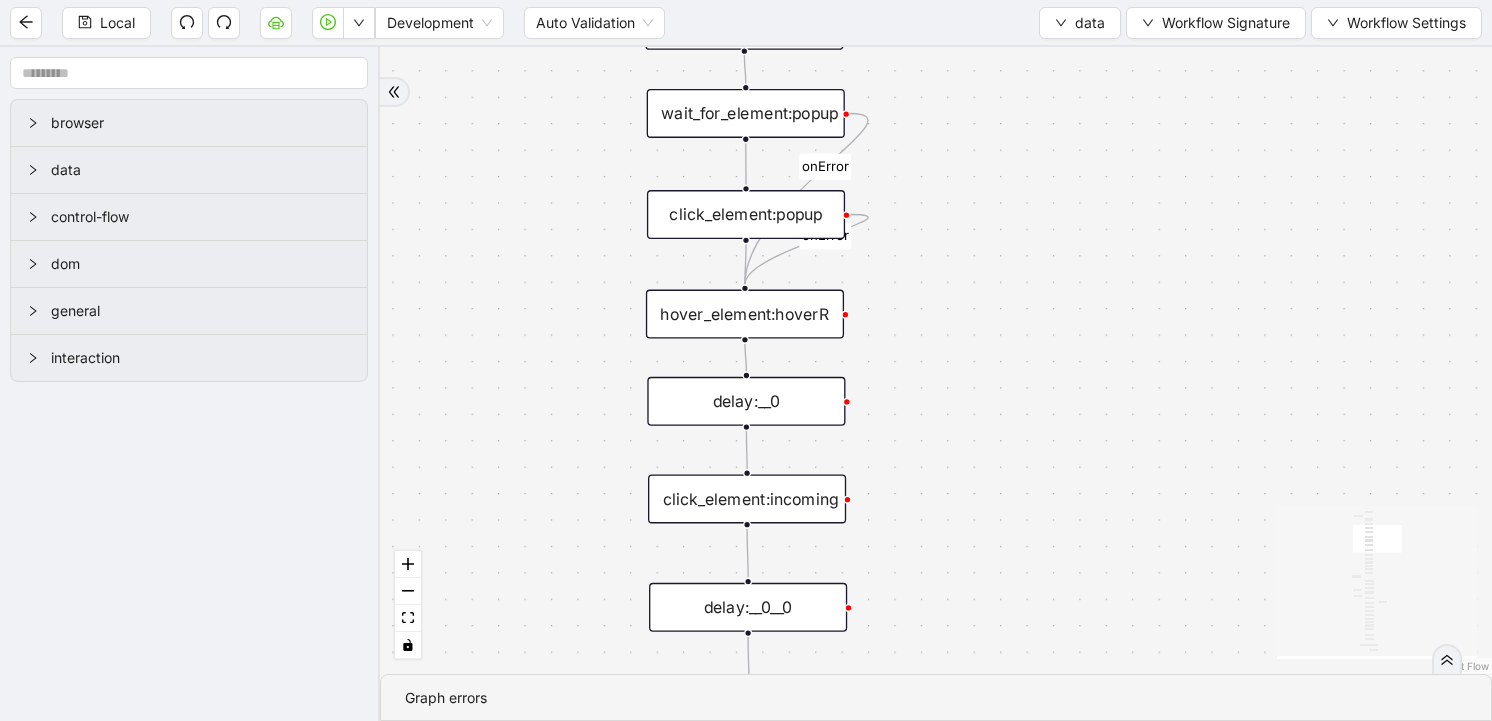 drag, startPoint x: 865, startPoint y: 396, endPoint x: 1023, endPoint y: 142, distance: 299.13208 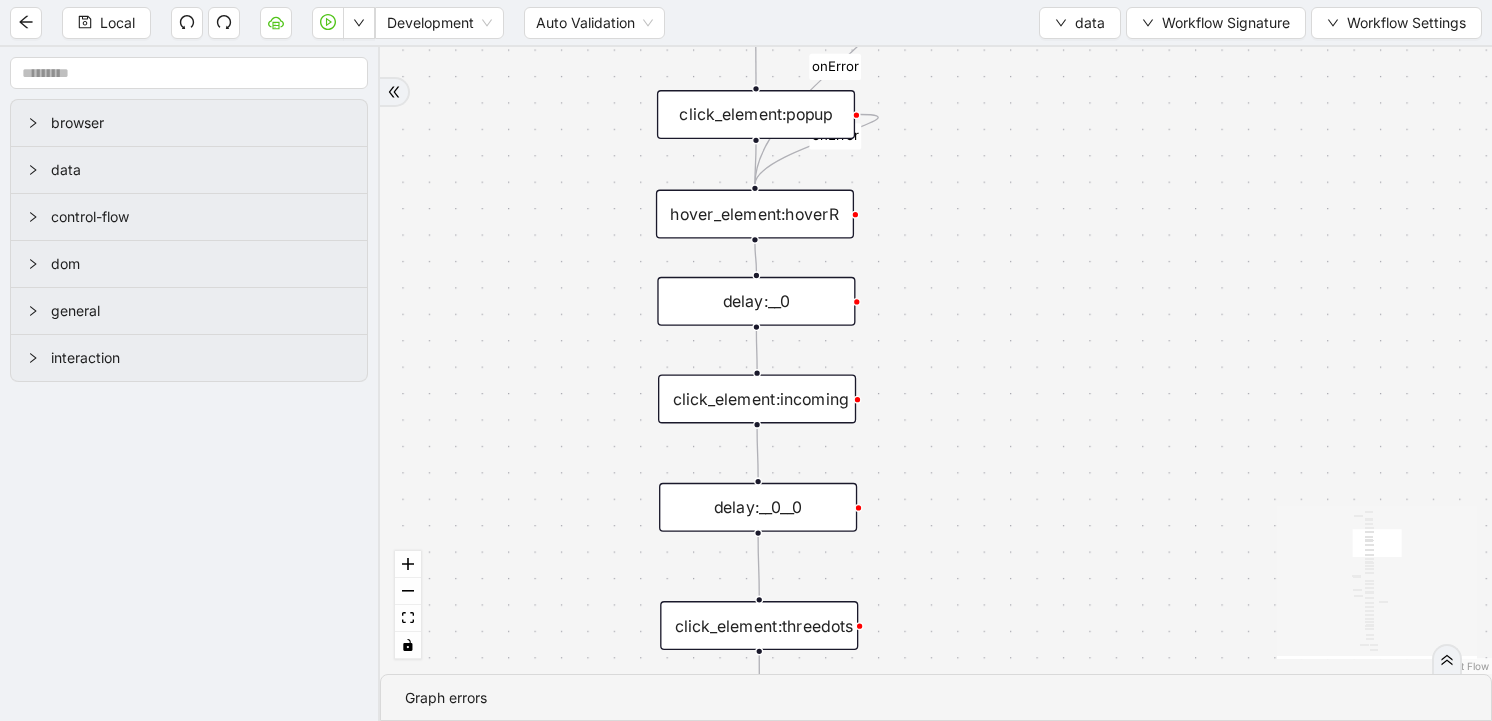 drag, startPoint x: 1000, startPoint y: 538, endPoint x: 969, endPoint y: 237, distance: 302.59213 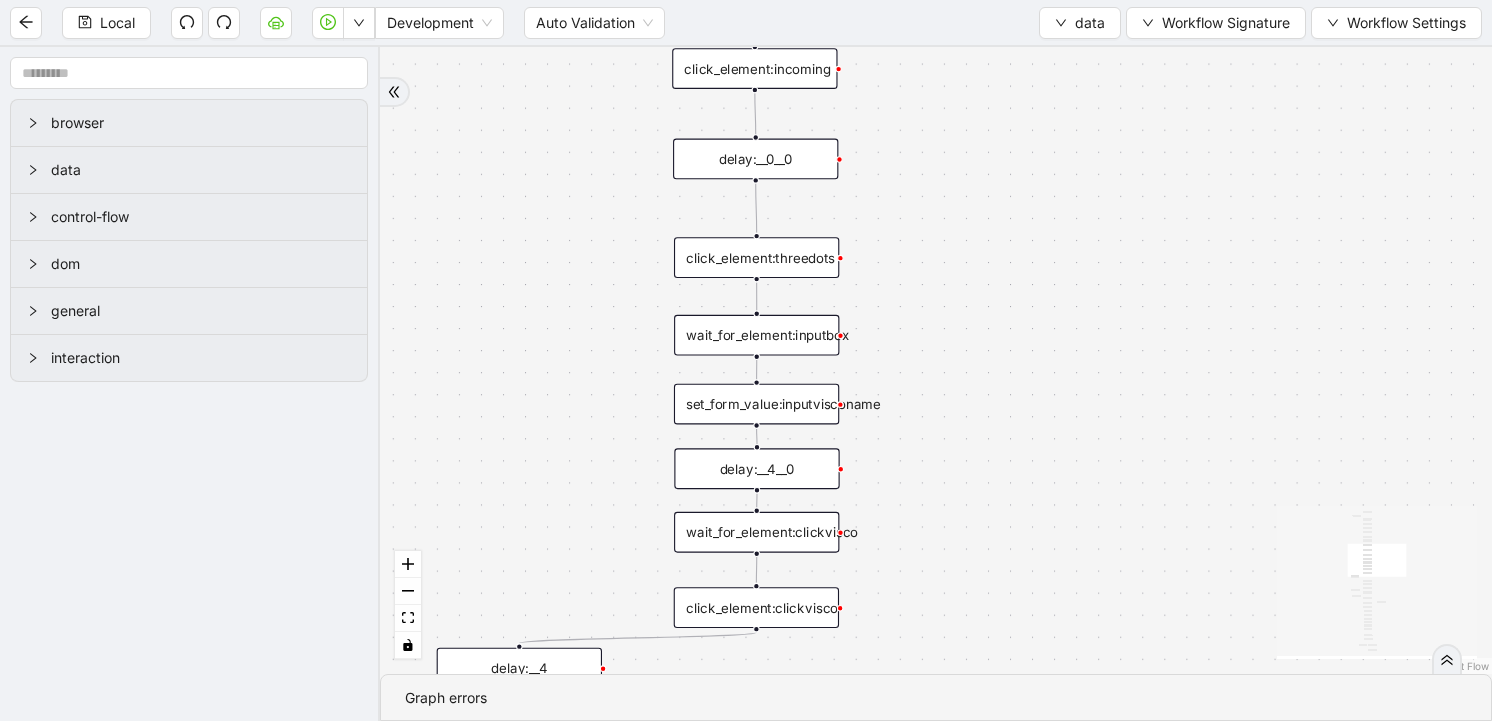 drag, startPoint x: 970, startPoint y: 413, endPoint x: 968, endPoint y: 275, distance: 138.0145 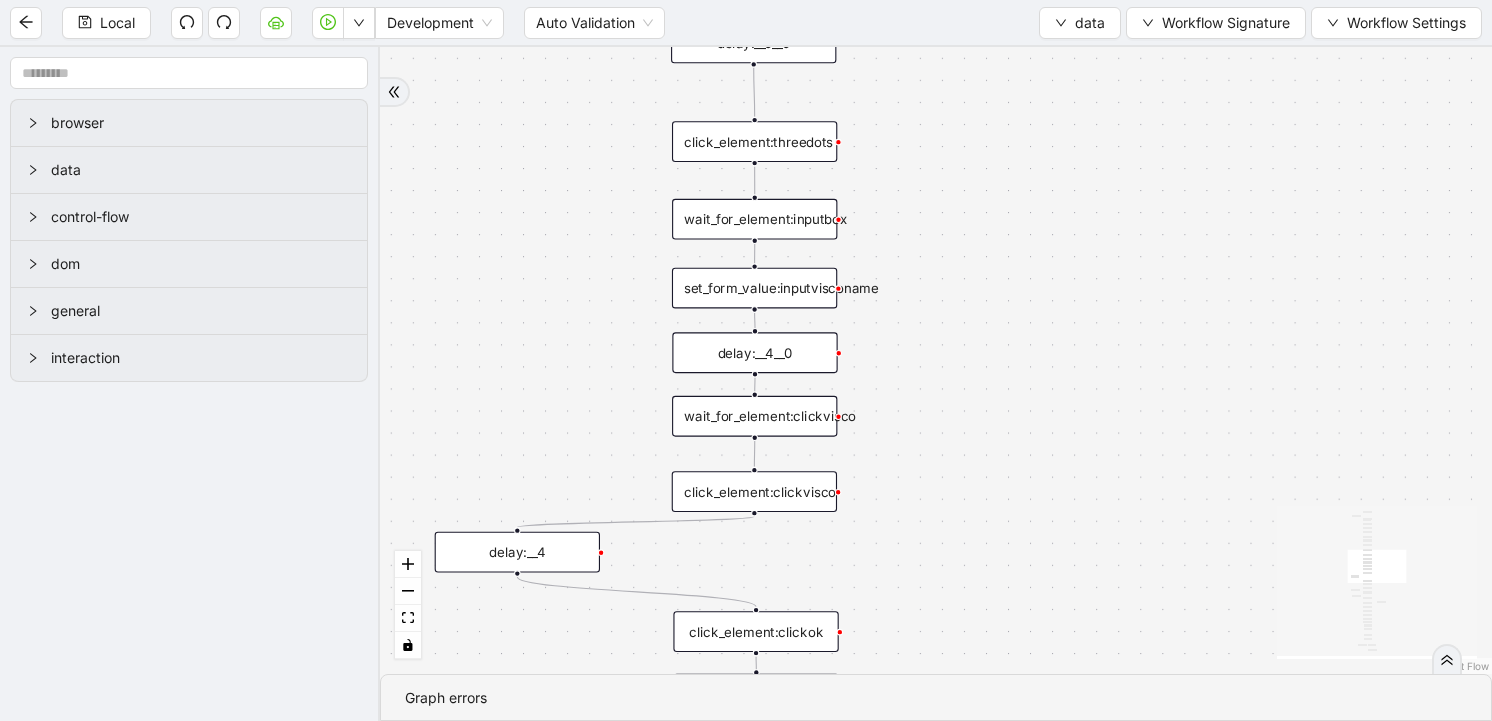 click on "fallback old onError onError trigger wait_until_loaded: click_element:popup click_element:threedots wait_for_element:inputbox set_form_value:inputvisconame wait_for_element:clickvisco click_element:clickvisco click_element:clickok delay: wait_for_element:popup delay:__1 set_form_value:search_insurance_medicare wait_for_element:search_insurance_medicare wait_for_element:click_medicare click_element:click_medicare click_element:filter delay:__1__0 delay:__2 delay:__4 new_tab: delay:__4__0 click_element:click_patient_name hover_element:hoverR click_element:incoming delay:__0 delay:__0__0 click_element:clickfordropdown click_element:insuranceGroup click_element:threedots__0 click_element:OK conditions:too_old get_text:date set_return_value: set_return_value:__0 delay:__3 delay:__4__1 delay:__4__1__0" at bounding box center [936, 360] 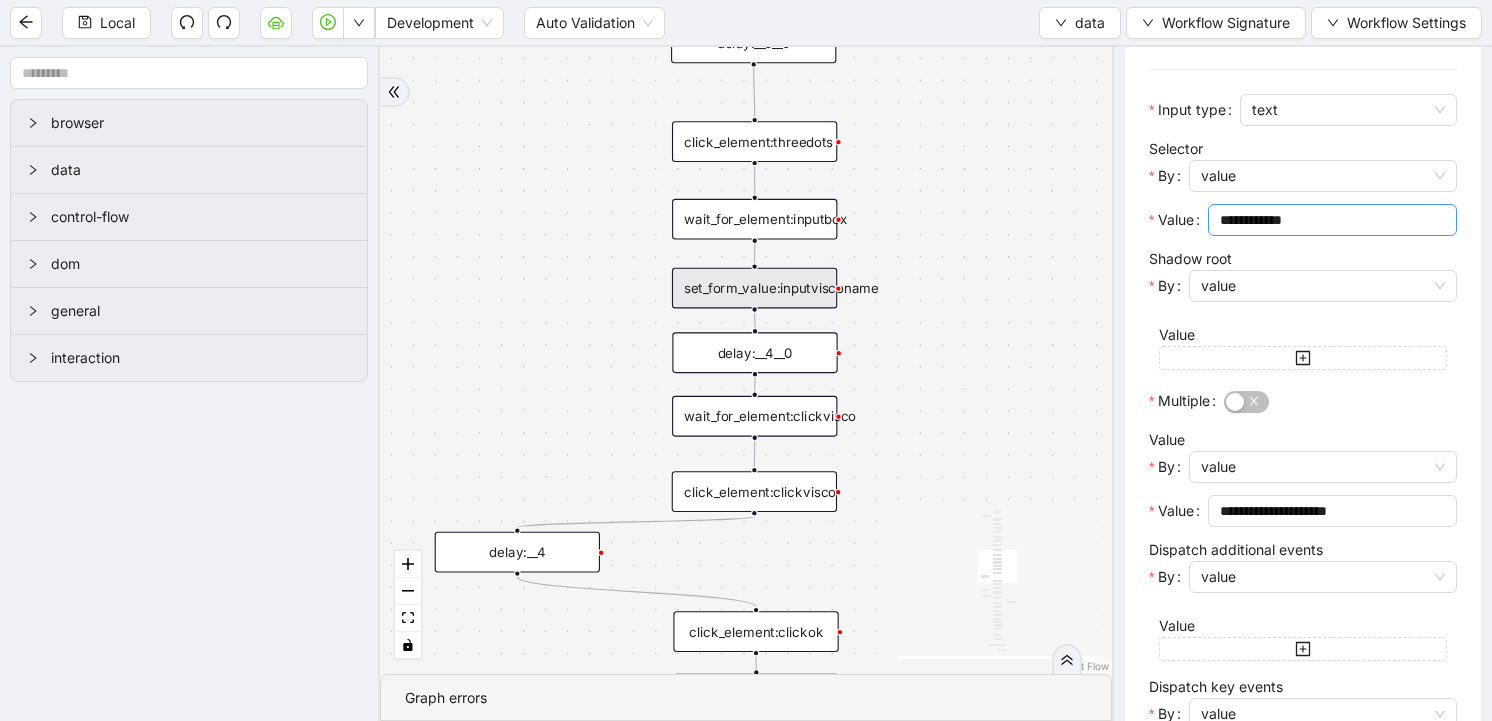 scroll, scrollTop: 375, scrollLeft: 0, axis: vertical 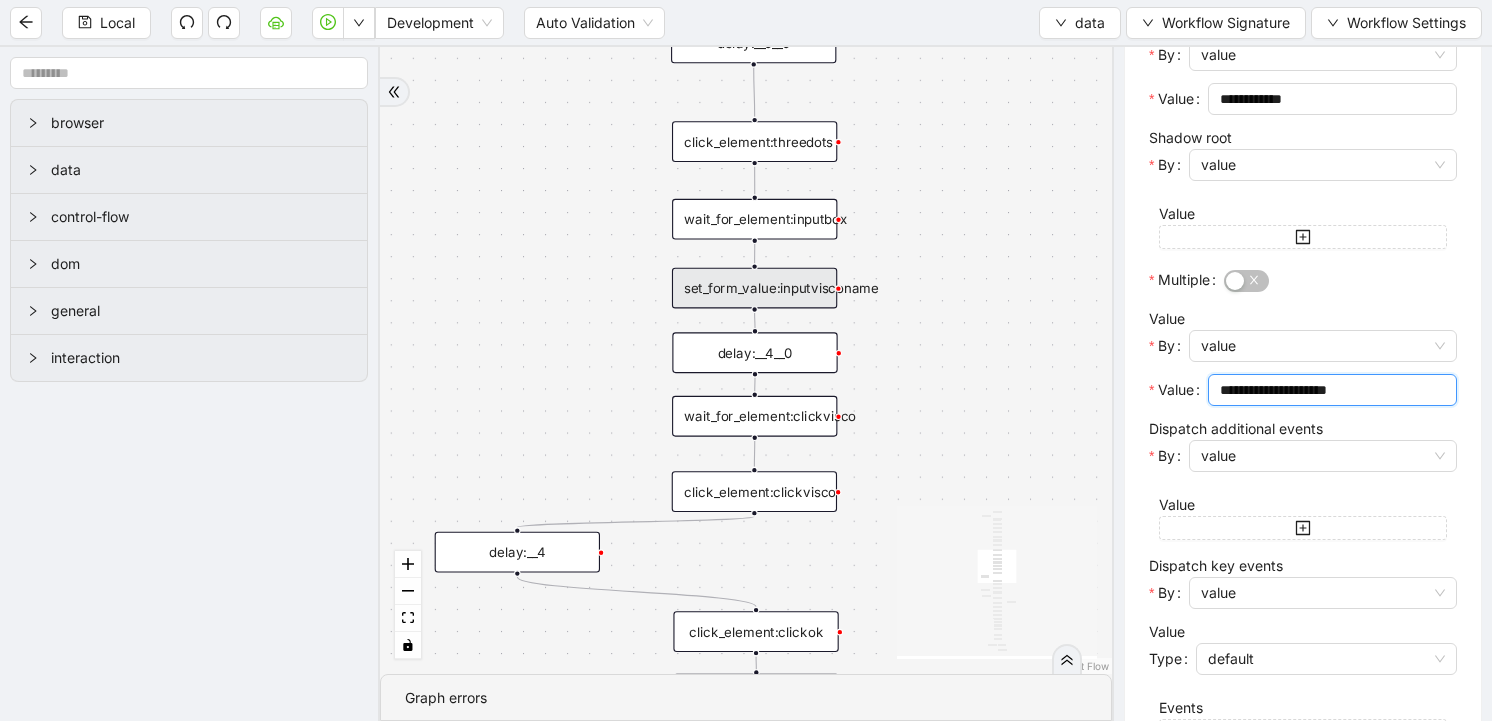 drag, startPoint x: 1381, startPoint y: 393, endPoint x: 1194, endPoint y: 393, distance: 187 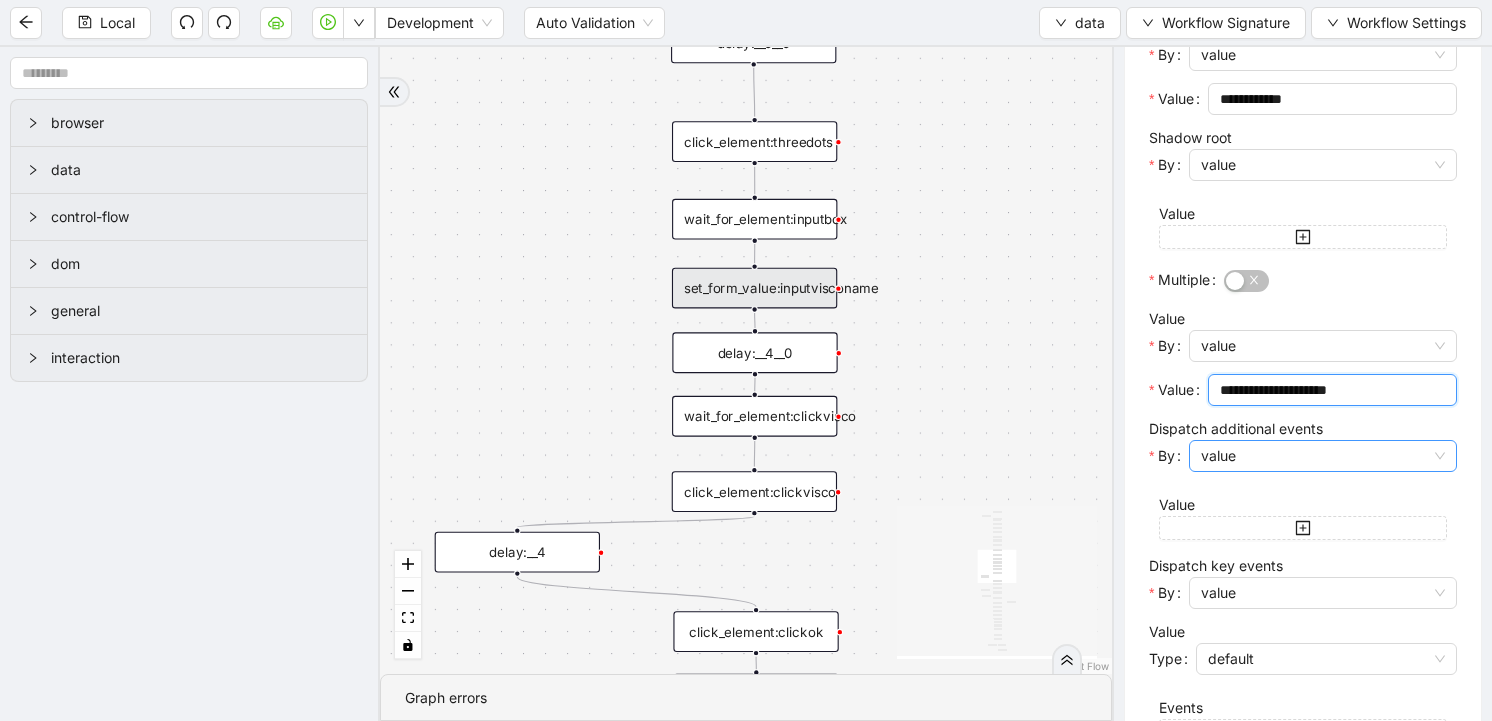 scroll, scrollTop: 603, scrollLeft: 0, axis: vertical 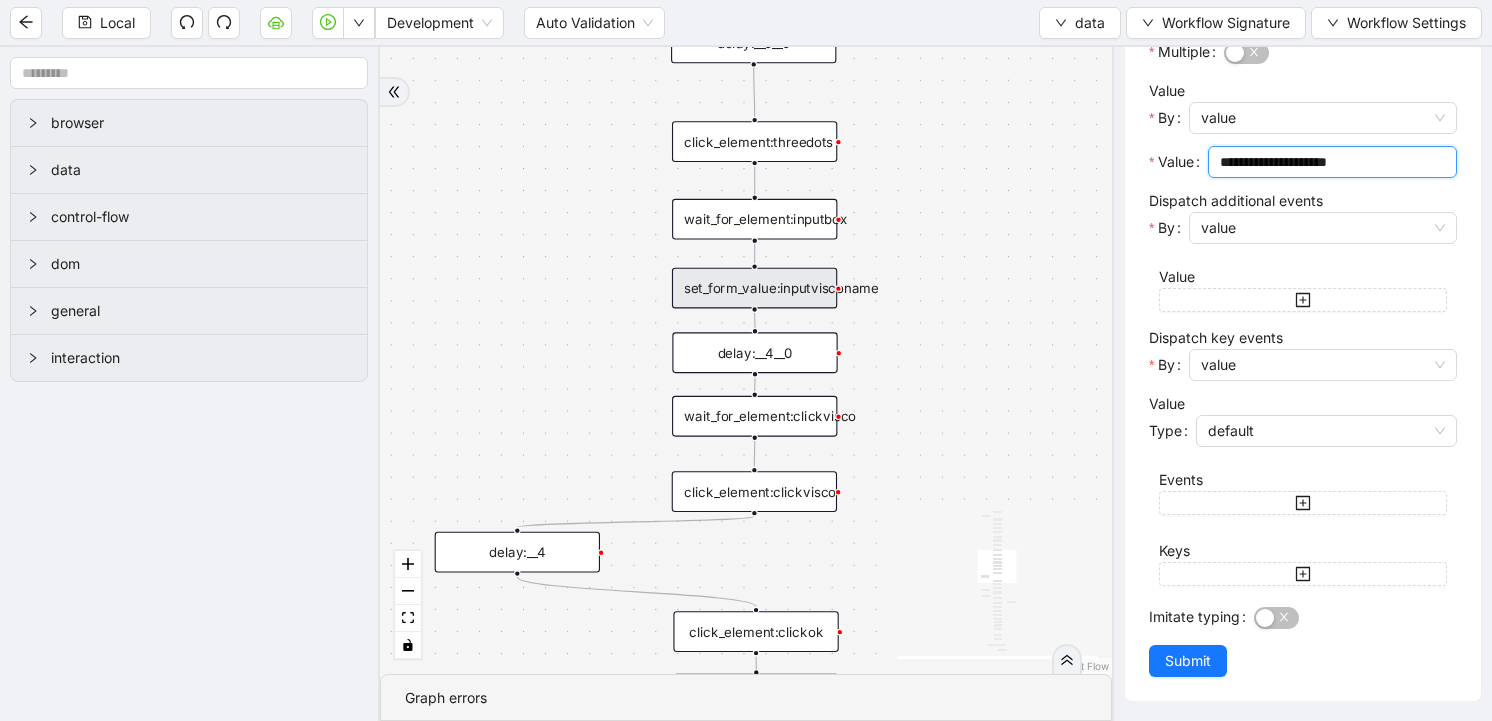 click on "fallback old onError onError trigger wait_until_loaded: click_element:popup click_element:threedots wait_for_element:inputbox set_form_value:inputvisconame wait_for_element:clickvisco click_element:clickvisco click_element:clickok delay: wait_for_element:popup delay:__1 set_form_value:search_insurance_medicare wait_for_element:search_insurance_medicare wait_for_element:click_medicare click_element:click_medicare click_element:filter delay:__1__0 delay:__2 delay:__4 new_tab: delay:__4__0 click_element:click_patient_name hover_element:hoverR click_element:incoming delay:__0 delay:__0__0 click_element:clickfordropdown click_element:insuranceGroup click_element:threedots__0 click_element:OK conditions:too_old get_text:date set_return_value: set_return_value:__0 delay:__3 delay:__4__1 delay:__4__1__0" at bounding box center (746, 360) 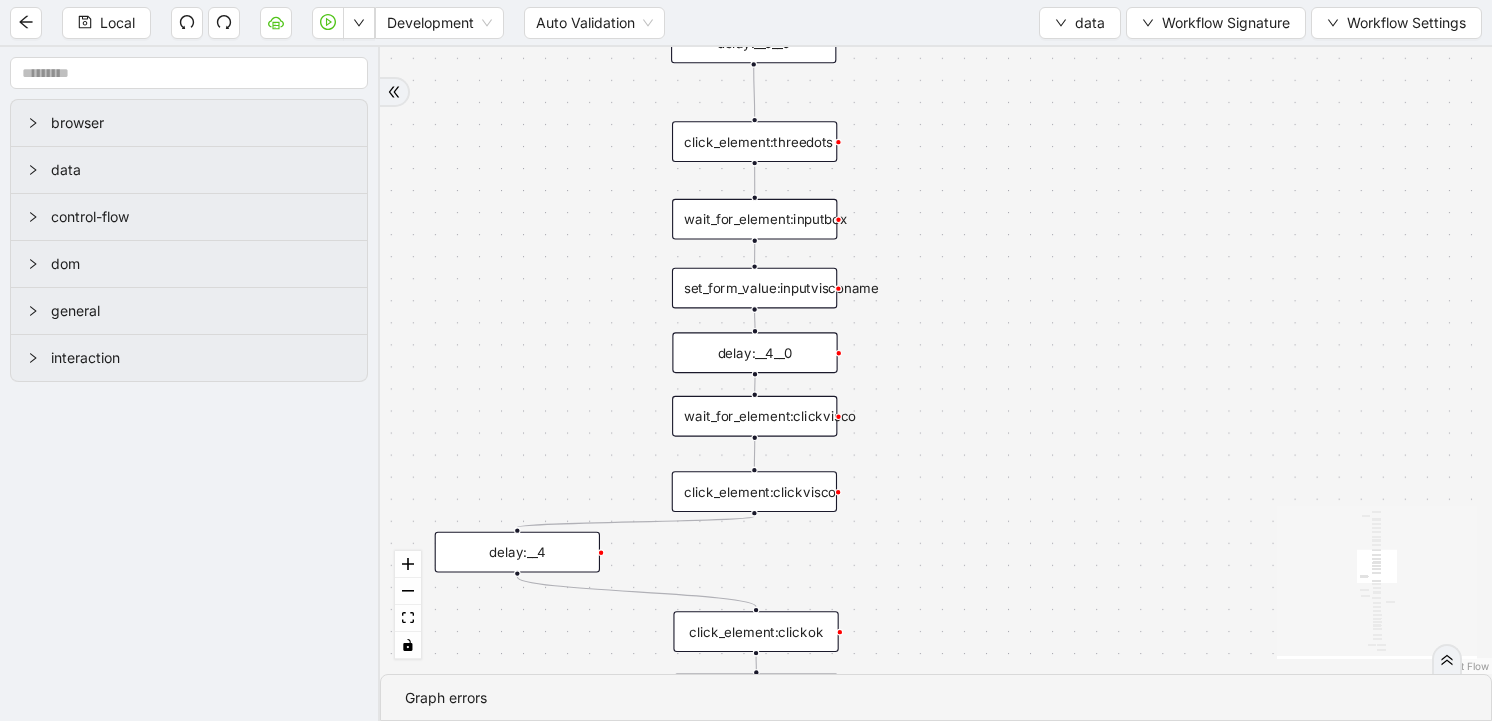 scroll, scrollTop: 0, scrollLeft: 0, axis: both 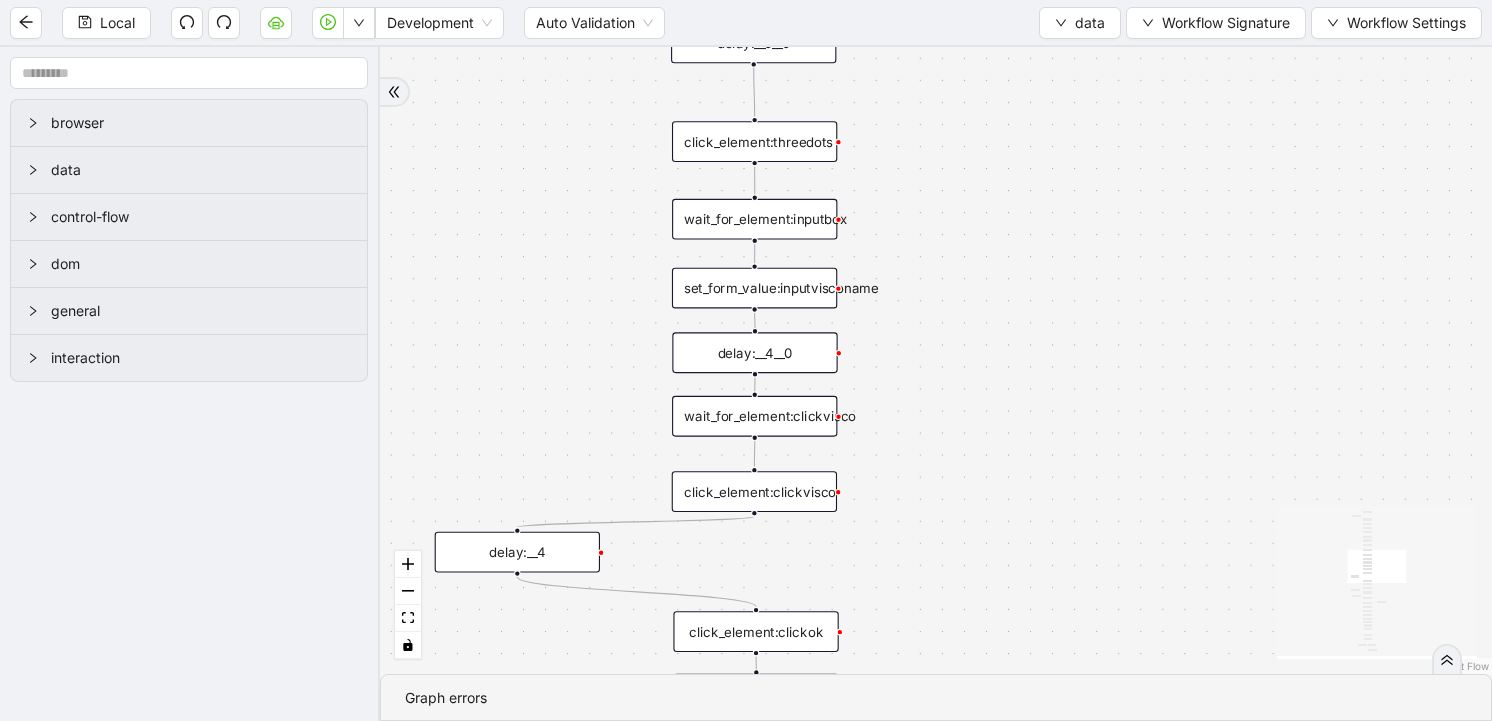drag, startPoint x: 1009, startPoint y: 487, endPoint x: 1024, endPoint y: 211, distance: 276.40732 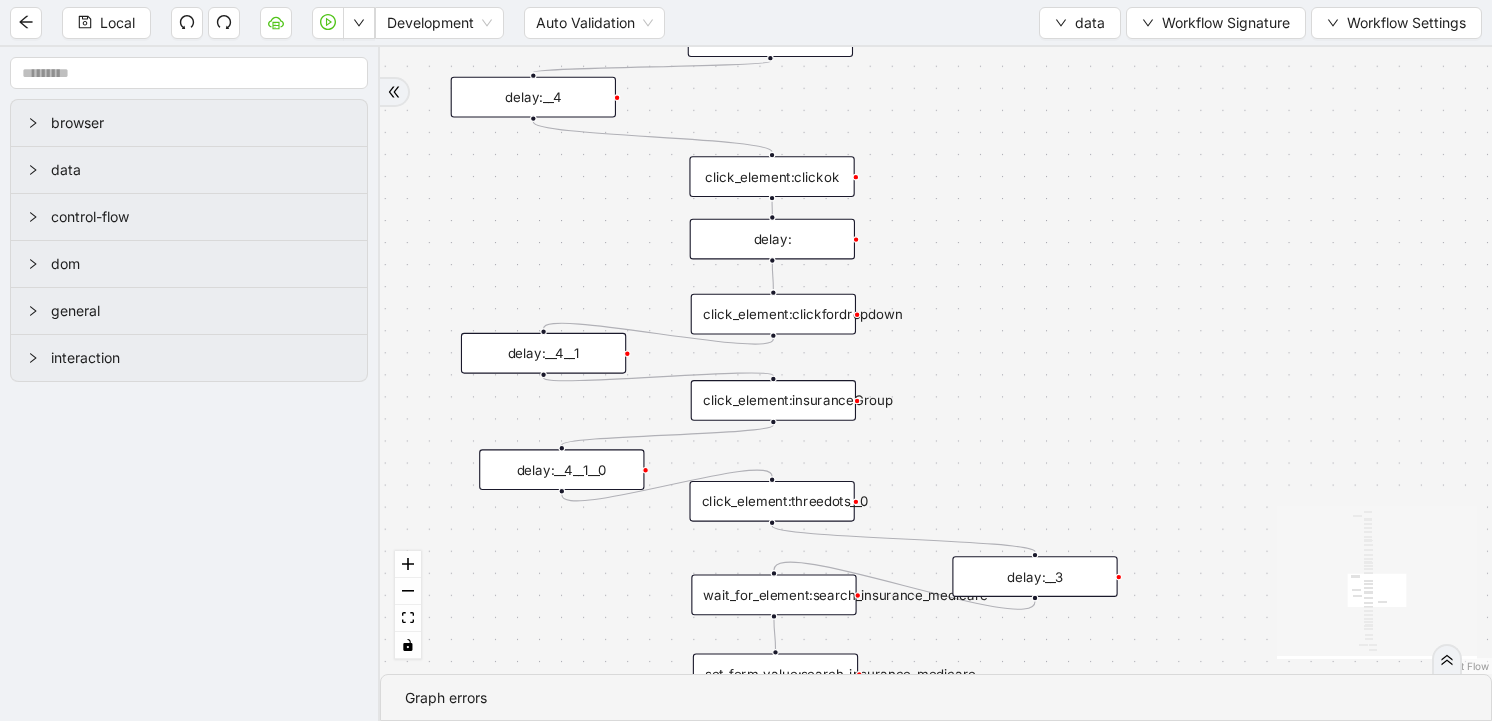 drag, startPoint x: 1019, startPoint y: 471, endPoint x: 1027, endPoint y: 244, distance: 227.14093 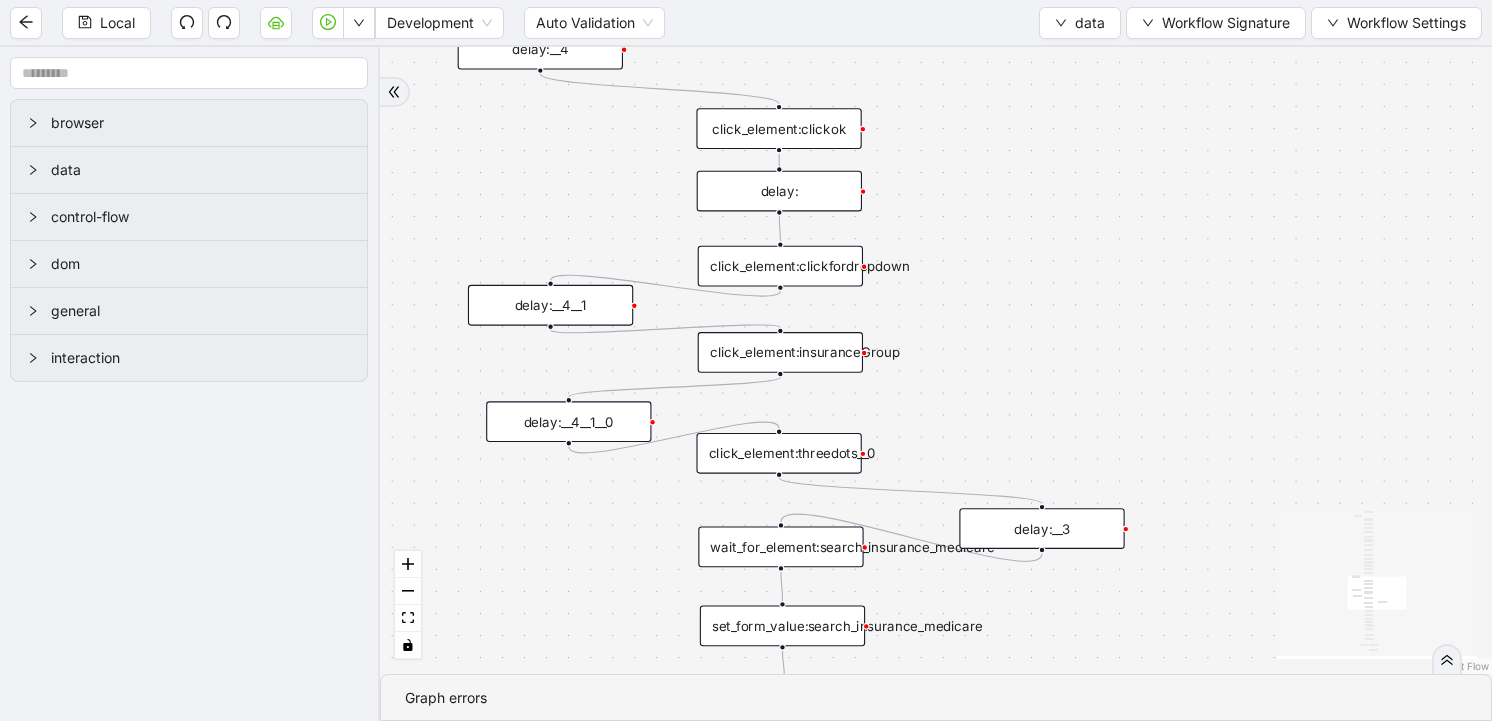 click on "click_element:clickfordropdown" at bounding box center (780, 266) 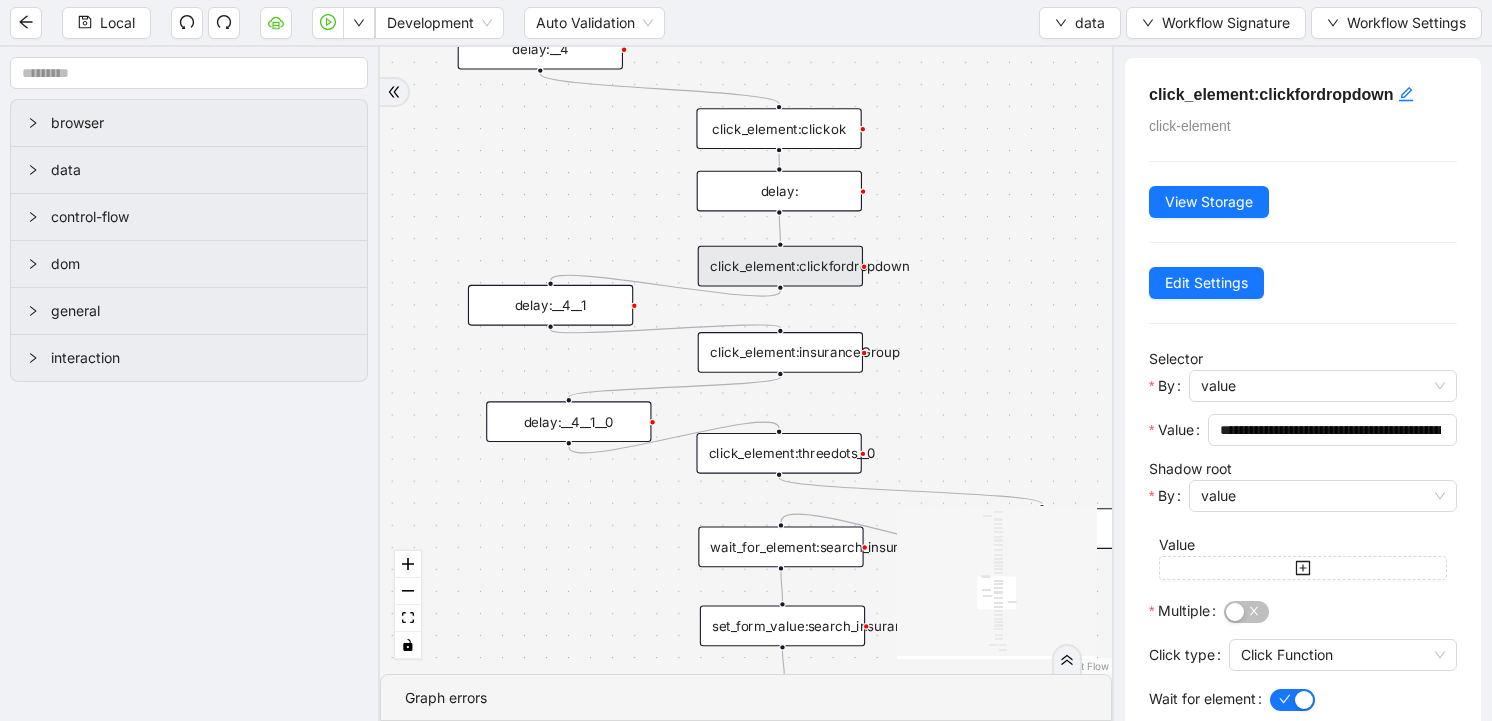 scroll, scrollTop: 126, scrollLeft: 0, axis: vertical 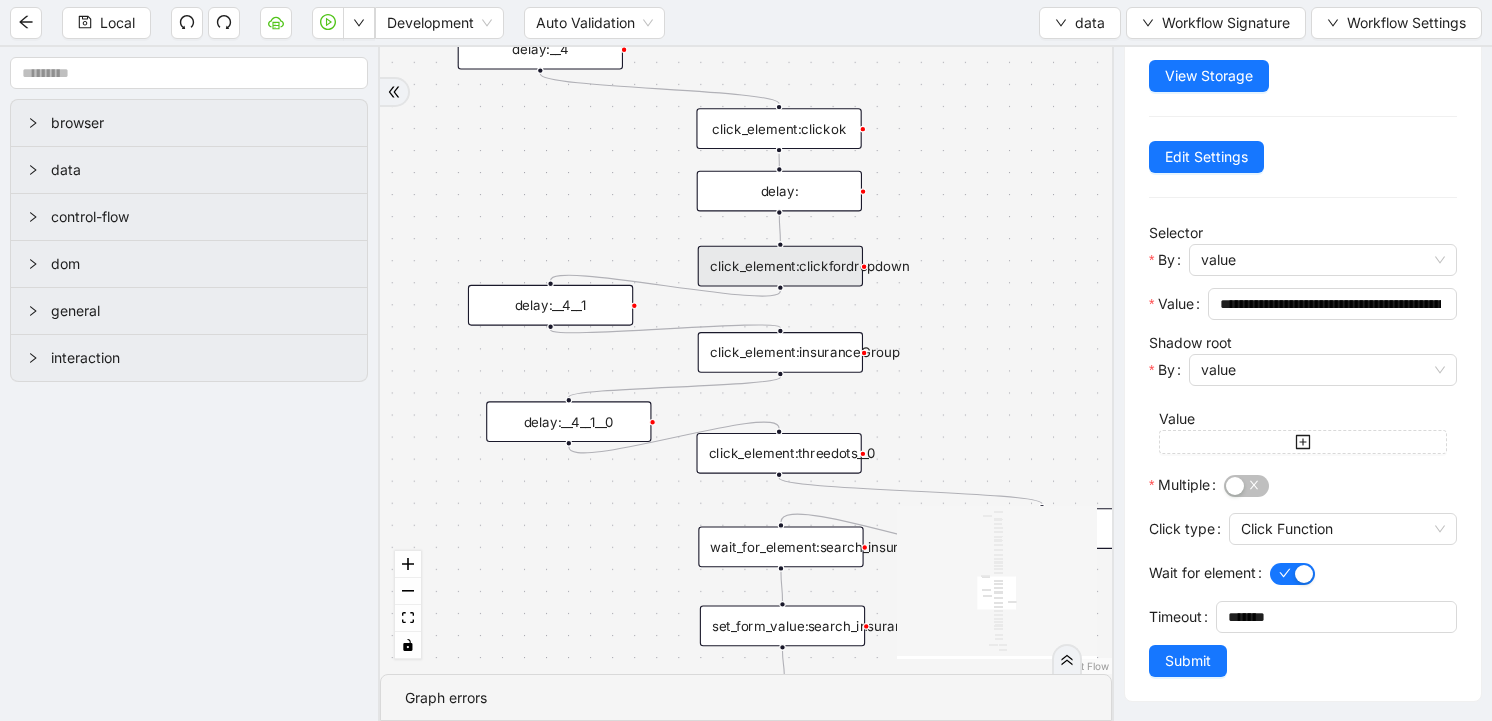click on "fallback old onError onError trigger wait_until_loaded: click_element:popup click_element:threedots wait_for_element:inputbox set_form_value:inputvisconame wait_for_element:clickvisco click_element:clickvisco click_element:clickok delay: wait_for_element:popup delay:__1 set_form_value:search_insurance_medicare wait_for_element:search_insurance_medicare wait_for_element:click_medicare click_element:click_medicare click_element:filter delay:__1__0 delay:__2 delay:__4 new_tab: delay:__4__0 click_element:click_patient_name hover_element:hoverR click_element:incoming delay:__0 delay:__0__0 click_element:clickfordropdown click_element:insuranceGroup click_element:threedots__0 click_element:OK conditions:too_old get_text:date set_return_value: set_return_value:__0 delay:__3 delay:__4__1 delay:__4__1__0" at bounding box center [746, 360] 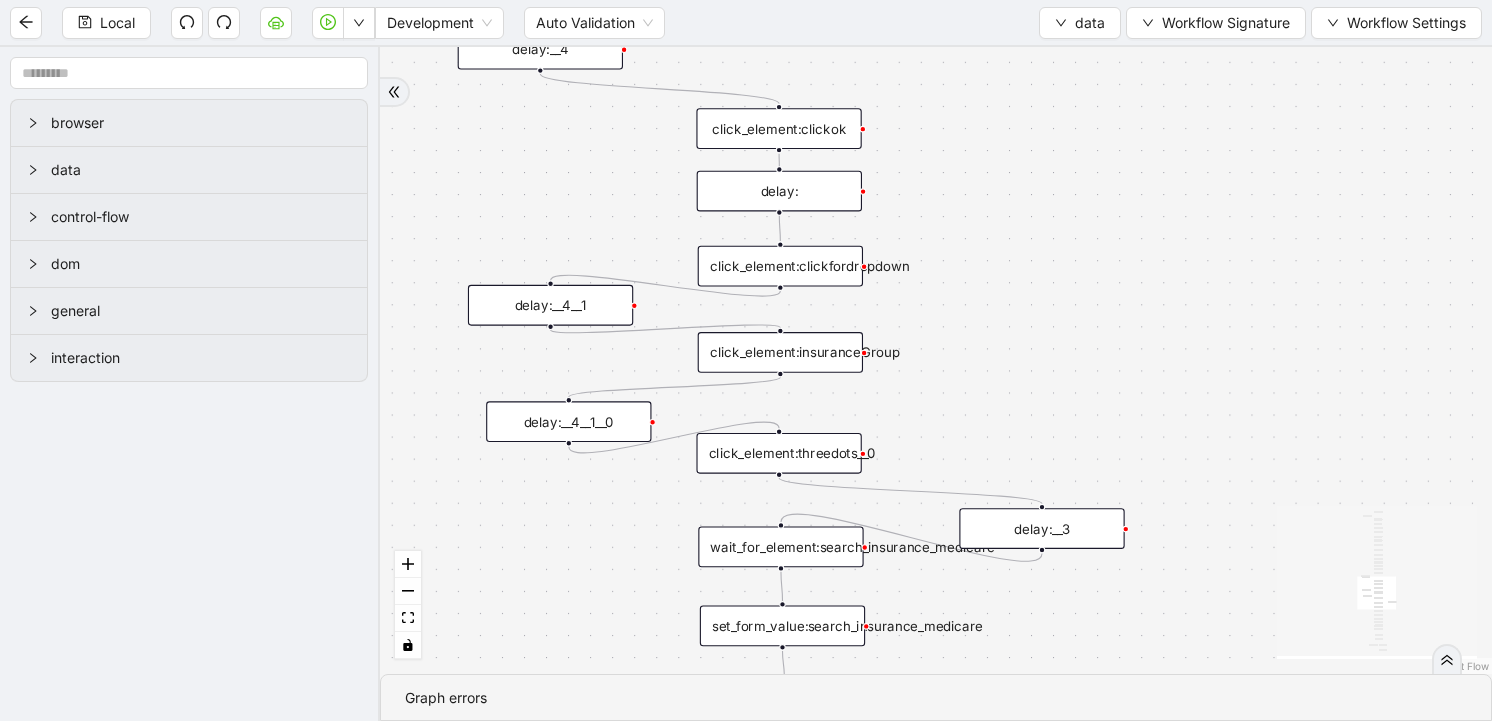 scroll, scrollTop: 0, scrollLeft: 0, axis: both 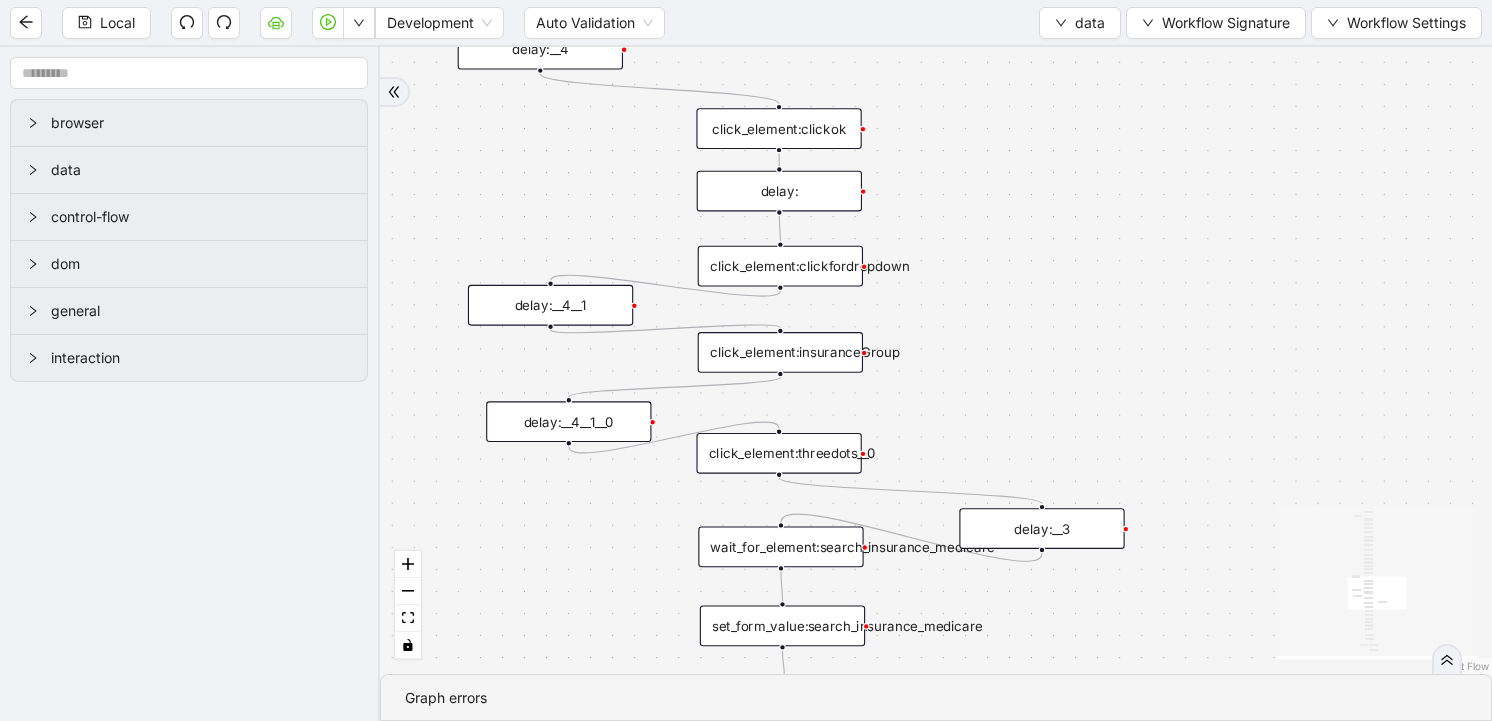 click on "click_element:insuranceGroup" at bounding box center [780, 352] 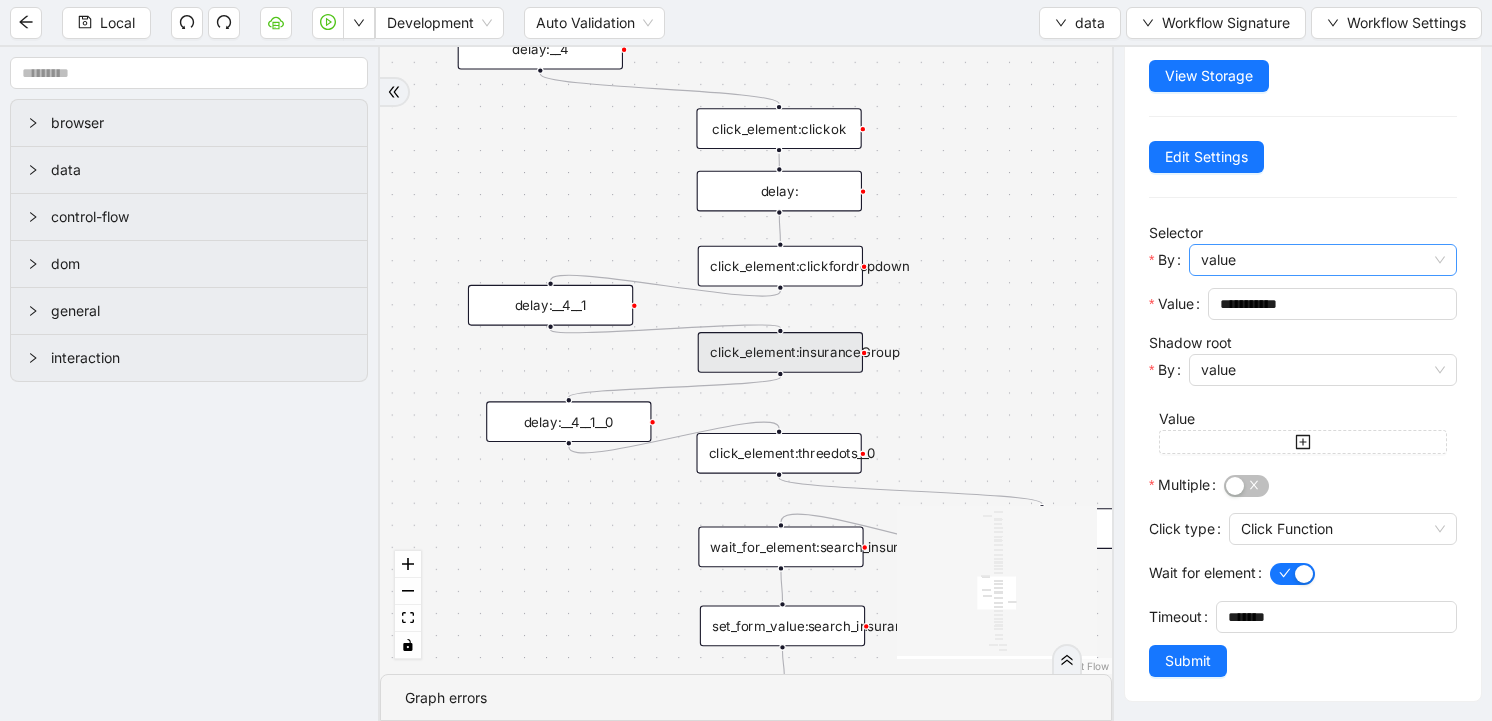 scroll, scrollTop: 0, scrollLeft: 0, axis: both 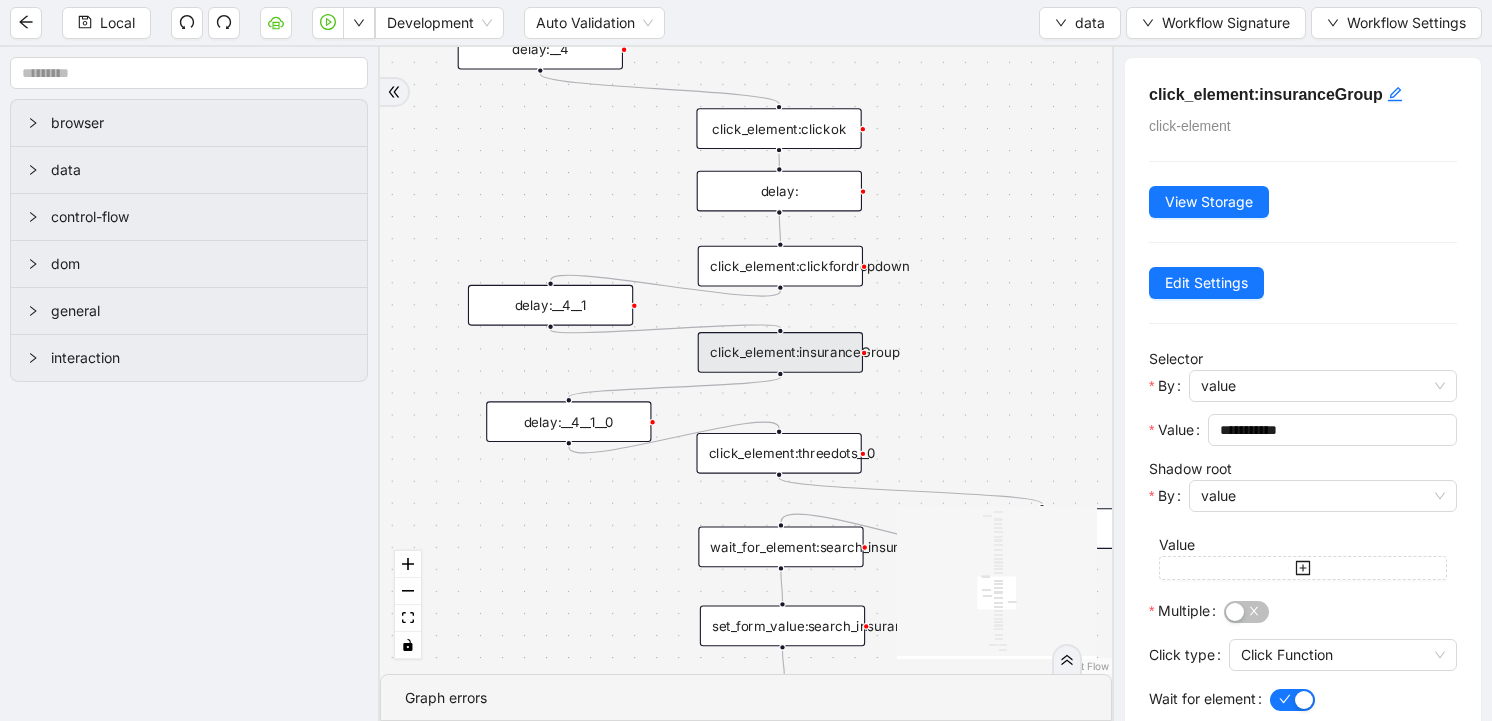 click on "fallback old onError onError trigger wait_until_loaded: click_element:popup click_element:threedots wait_for_element:inputbox set_form_value:inputvisconame wait_for_element:clickvisco click_element:clickvisco click_element:clickok delay: wait_for_element:popup delay:__1 set_form_value:search_insurance_medicare wait_for_element:search_insurance_medicare wait_for_element:click_medicare click_element:click_medicare click_element:filter delay:__1__0 delay:__2 delay:__4 new_tab: delay:__4__0 click_element:click_patient_name hover_element:hoverR click_element:incoming delay:__0 delay:__0__0 click_element:clickfordropdown click_element:insuranceGroup click_element:threedots__0 click_element:OK conditions:too_old get_text:date set_return_value: set_return_value:__0 delay:__3 delay:__4__1 delay:__4__1__0" at bounding box center (746, 360) 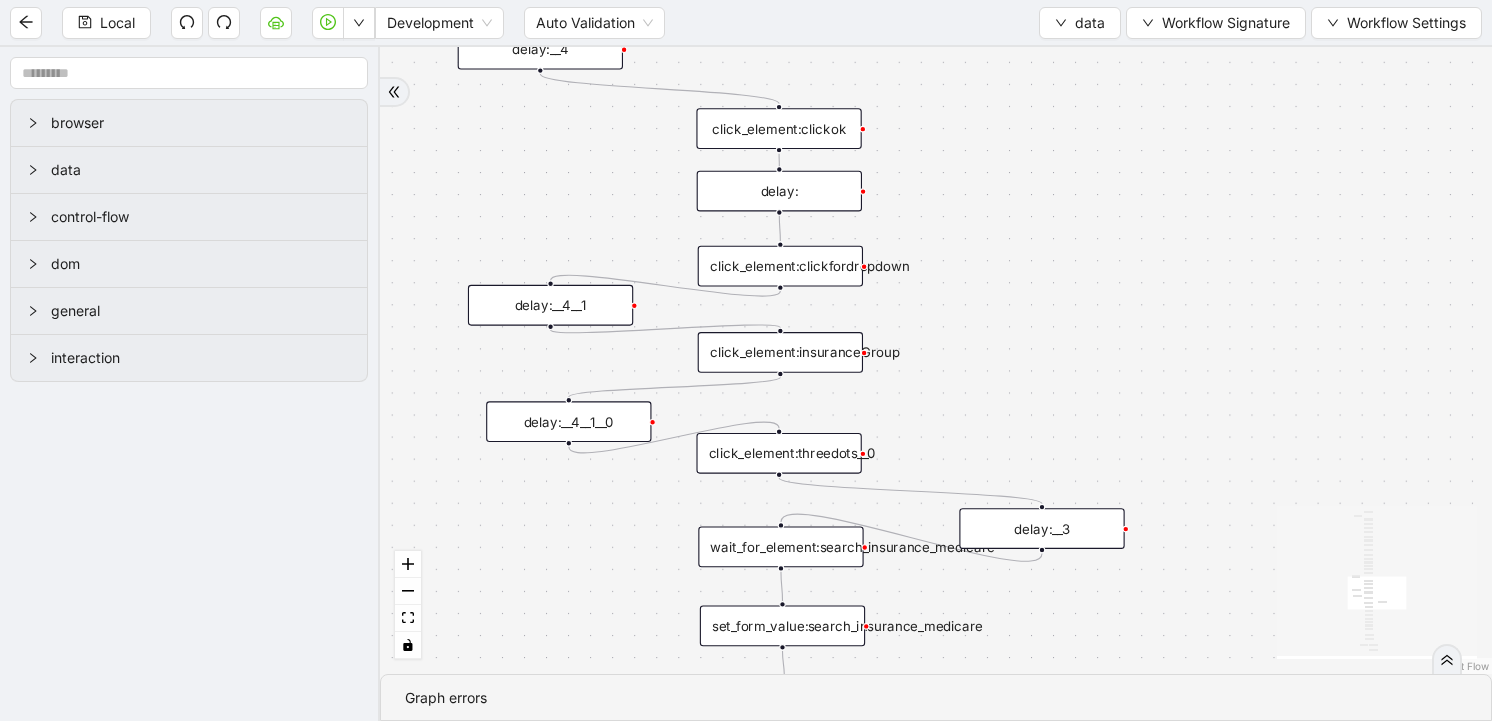 drag, startPoint x: 923, startPoint y: 401, endPoint x: 914, endPoint y: 273, distance: 128.31601 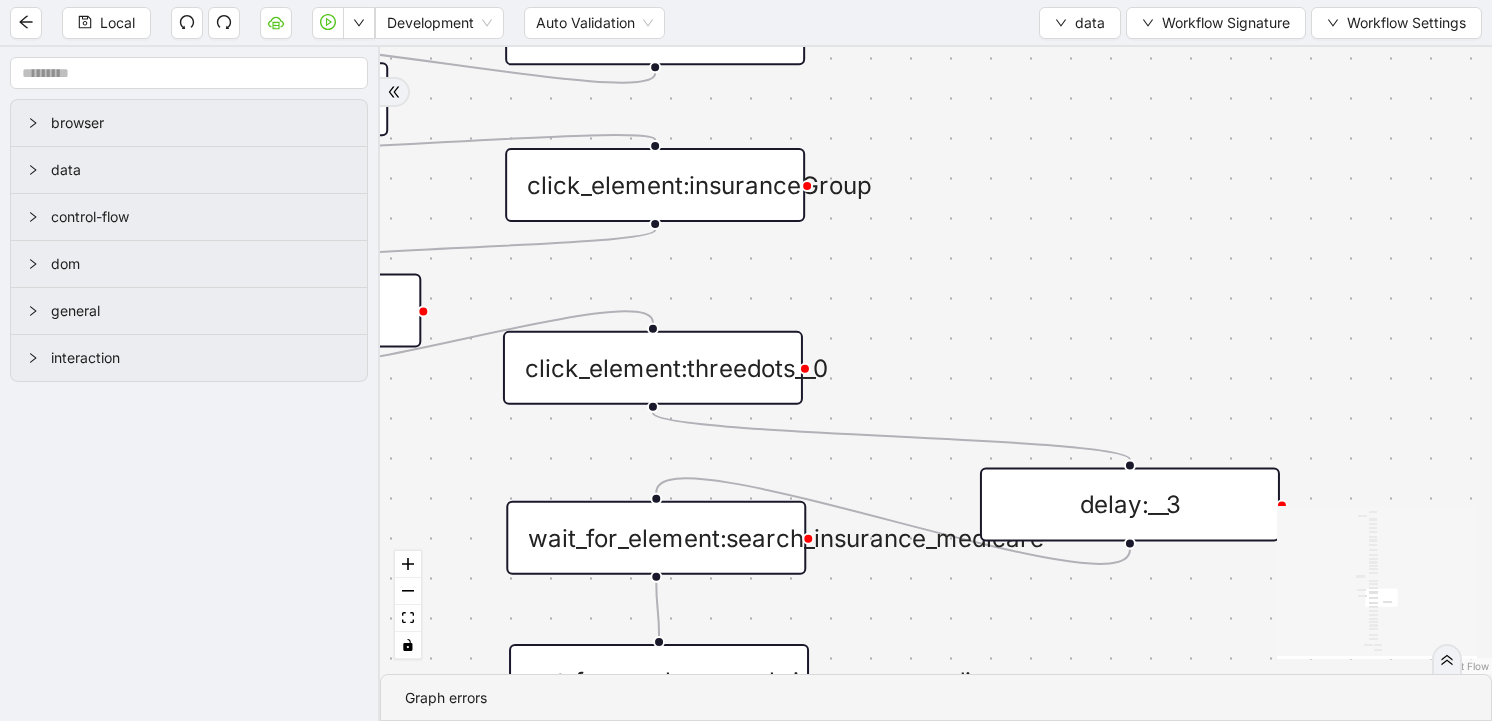 click on "wait_for_element:search_insurance_medicare" at bounding box center [656, 538] 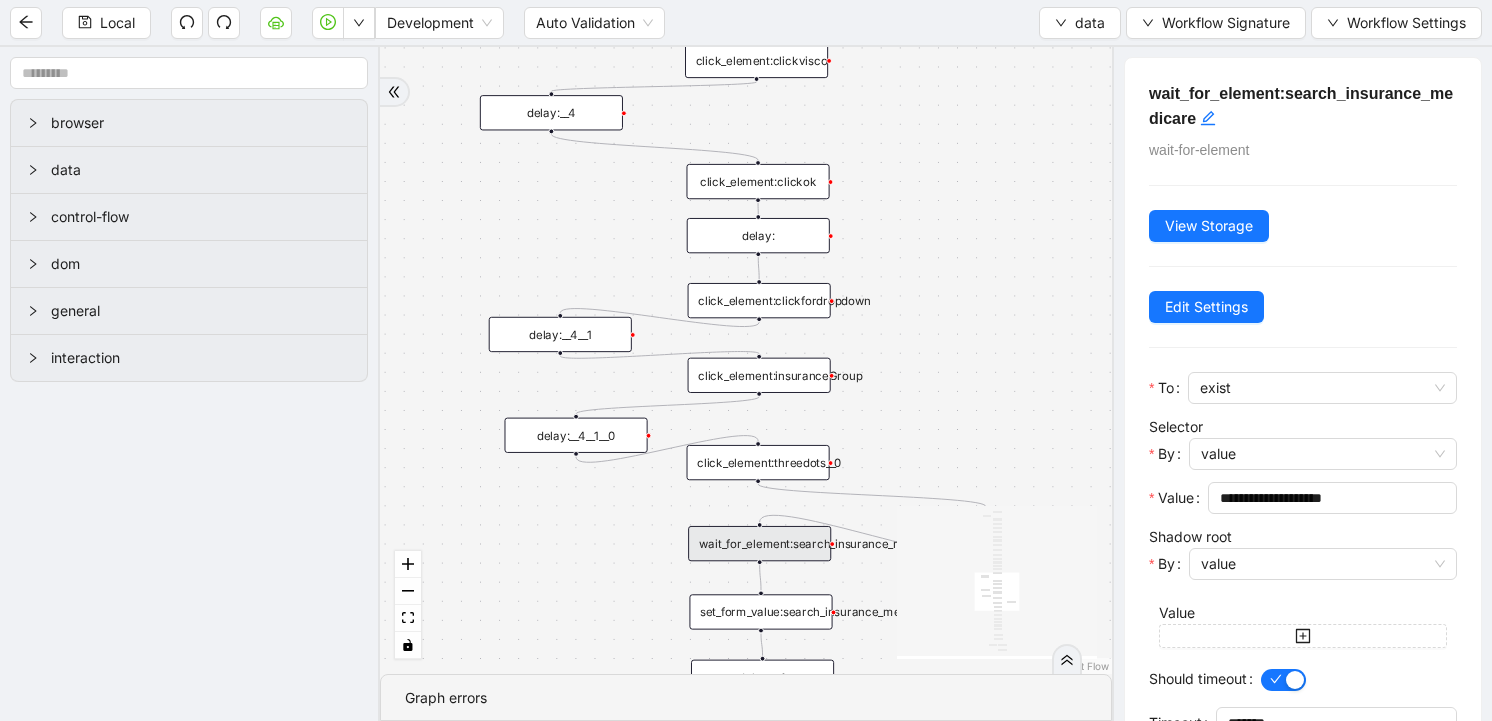 click on "set_form_value:search_insurance_medicare" at bounding box center [760, 611] 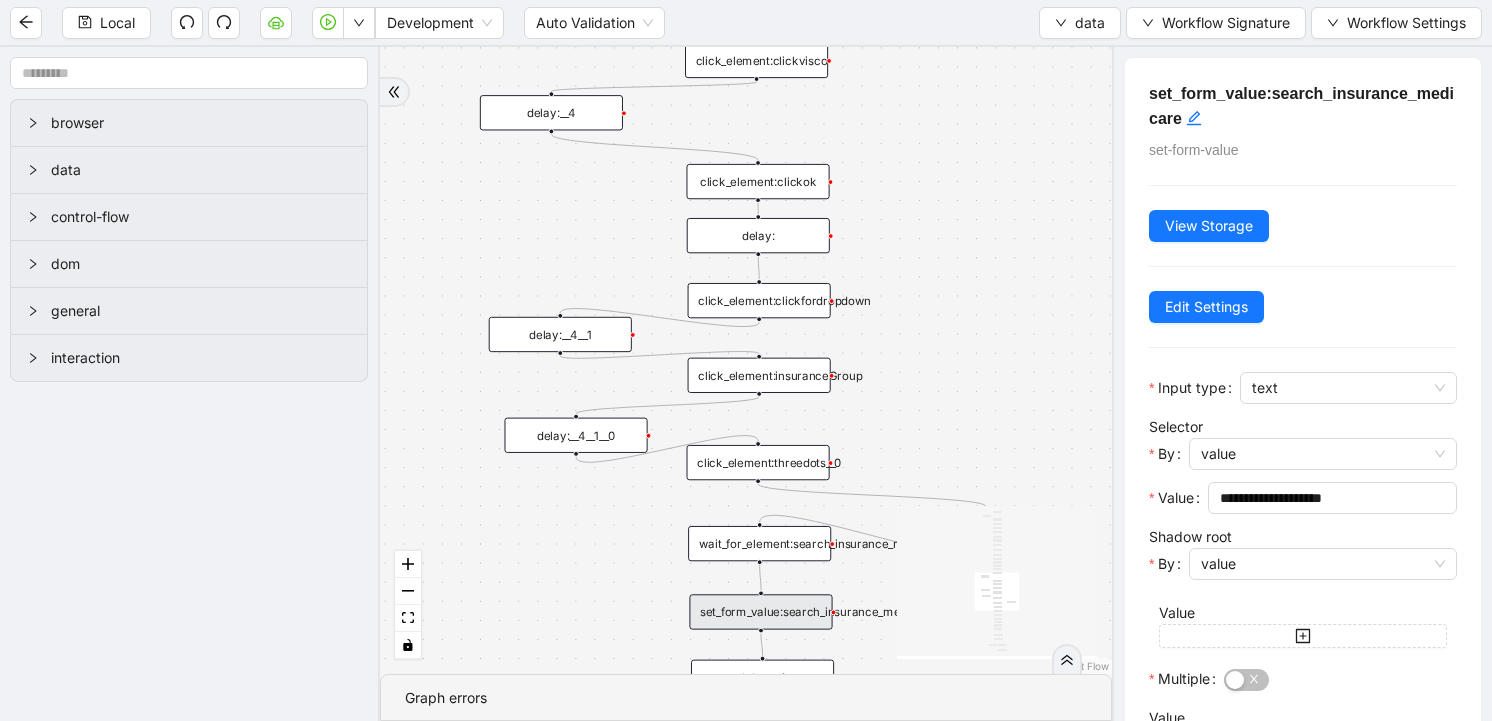 drag, startPoint x: 599, startPoint y: 592, endPoint x: 608, endPoint y: 449, distance: 143.28294 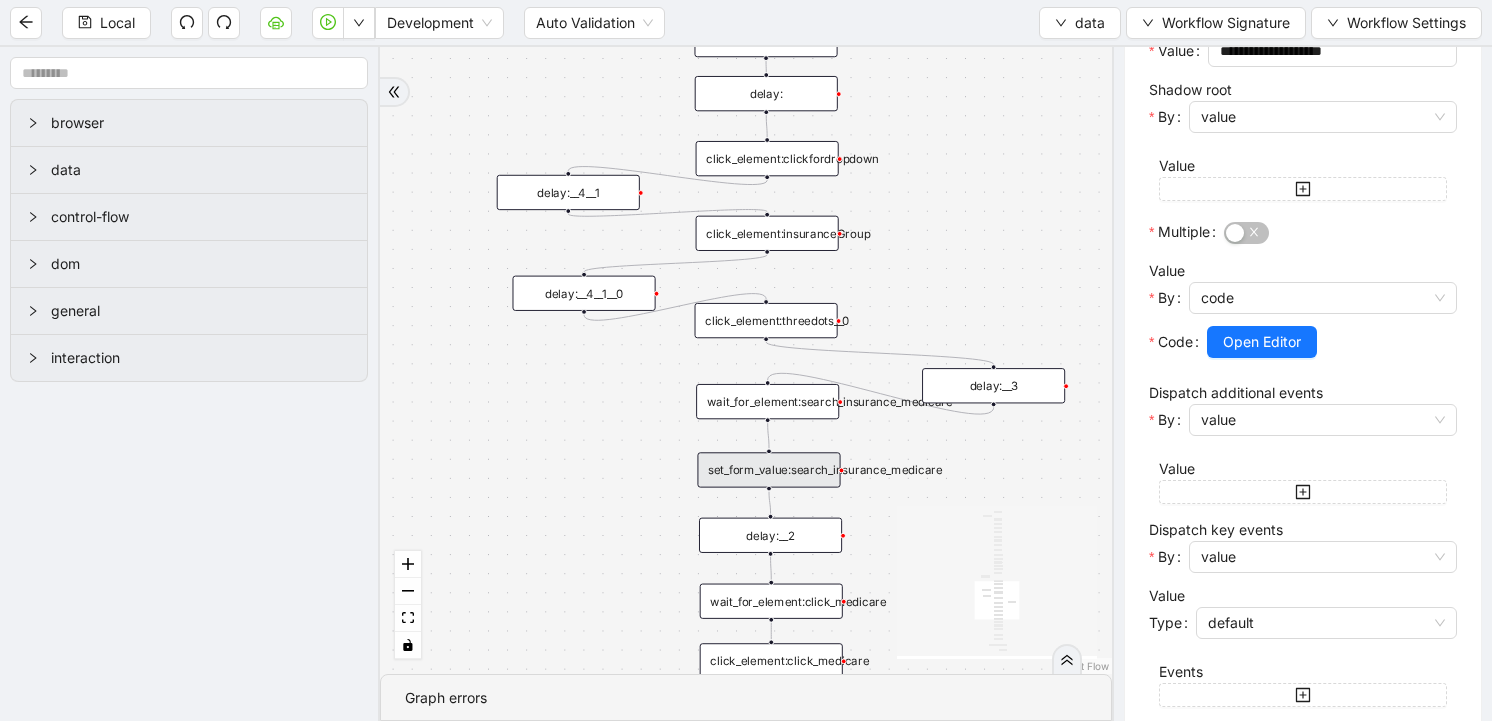 scroll, scrollTop: 639, scrollLeft: 0, axis: vertical 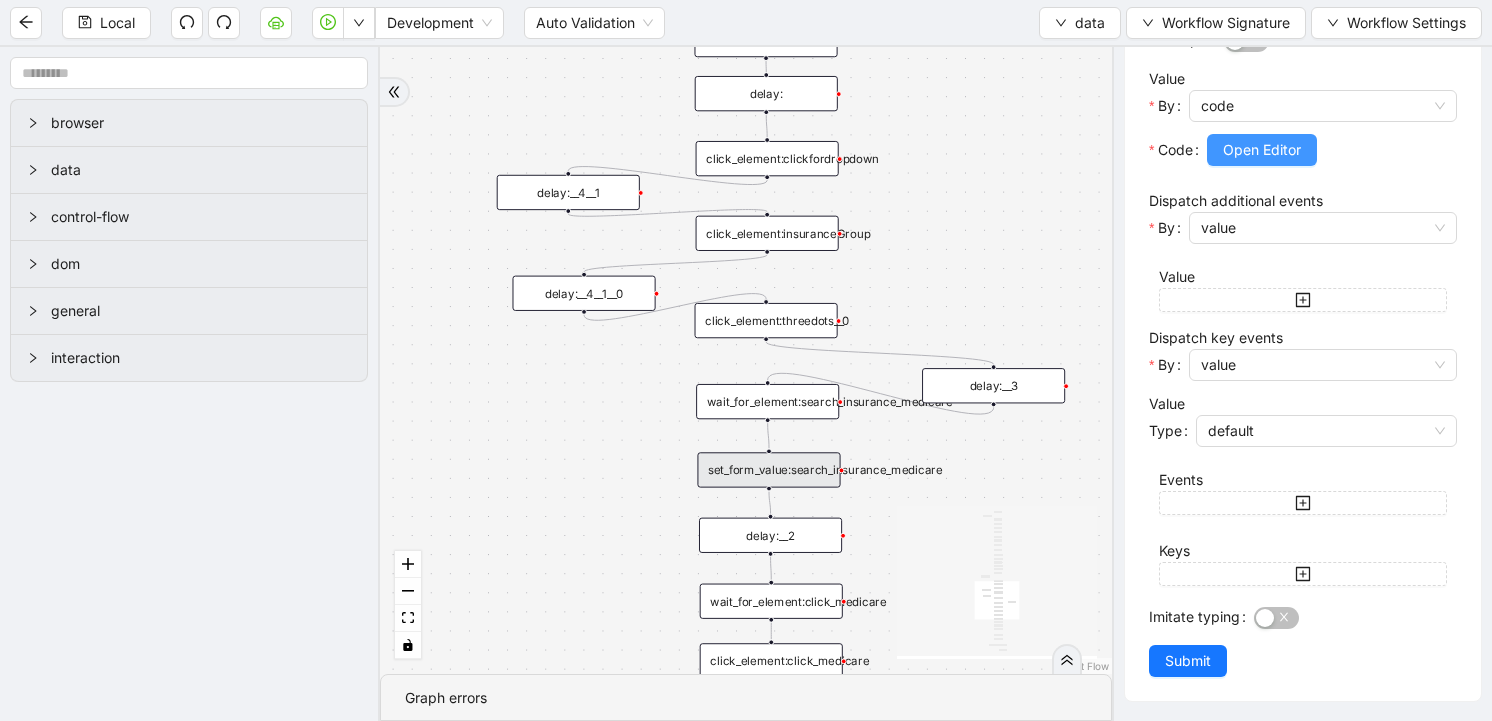 click on "Open Editor" at bounding box center (1262, 150) 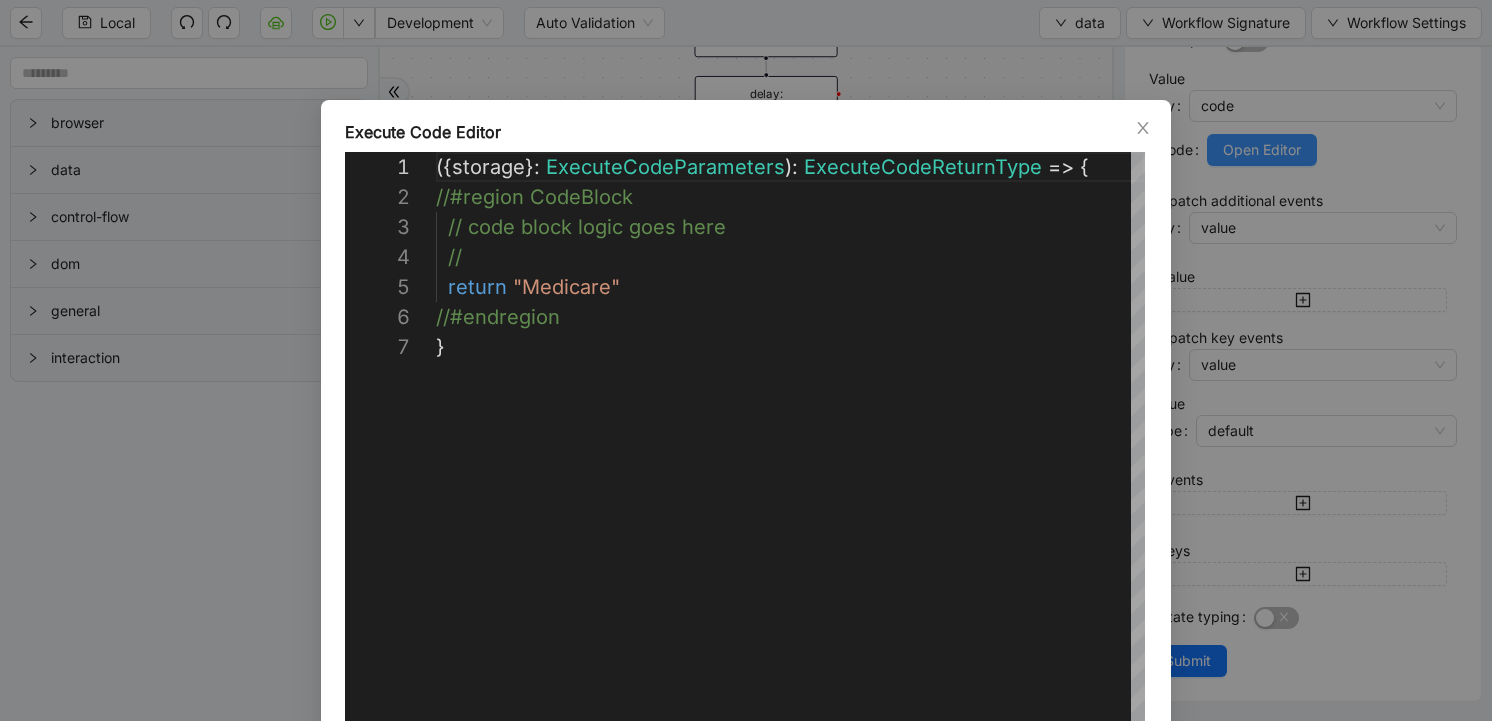 scroll, scrollTop: 180, scrollLeft: 0, axis: vertical 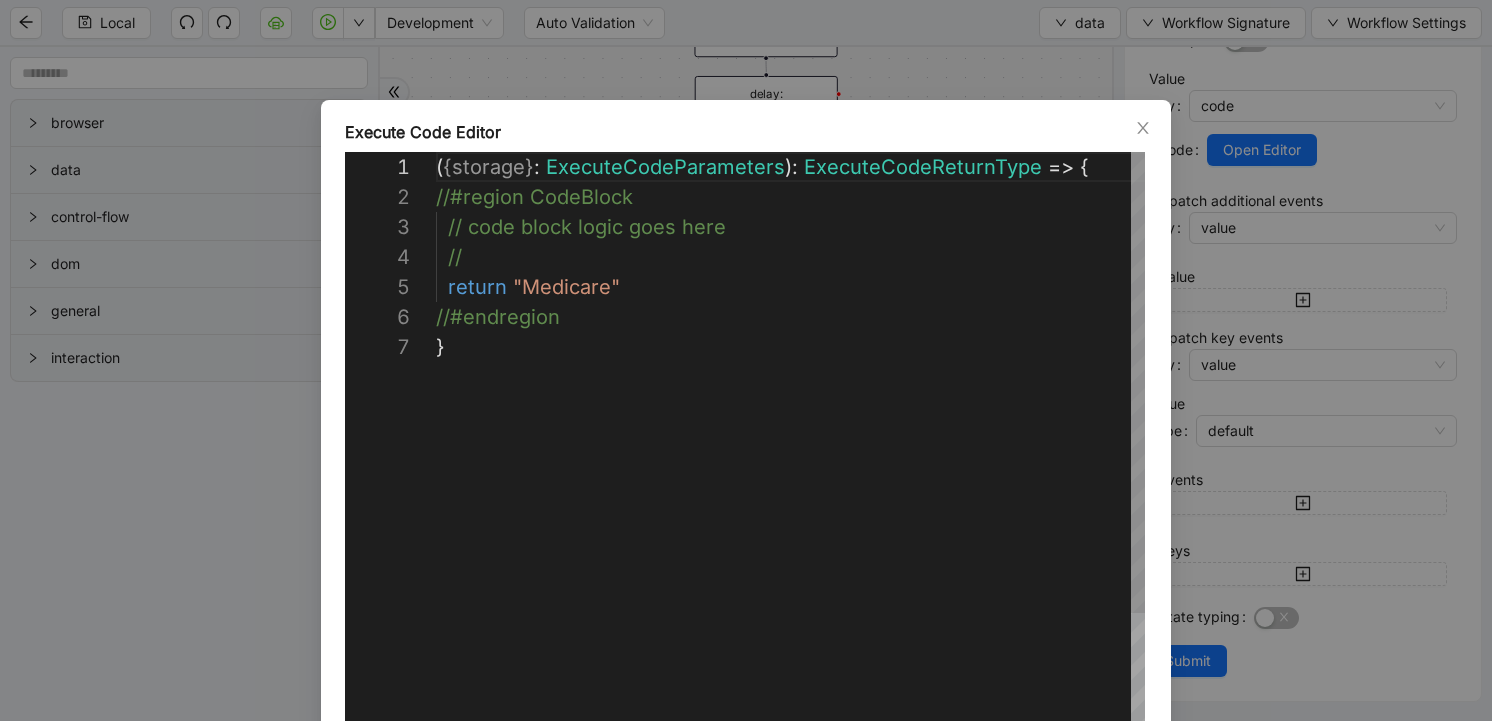 click on "**********" at bounding box center (746, 360) 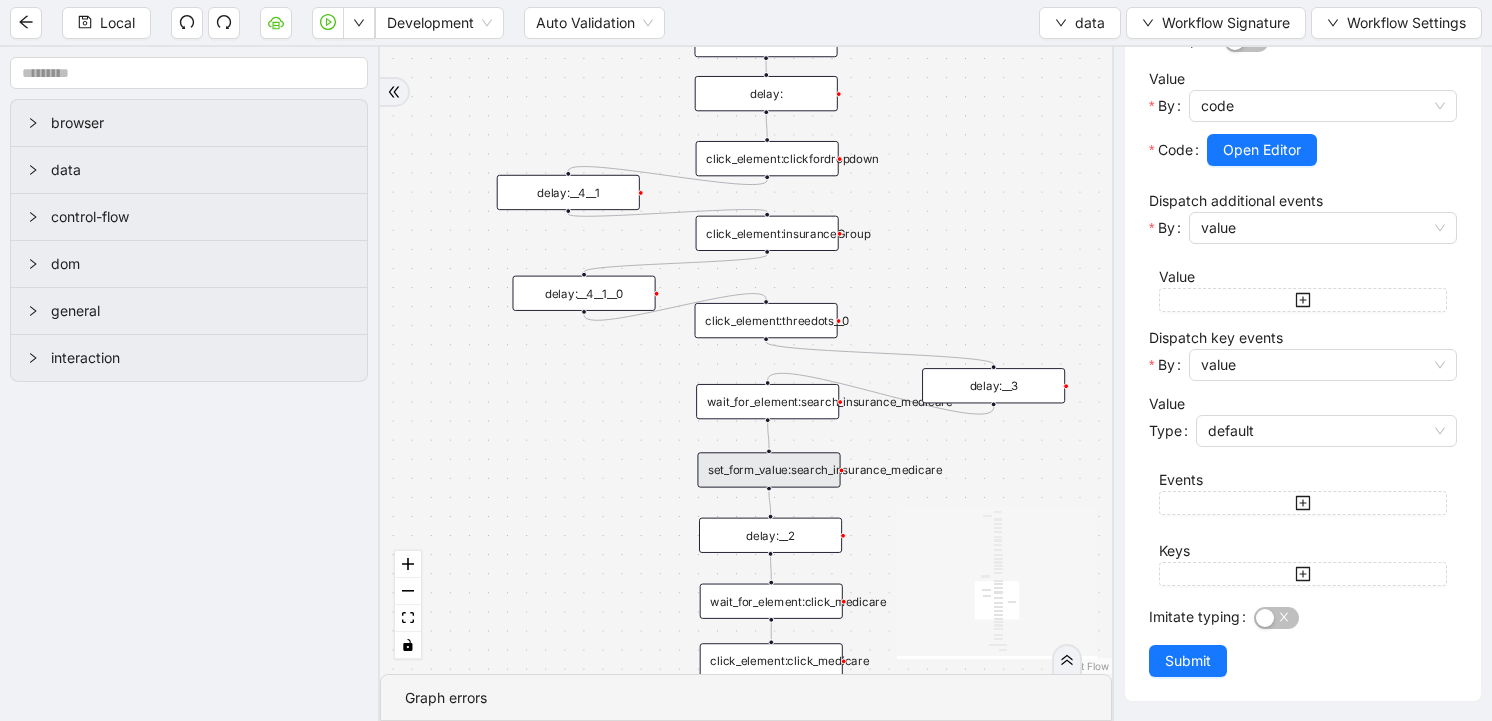 click on "fallback old onError onError trigger wait_until_loaded: click_element:popup click_element:threedots wait_for_element:inputbox set_form_value:inputvisconame wait_for_element:clickvisco click_element:clickvisco click_element:clickok delay: wait_for_element:popup delay:__1 set_form_value:search_insurance_medicare wait_for_element:search_insurance_medicare wait_for_element:click_medicare click_element:click_medicare click_element:filter delay:__1__0 delay:__2 delay:__4 new_tab: delay:__4__0 click_element:click_patient_name hover_element:hoverR click_element:incoming delay:__0 delay:__0__0 click_element:clickfordropdown click_element:insuranceGroup click_element:threedots__0 click_element:OK conditions:too_old get_text:date set_return_value: set_return_value:__0 delay:__3 delay:__4__1 delay:__4__1__0" at bounding box center [746, 360] 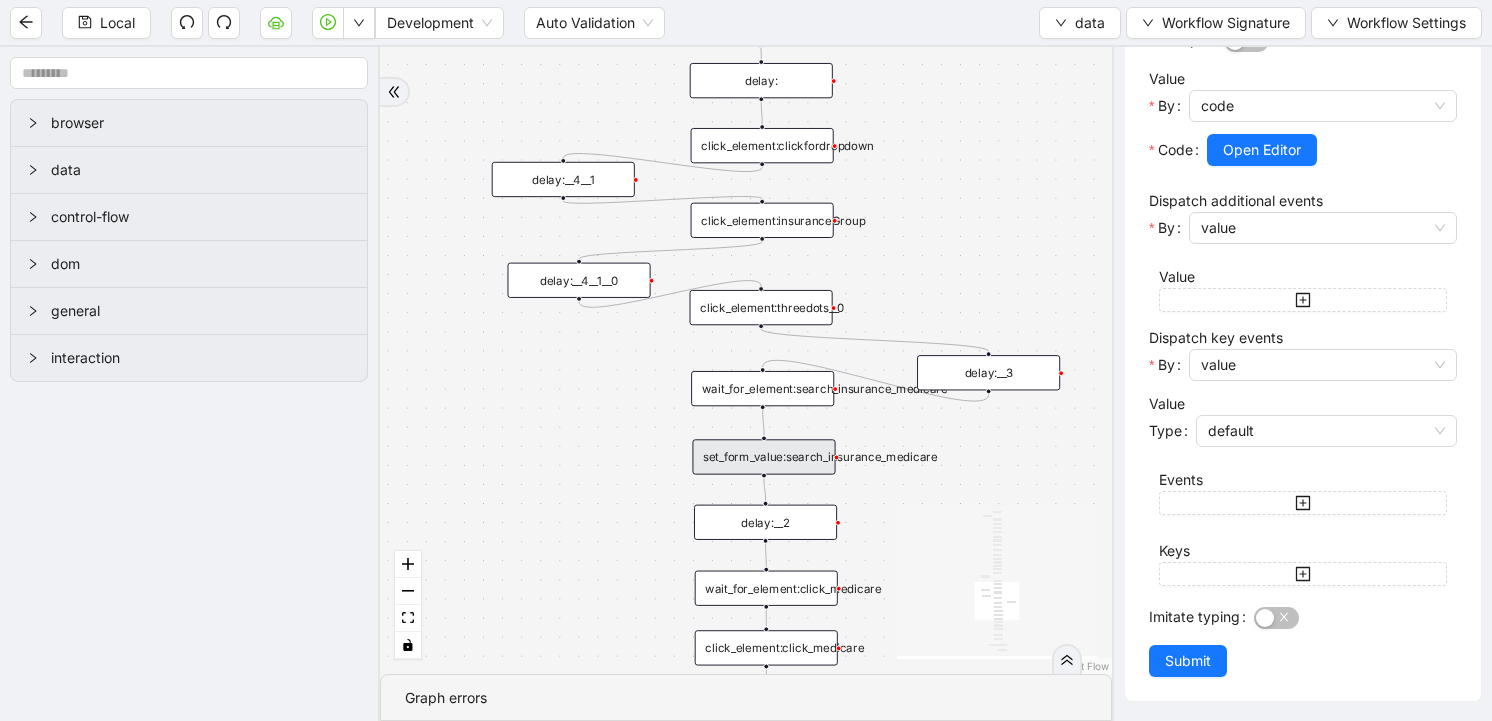 drag, startPoint x: 889, startPoint y: 570, endPoint x: 840, endPoint y: 427, distance: 151.16217 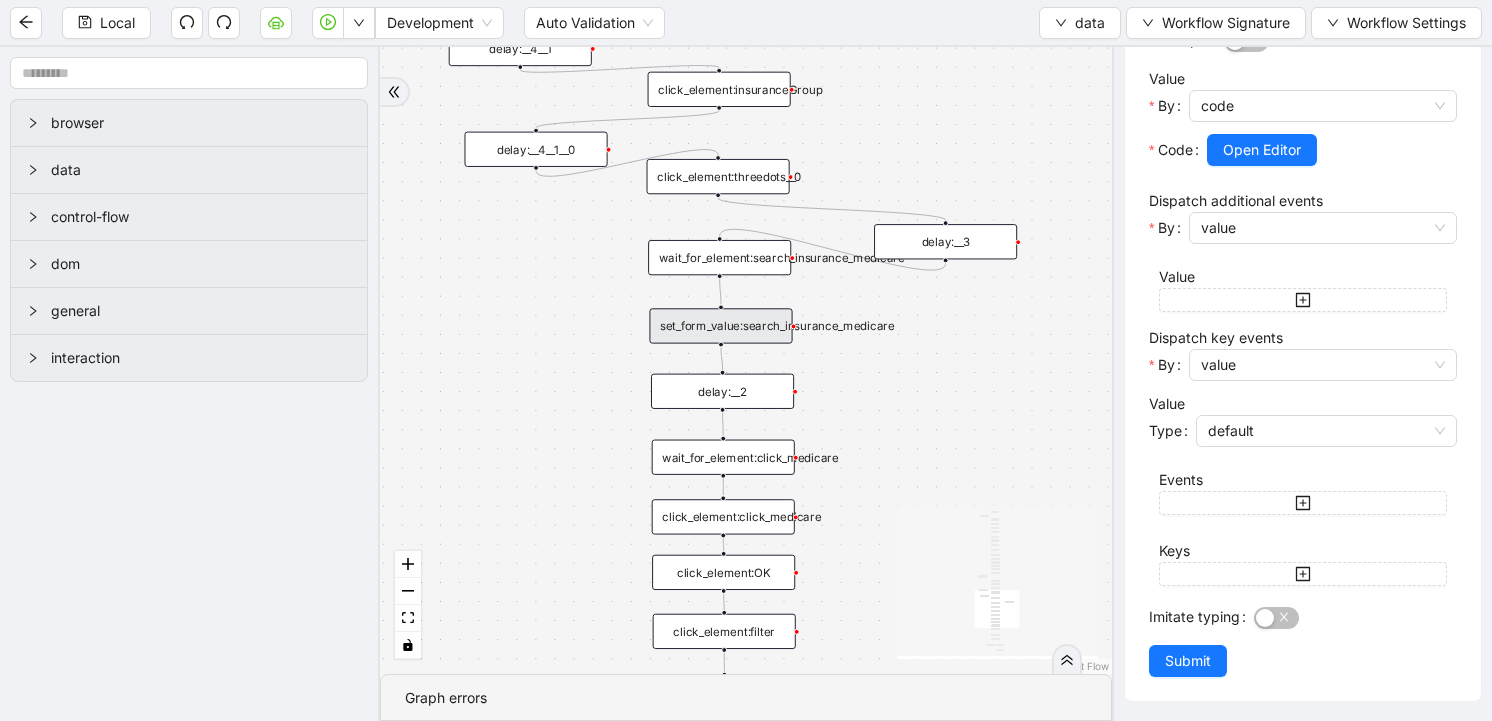 click on "fallback old onError onError trigger wait_until_loaded: click_element:popup click_element:threedots wait_for_element:inputbox set_form_value:inputvisconame wait_for_element:clickvisco click_element:clickvisco click_element:clickok delay: wait_for_element:popup delay:__1 set_form_value:search_insurance_medicare wait_for_element:search_insurance_medicare wait_for_element:click_medicare click_element:click_medicare click_element:filter delay:__1__0 delay:__2 delay:__4 new_tab: delay:__4__0 click_element:click_patient_name hover_element:hoverR click_element:incoming delay:__0 delay:__0__0 click_element:clickfordropdown click_element:insuranceGroup click_element:threedots__0 click_element:OK conditions:too_old get_text:date set_return_value: set_return_value:__0 delay:__3 delay:__4__1 delay:__4__1__0" at bounding box center (746, 360) 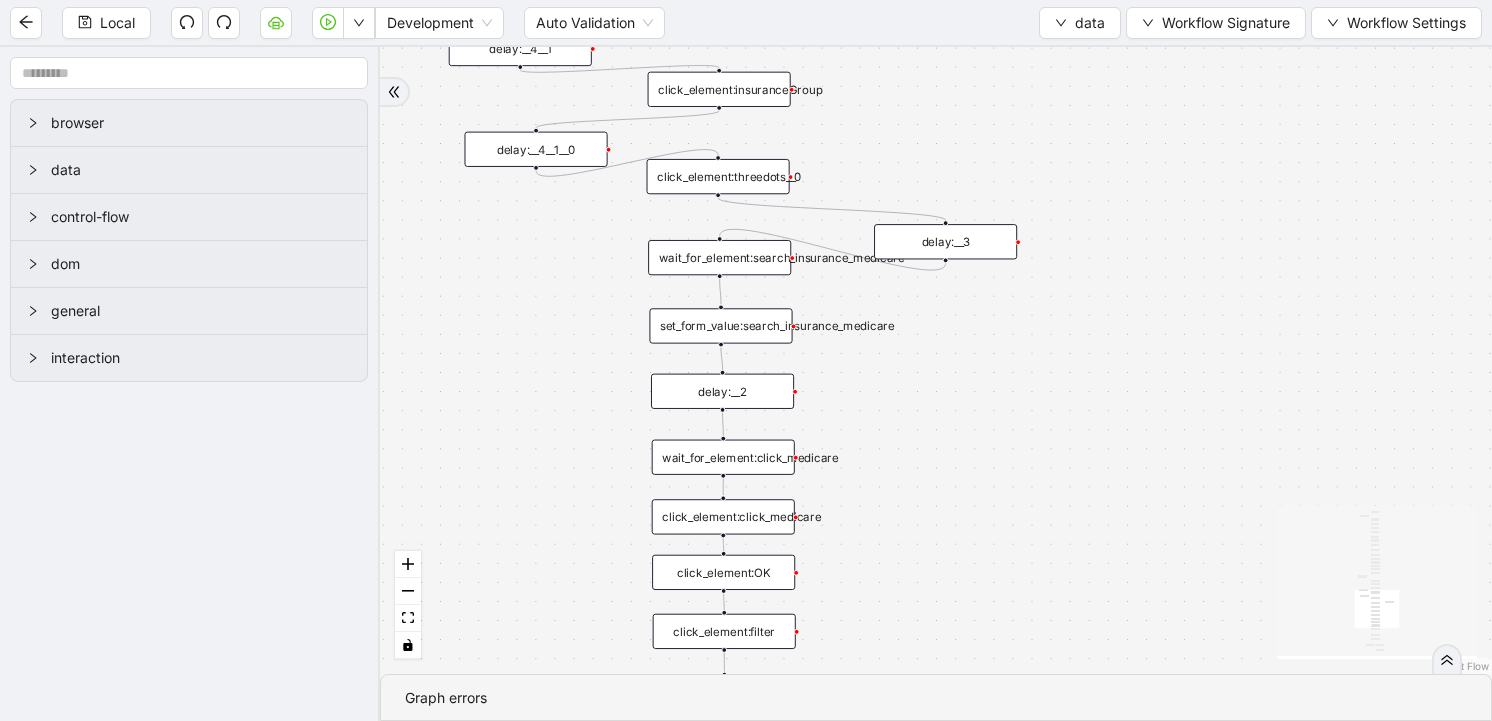 scroll, scrollTop: 0, scrollLeft: 0, axis: both 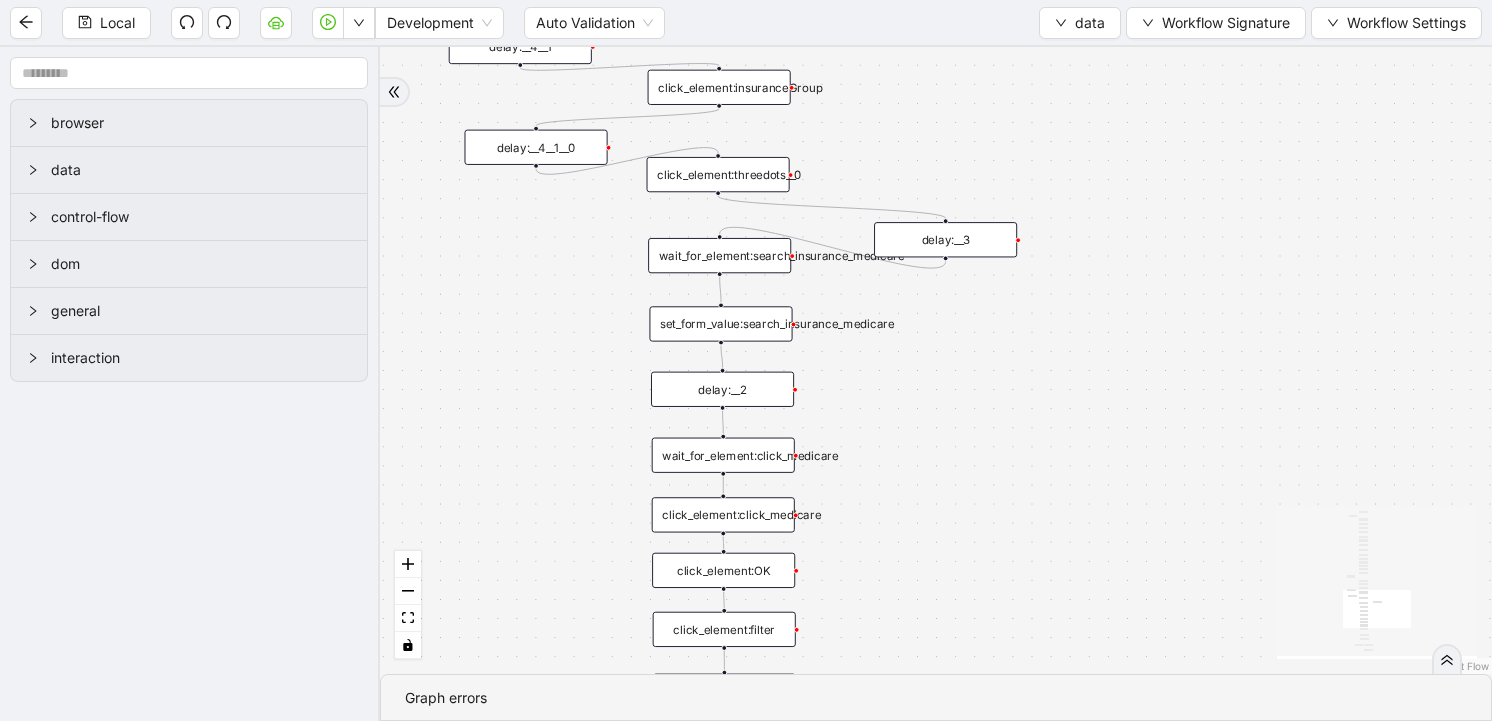 drag, startPoint x: 974, startPoint y: 584, endPoint x: 979, endPoint y: 230, distance: 354.0353 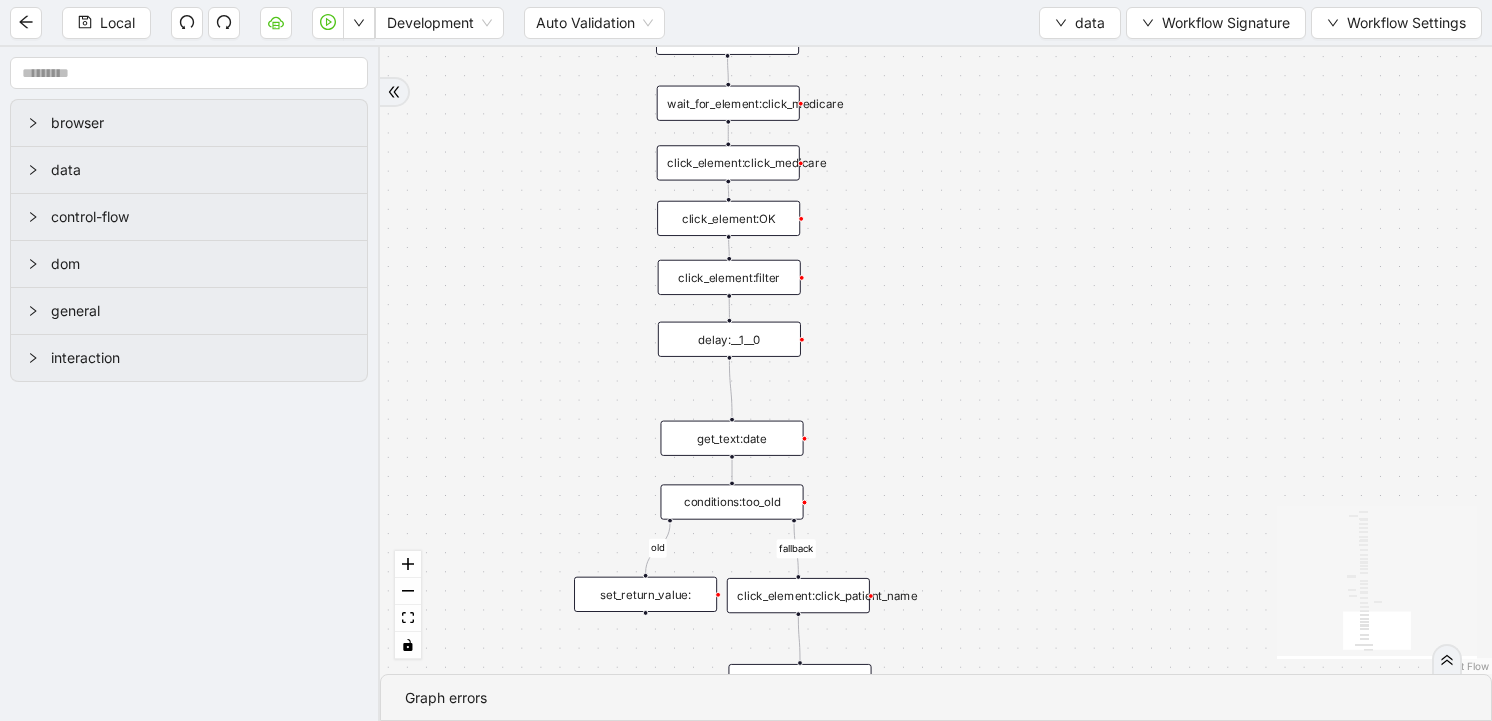 drag, startPoint x: 980, startPoint y: 481, endPoint x: 980, endPoint y: 192, distance: 289 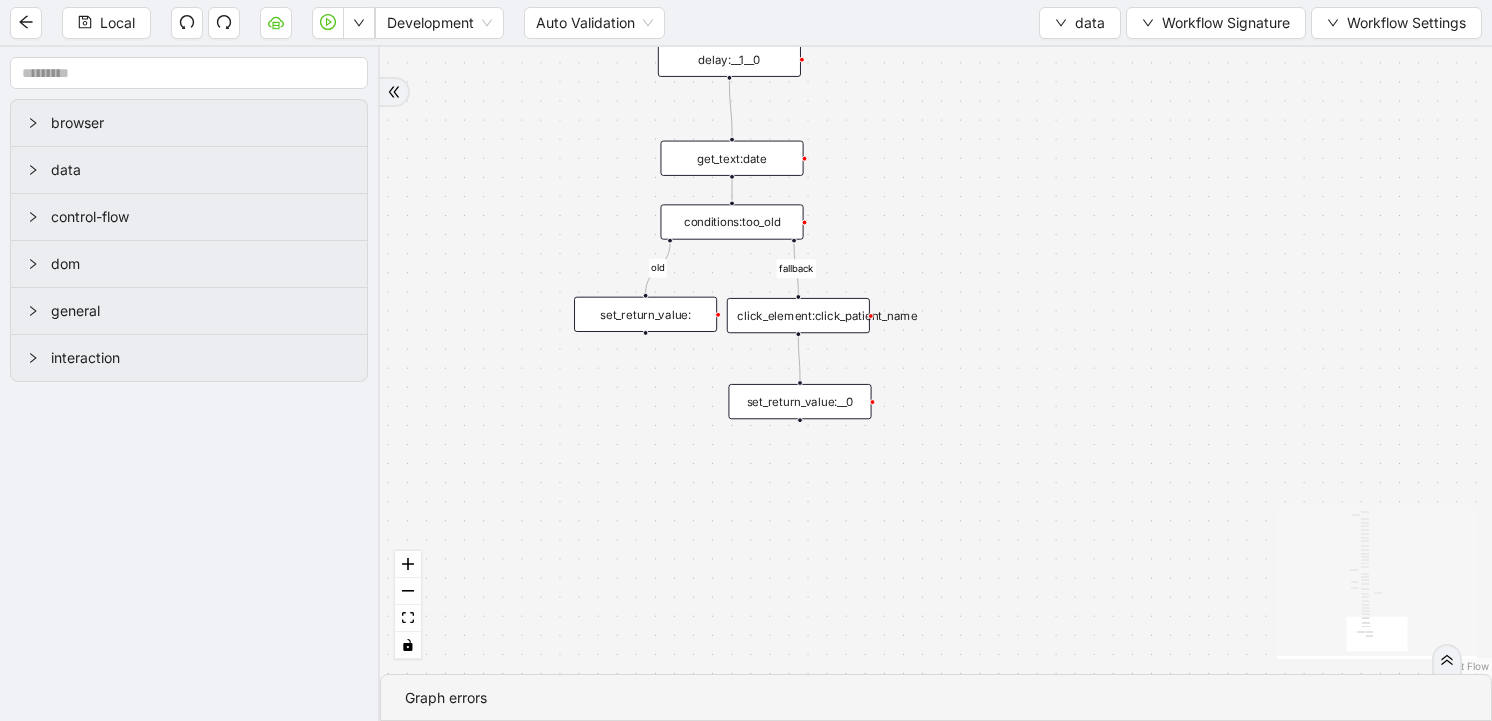 click on "Local Development Auto Validation data Workflow Signature Workflow Settings" at bounding box center (746, 22) 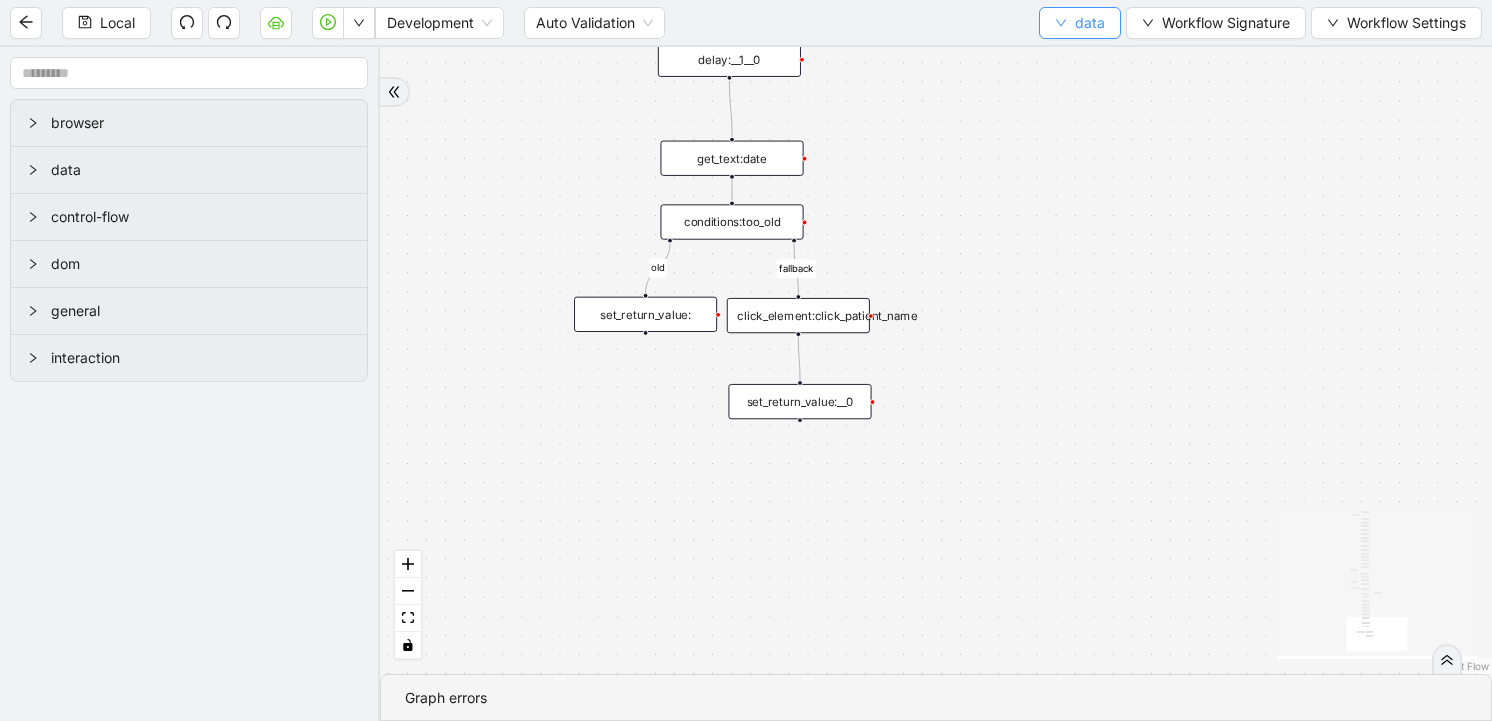 click on "data" at bounding box center (1090, 23) 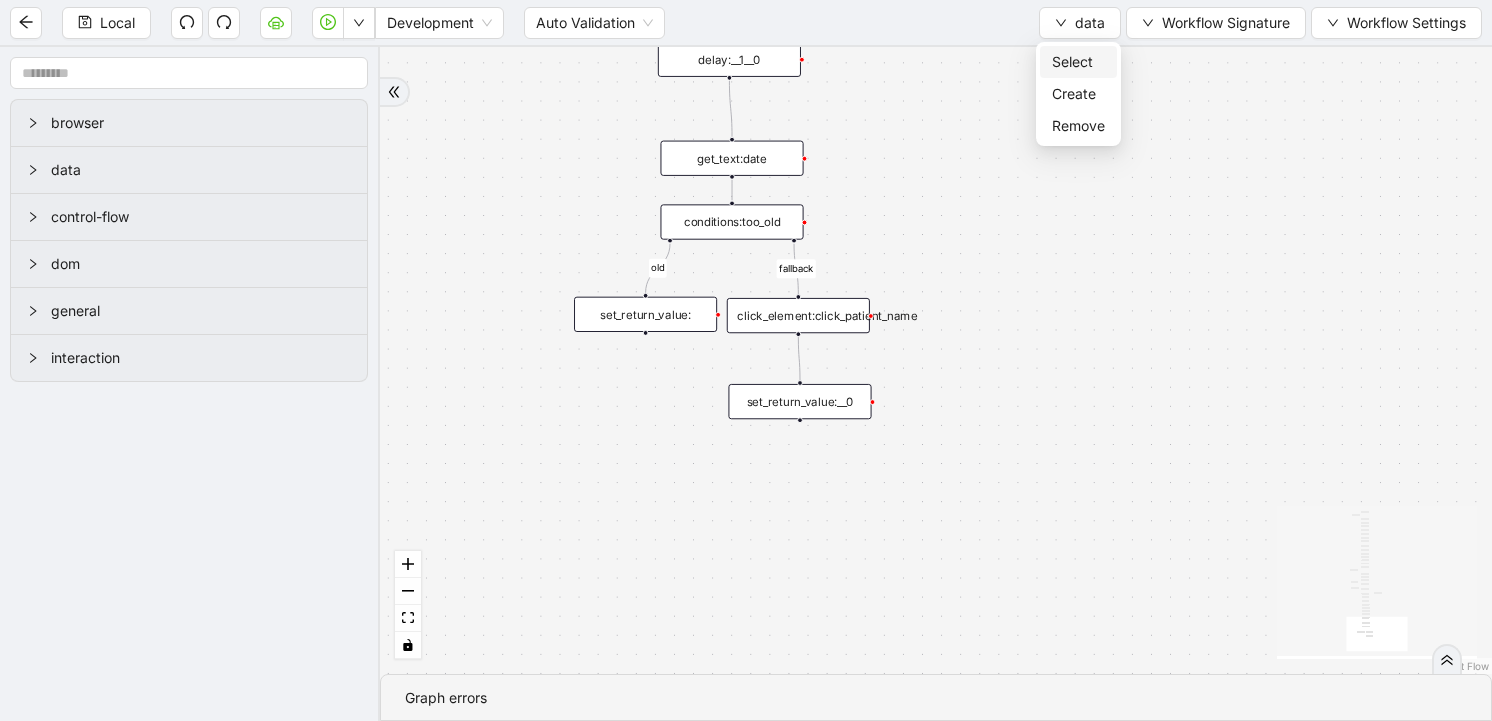 click on "Select" at bounding box center [1078, 62] 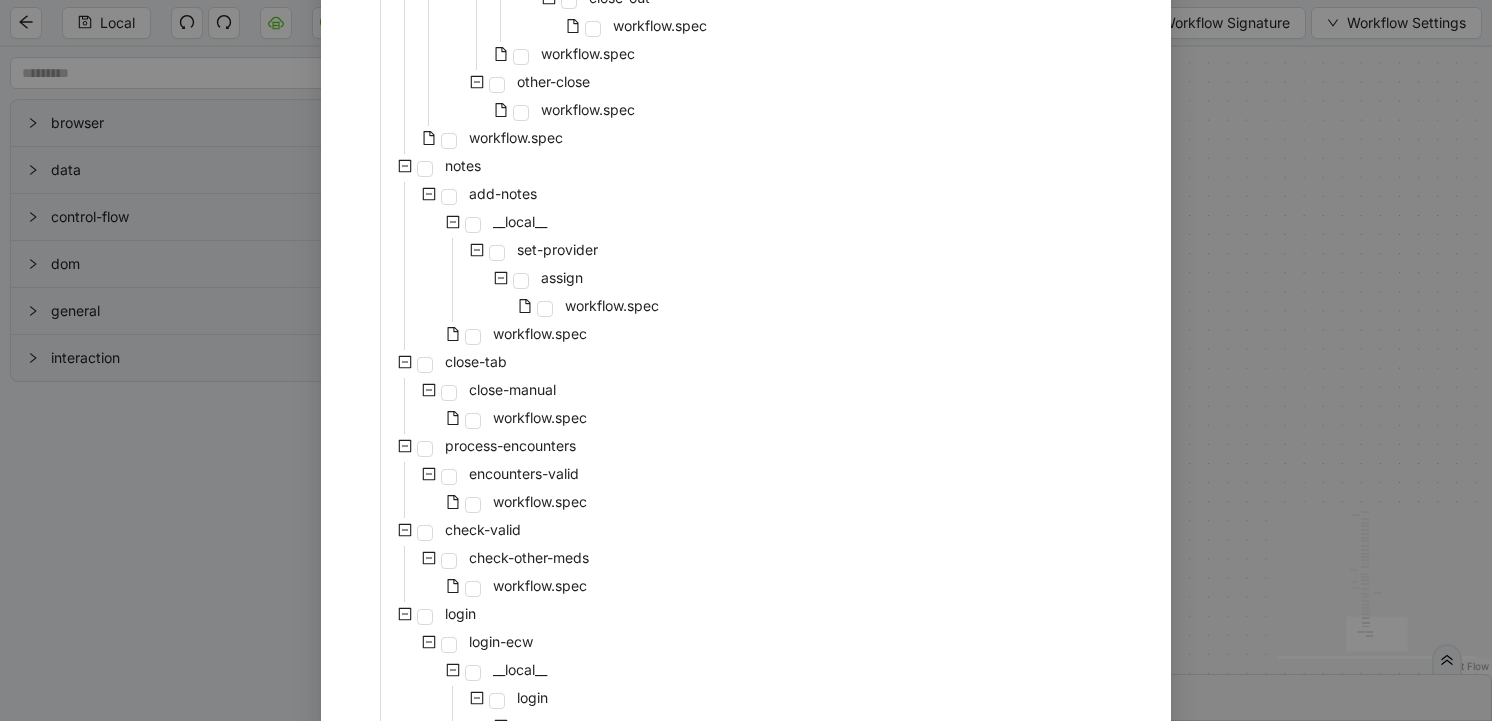 scroll, scrollTop: 891, scrollLeft: 0, axis: vertical 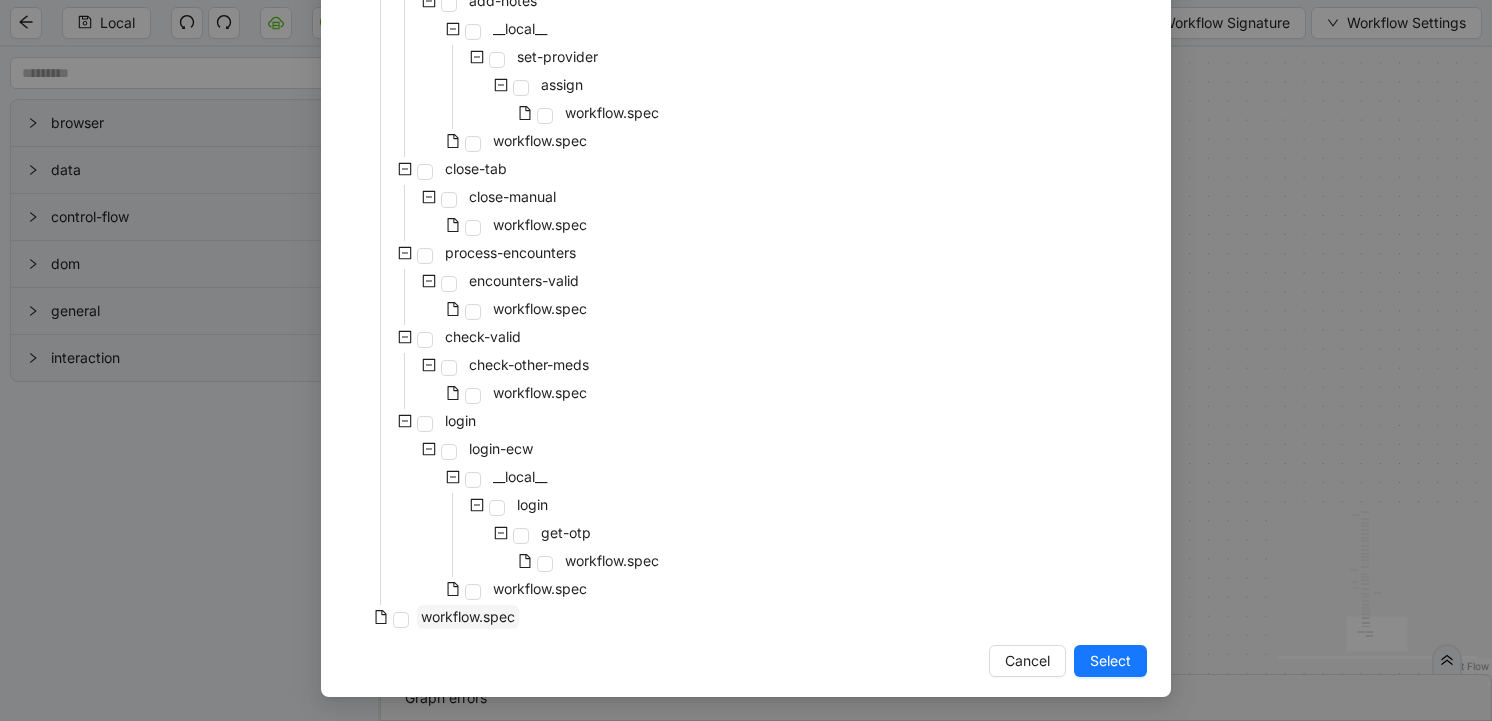 click on "workflow.spec" at bounding box center [468, 616] 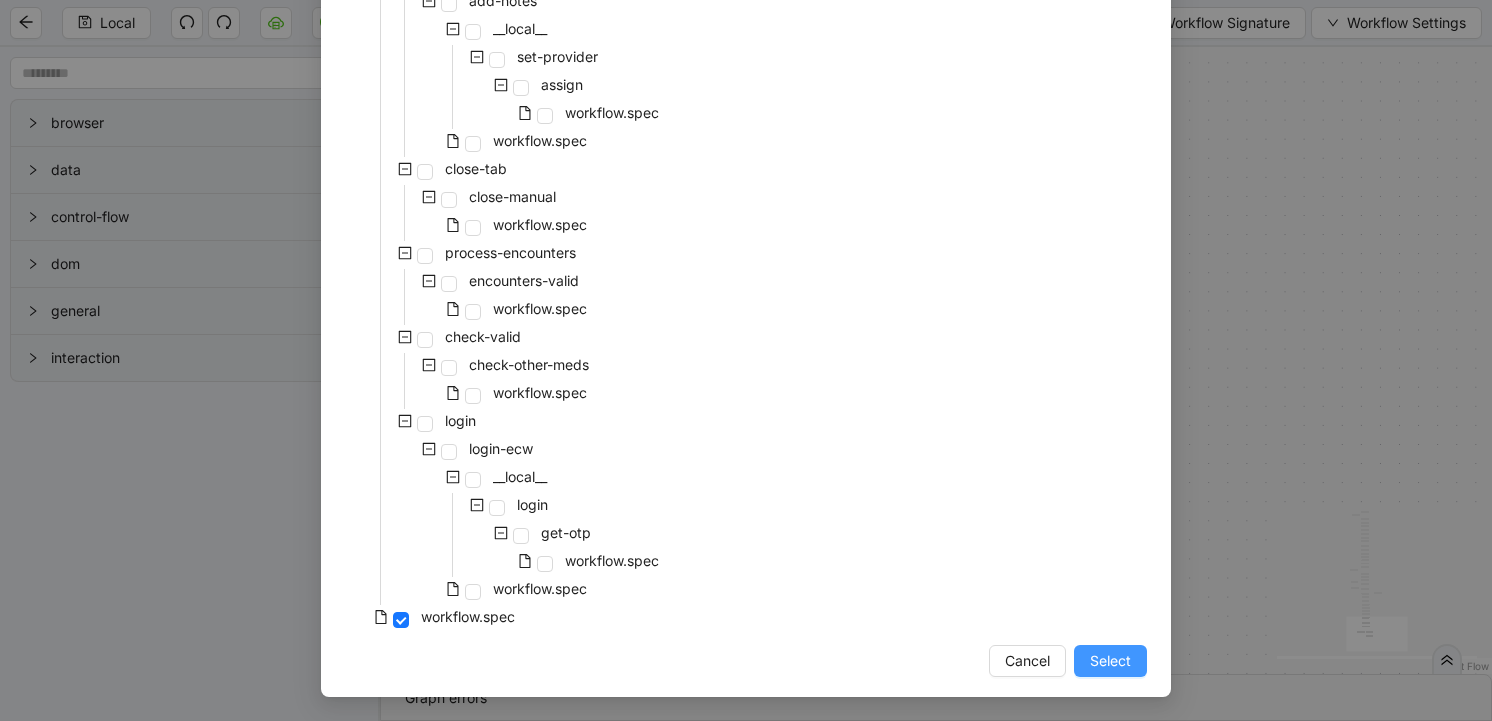 click on "Select" at bounding box center (1110, 661) 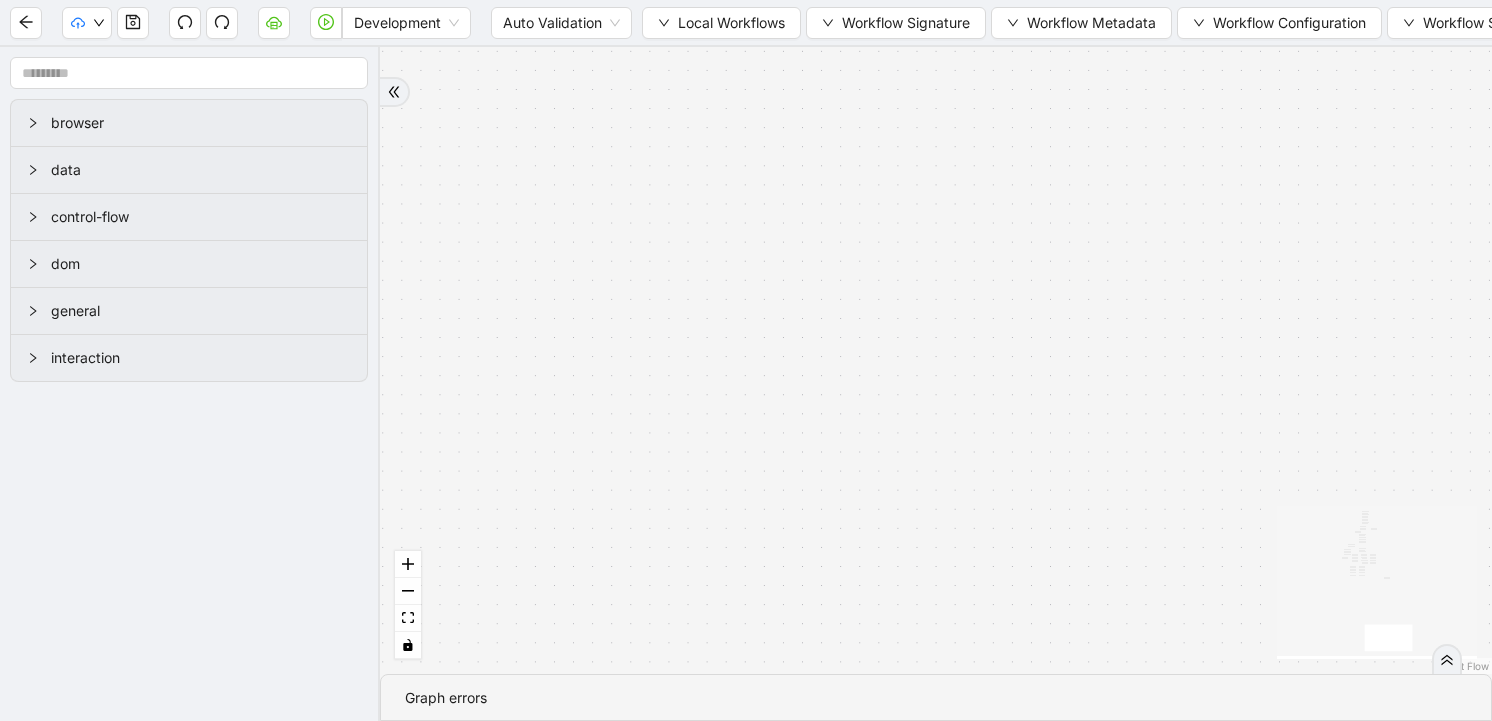 drag, startPoint x: 973, startPoint y: 489, endPoint x: 941, endPoint y: 698, distance: 211.43556 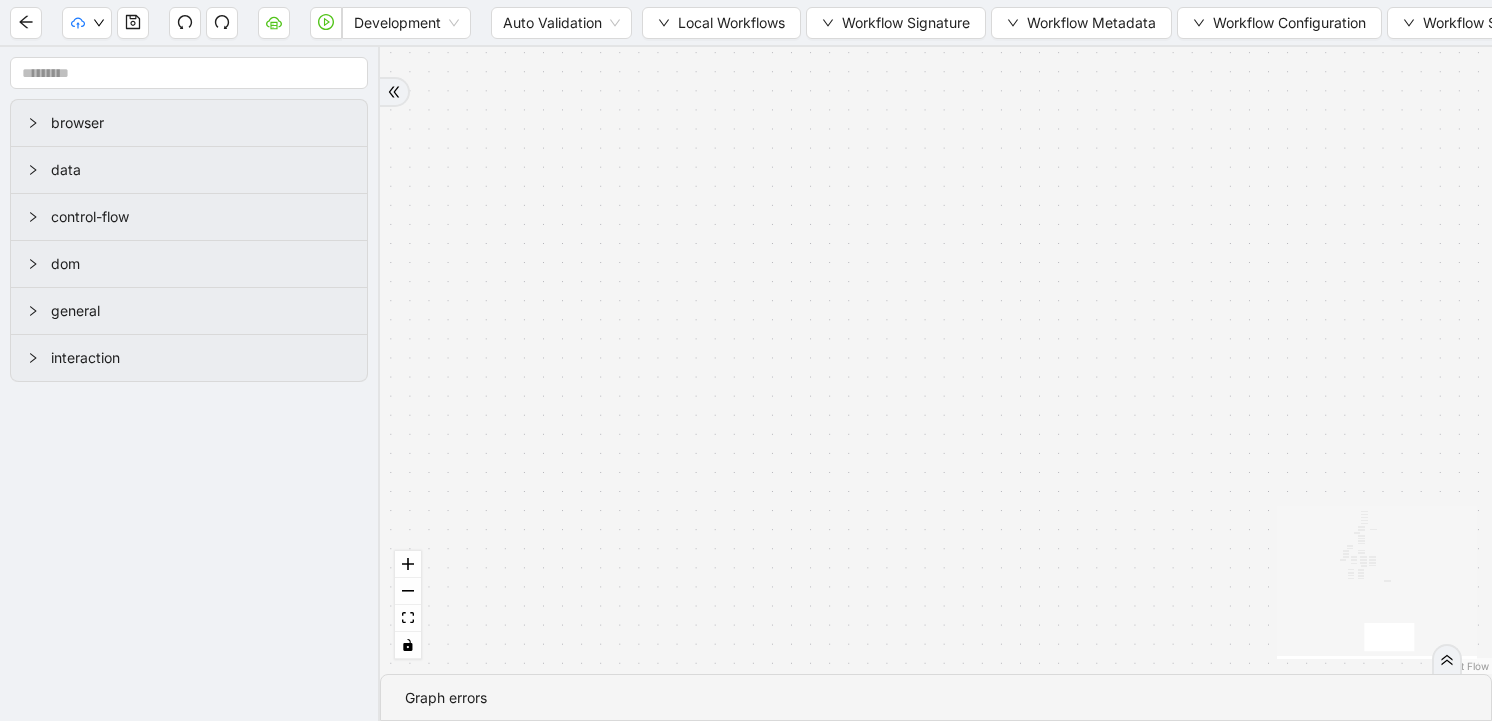 drag, startPoint x: 1027, startPoint y: 152, endPoint x: 1048, endPoint y: 602, distance: 450.48975 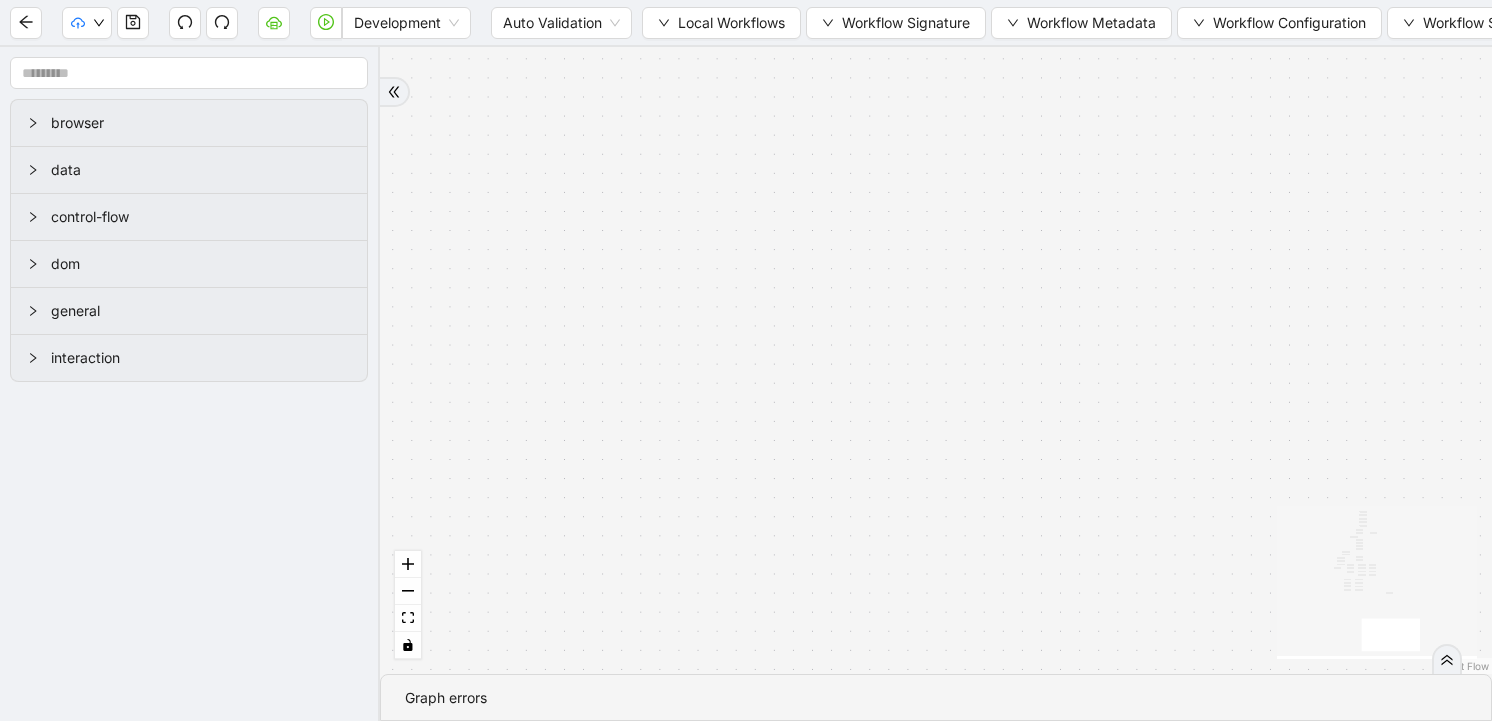 drag, startPoint x: 1066, startPoint y: 271, endPoint x: 1069, endPoint y: 969, distance: 698.0065 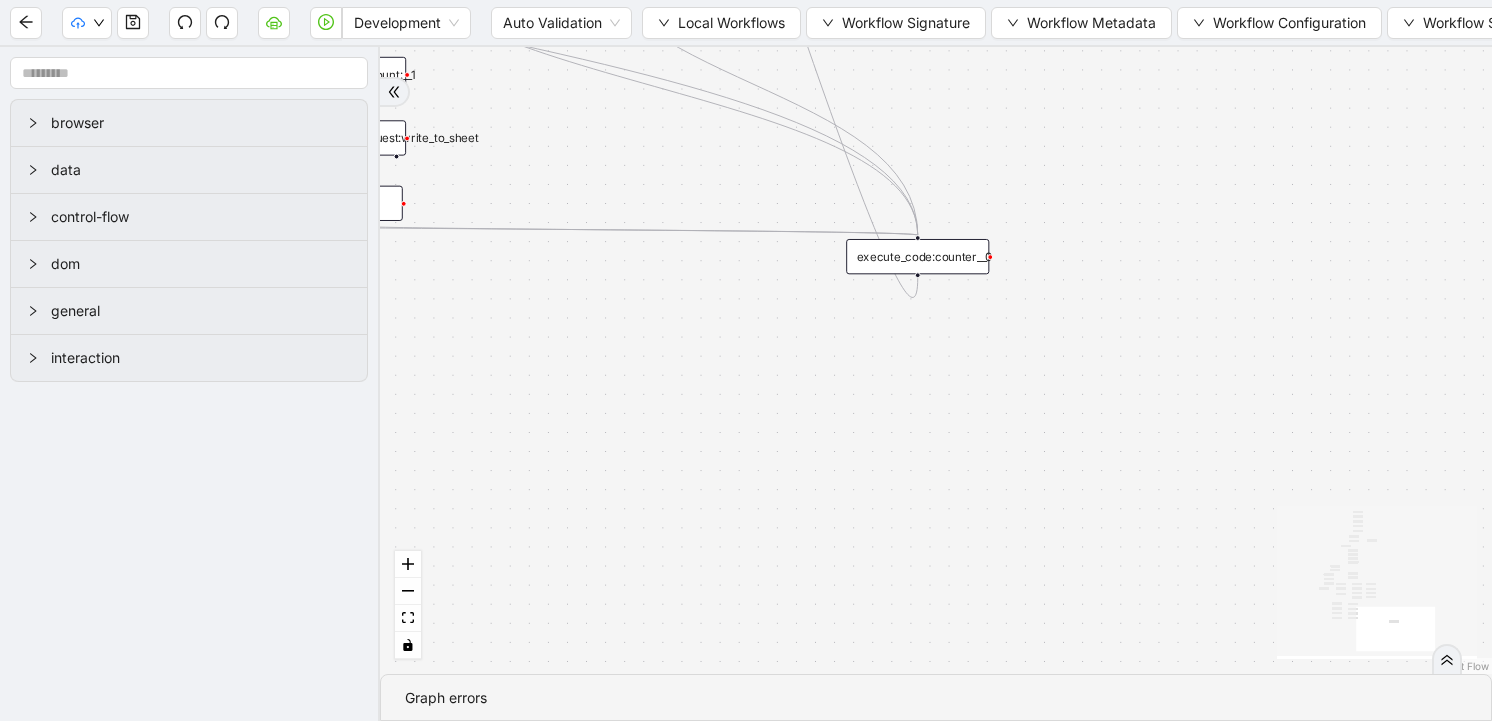 drag, startPoint x: 1151, startPoint y: 361, endPoint x: 1204, endPoint y: 862, distance: 503.7956 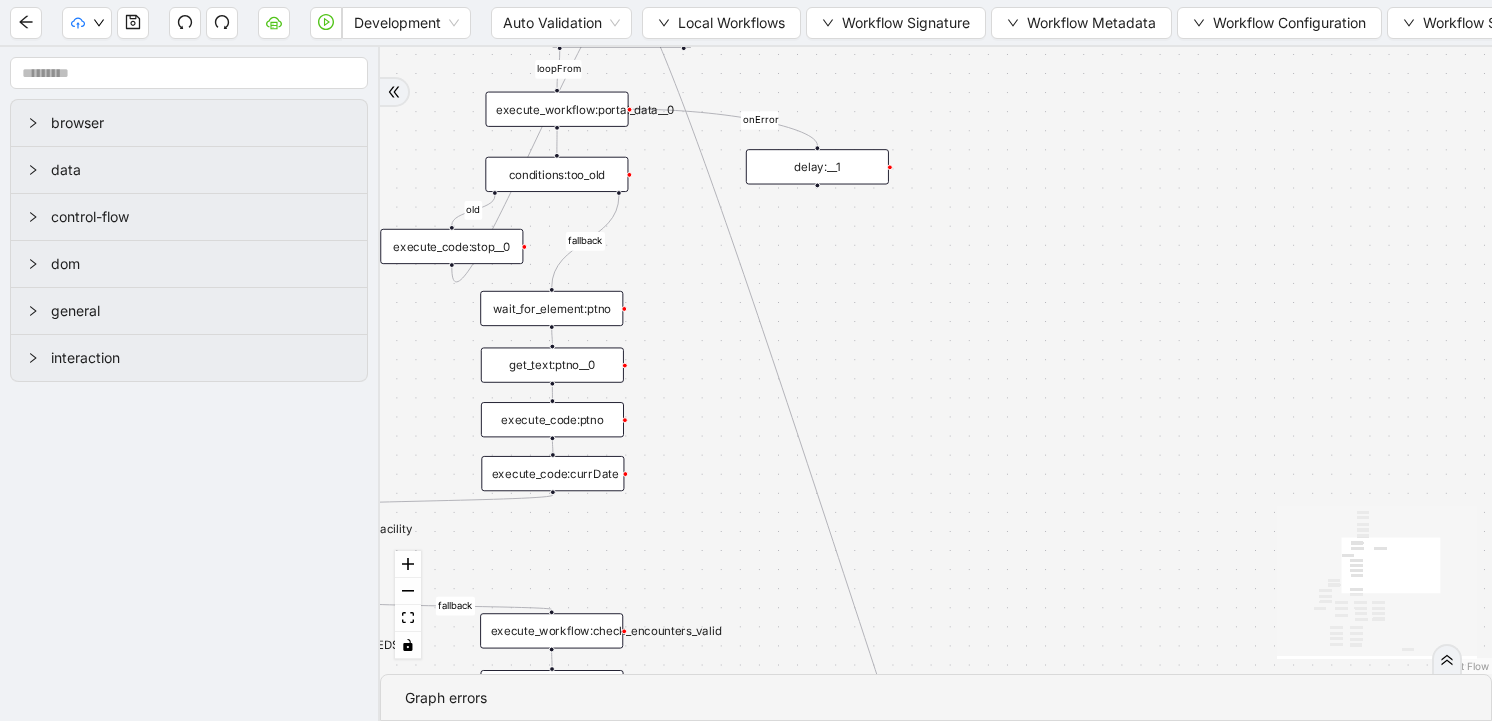 drag, startPoint x: 1090, startPoint y: 205, endPoint x: 1247, endPoint y: 751, distance: 568.1241 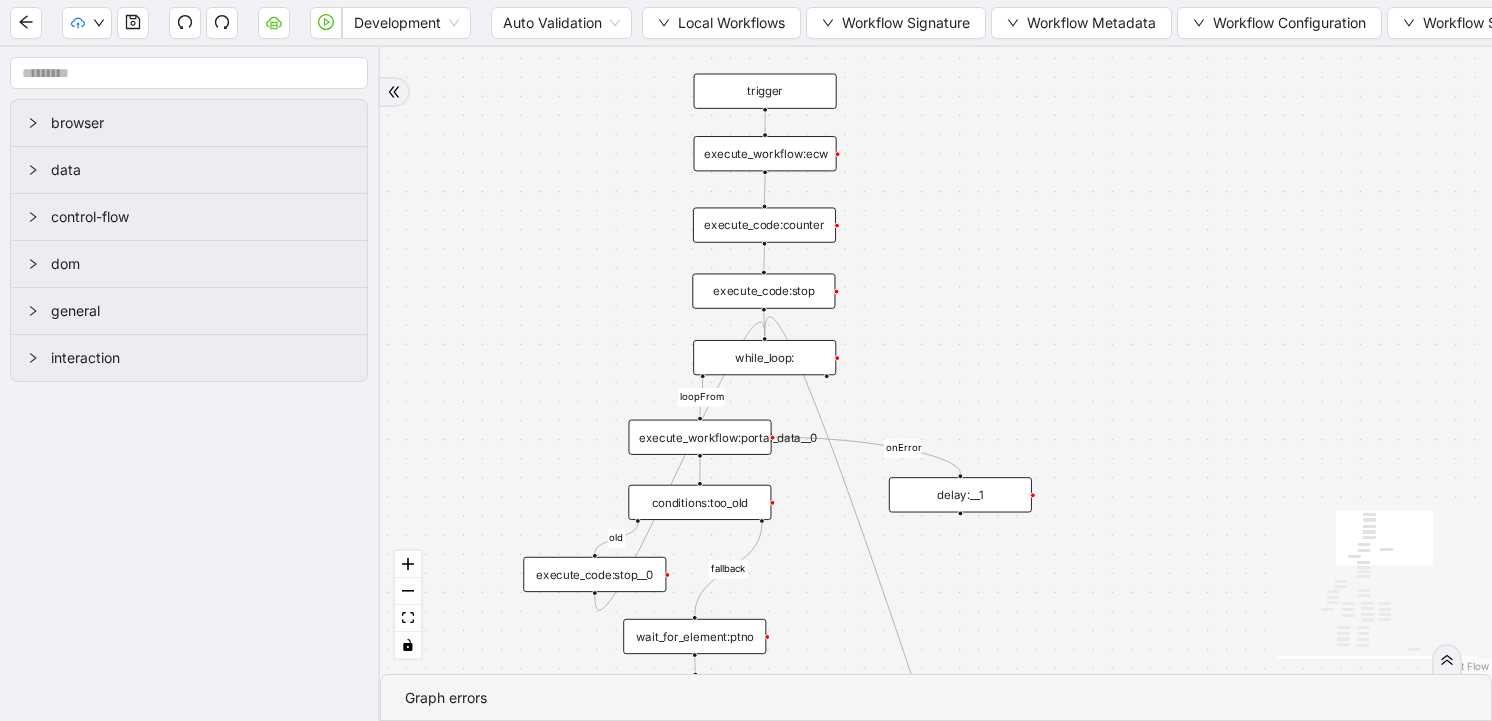 drag, startPoint x: 1035, startPoint y: 379, endPoint x: 1040, endPoint y: 249, distance: 130.09612 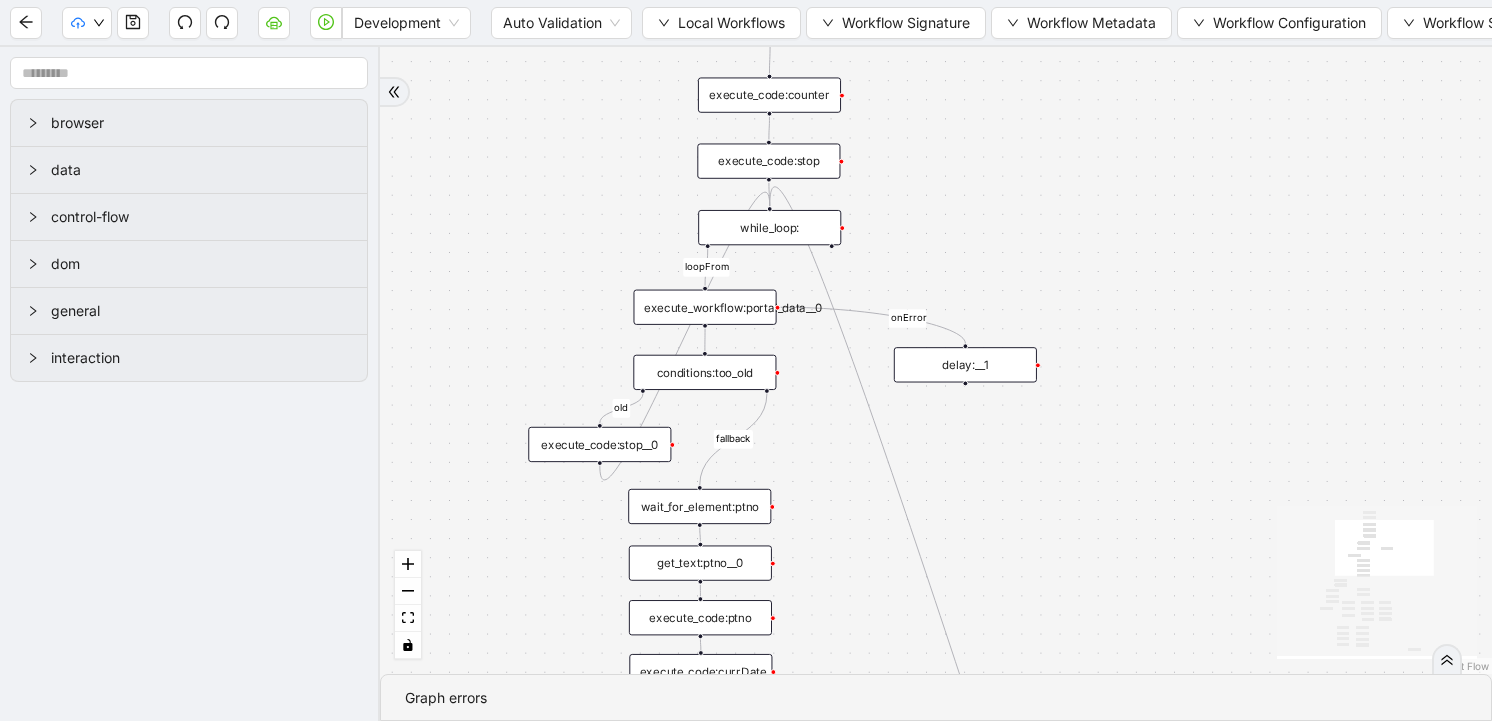 click on "while_loop:" at bounding box center (769, 227) 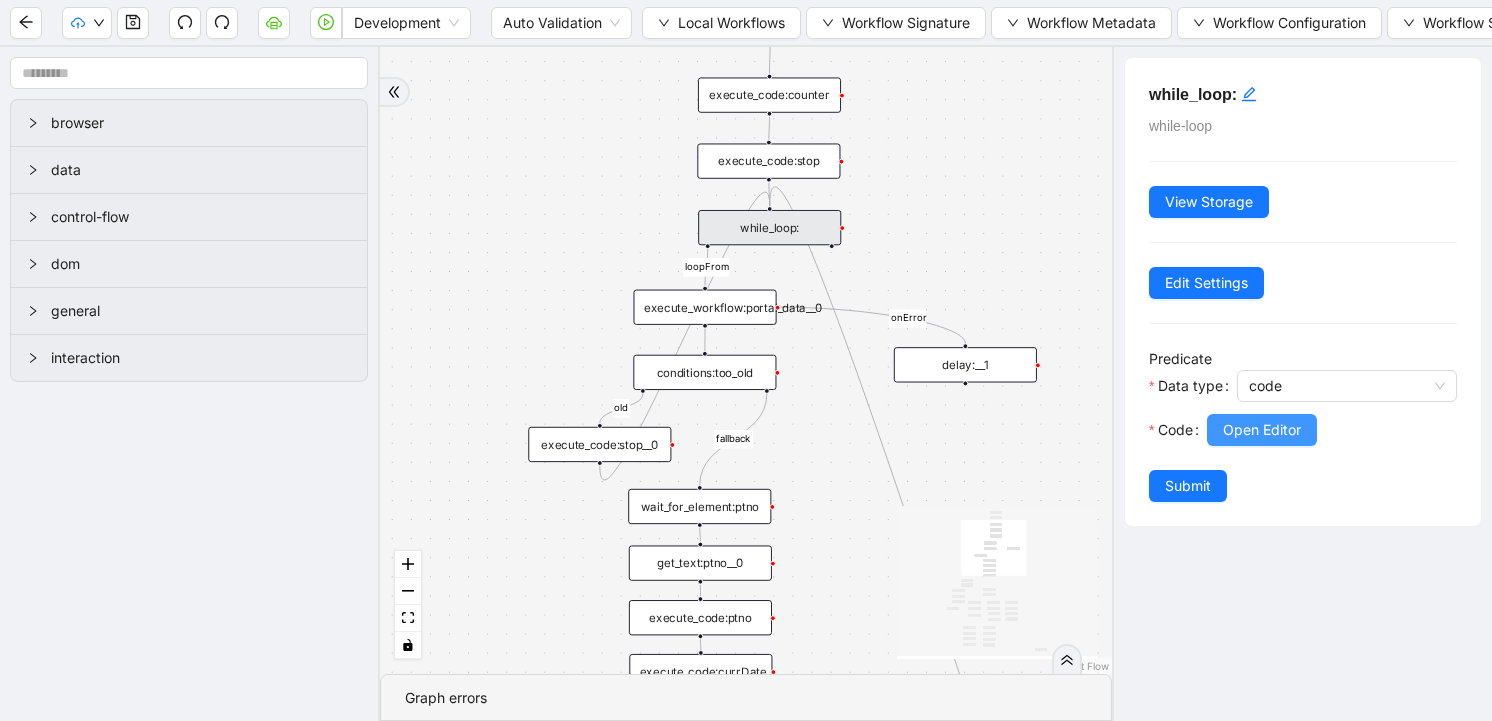 click on "Open Editor" at bounding box center (1262, 430) 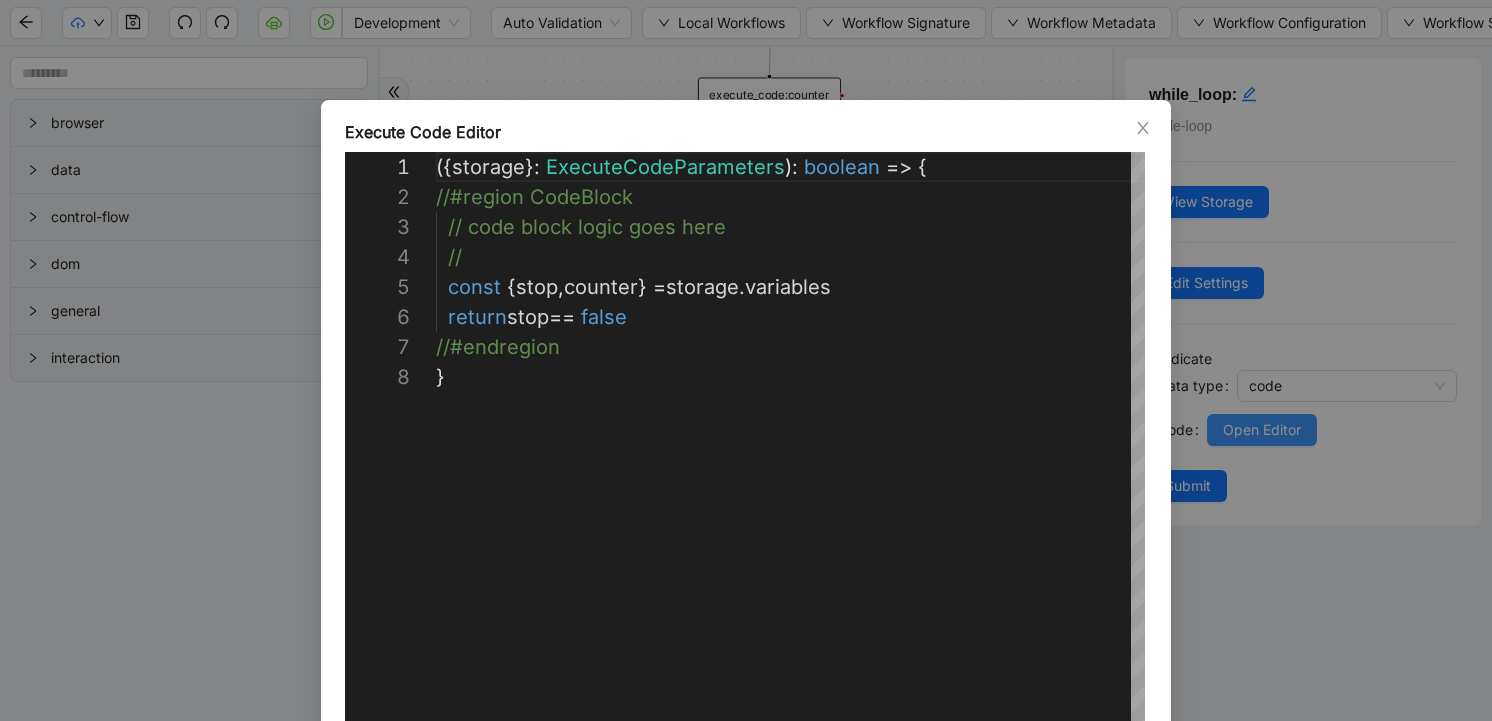 scroll, scrollTop: 210, scrollLeft: 0, axis: vertical 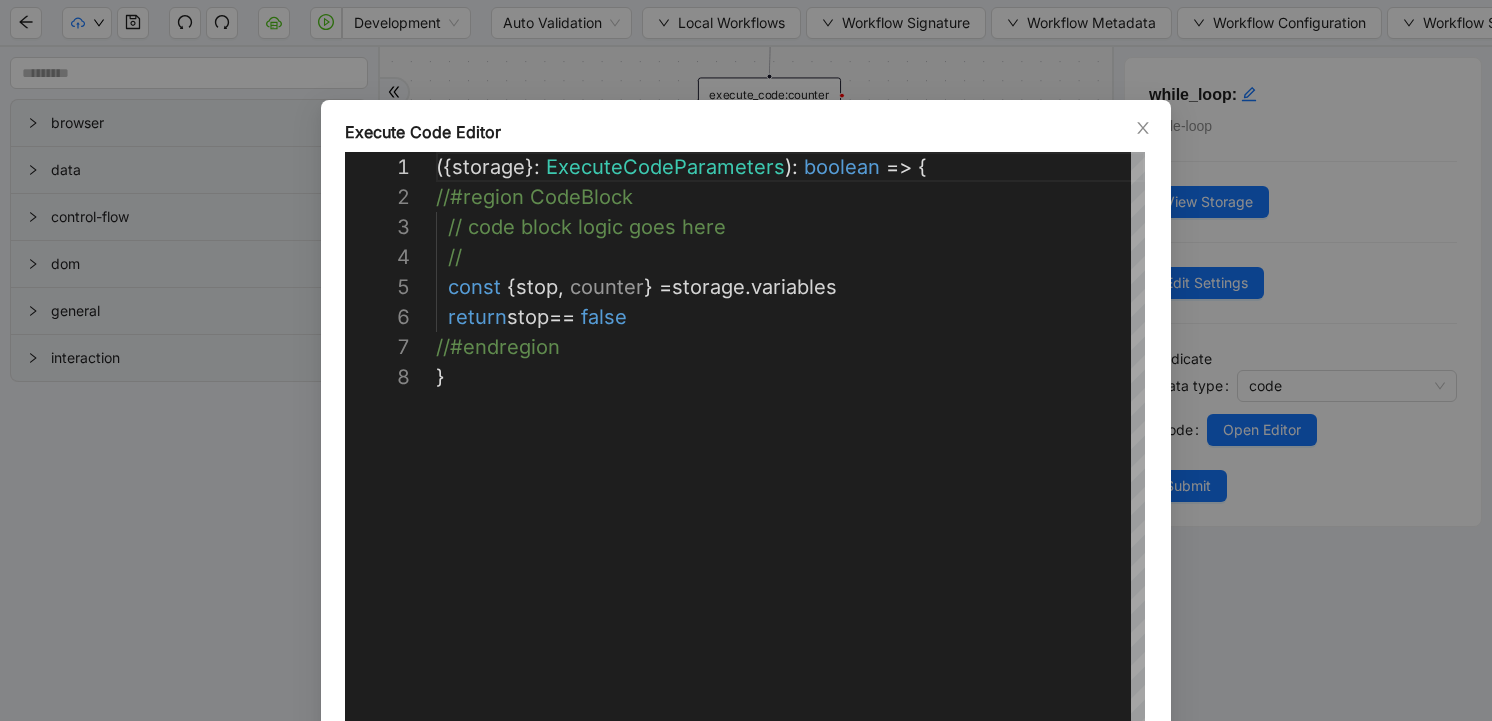 click on "**********" at bounding box center (746, 360) 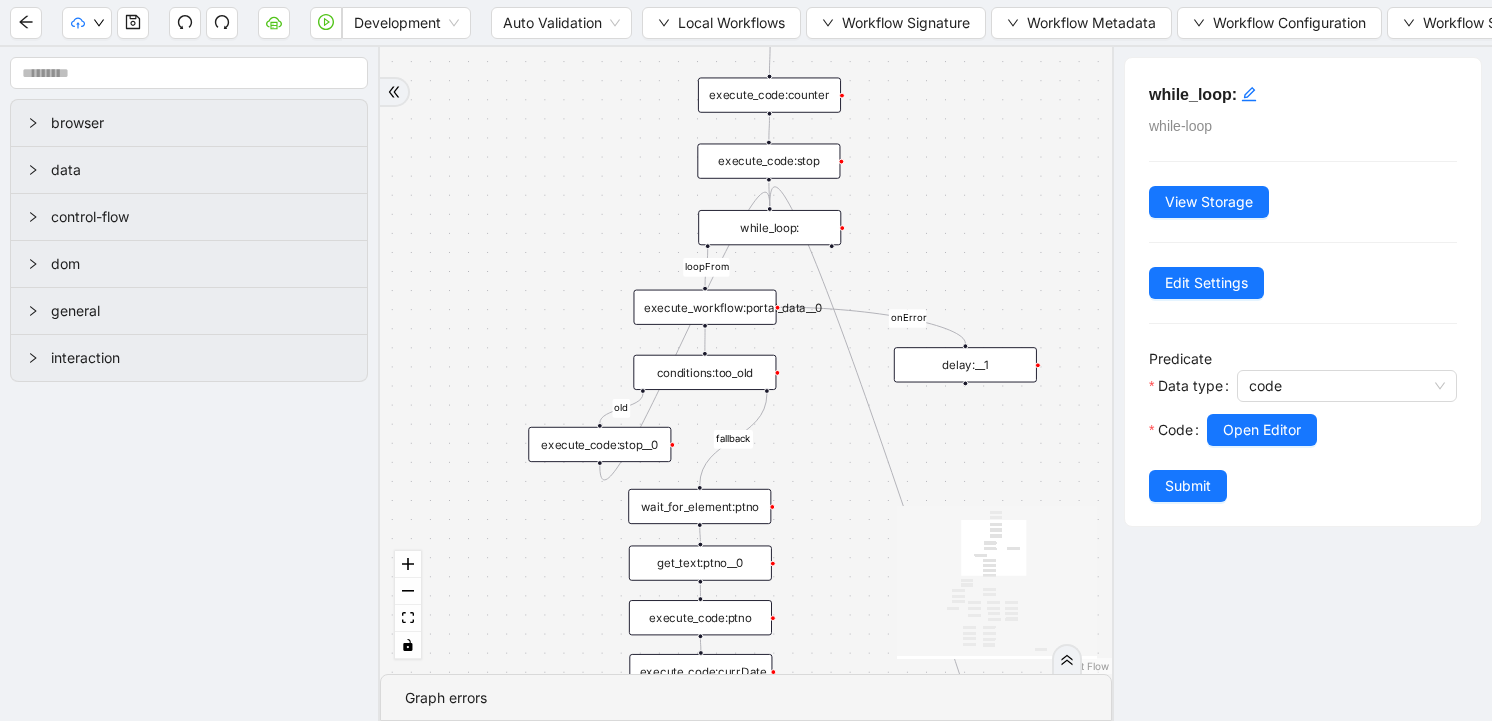 click on "execute_code:stop" at bounding box center (768, 160) 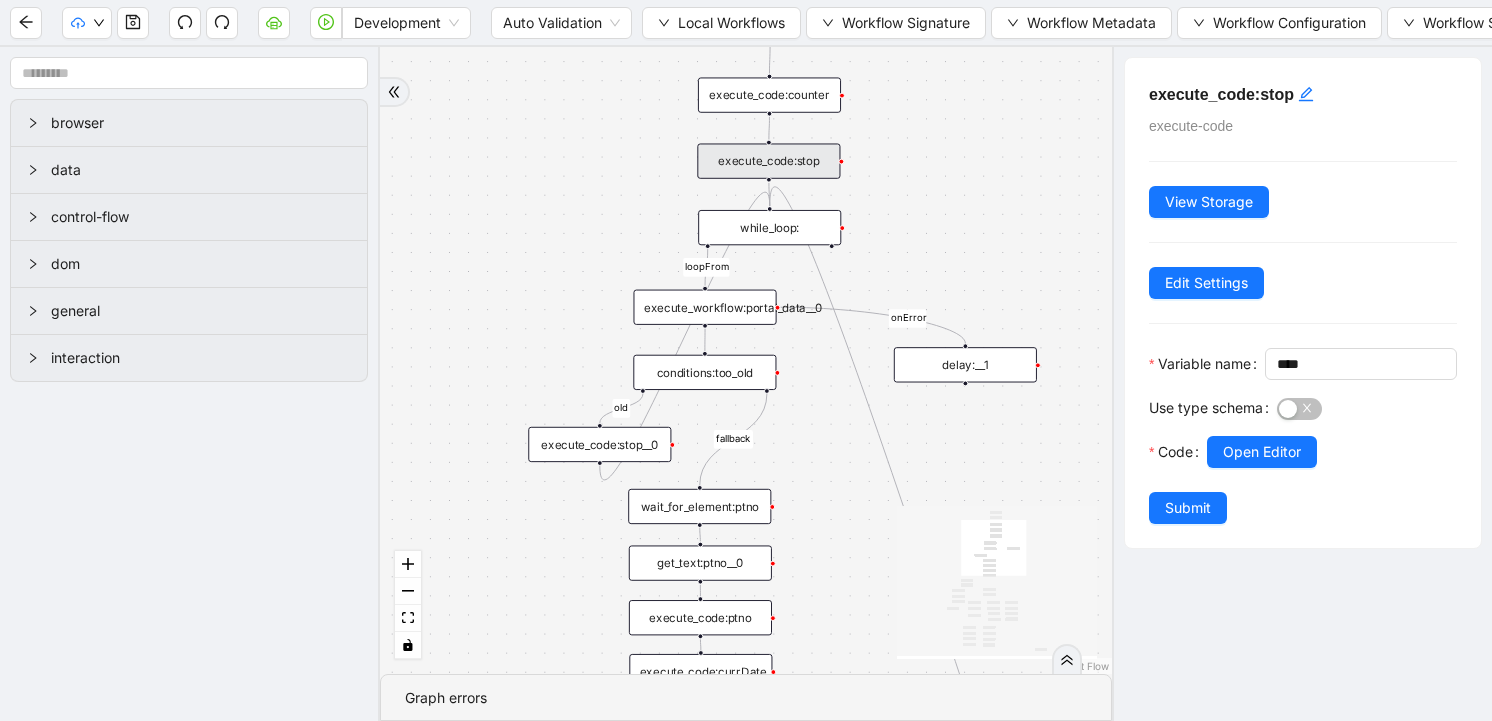click on "has_other_meds success success end success success success old loopFrom fallback fallback fallback encounters_valid fallback none_in_future onError trigger execute_workflow:check_exceptions execute_workflow:add_notes__0 luminai_server_request:write_to_sheet execute_workflow:check_encounters_valid conditions:other_meds execute_workflow:close_assigntomanual_MEDS execute_code:med_name delay: luminai_server_request:write_to_sheet__0 delay:__0 luminai_server_request:write_to_sheet__0__0 delay:__0__0 get_text:ptno__0 execute_code:ptno luminai_server_request:write_to_sheet__1 delay:__2 execute_workflow:close_assigntomanual_encountersInvalid conditions:end_manualAuth_or_FC execute_workflow:close_assigntomanual_manual_auth execute_workflow:ecw while_loop: execute_code:counter execute_code:counter__0 execute_code:currDate execute_code:stop wait_for_element:ptno execute_workflow:portal_data__0 execute_workflow:add_notes__0__0 luminai_server_request:write_to_sheet__2 delay:__3 execute_code:stop__0 conditions:too_old" at bounding box center (746, 360) 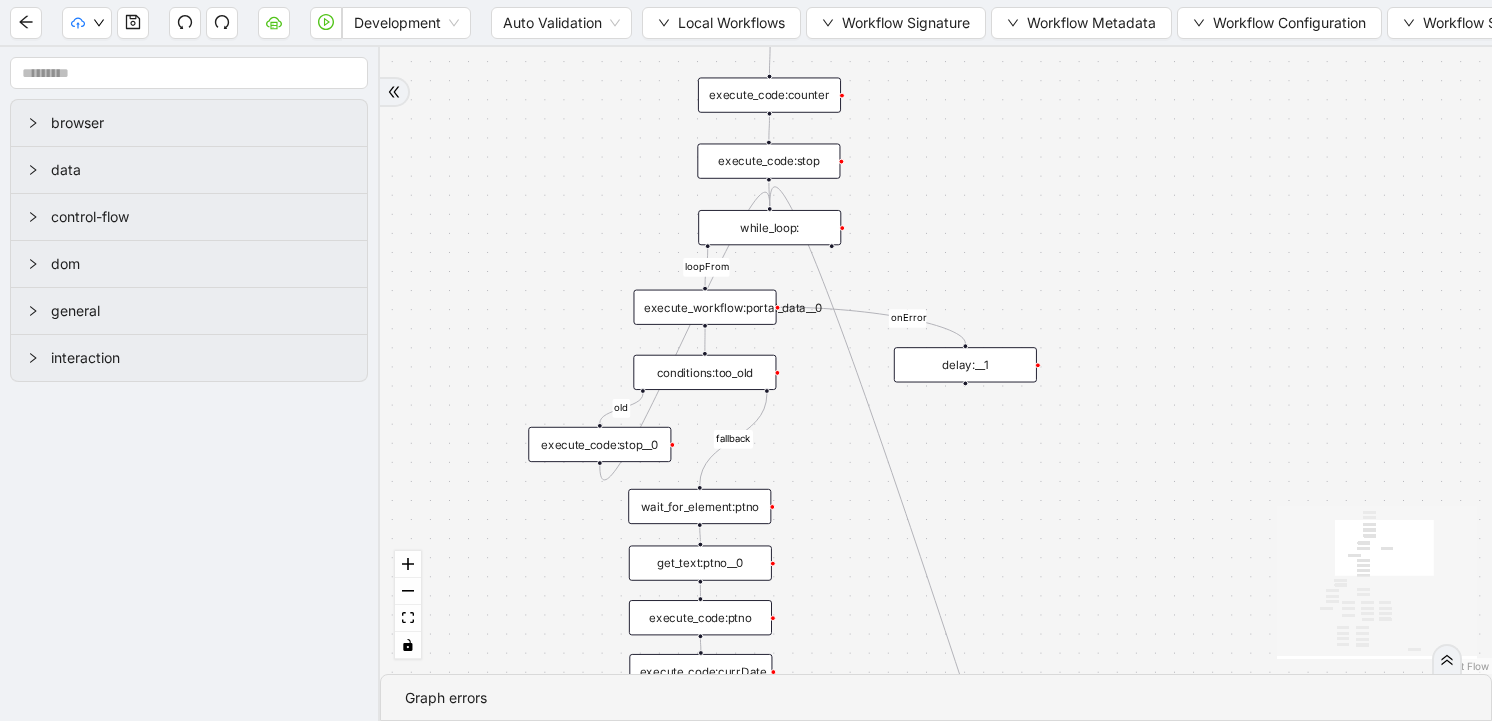 click on "execute_code:counter" at bounding box center [769, 94] 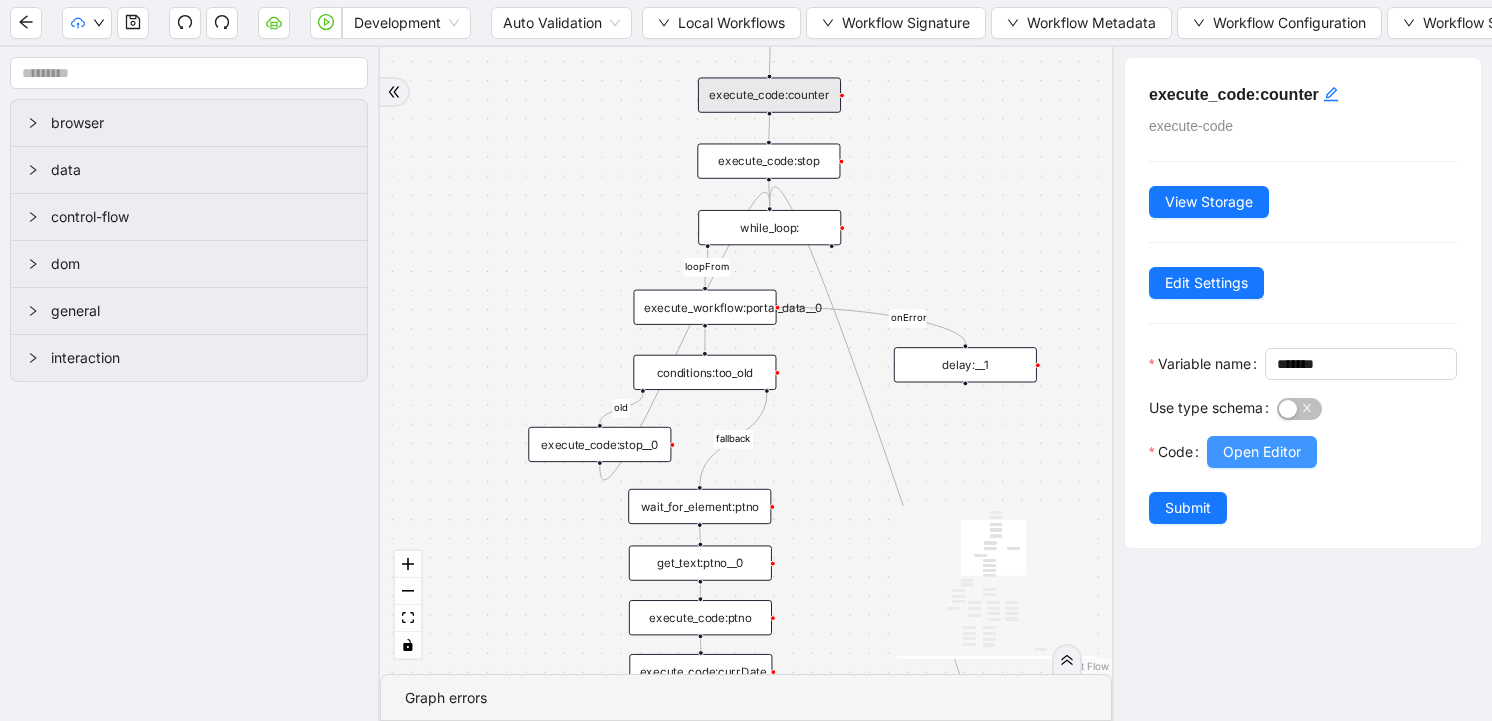 click on "Open Editor" at bounding box center (1262, 452) 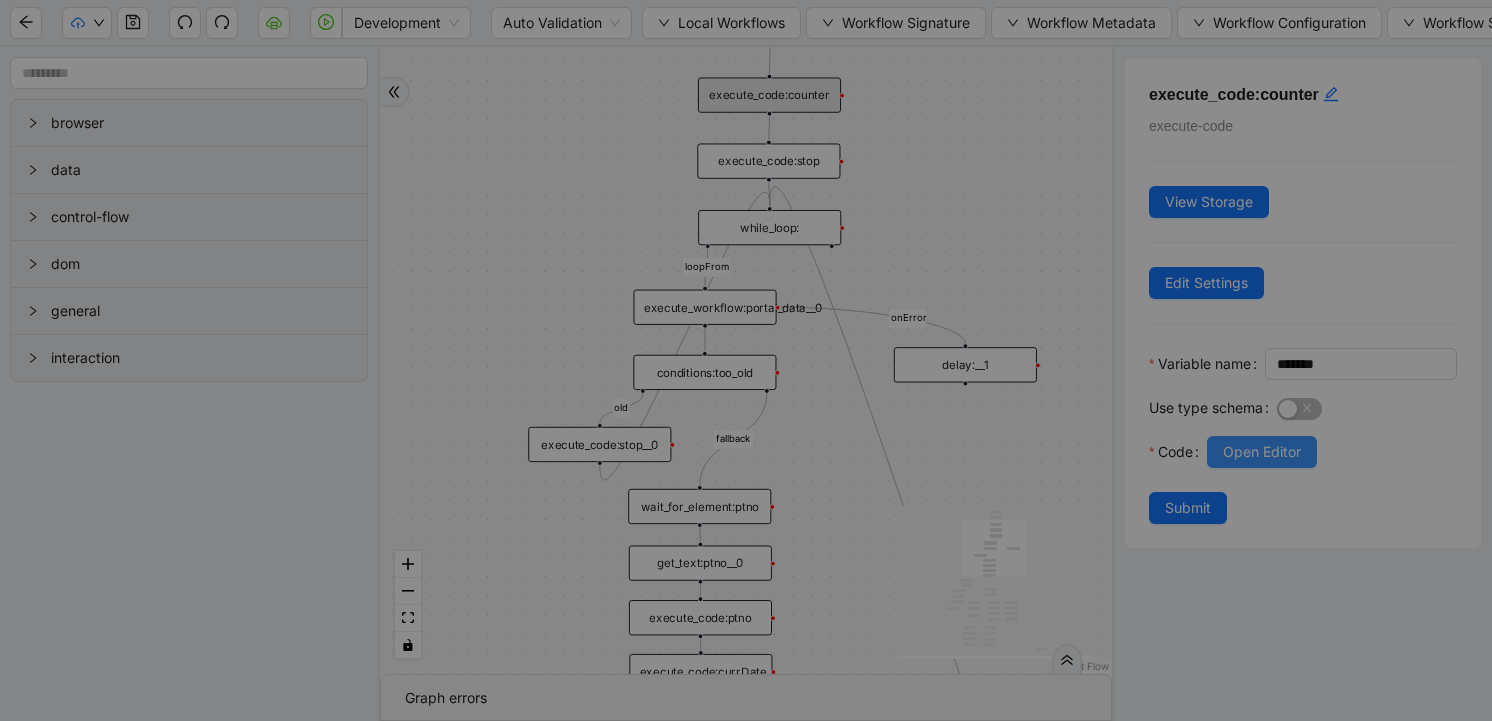 scroll, scrollTop: 180, scrollLeft: 0, axis: vertical 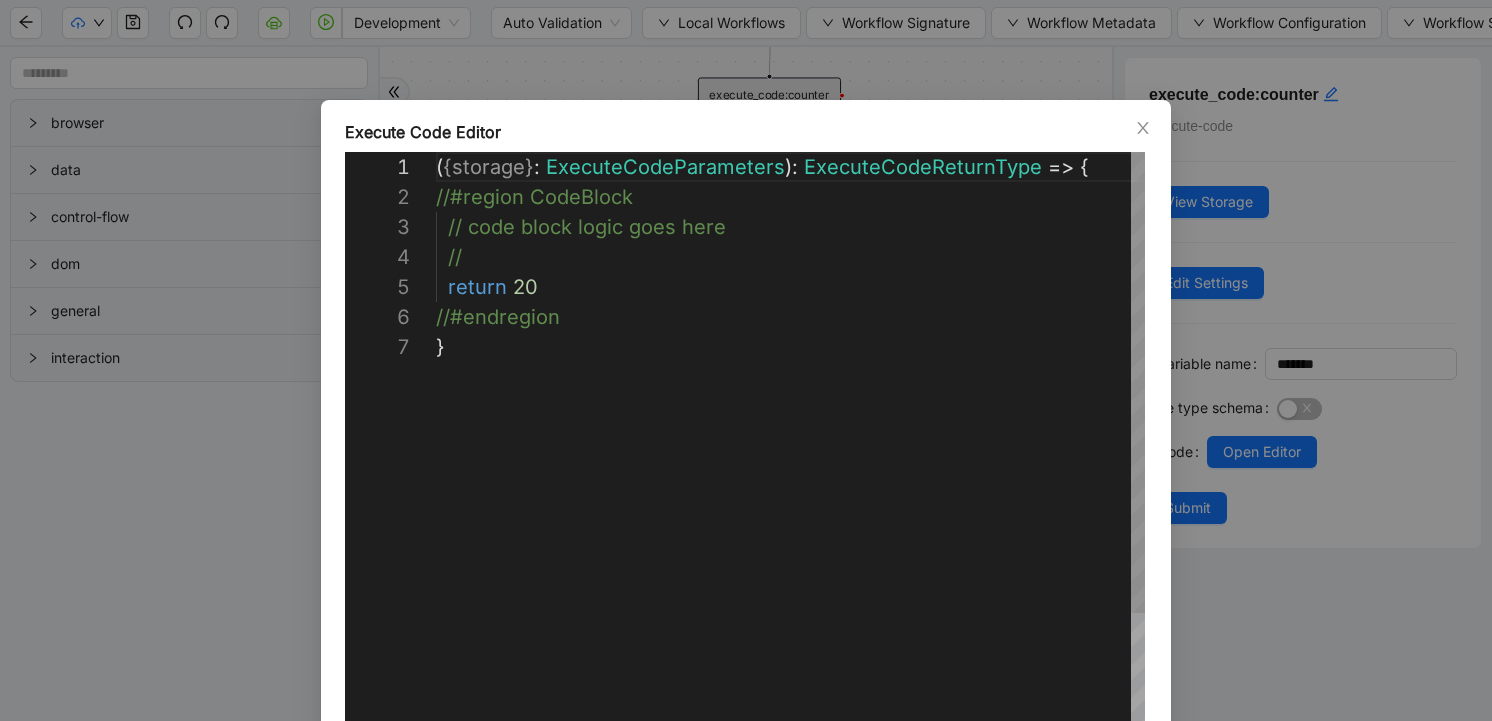 click on "**********" at bounding box center (746, 360) 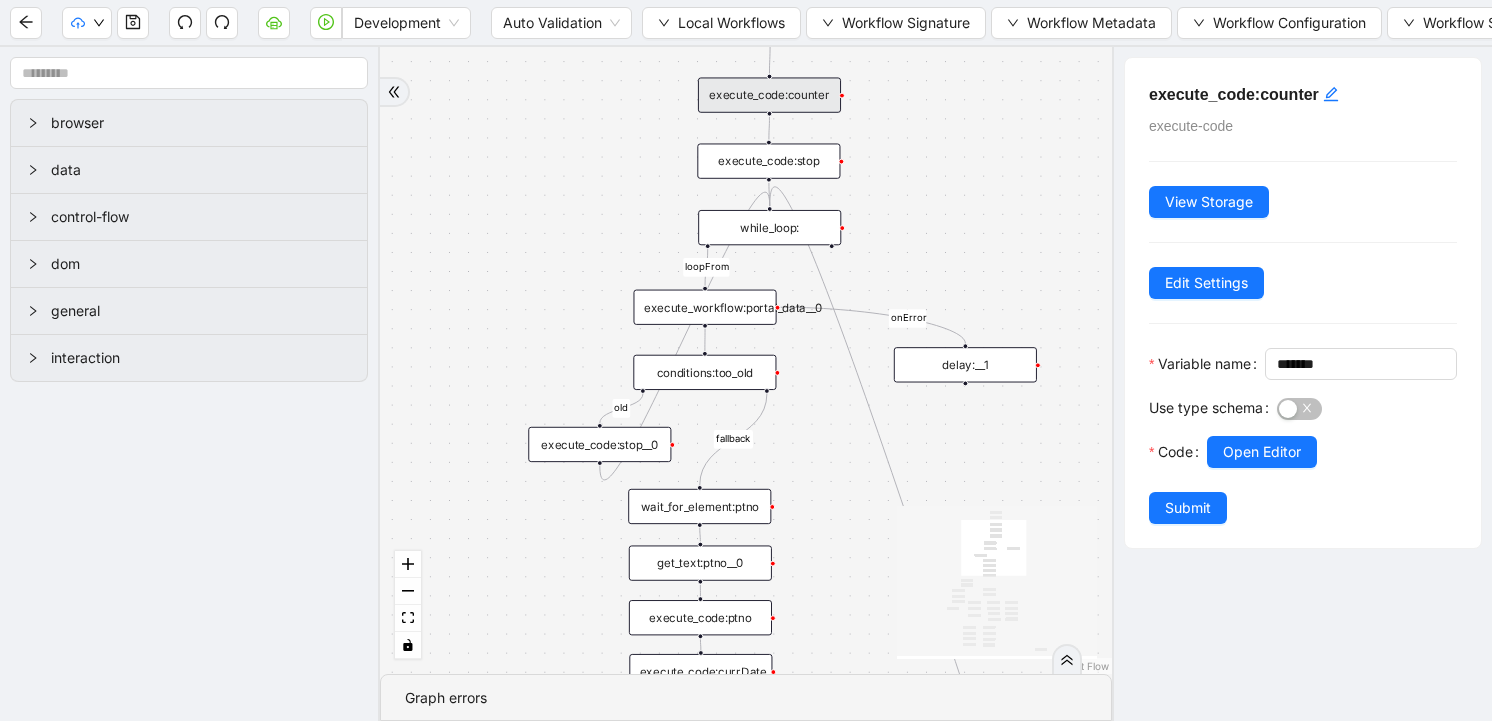click on "has_other_meds success success end success success success old loopFrom fallback fallback fallback encounters_valid fallback none_in_future onError trigger execute_workflow:check_exceptions execute_workflow:add_notes__0 luminai_server_request:write_to_sheet execute_workflow:check_encounters_valid conditions:other_meds execute_workflow:close_assigntomanual_MEDS execute_code:med_name delay: luminai_server_request:write_to_sheet__0 delay:__0 luminai_server_request:write_to_sheet__0__0 delay:__0__0 get_text:ptno__0 execute_code:ptno luminai_server_request:write_to_sheet__1 delay:__2 execute_workflow:close_assigntomanual_encountersInvalid conditions:end_manualAuth_or_FC execute_workflow:close_assigntomanual_manual_auth execute_workflow:ecw while_loop: execute_code:counter execute_code:counter__0 execute_code:currDate execute_code:stop wait_for_element:ptno execute_workflow:portal_data__0 execute_workflow:add_notes__0__0 luminai_server_request:write_to_sheet__2 delay:__3 execute_code:stop__0 conditions:too_old" at bounding box center [746, 360] 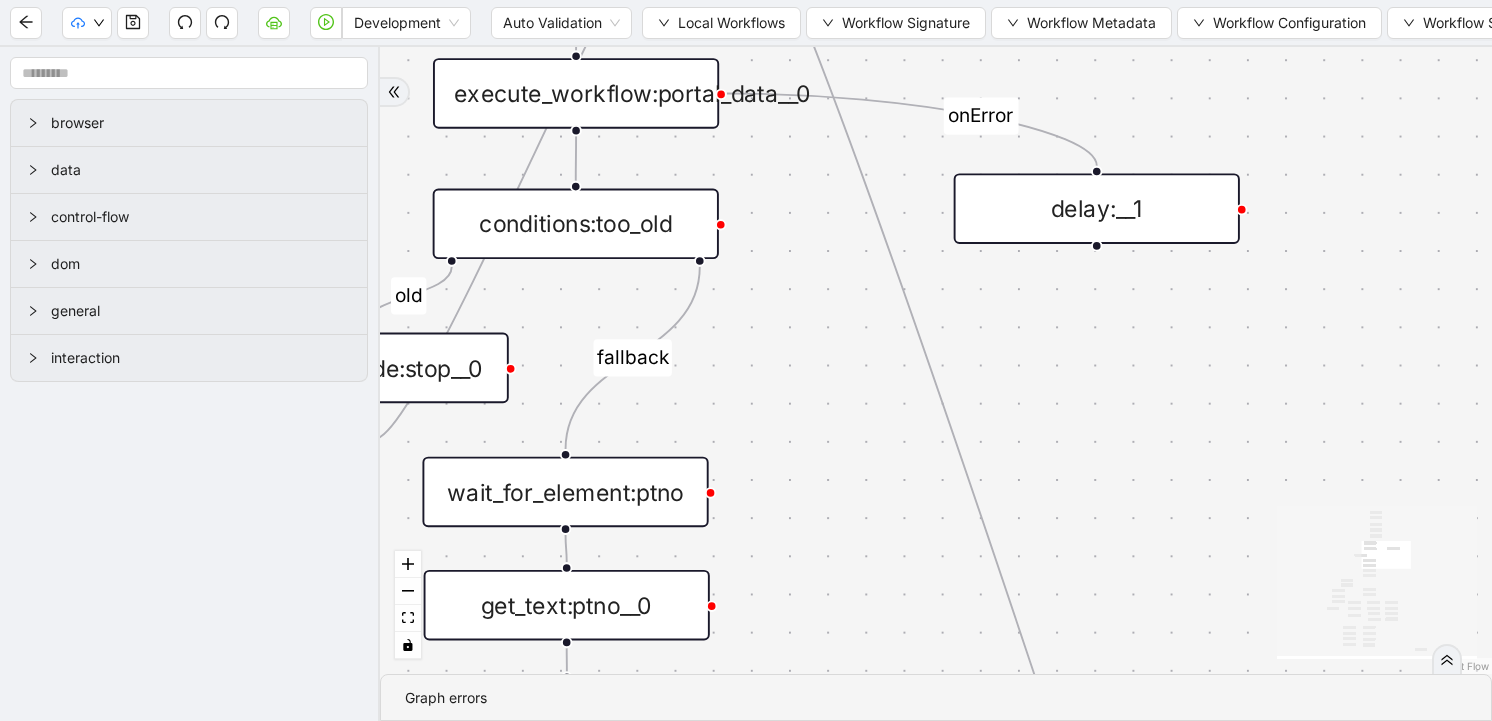 drag, startPoint x: 846, startPoint y: 561, endPoint x: 846, endPoint y: 422, distance: 139 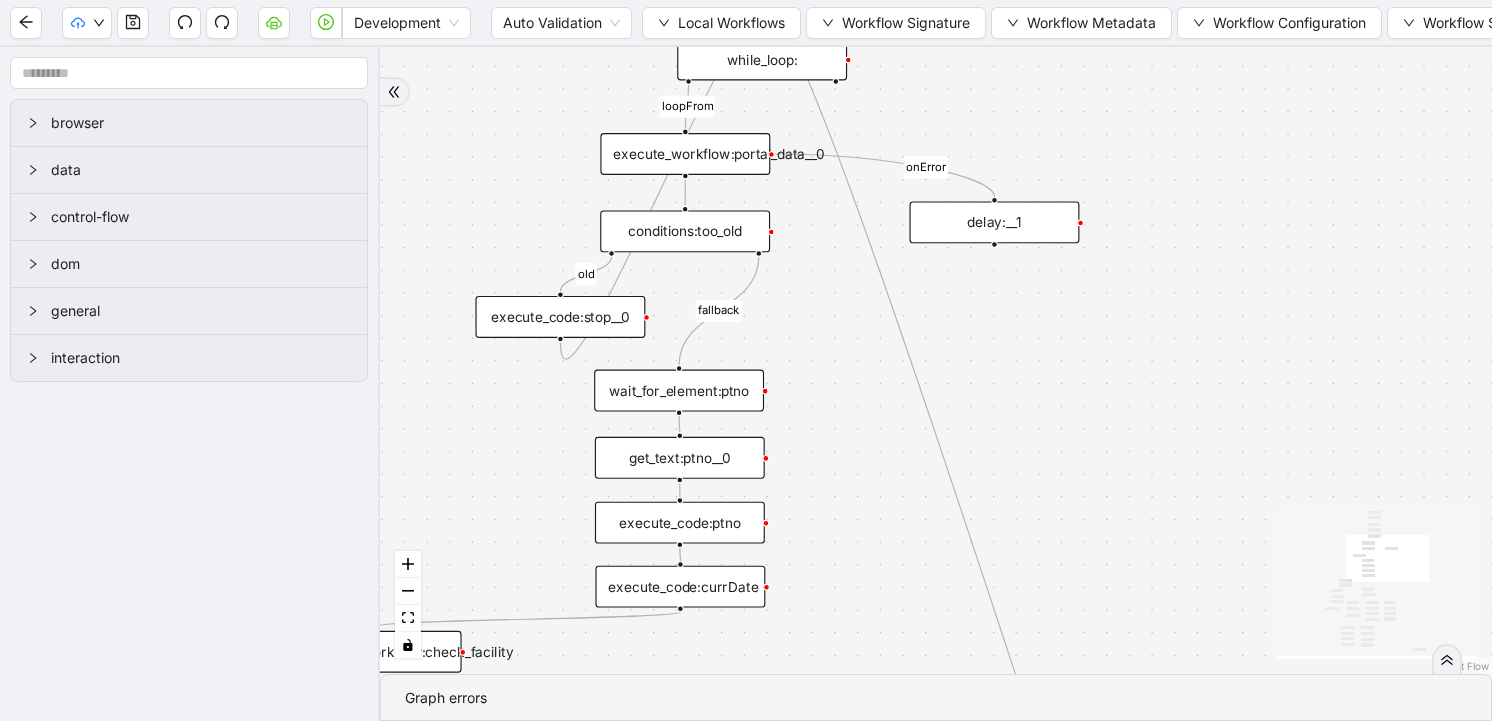drag, startPoint x: 861, startPoint y: 441, endPoint x: 857, endPoint y: 325, distance: 116.06895 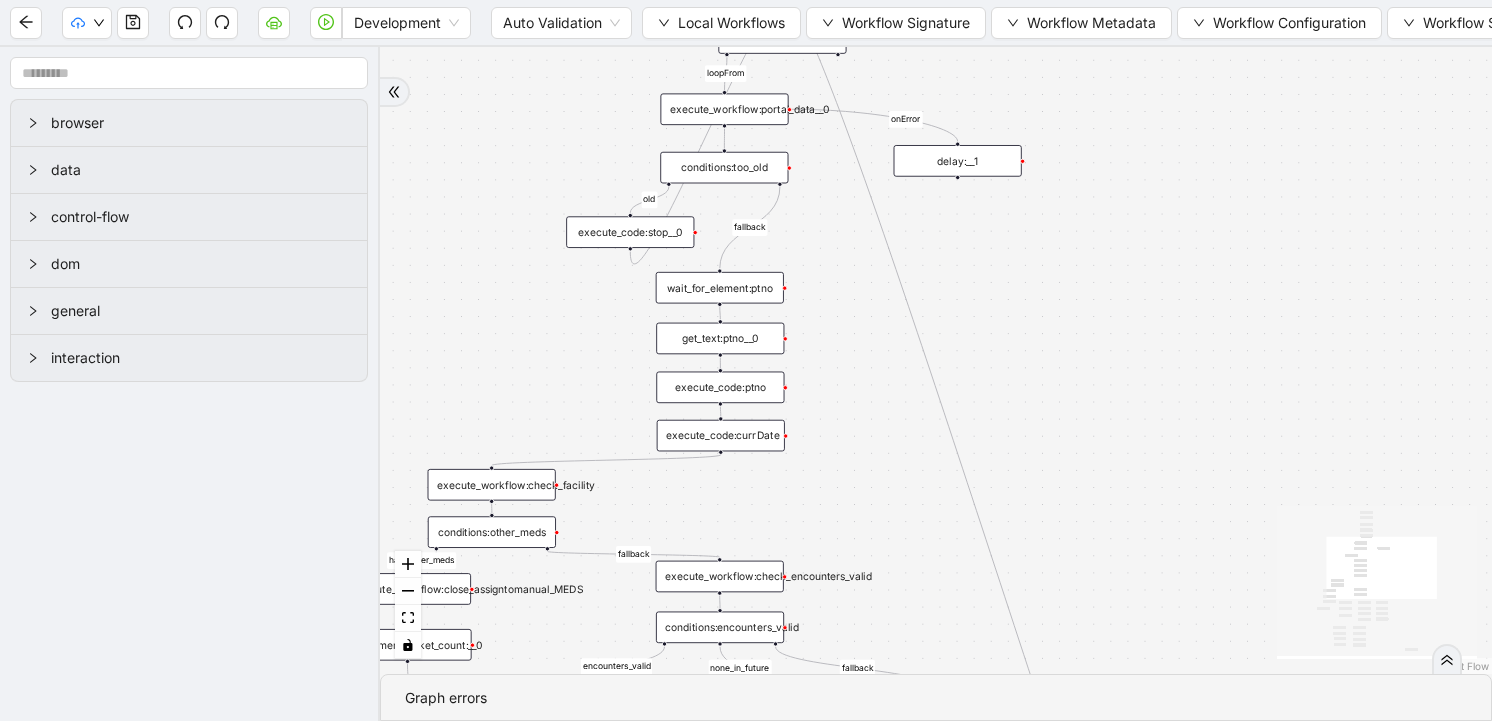 drag, startPoint x: 867, startPoint y: 425, endPoint x: 871, endPoint y: 270, distance: 155.0516 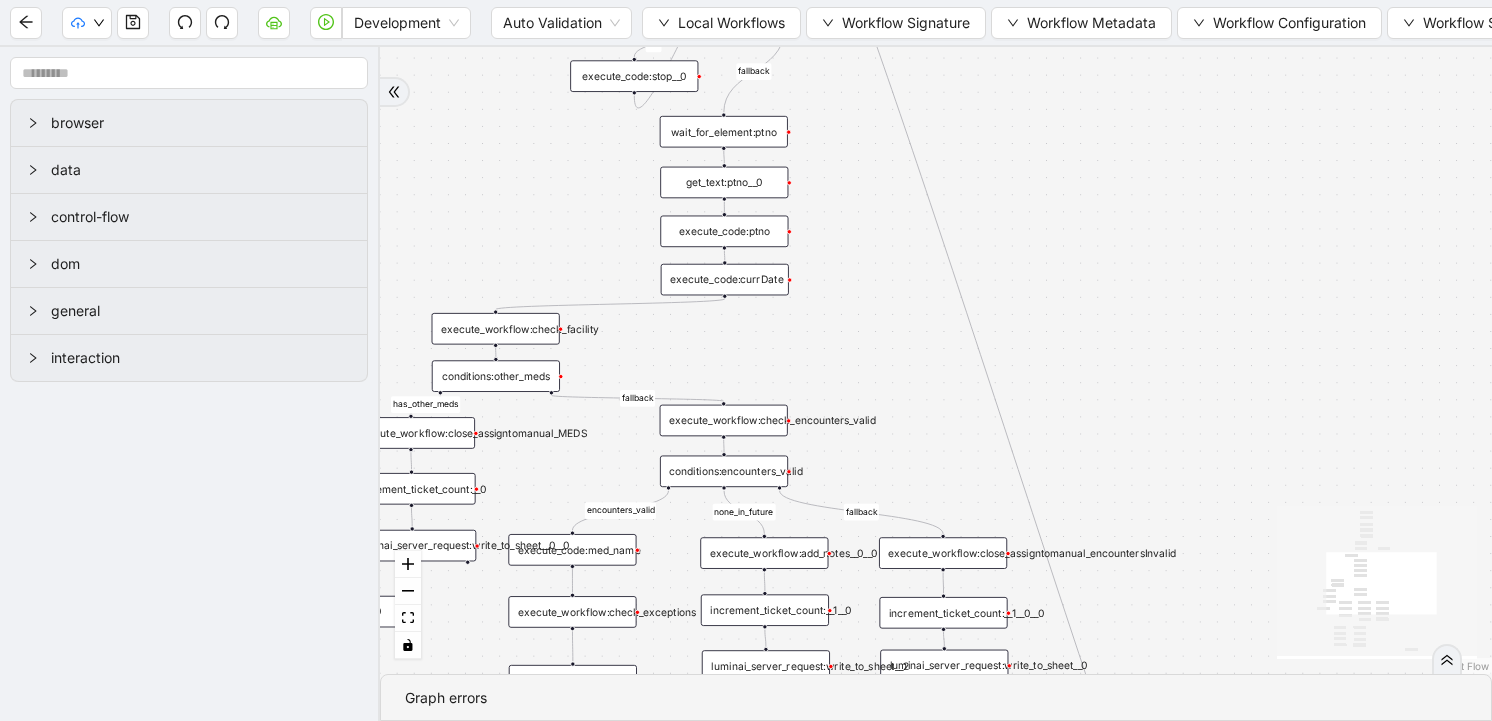 drag, startPoint x: 871, startPoint y: 373, endPoint x: 938, endPoint y: 204, distance: 181.79659 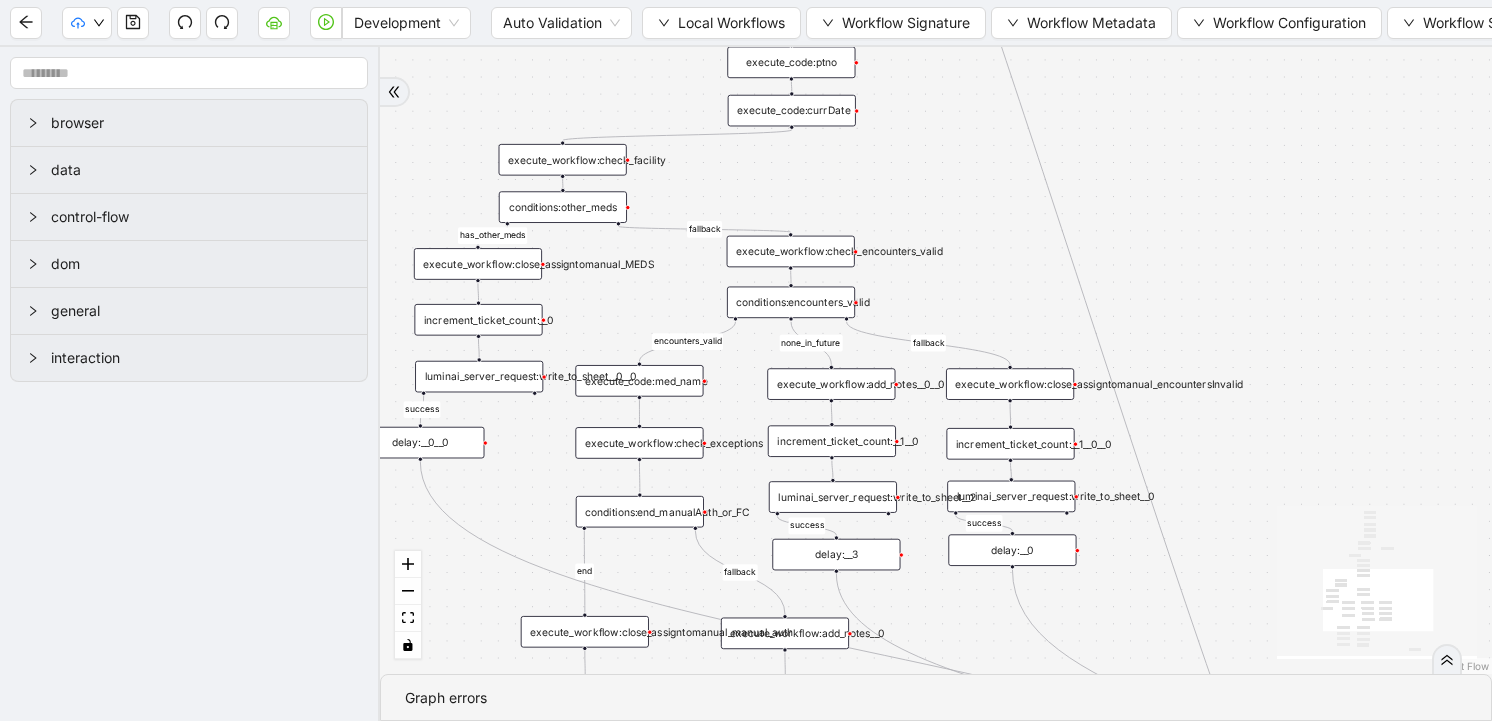 click on "conditions:other_meds" at bounding box center (563, 207) 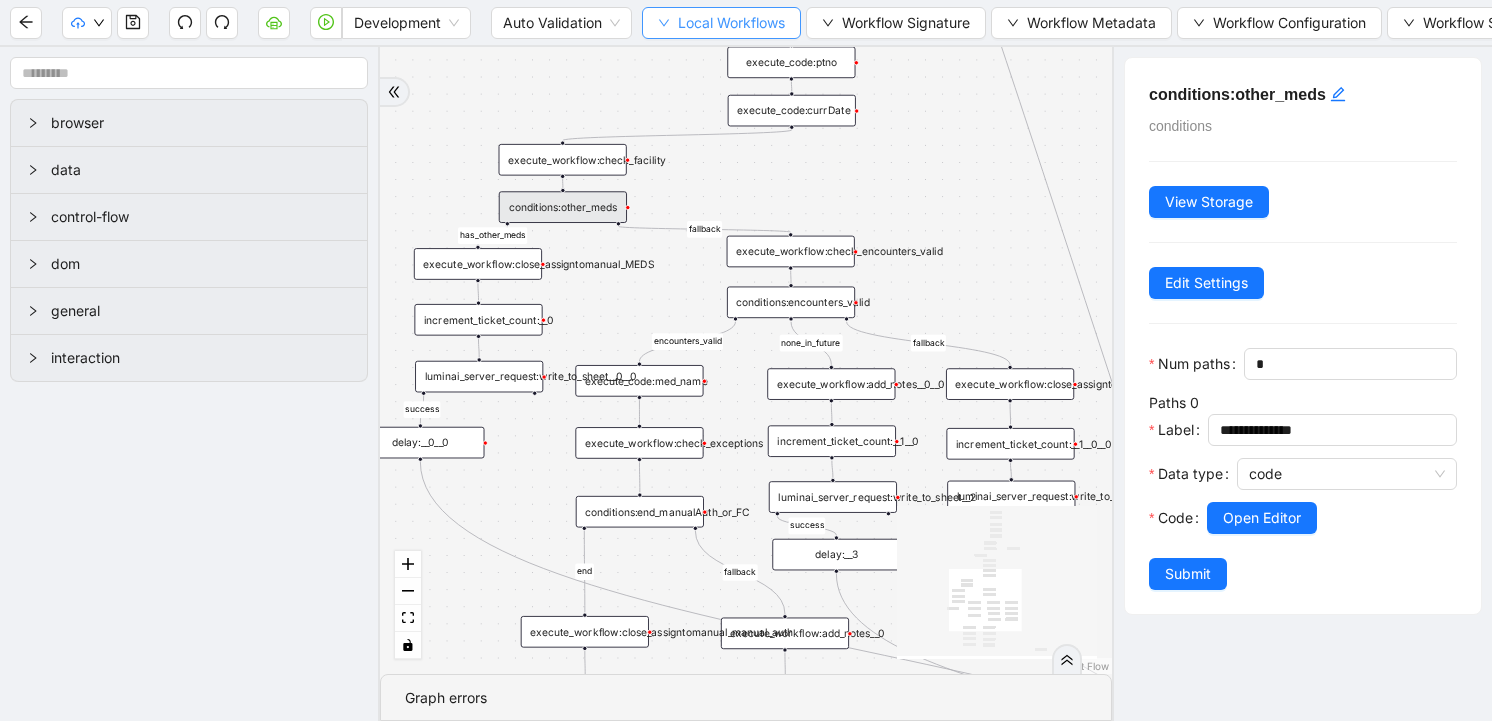 click on "Local Workflows" at bounding box center [731, 23] 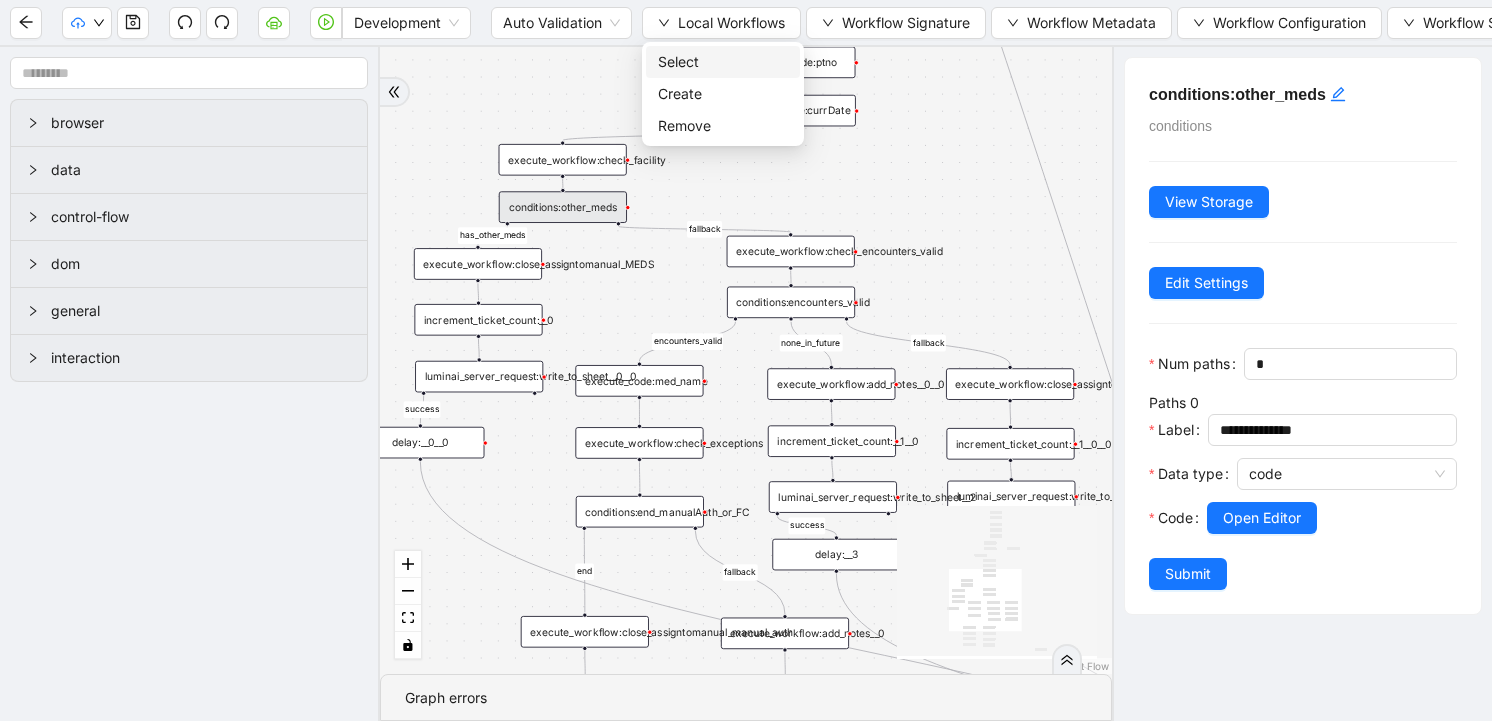 click on "Select" at bounding box center [723, 62] 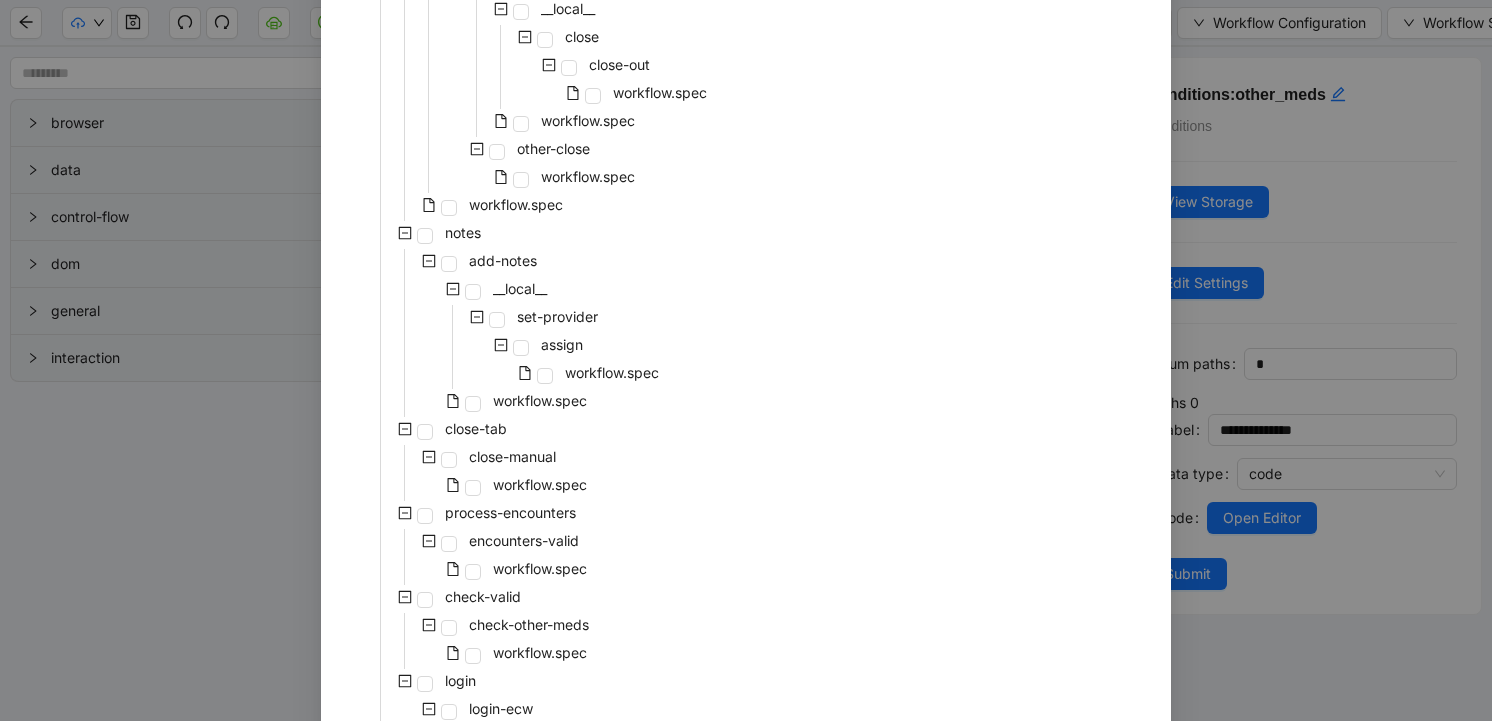 scroll, scrollTop: 891, scrollLeft: 0, axis: vertical 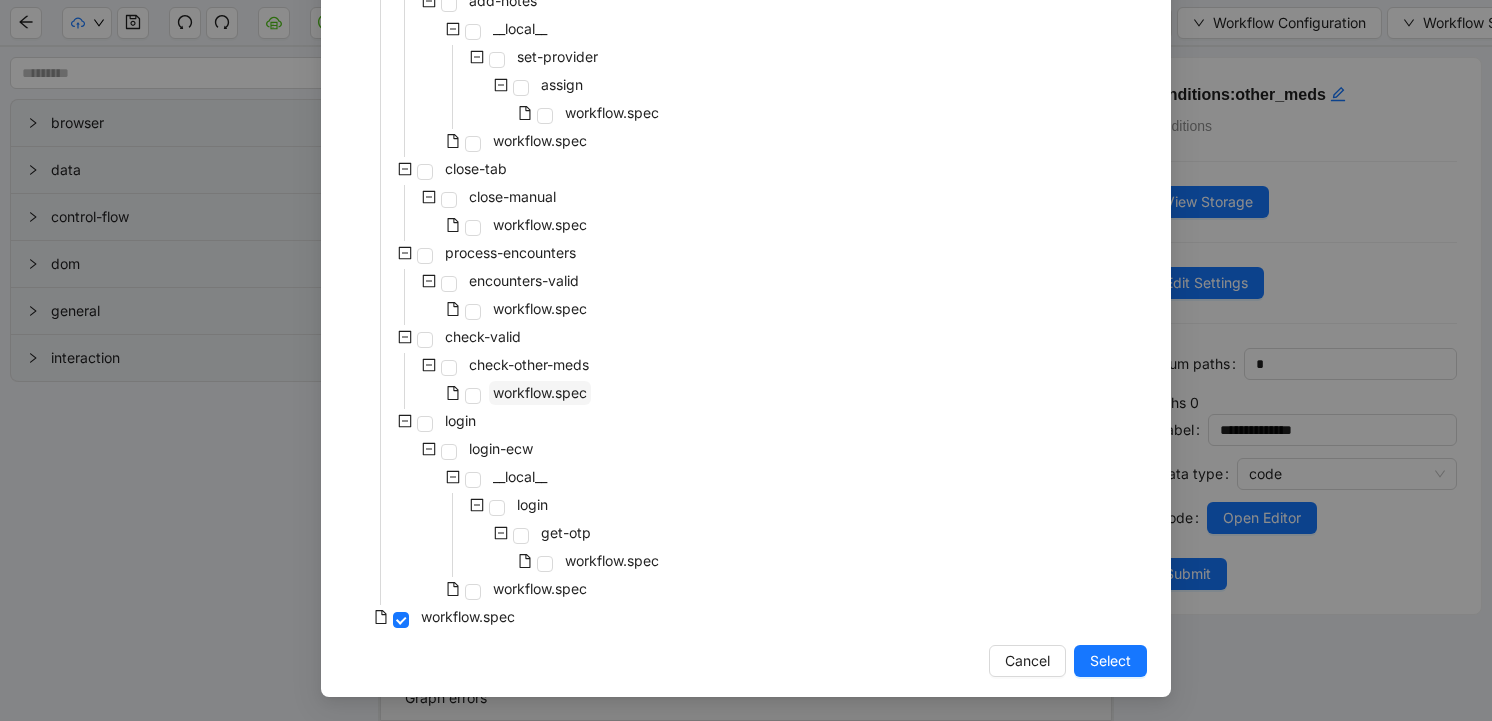 click on "workflow.spec" at bounding box center (540, 392) 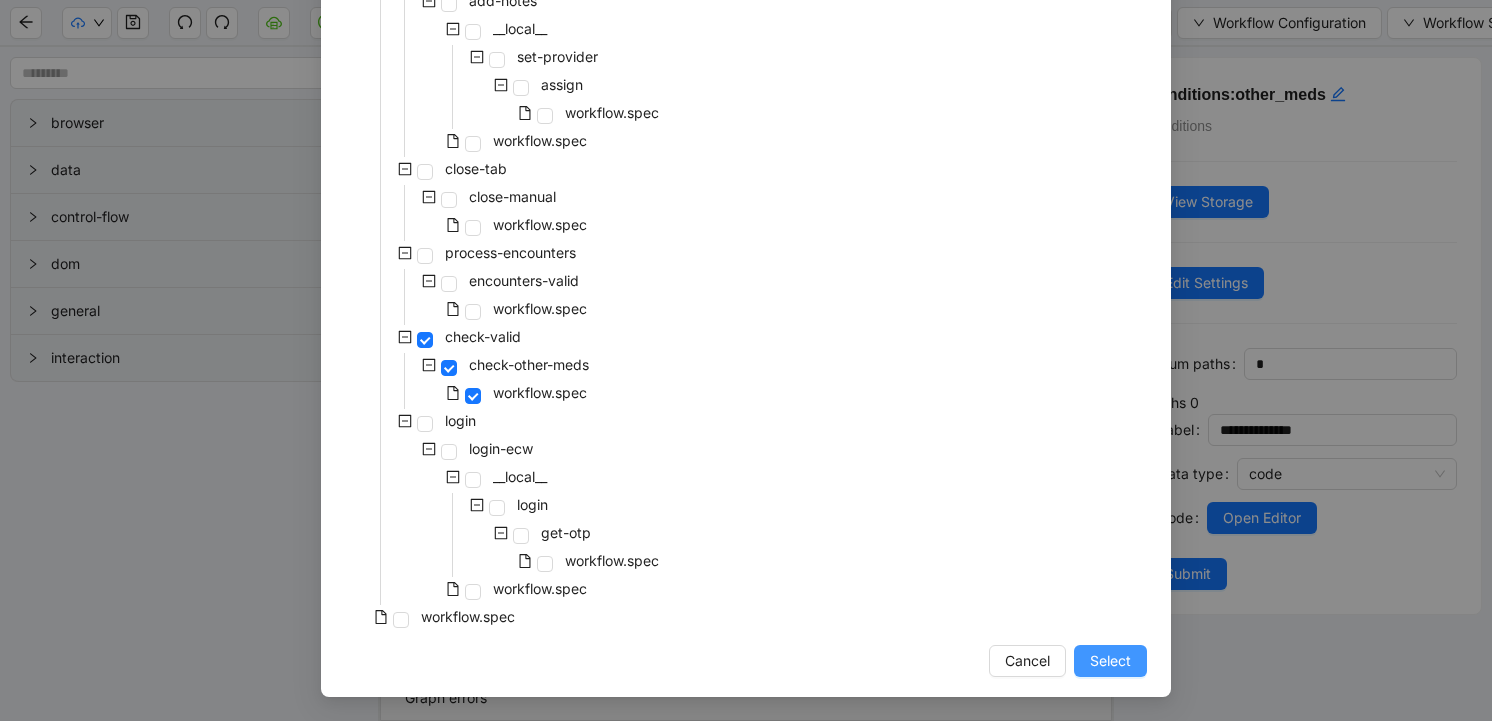 click on "Select" at bounding box center (1110, 661) 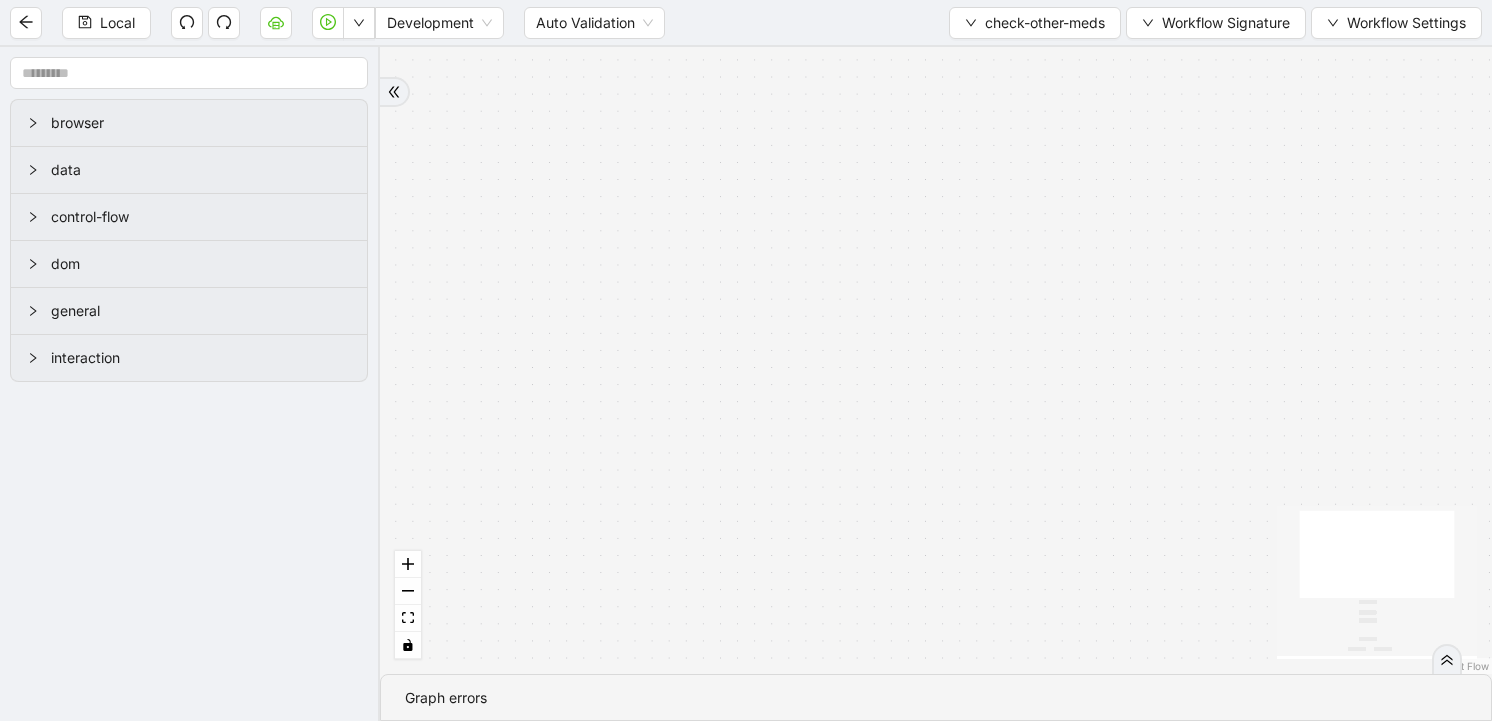 drag, startPoint x: 970, startPoint y: 472, endPoint x: 943, endPoint y: 755, distance: 284.28506 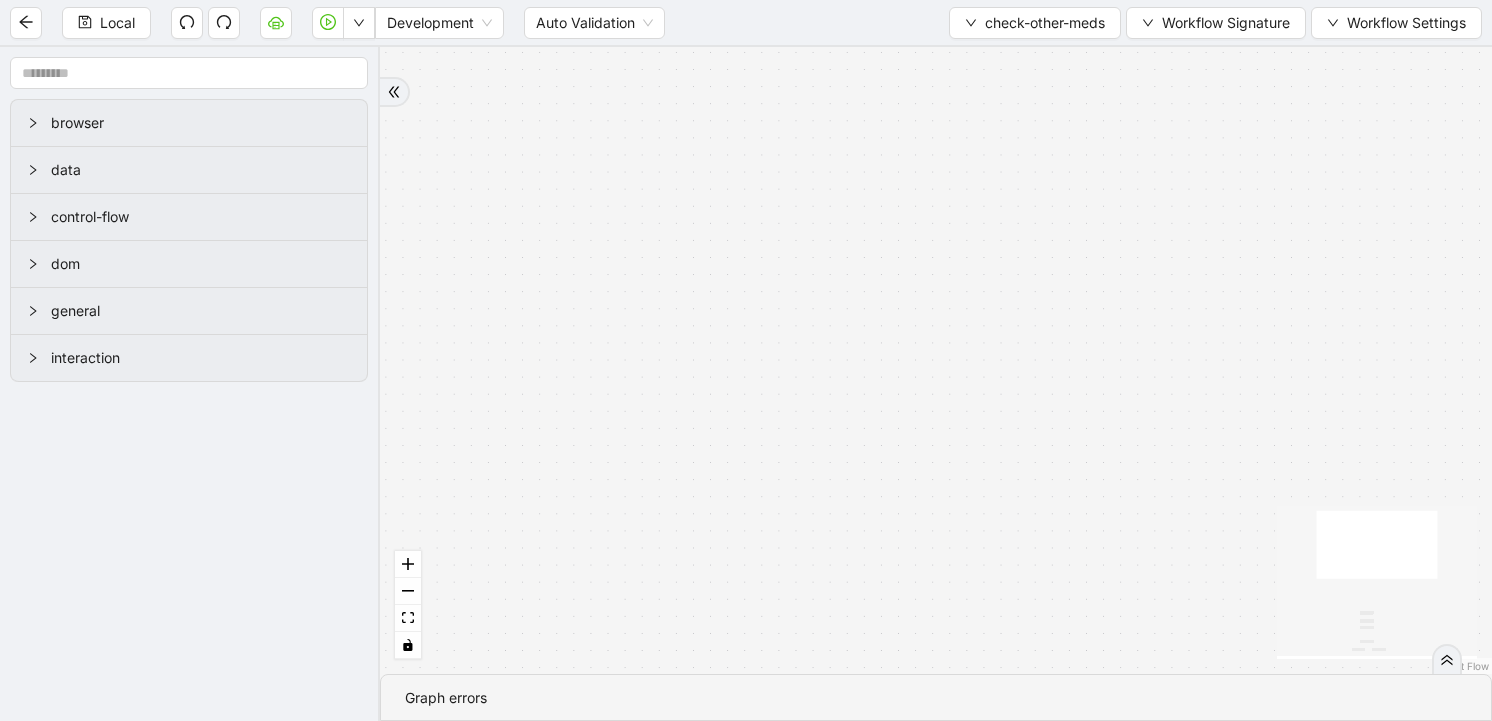 drag, startPoint x: 1000, startPoint y: 455, endPoint x: 985, endPoint y: 740, distance: 285.39447 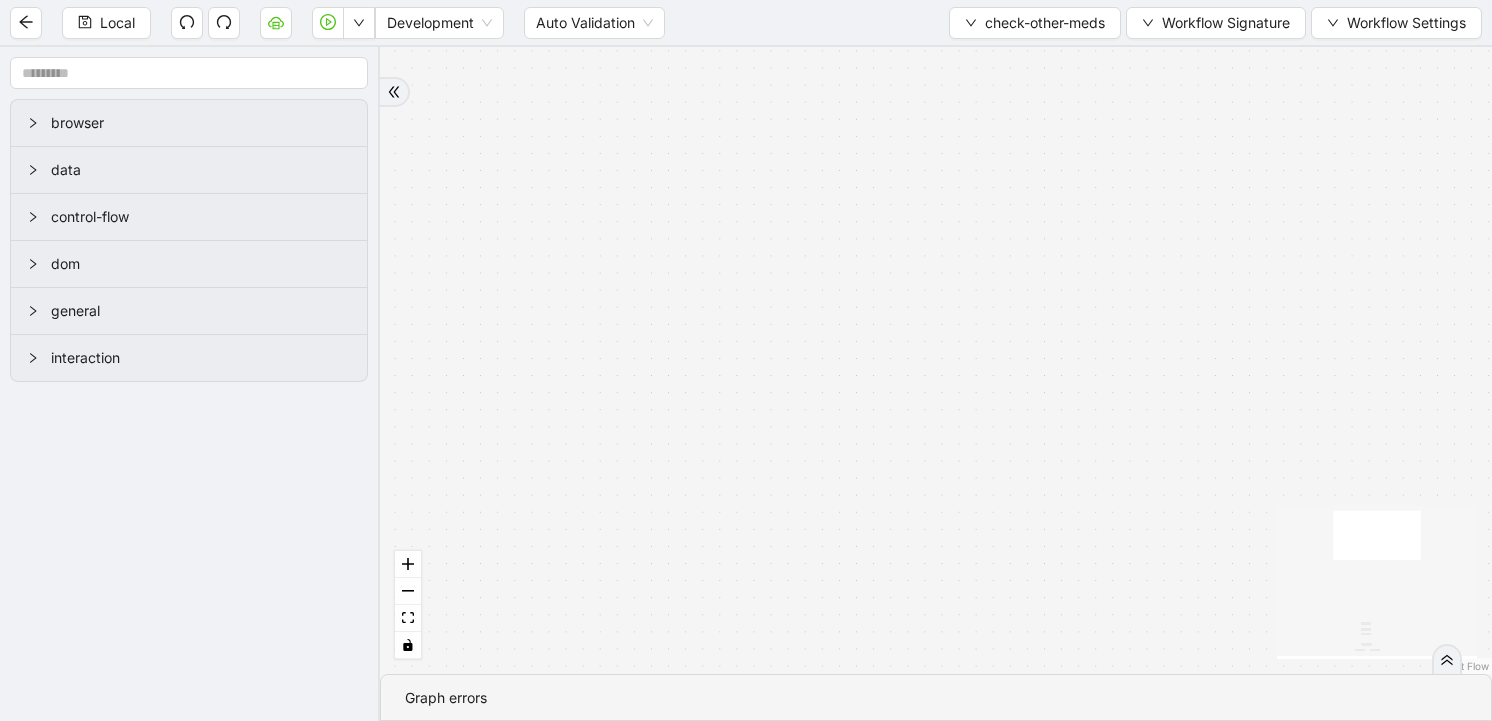 drag, startPoint x: 984, startPoint y: 580, endPoint x: 1003, endPoint y: 310, distance: 270.6677 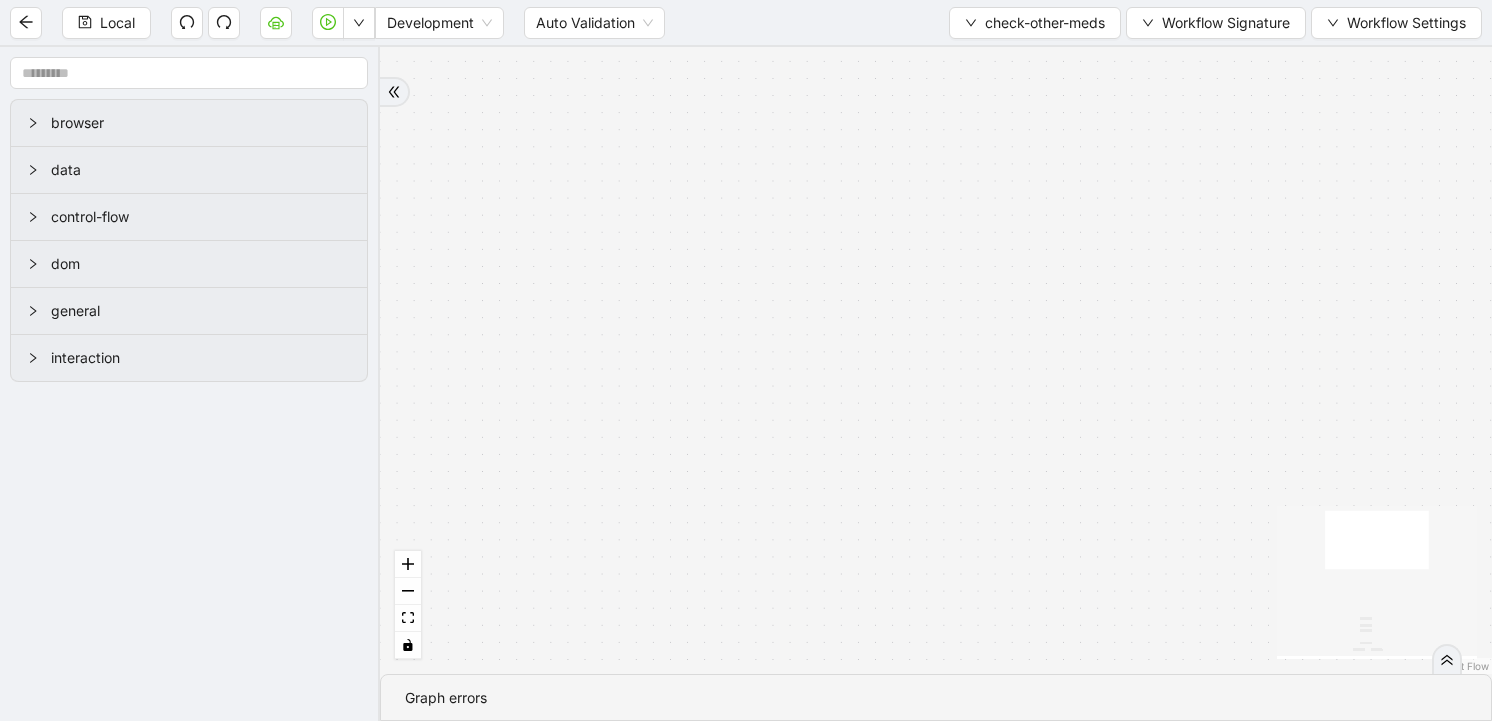drag, startPoint x: 994, startPoint y: 595, endPoint x: 998, endPoint y: 151, distance: 444.018 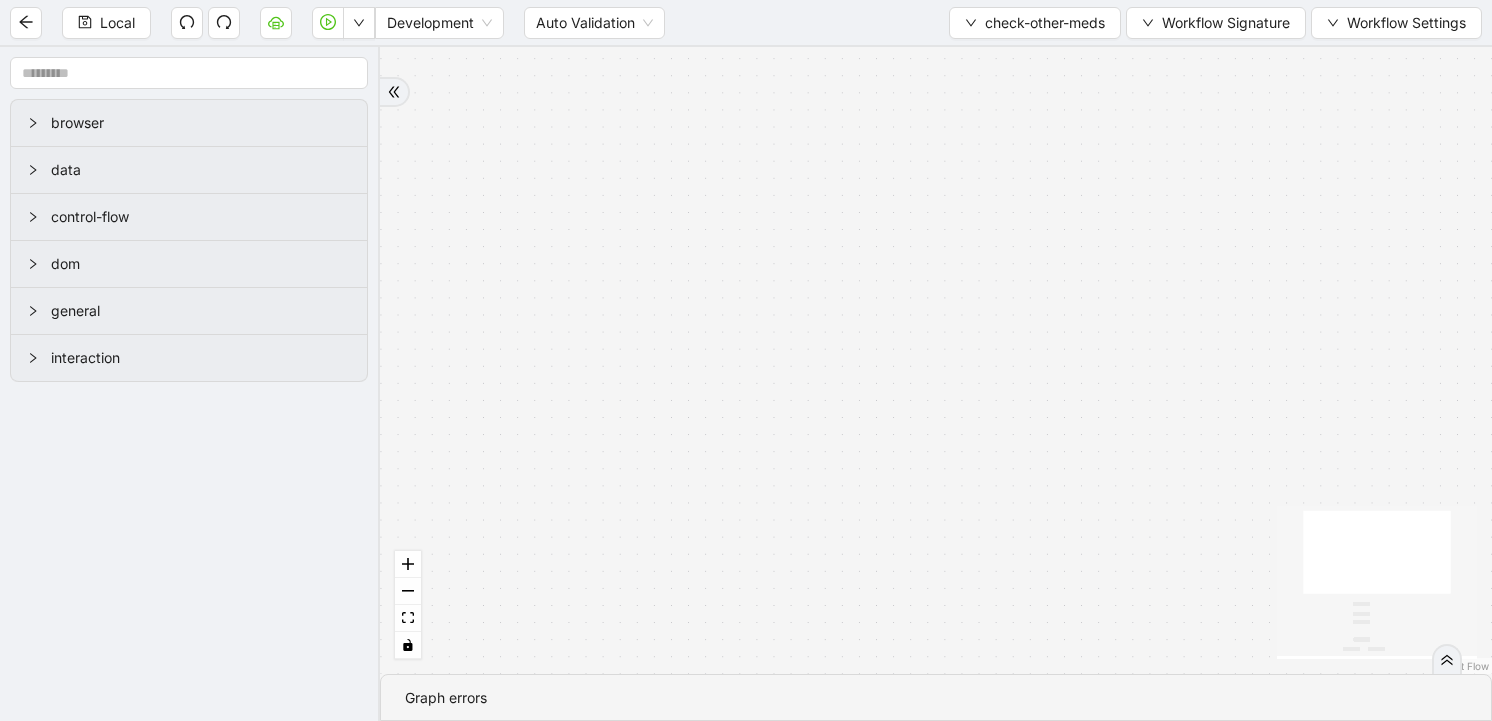 drag, startPoint x: 968, startPoint y: 499, endPoint x: 971, endPoint y: 71, distance: 428.01053 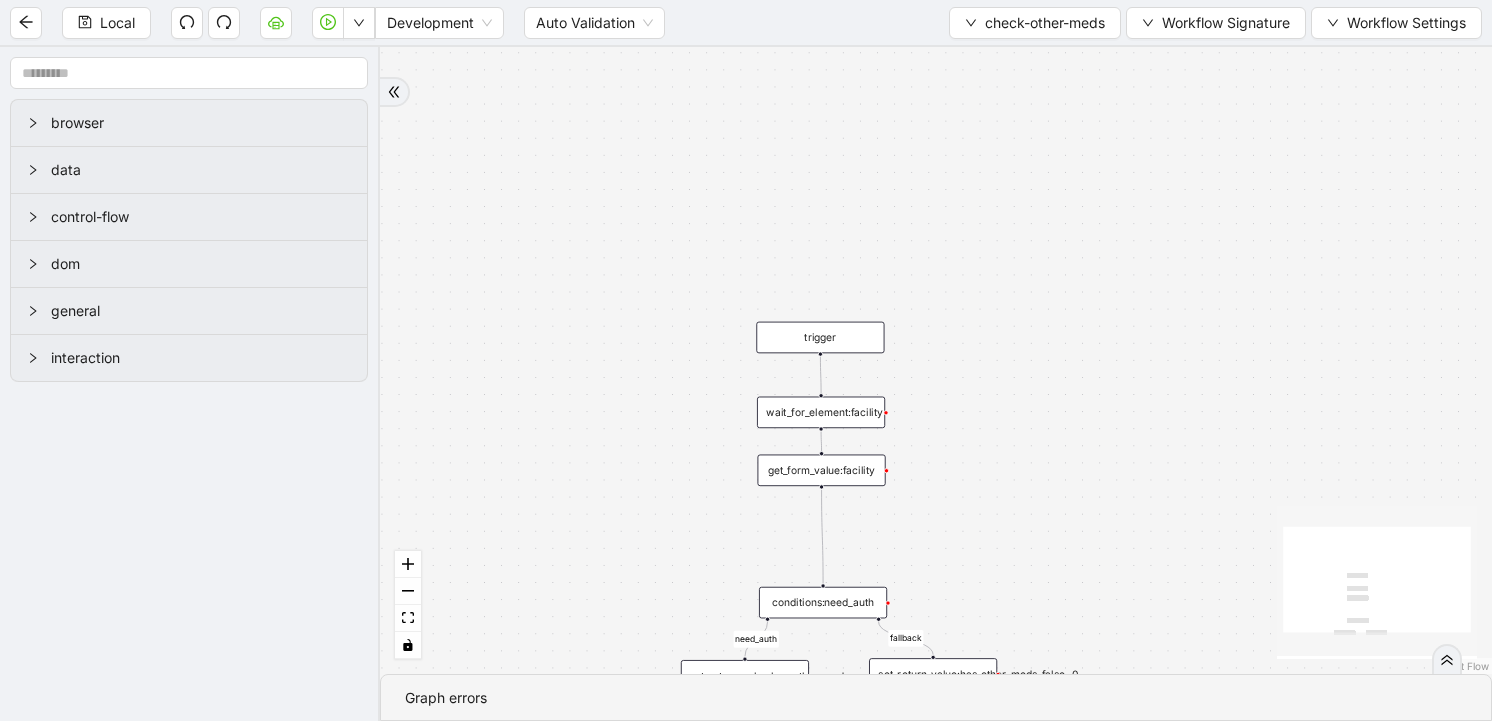 drag, startPoint x: 964, startPoint y: 476, endPoint x: 964, endPoint y: 108, distance: 368 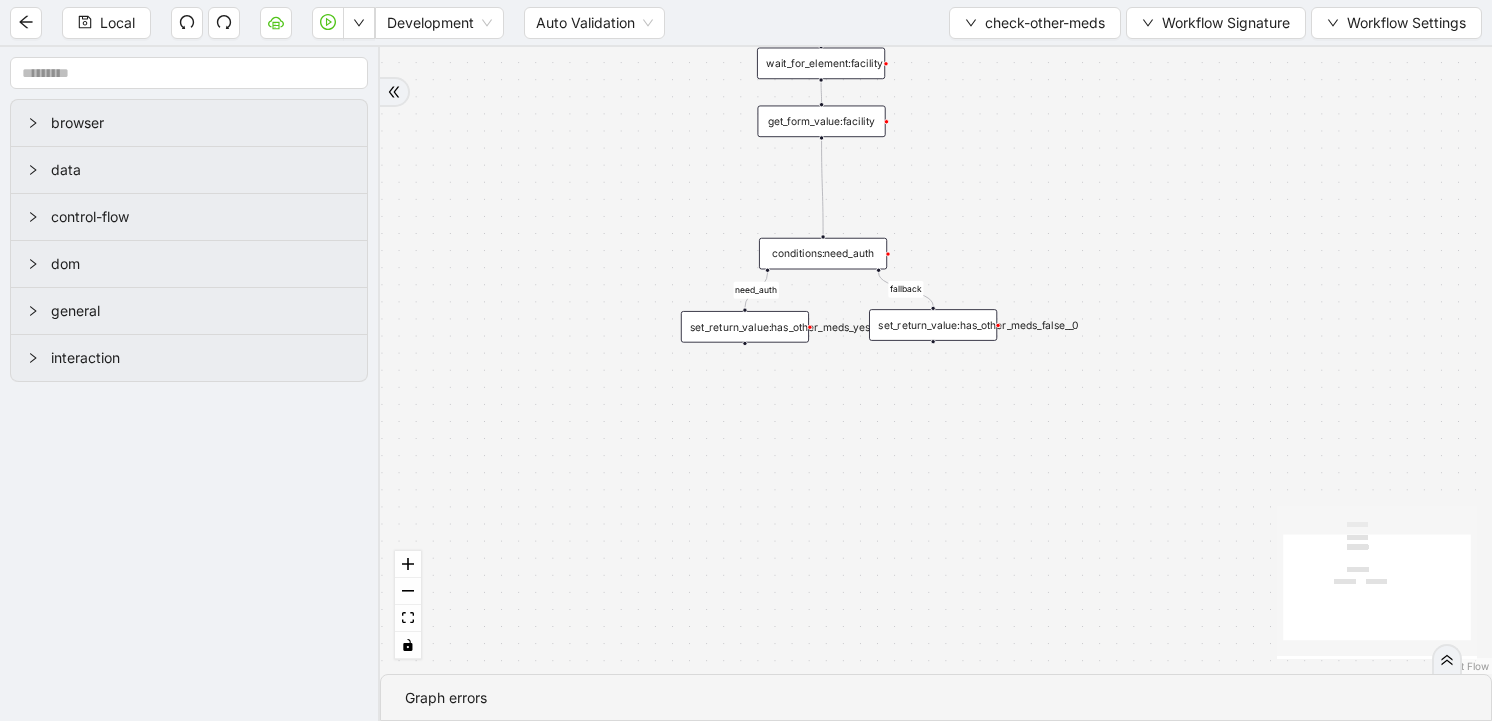 drag, startPoint x: 1125, startPoint y: 211, endPoint x: 1016, endPoint y: 471, distance: 281.92374 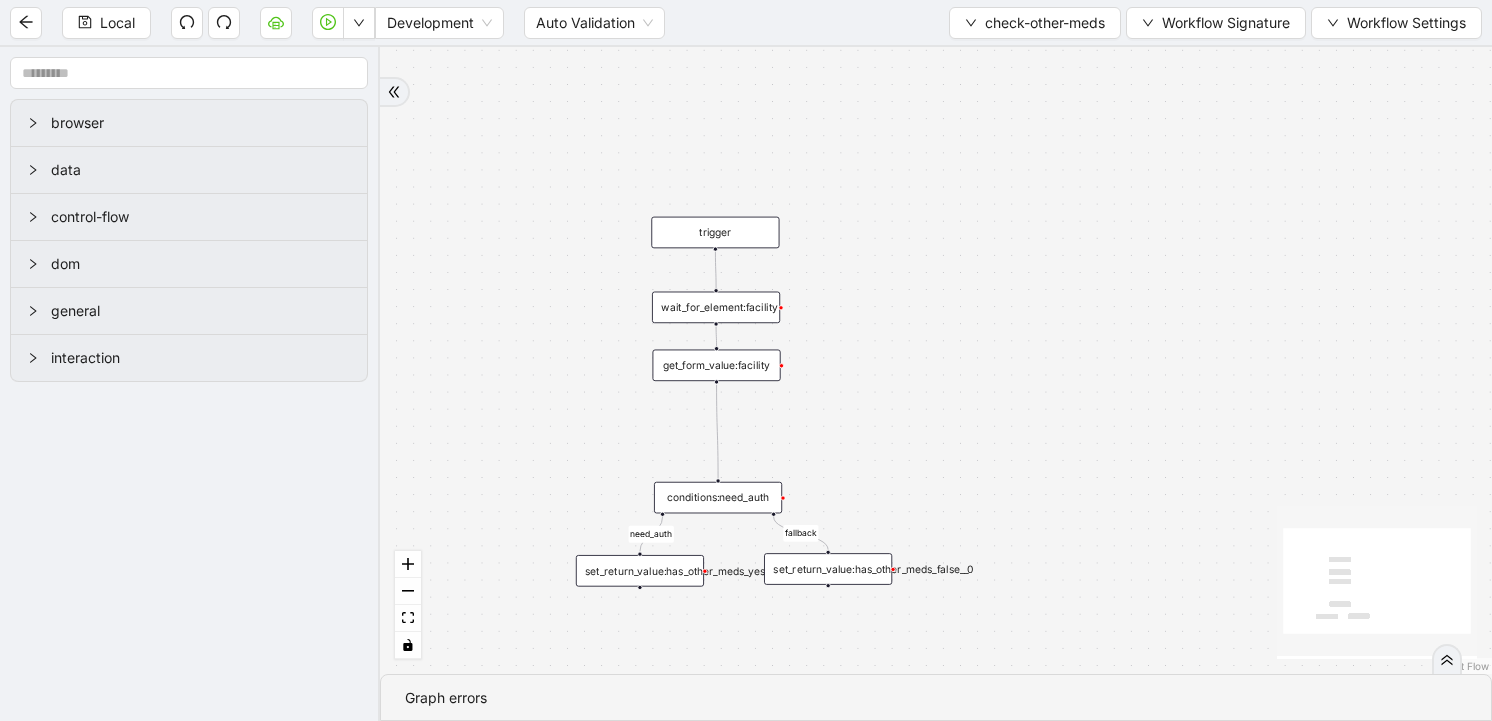 click on "conditions:need_auth" at bounding box center (718, 498) 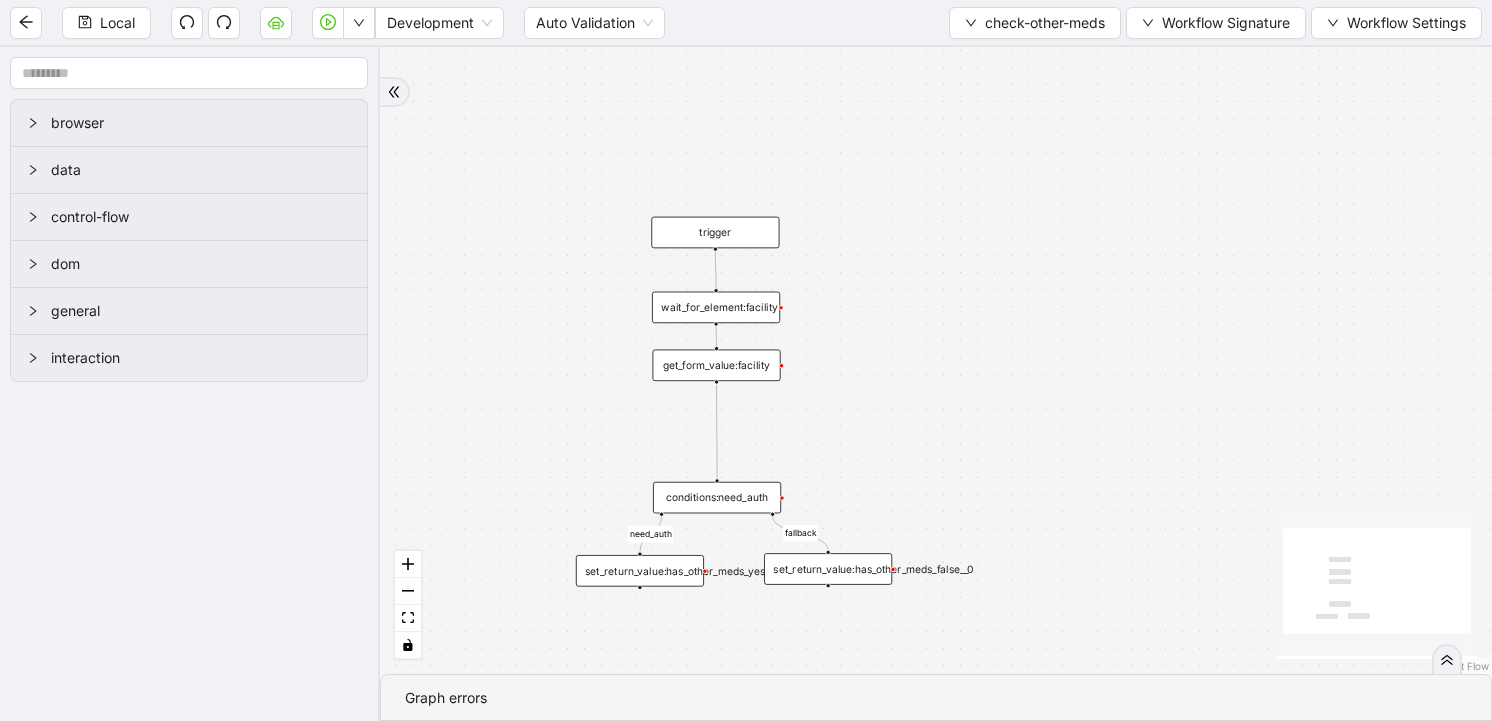 click on "conditions:need_auth" at bounding box center (717, 498) 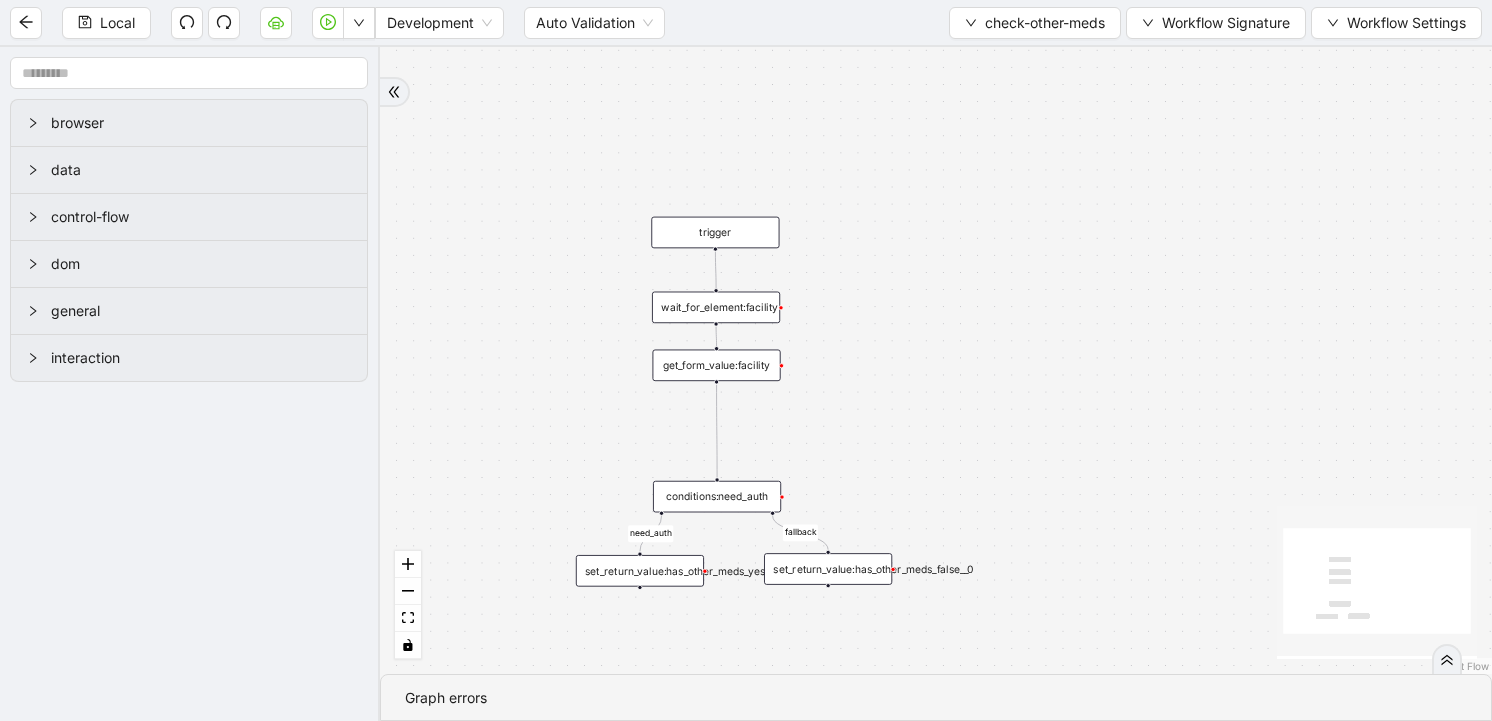 click on "conditions:need_auth" at bounding box center (717, 497) 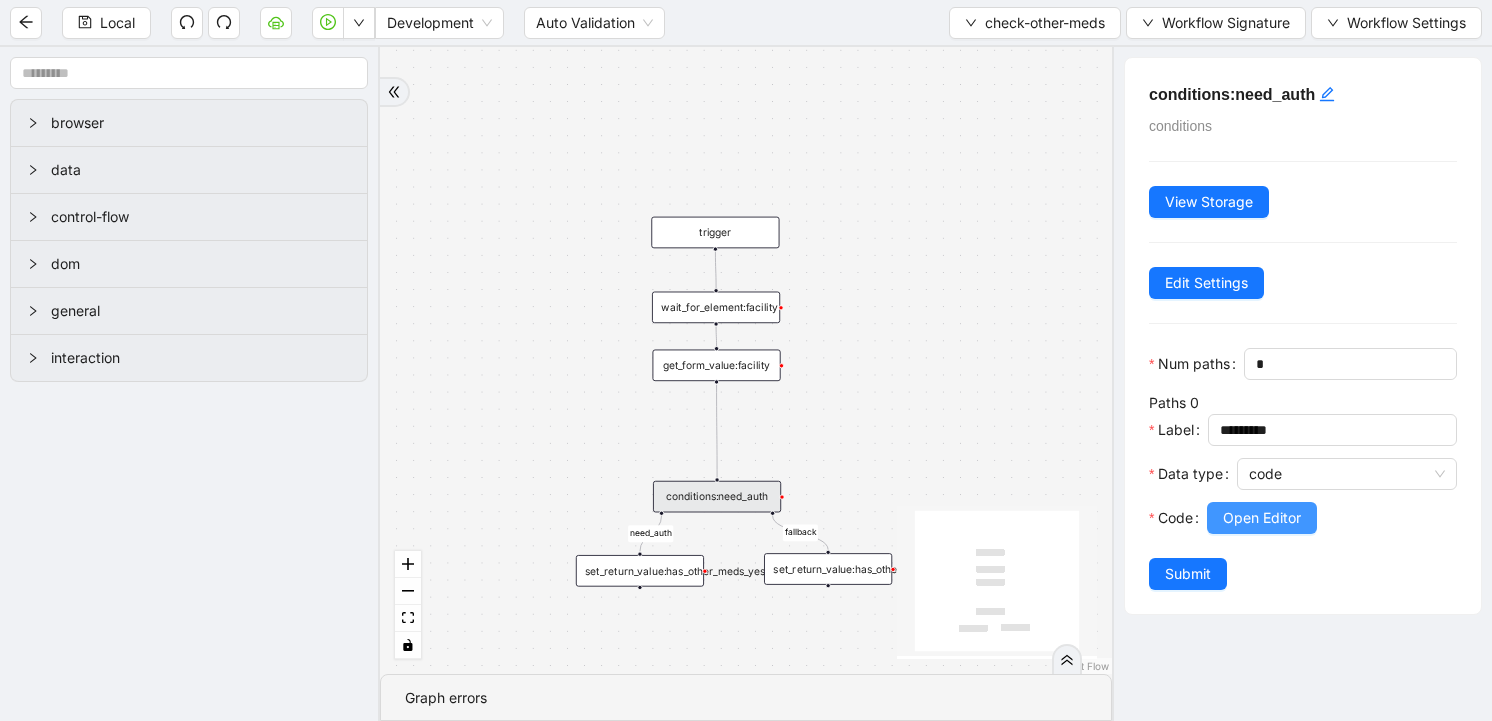 click on "Open Editor" at bounding box center [1262, 518] 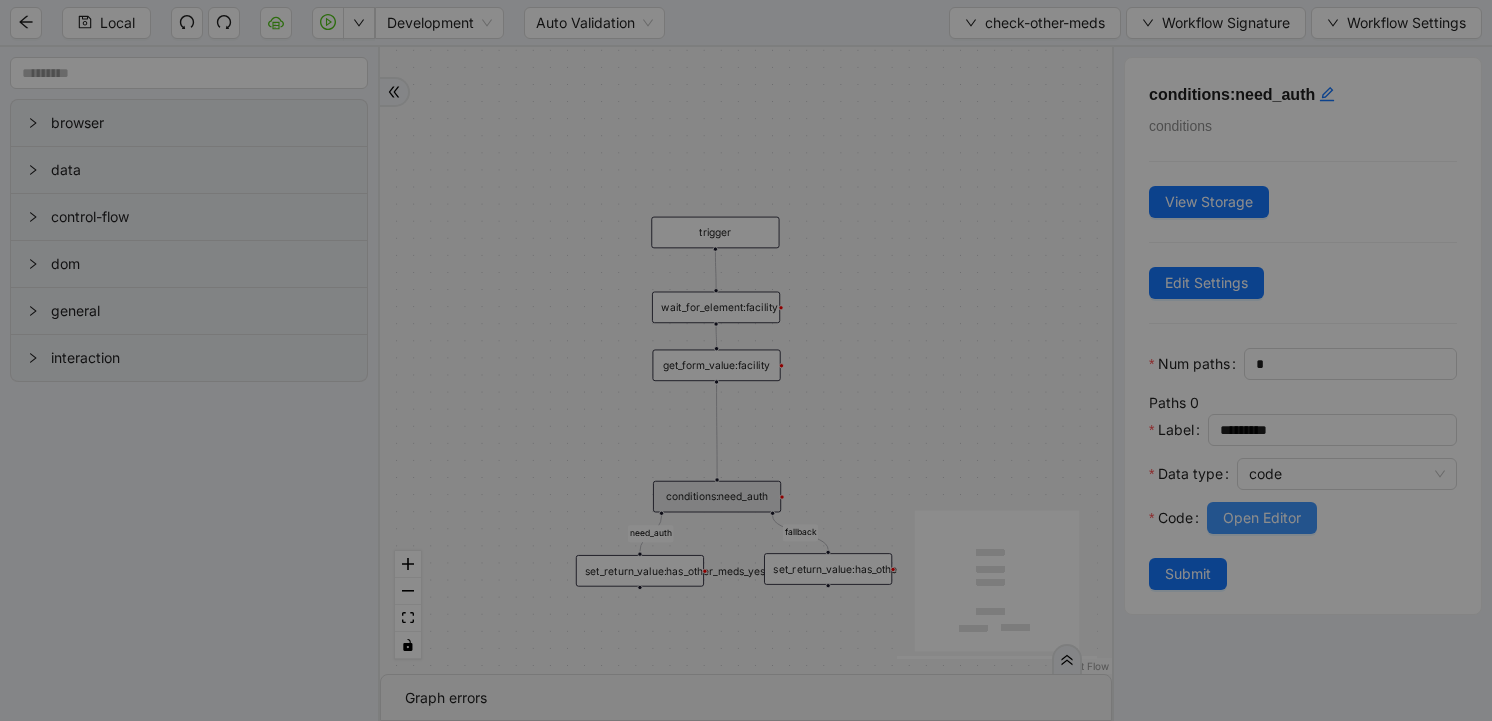 scroll, scrollTop: 300, scrollLeft: 0, axis: vertical 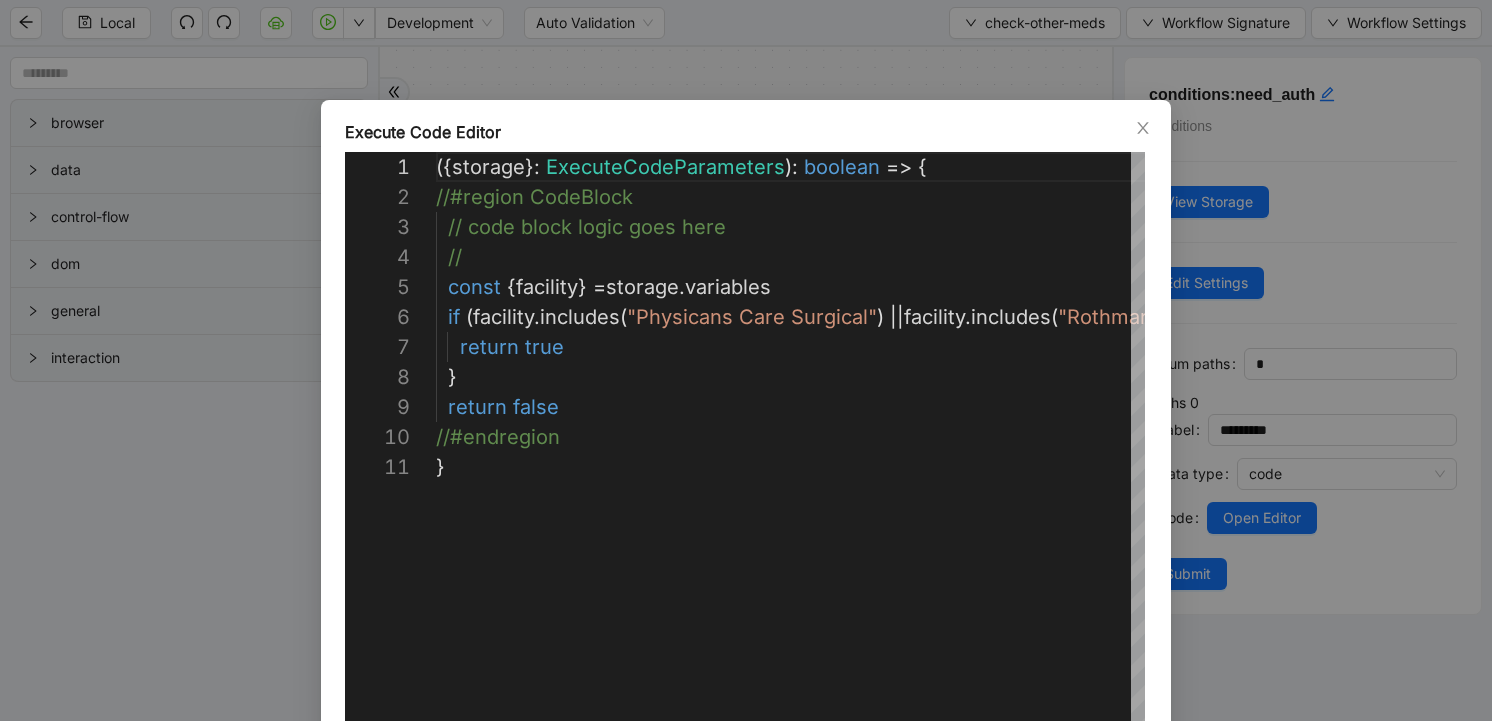 click on "**********" at bounding box center [746, 360] 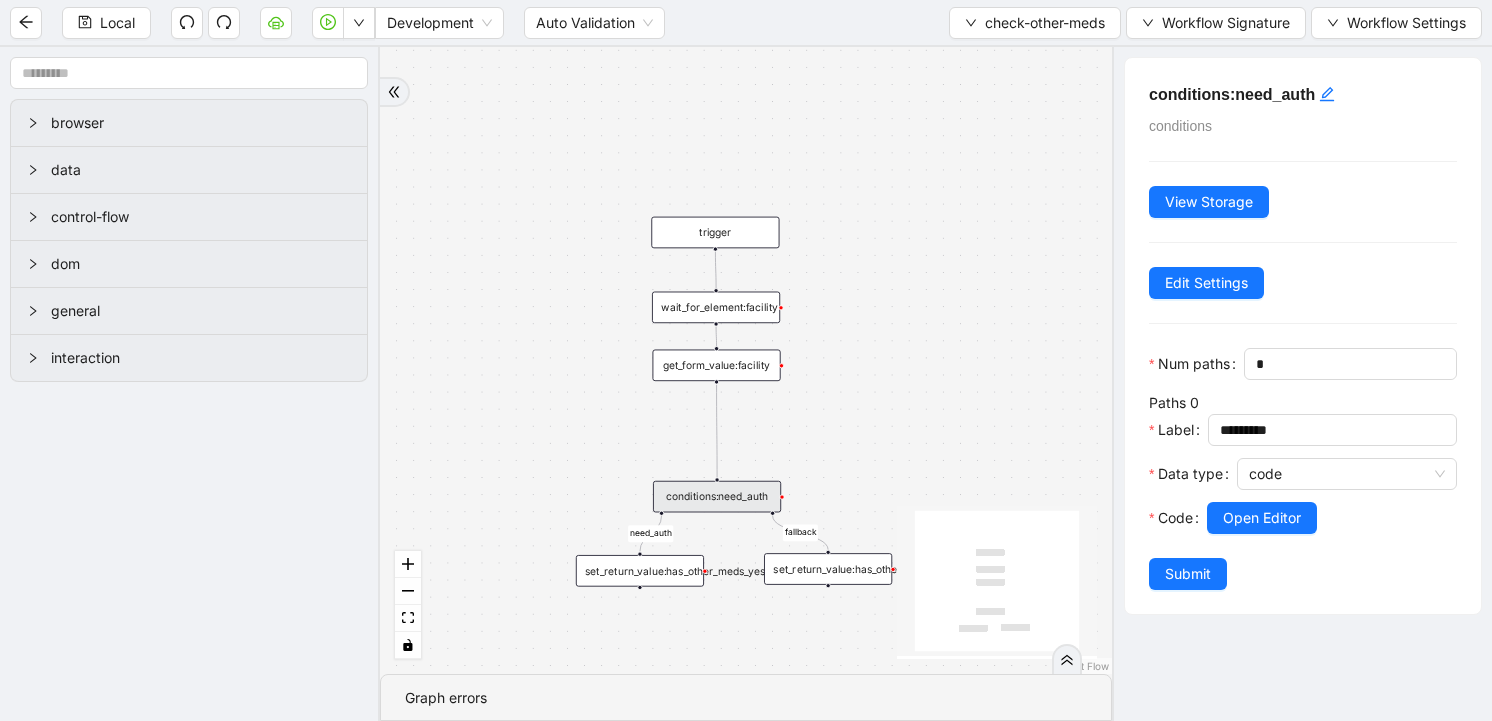 click on "need_auth fallback trigger get_form_value:facility wait_for_element:facility set_return_value:has_other_meds_yes__0__0 set_return_value:has_other_meds_false__0 conditions:need_auth" at bounding box center [746, 360] 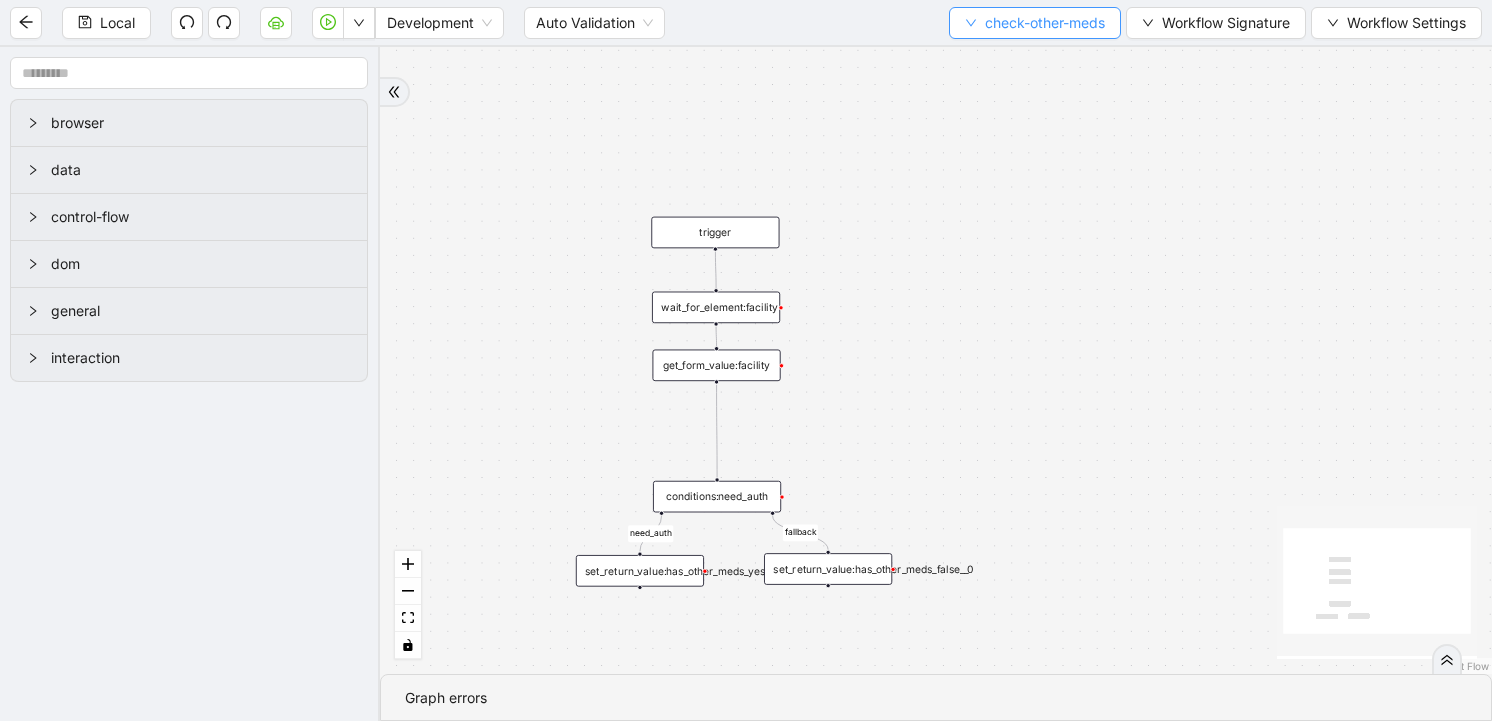 click on "check-other-meds" at bounding box center (1045, 23) 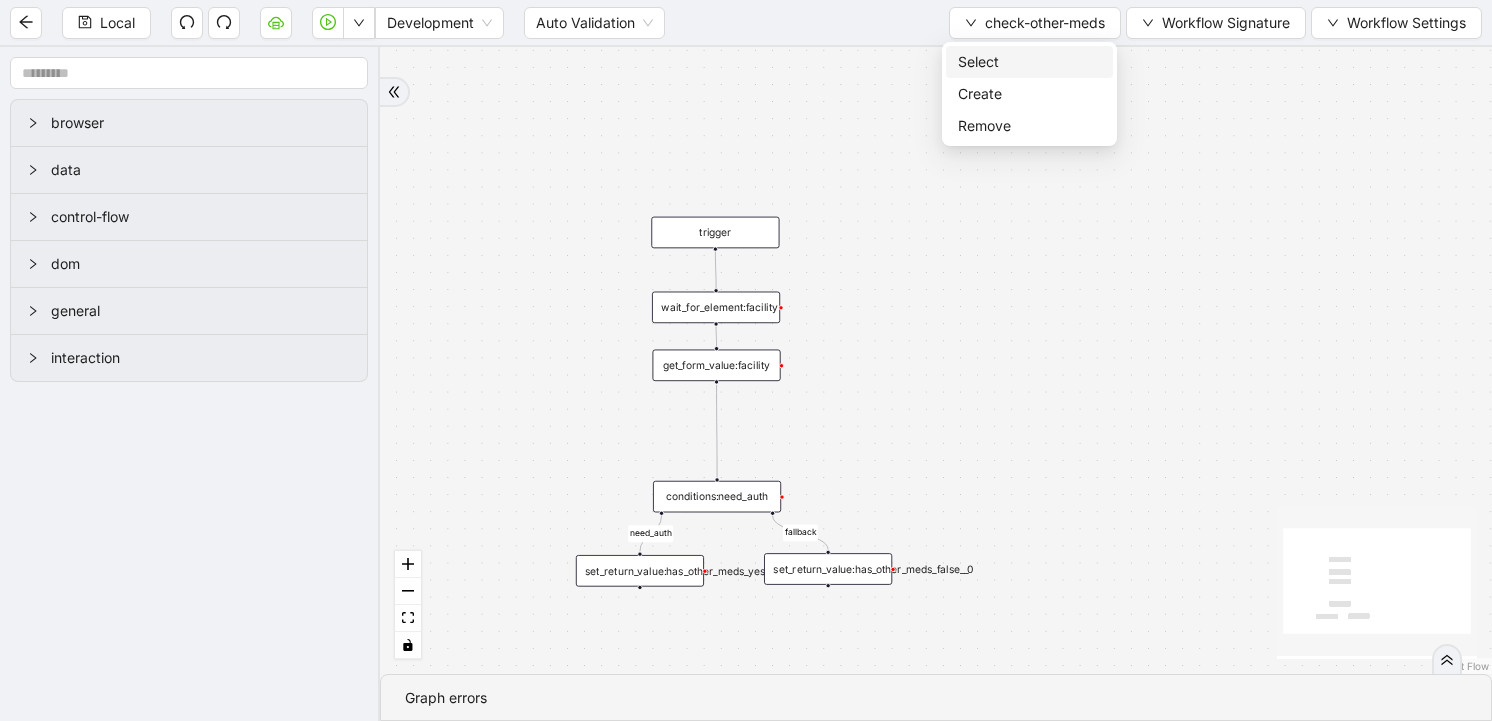 click on "Select" at bounding box center [1029, 62] 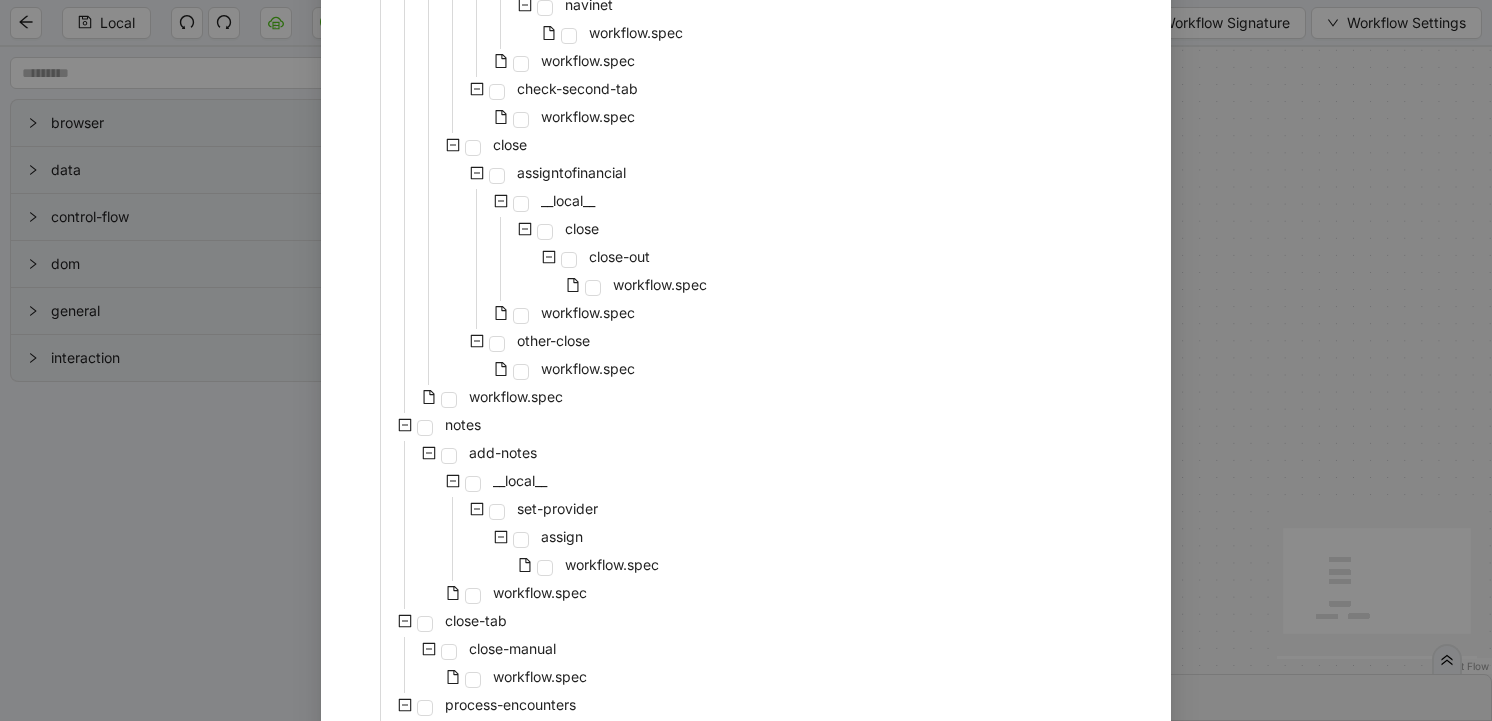 scroll, scrollTop: 891, scrollLeft: 0, axis: vertical 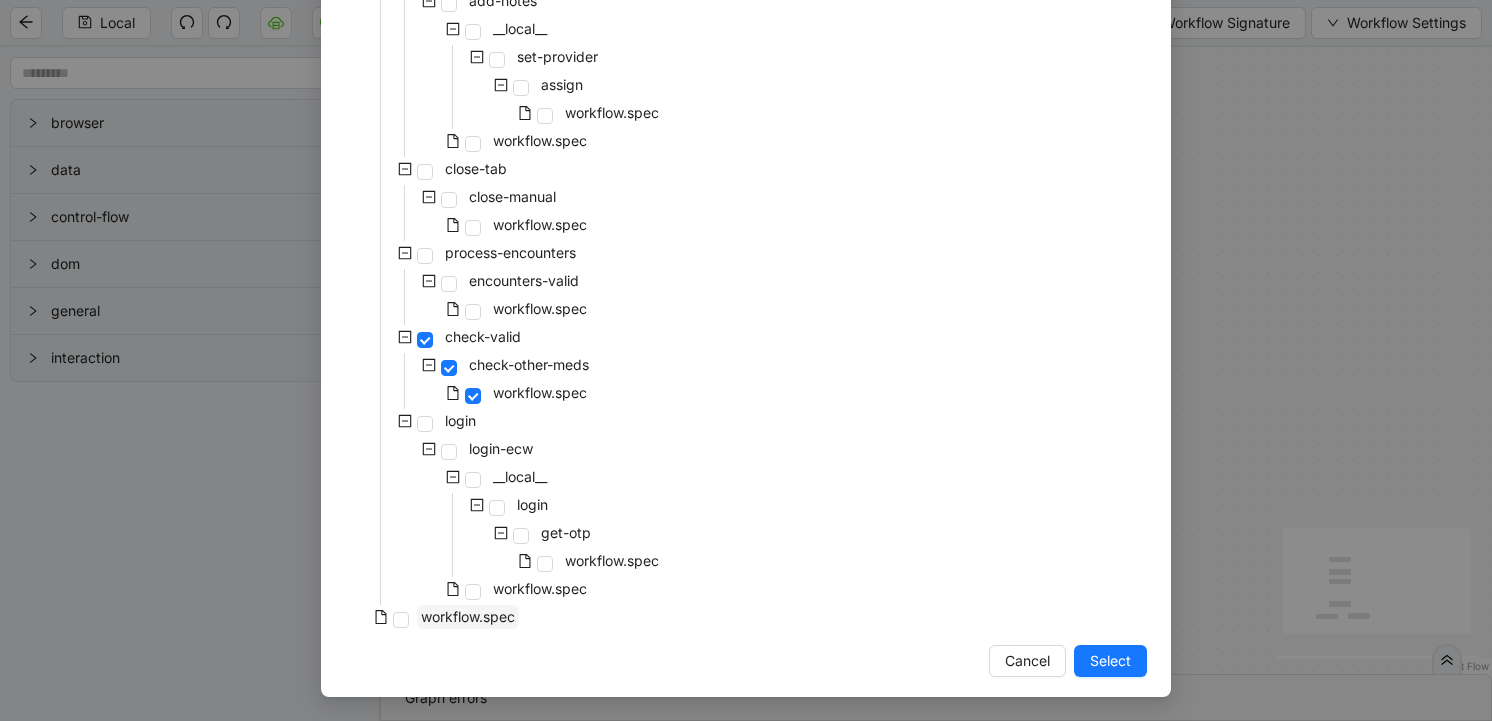 click on "workflow.spec" at bounding box center [468, 616] 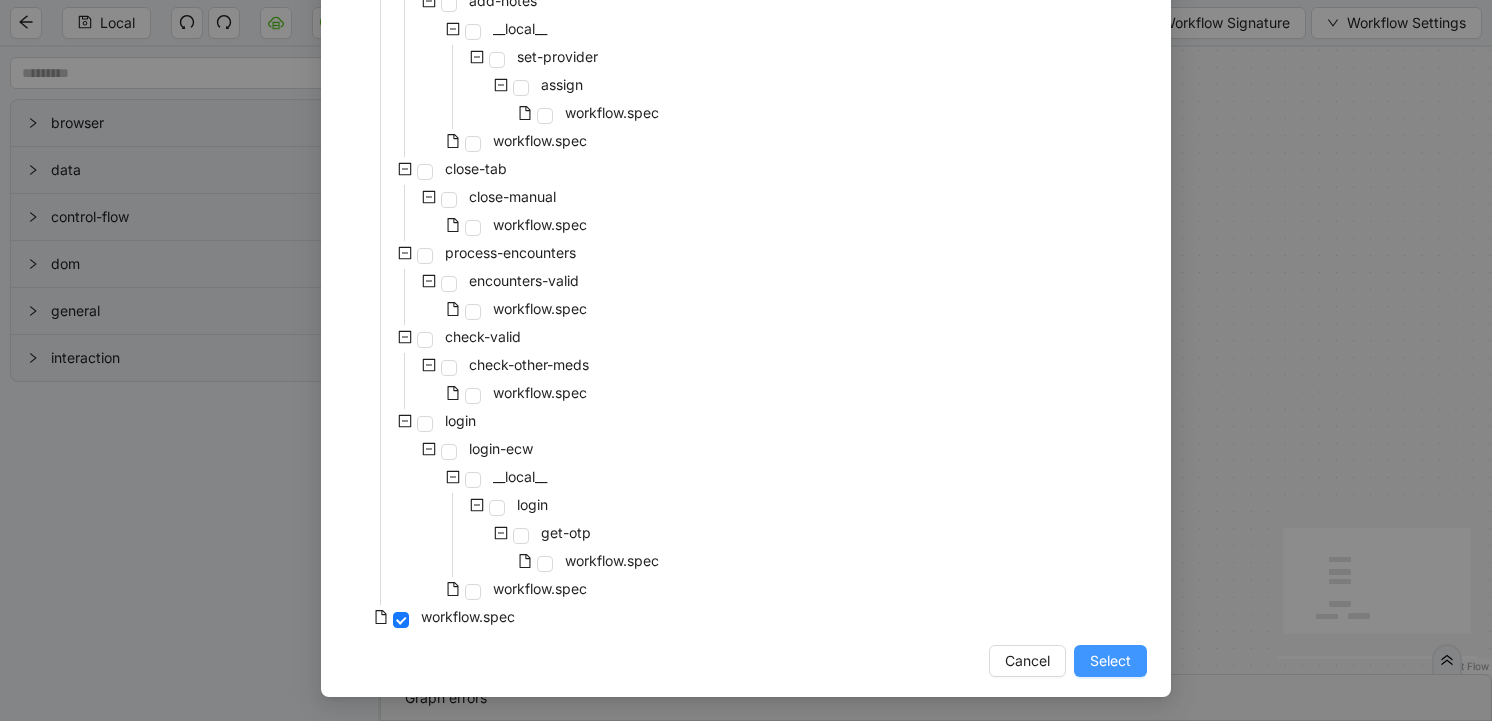 click on "Select" at bounding box center [1110, 661] 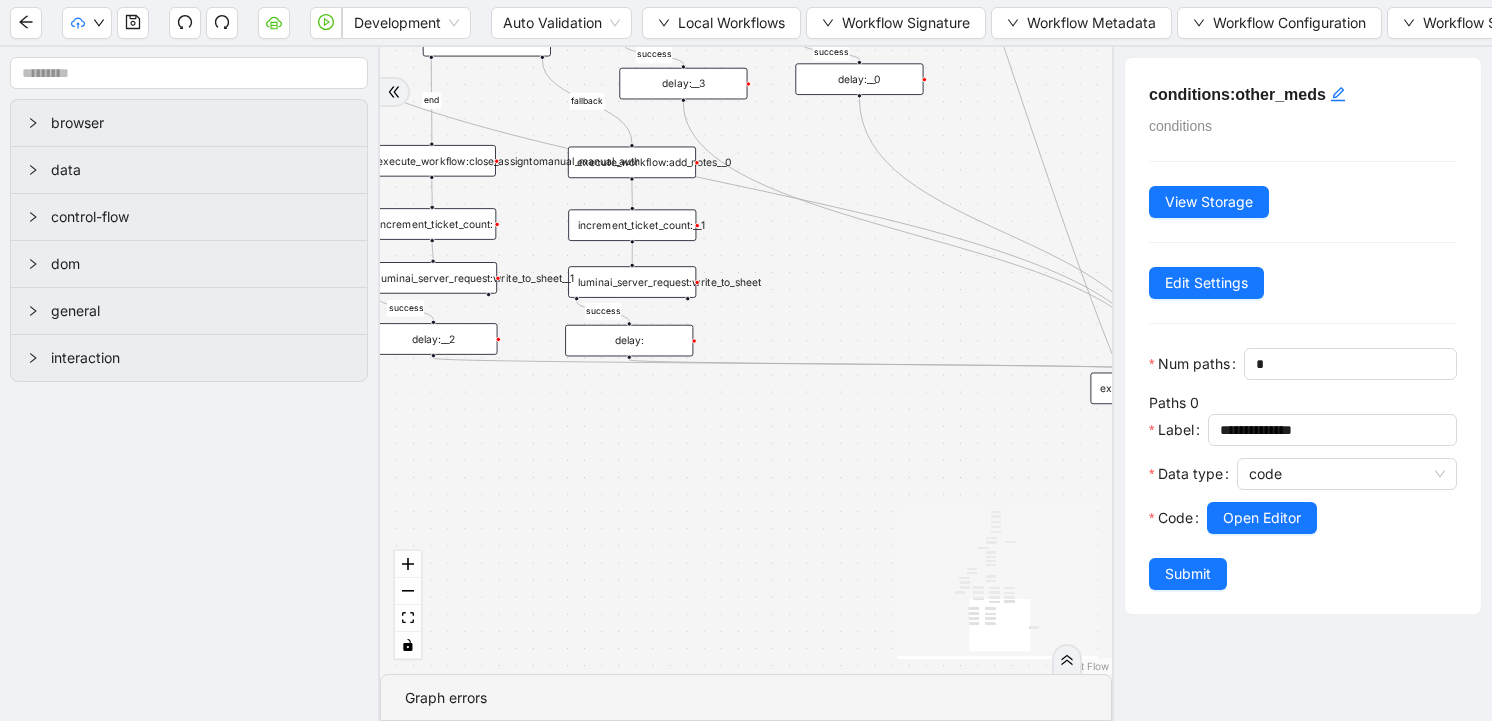 click on "has_other_meds success success end success success success old loopFrom fallback fallback fallback encounters_valid fallback none_in_future onError trigger execute_workflow:check_exceptions execute_workflow:add_notes__0 luminai_server_request:write_to_sheet execute_workflow:check_encounters_valid conditions:other_meds execute_workflow:close_assigntomanual_MEDS execute_code:med_name delay: luminai_server_request:write_to_sheet__0 delay:__0 luminai_server_request:write_to_sheet__0__0 delay:__0__0 get_text:ptno__0 execute_code:ptno luminai_server_request:write_to_sheet__1 delay:__2 execute_workflow:close_assigntomanual_encountersInvalid conditions:end_manualAuth_or_FC execute_workflow:close_assigntomanual_manual_auth execute_workflow:ecw while_loop: execute_code:counter execute_code:counter__0 execute_code:currDate execute_code:stop wait_for_element:ptno execute_workflow:portal_data__0 execute_workflow:add_notes__0__0 luminai_server_request:write_to_sheet__2 delay:__3 execute_code:stop__0 conditions:too_old" at bounding box center [746, 360] 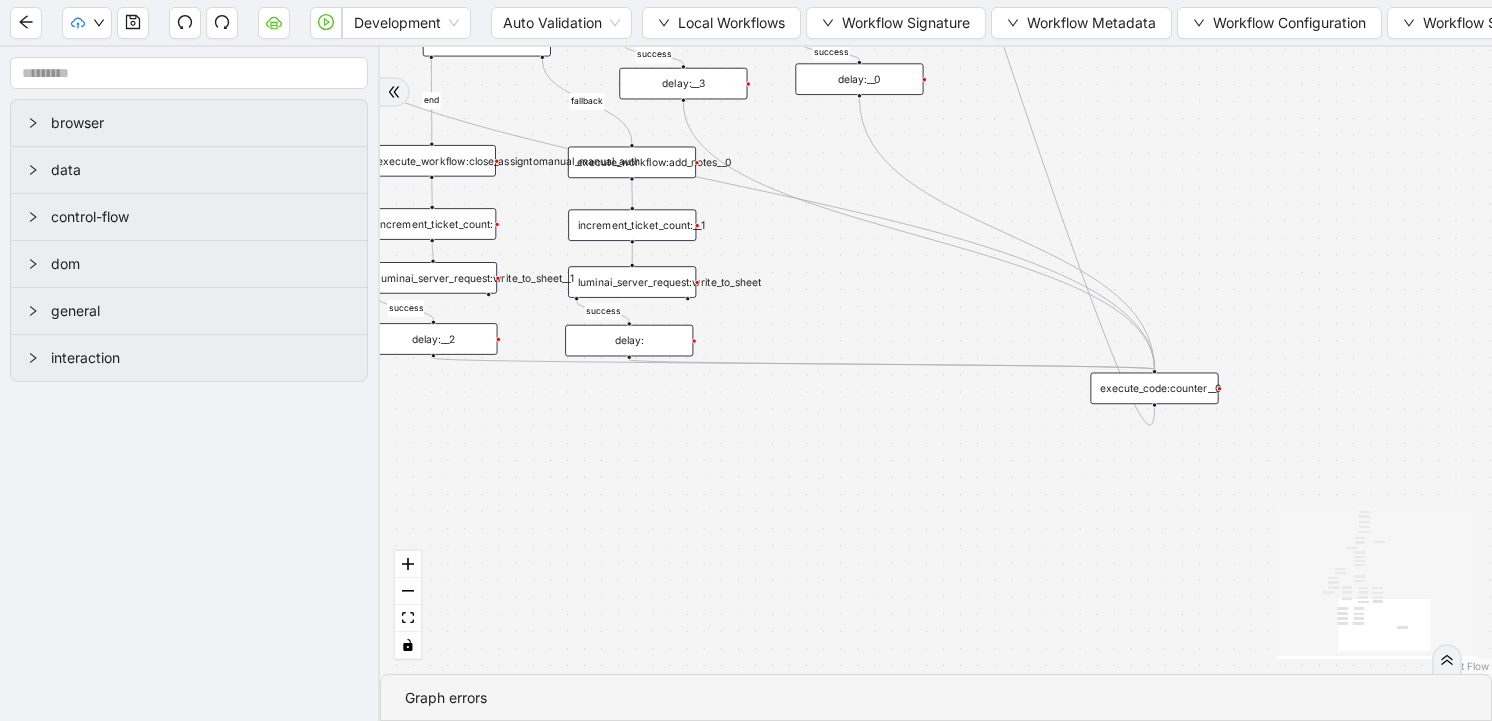 drag, startPoint x: 897, startPoint y: 430, endPoint x: 1164, endPoint y: 776, distance: 437.0412 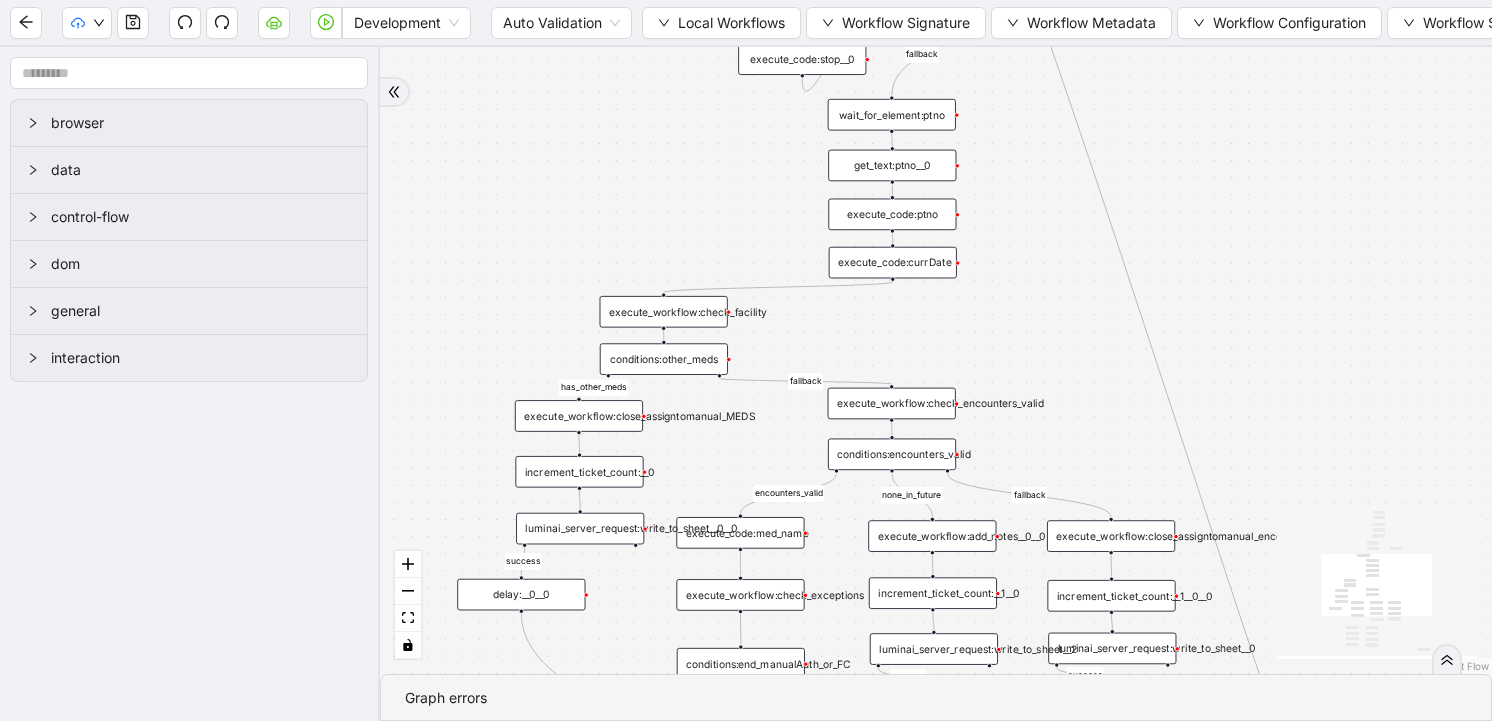 drag, startPoint x: 499, startPoint y: 445, endPoint x: 486, endPoint y: 722, distance: 277.3049 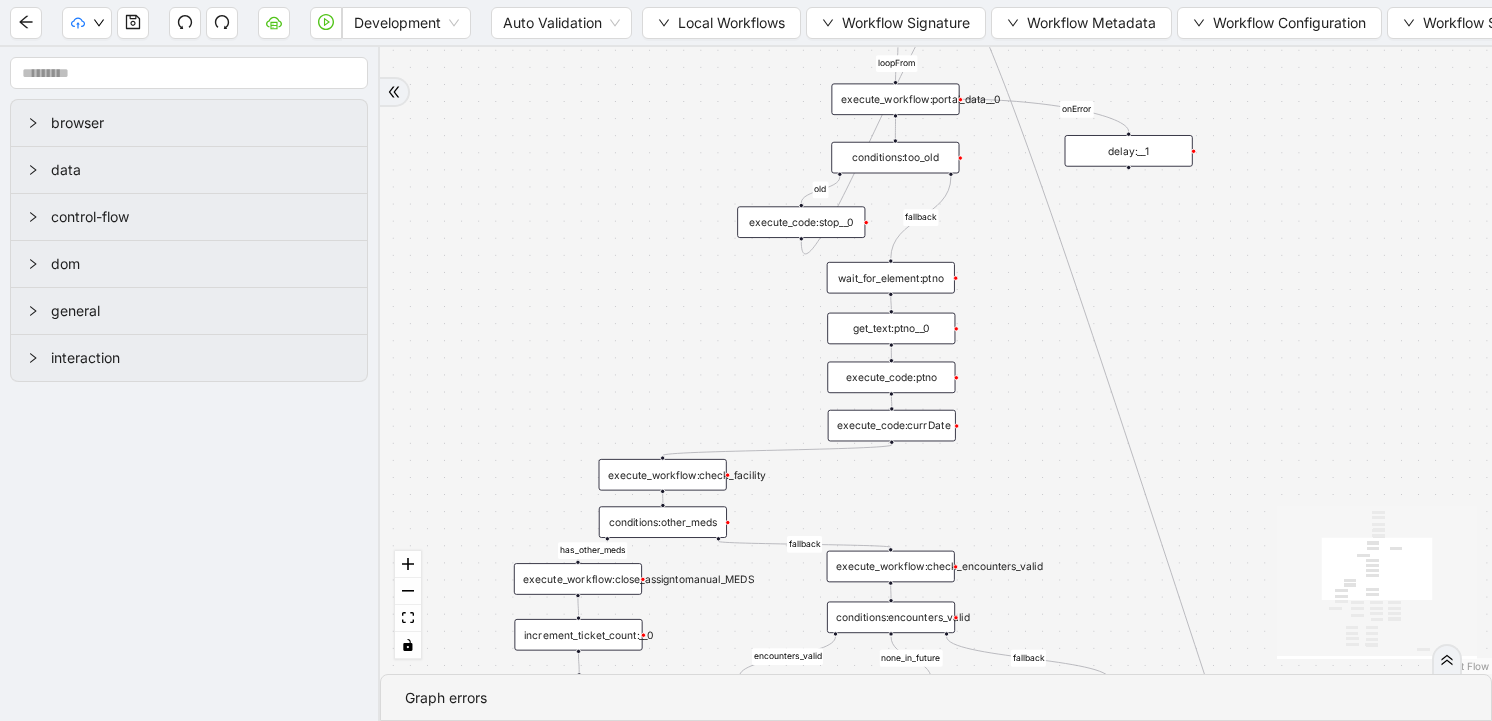 drag, startPoint x: 515, startPoint y: 269, endPoint x: 532, endPoint y: 66, distance: 203.71059 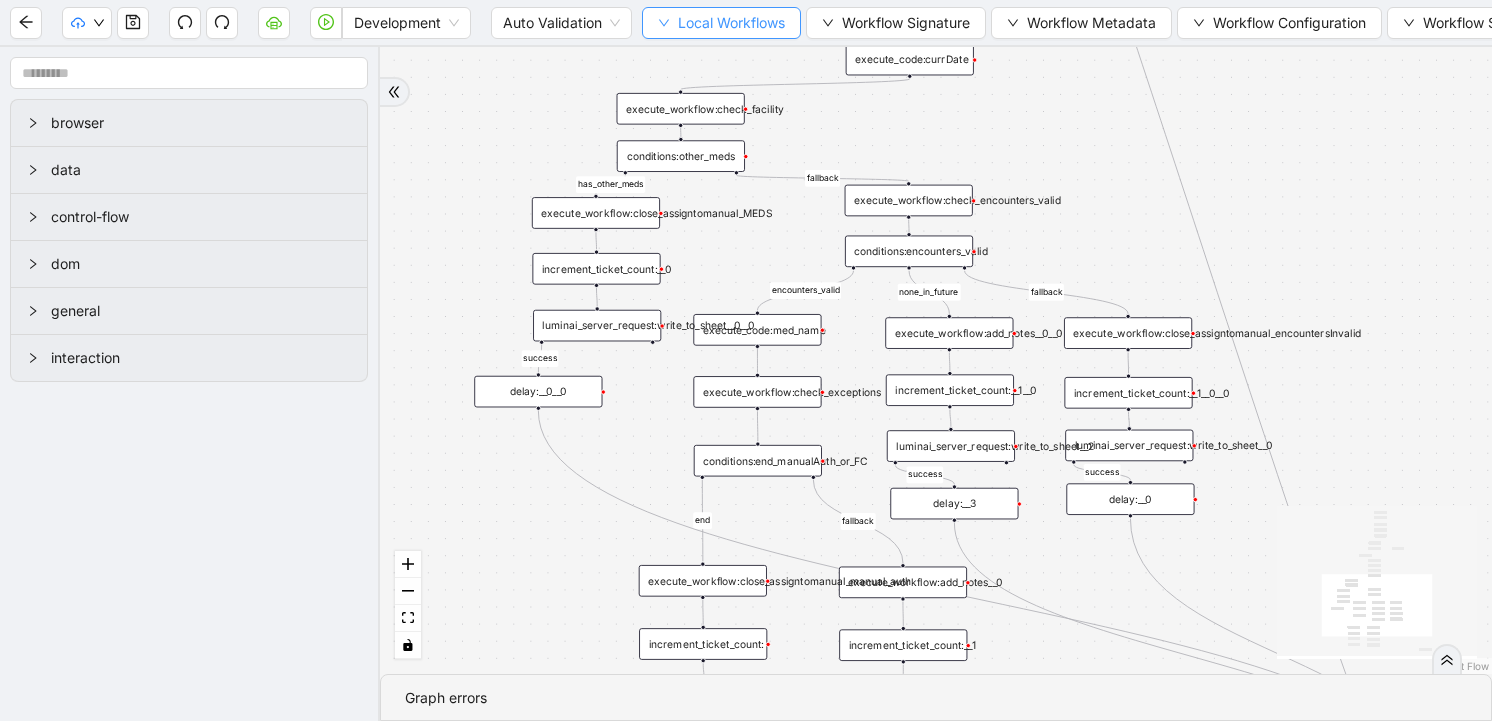 click on "Local Workflows" at bounding box center (731, 23) 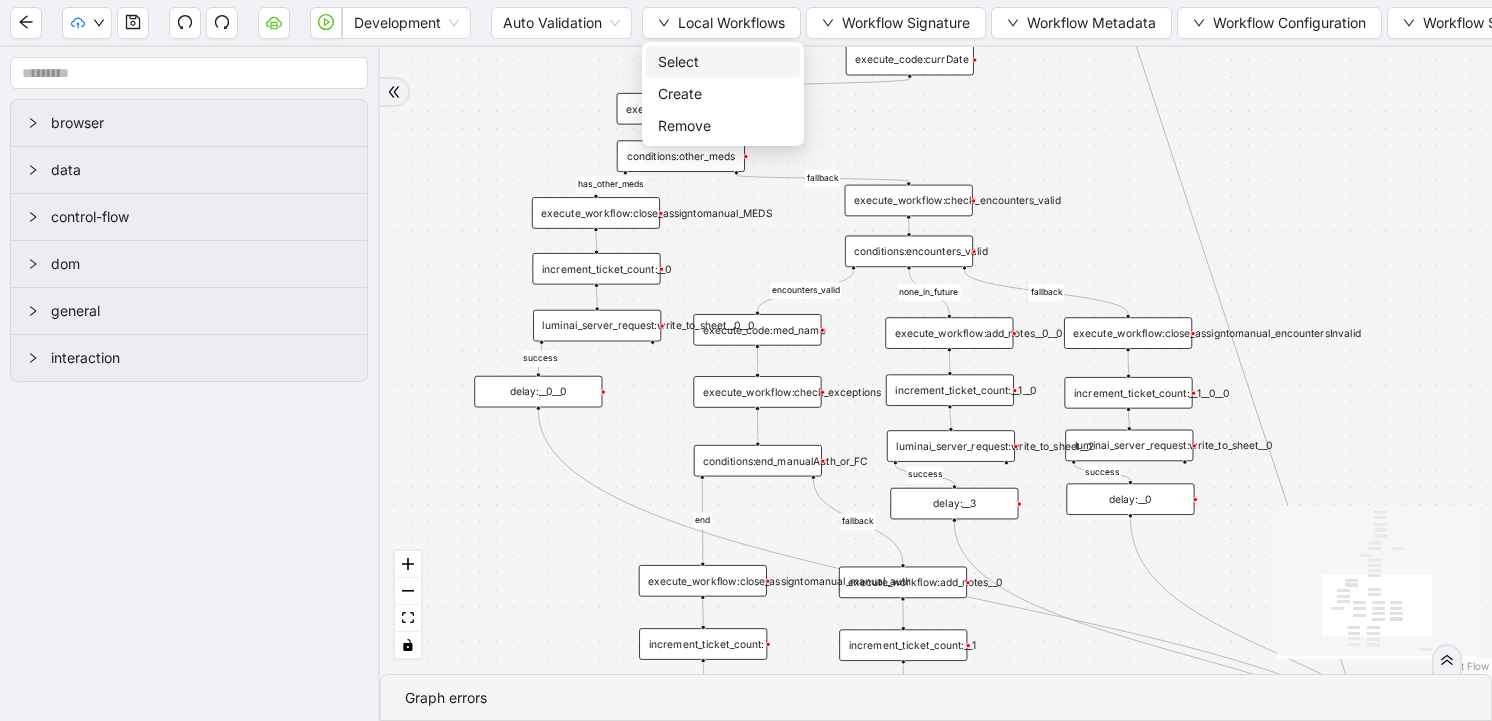 click on "Select" at bounding box center (723, 62) 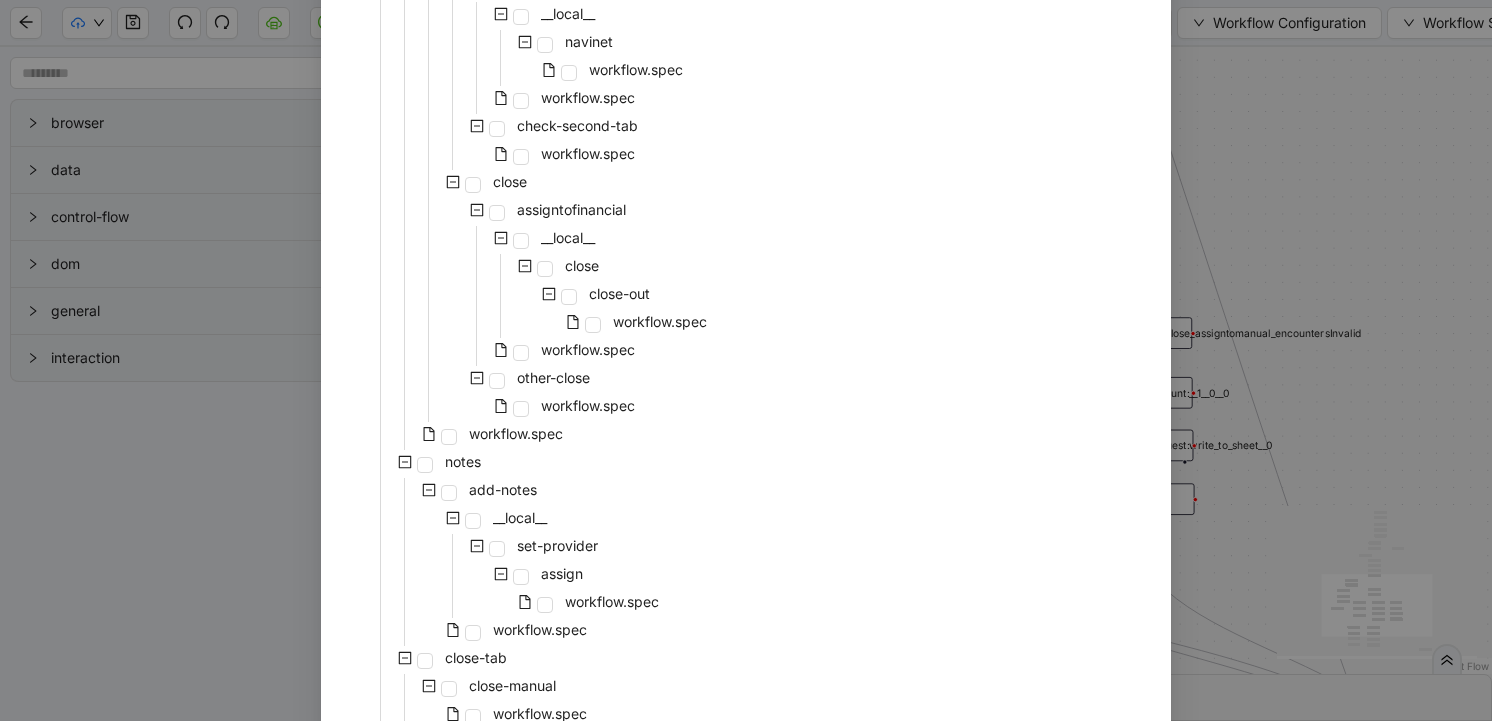 scroll, scrollTop: 842, scrollLeft: 0, axis: vertical 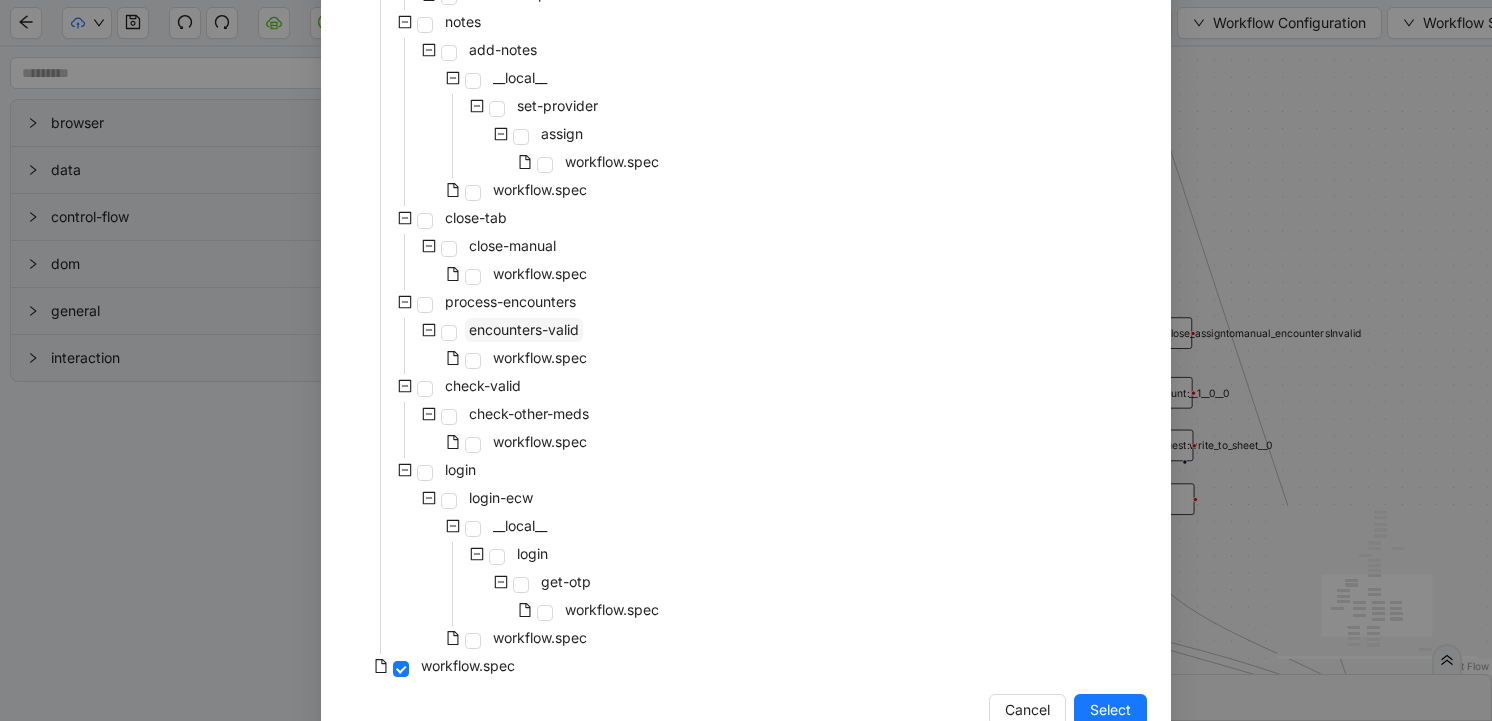 click on "encounters-valid" at bounding box center [524, 330] 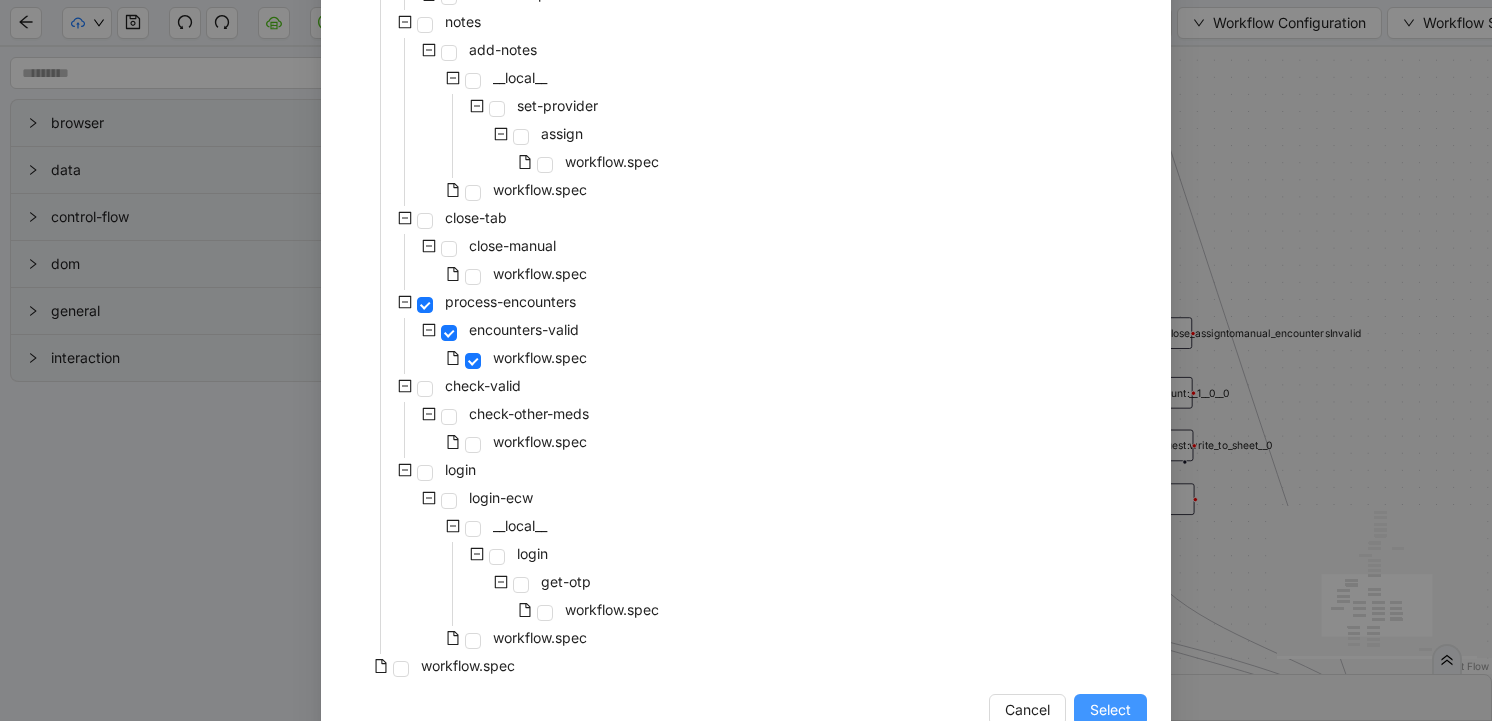 click on "Select" at bounding box center [1110, 710] 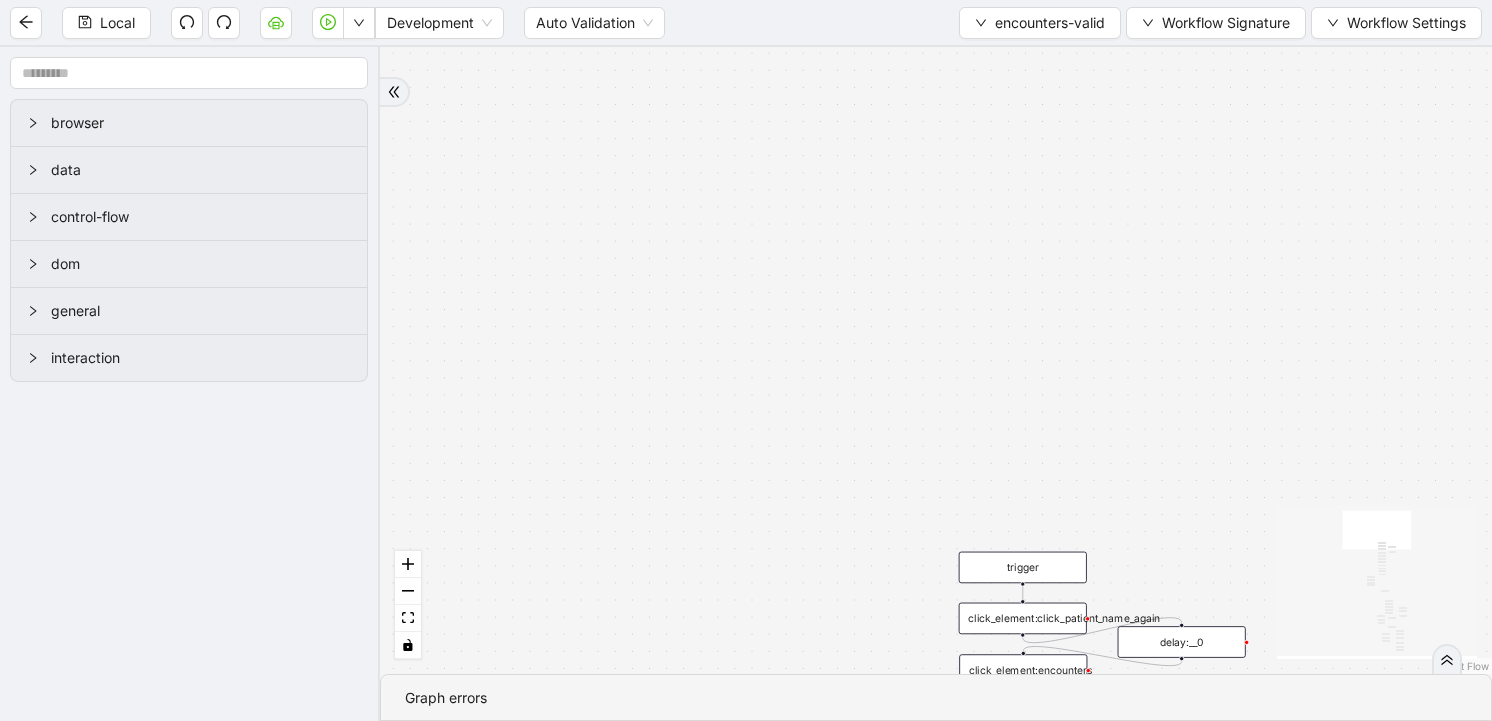 drag, startPoint x: 1271, startPoint y: 516, endPoint x: 1225, endPoint y: 238, distance: 281.78006 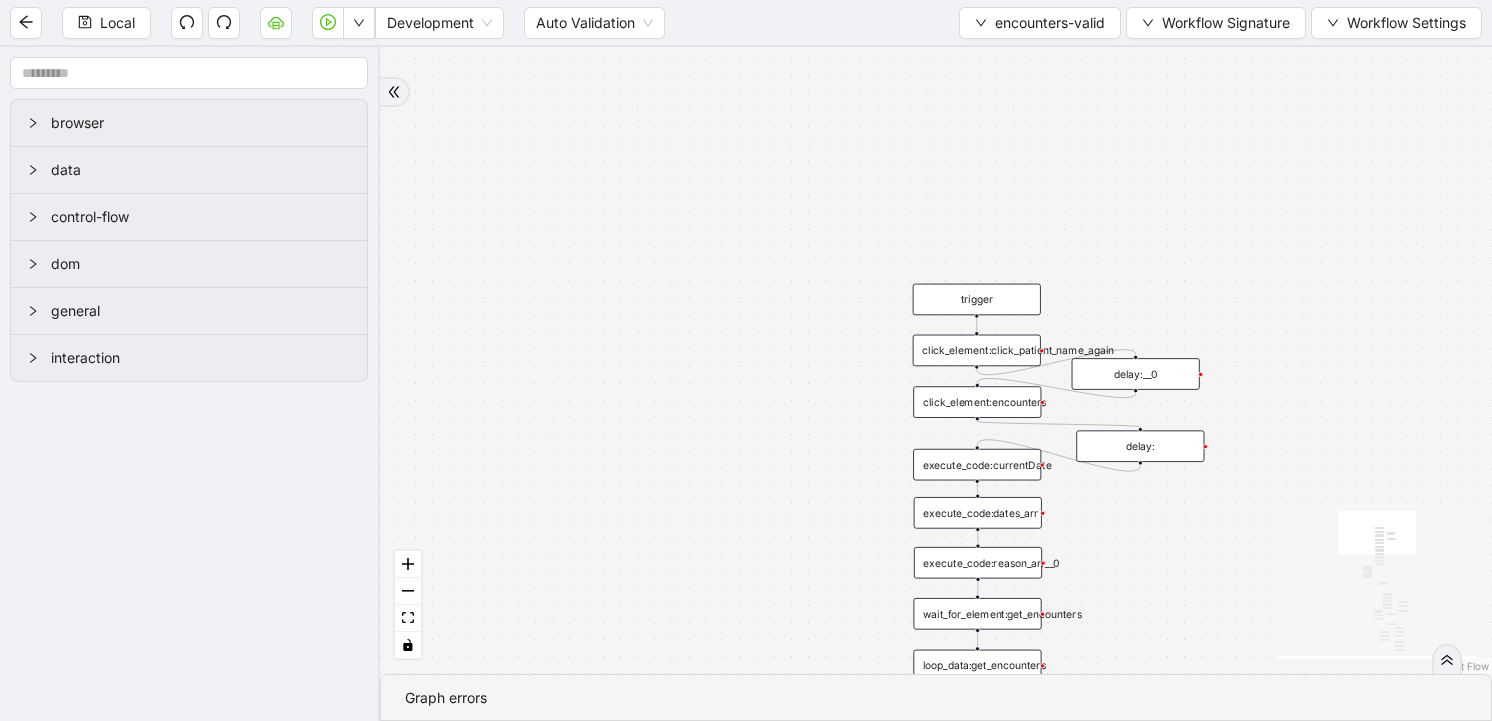 drag, startPoint x: 1252, startPoint y: 497, endPoint x: 1176, endPoint y: 140, distance: 365 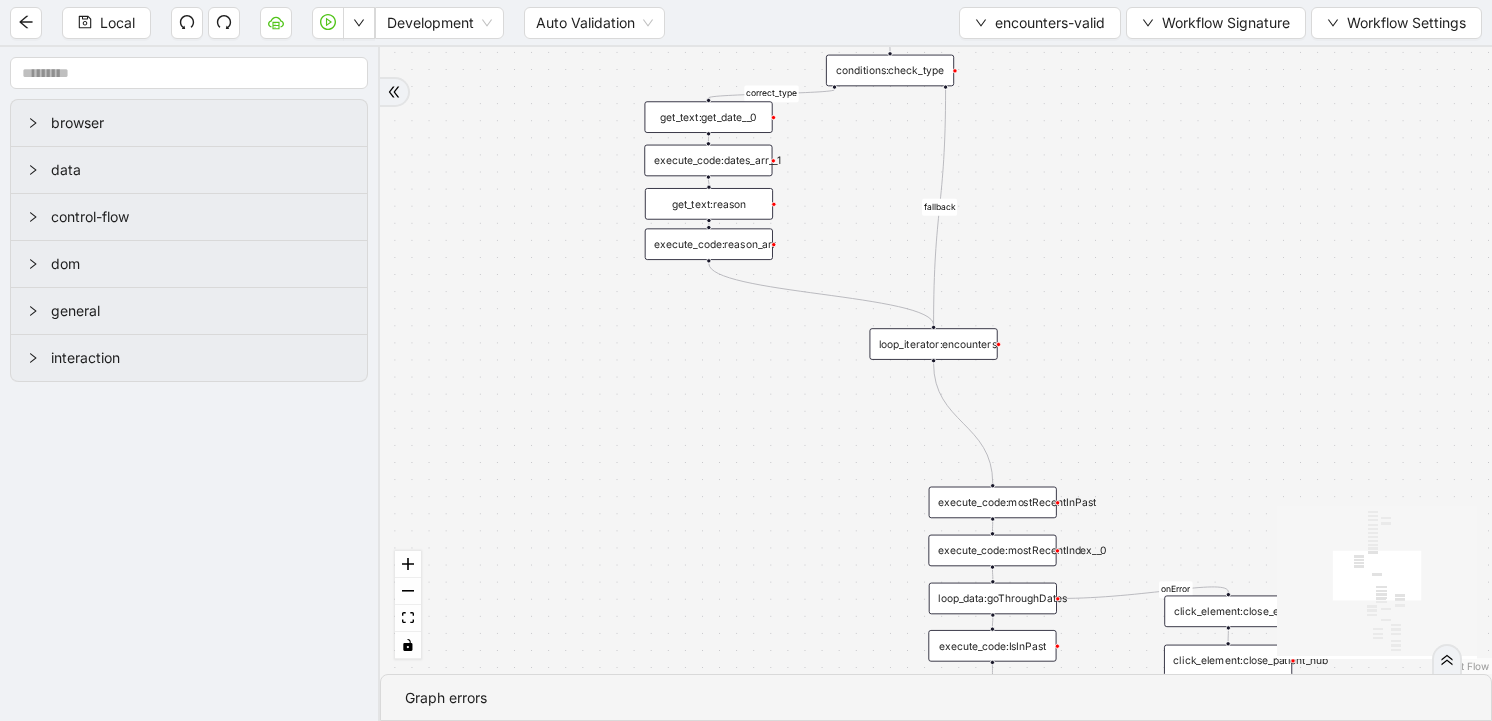 drag, startPoint x: 1177, startPoint y: 466, endPoint x: 1164, endPoint y: 82, distance: 384.22 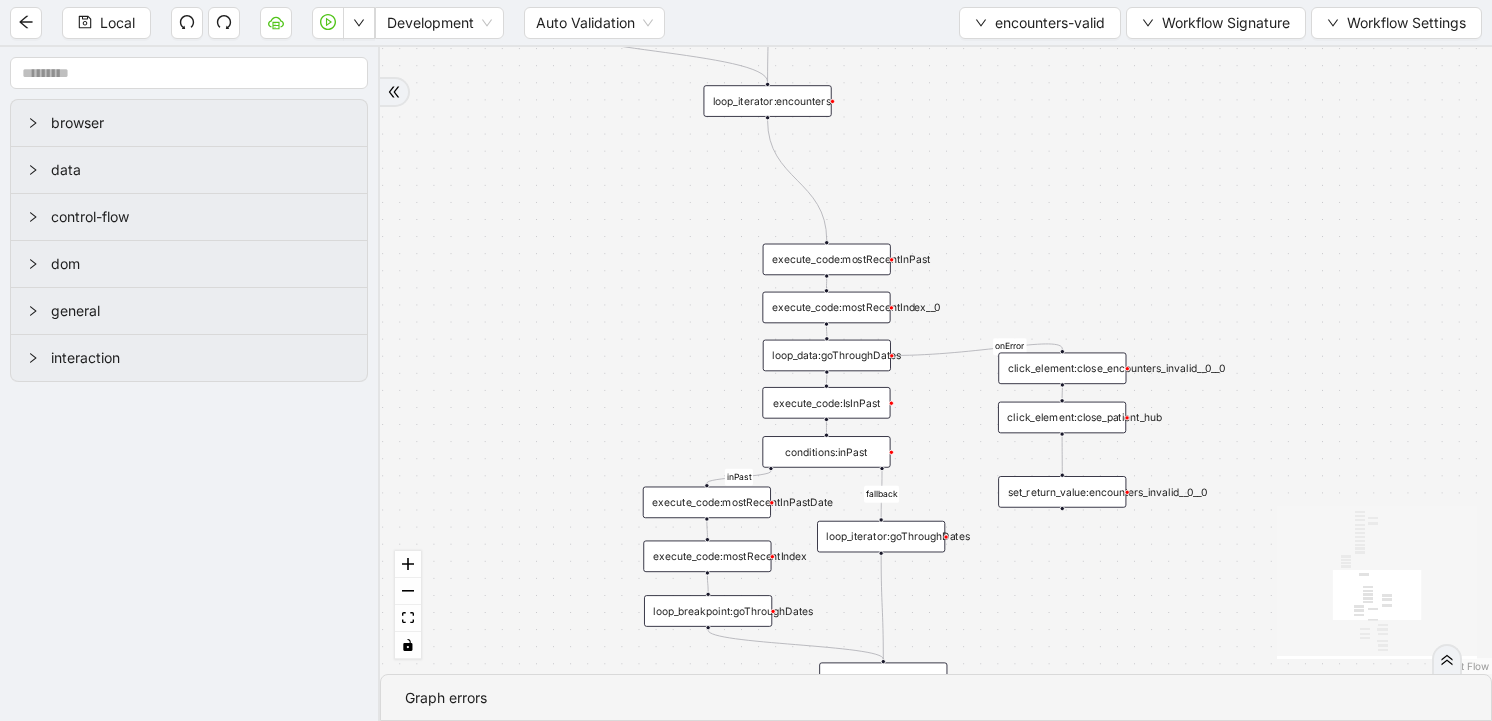 drag, startPoint x: 1312, startPoint y: 520, endPoint x: 1222, endPoint y: 133, distance: 397.32733 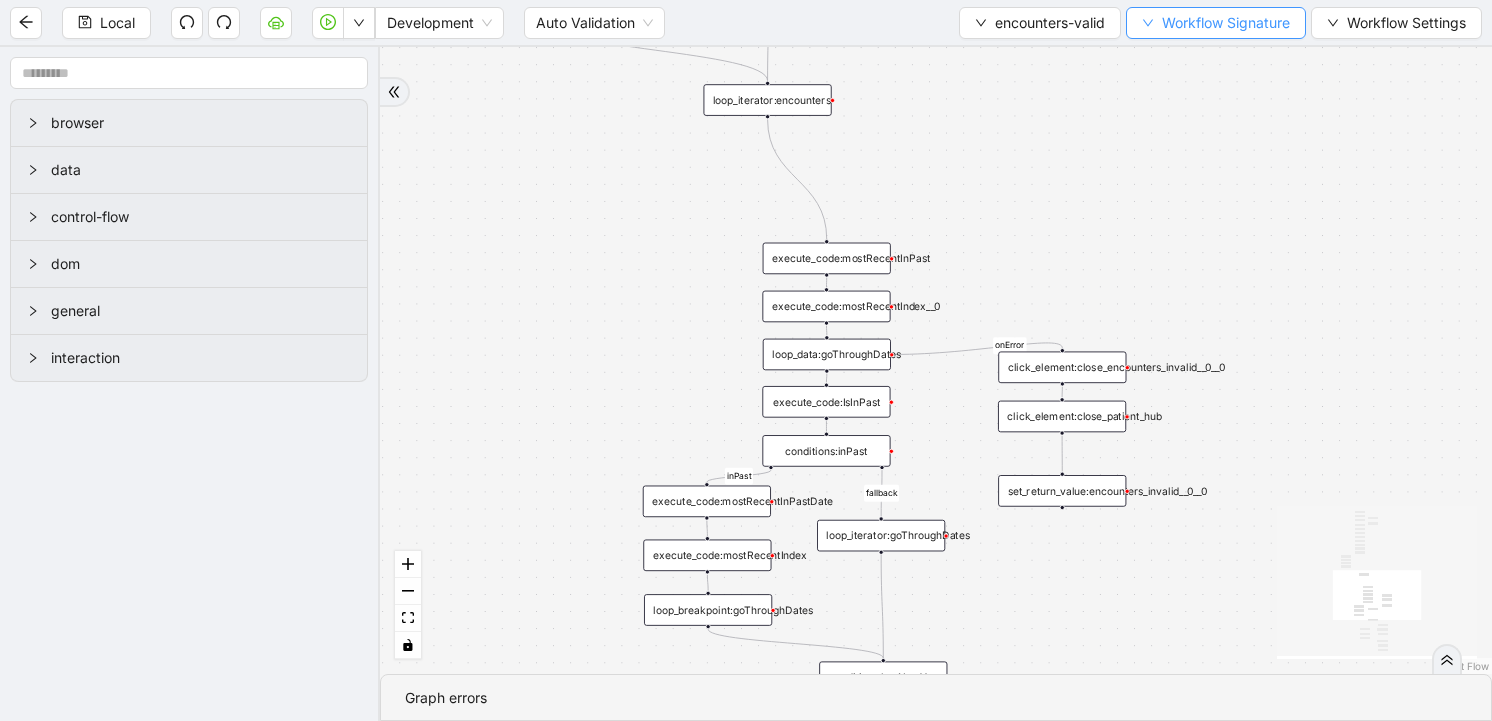 drag, startPoint x: 1284, startPoint y: 392, endPoint x: 1186, endPoint y: 10, distance: 394.3704 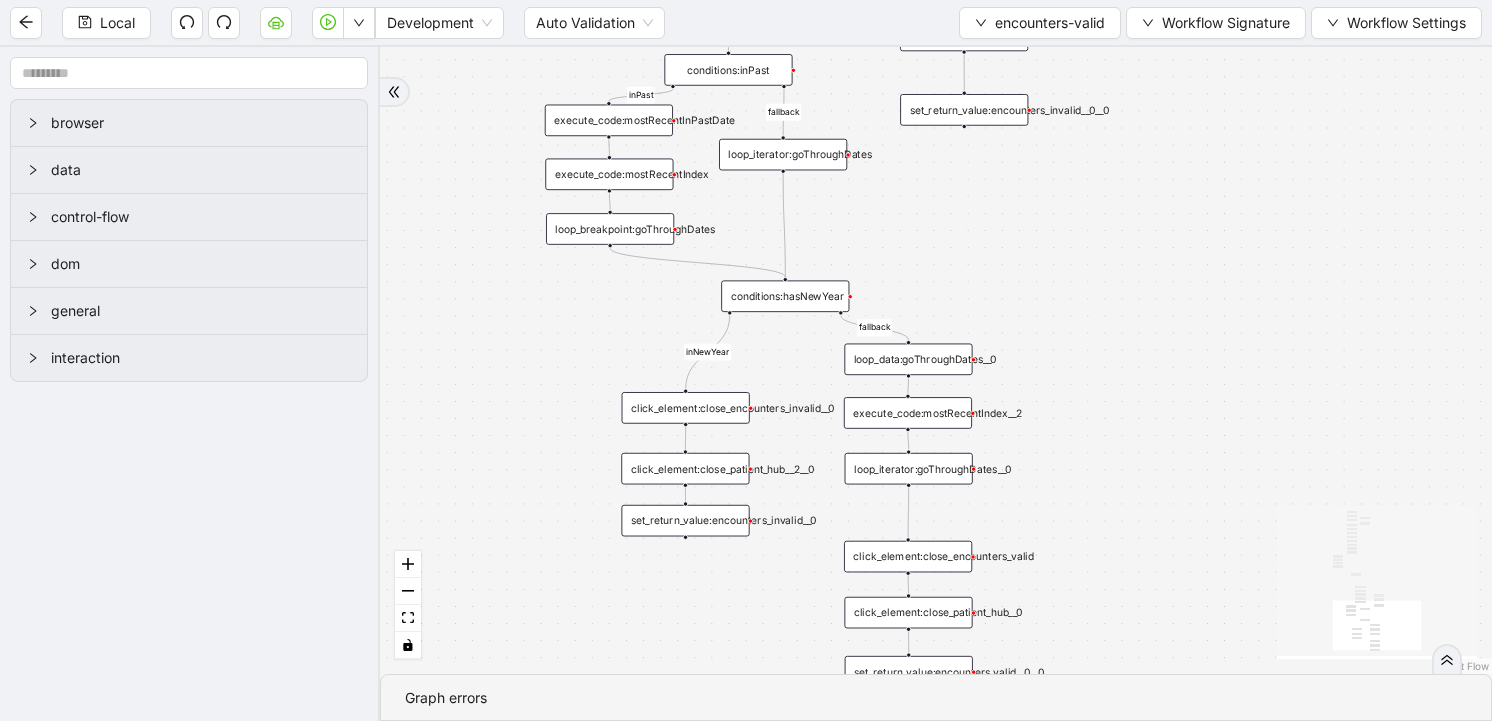 drag, startPoint x: 1180, startPoint y: 392, endPoint x: 1189, endPoint y: 44, distance: 348.11636 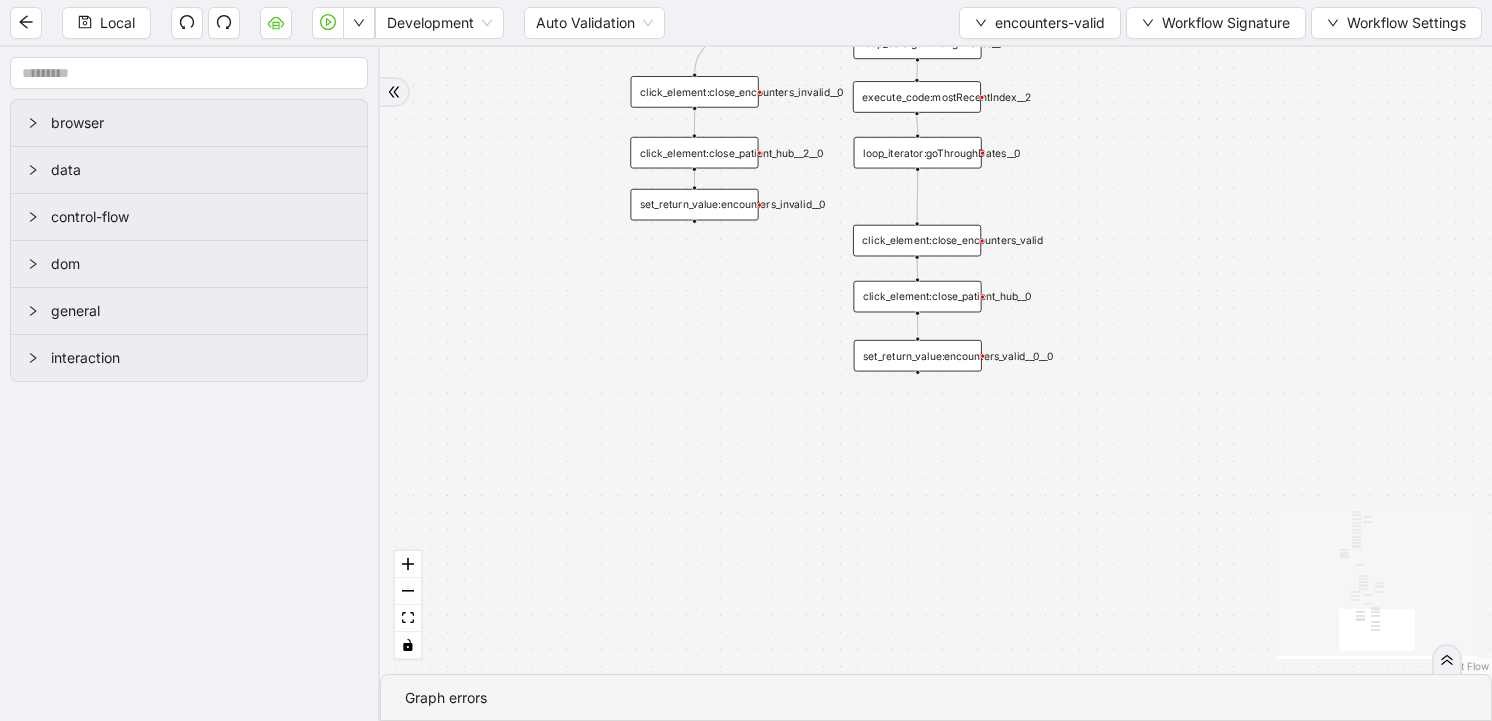 drag, startPoint x: 1192, startPoint y: 146, endPoint x: 1192, endPoint y: 424, distance: 278 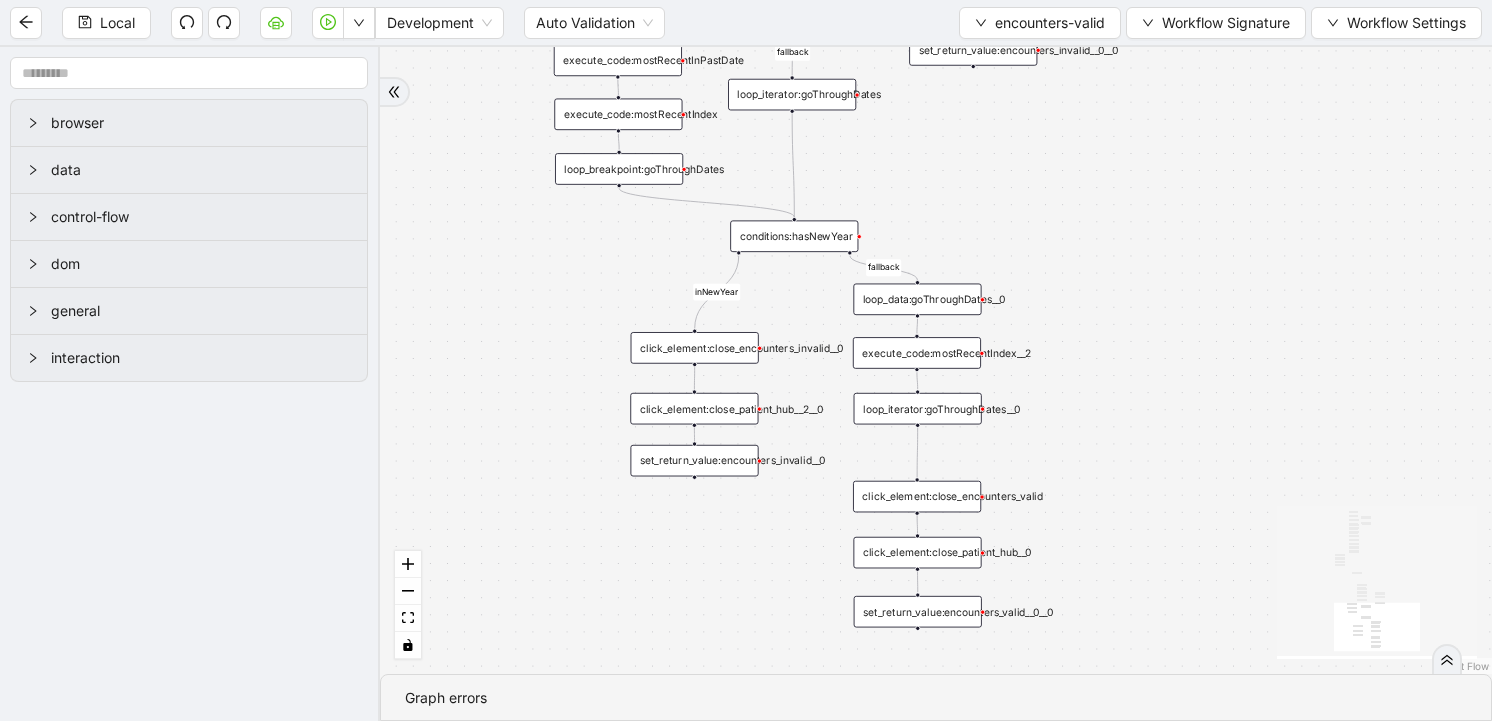 drag, startPoint x: 1053, startPoint y: 214, endPoint x: 1159, endPoint y: 404, distance: 217.56837 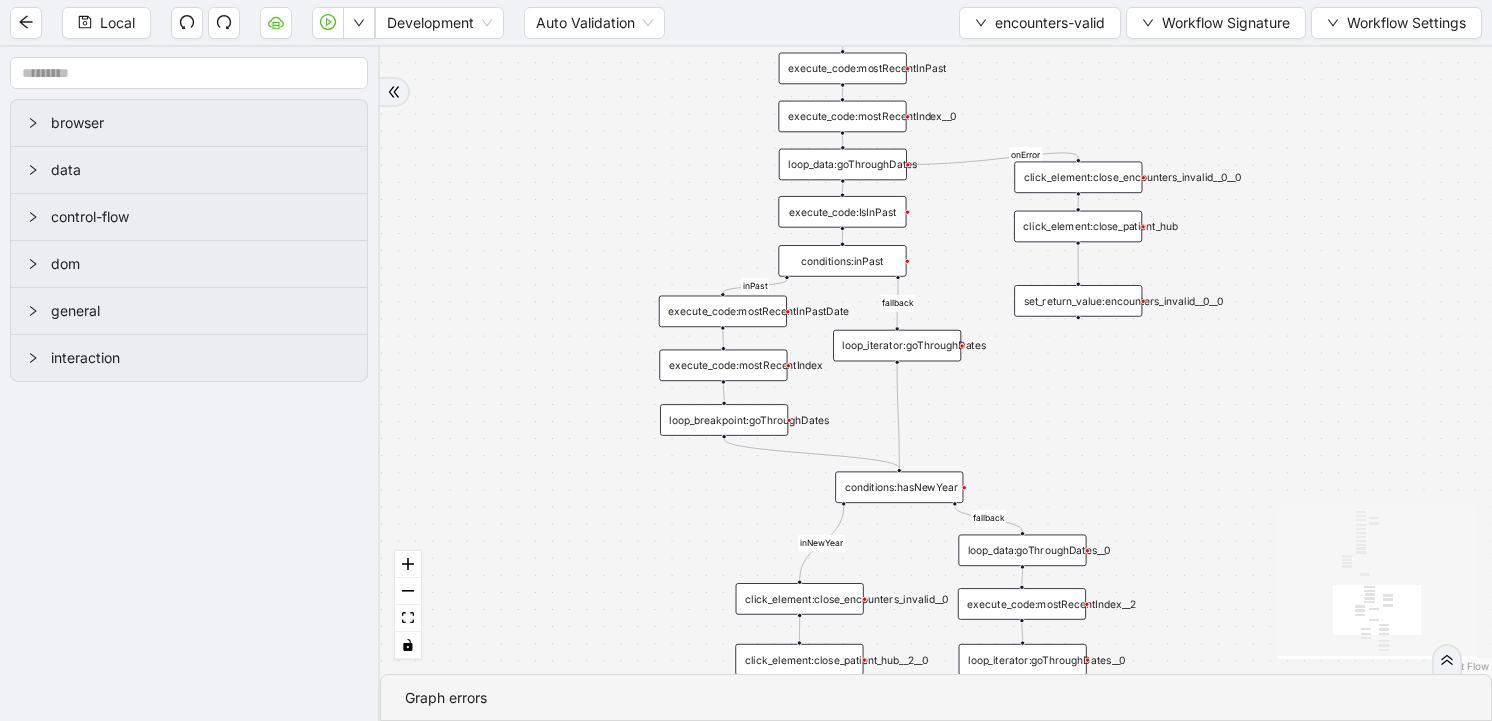 drag, startPoint x: 1044, startPoint y: 326, endPoint x: 1044, endPoint y: 395, distance: 69 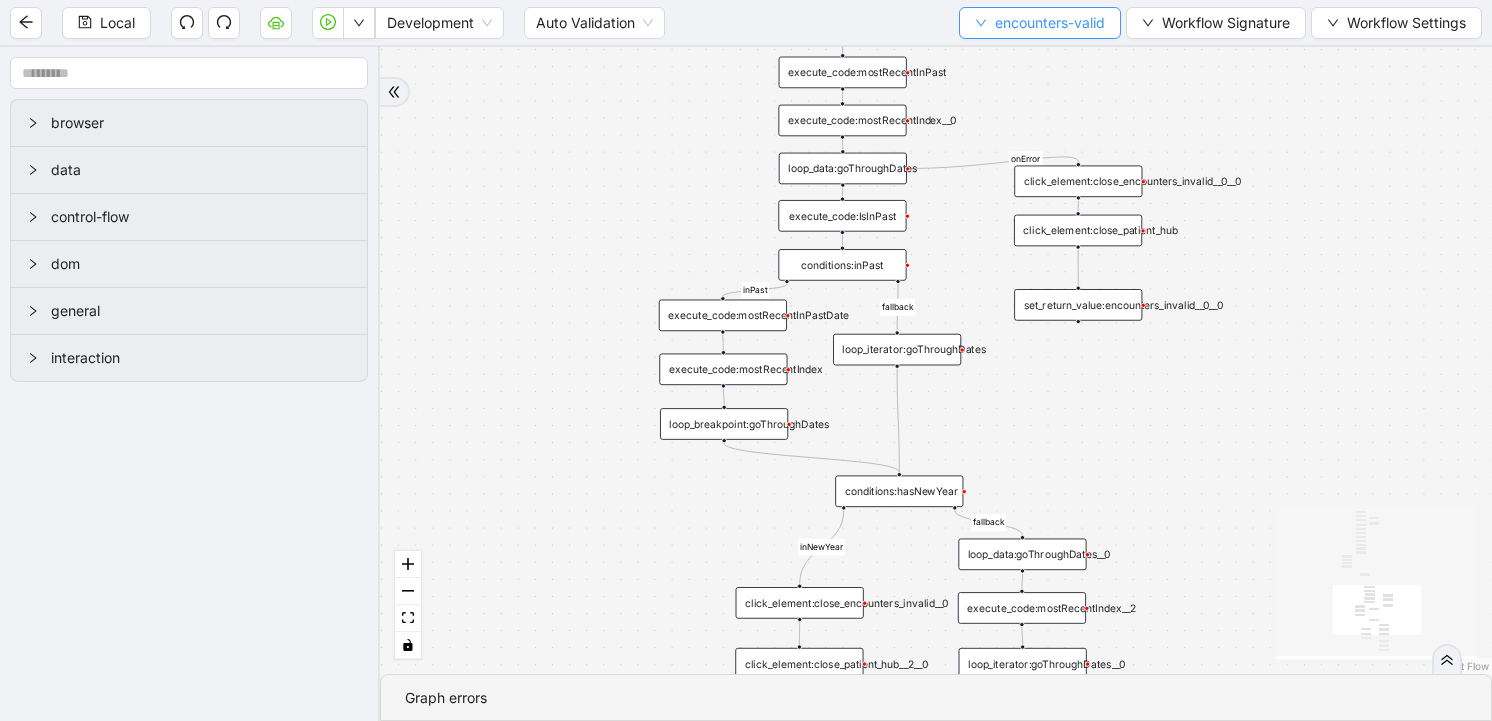 click on "encounters-valid" at bounding box center [1050, 23] 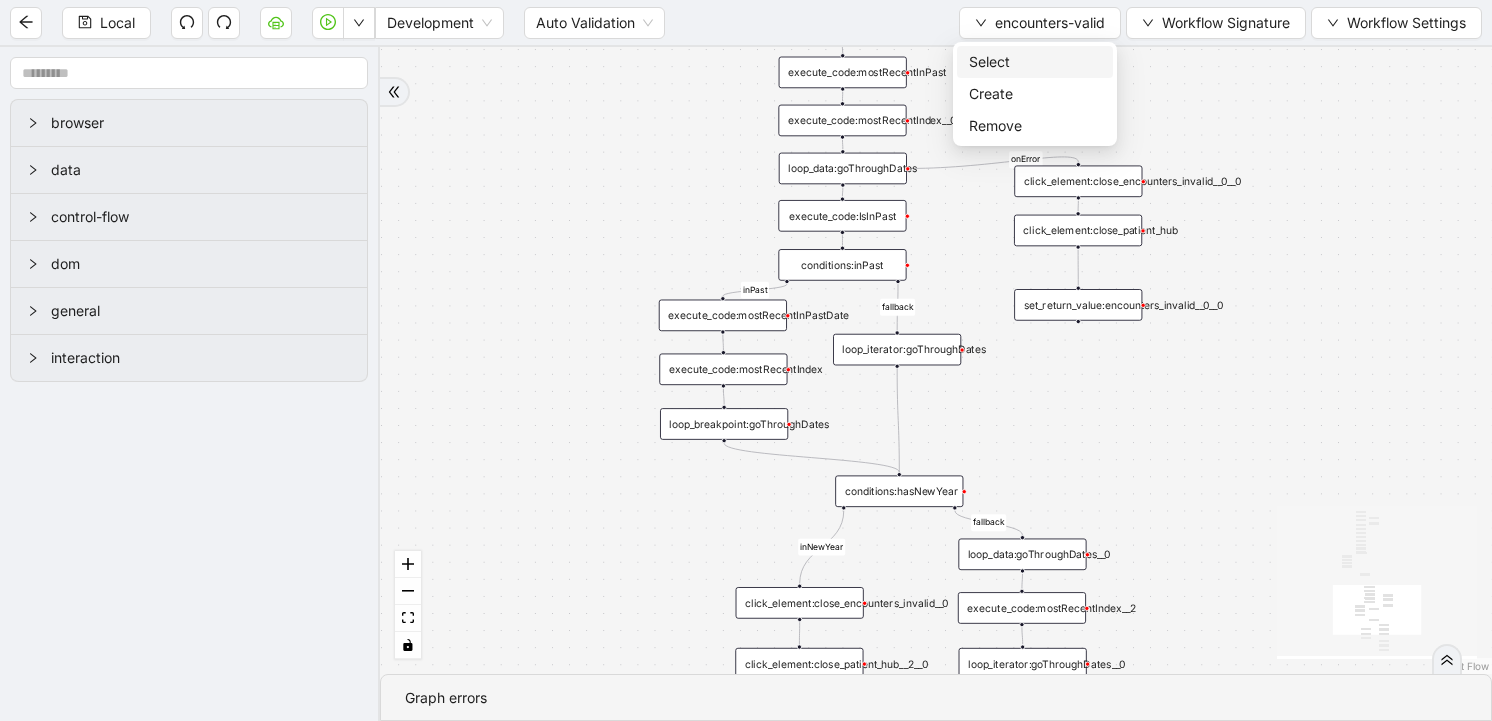click on "Select" at bounding box center (1035, 62) 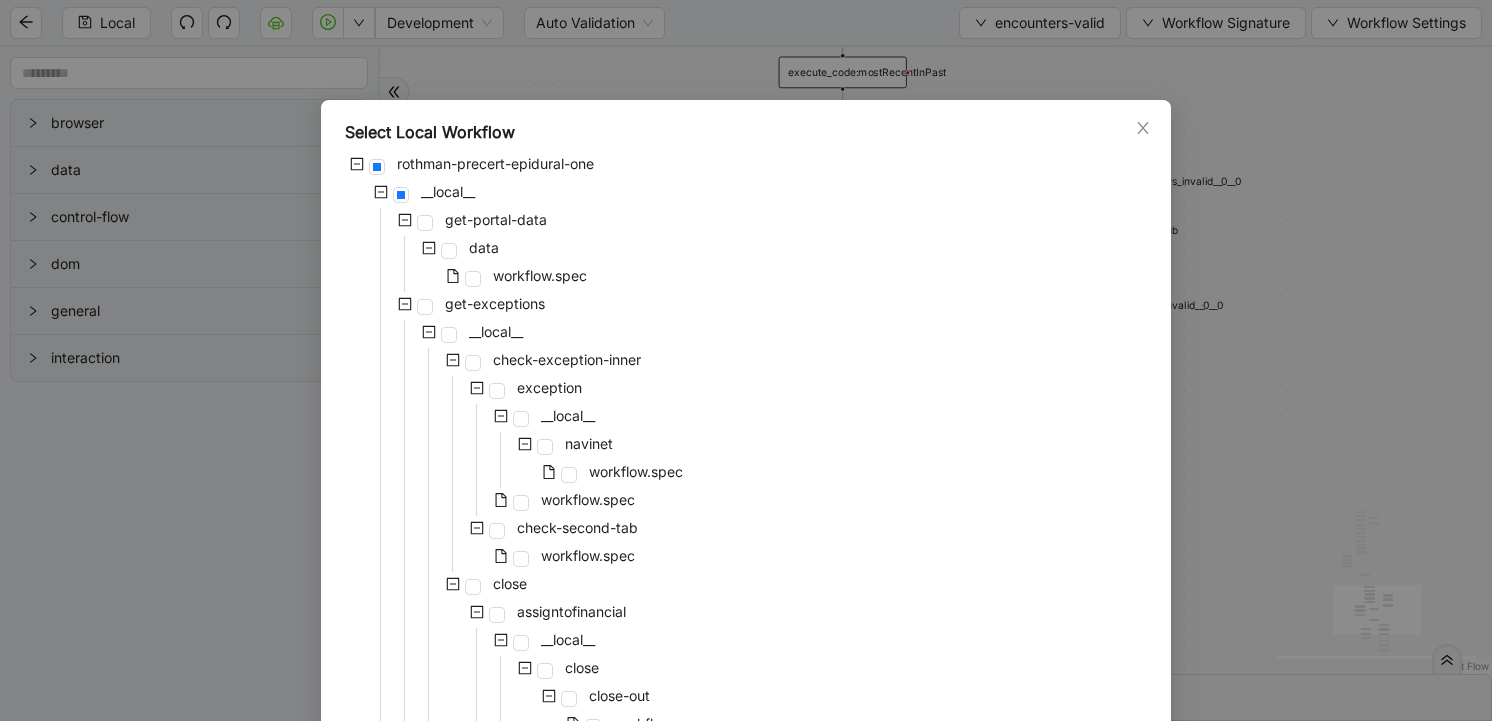 scroll, scrollTop: 715, scrollLeft: 0, axis: vertical 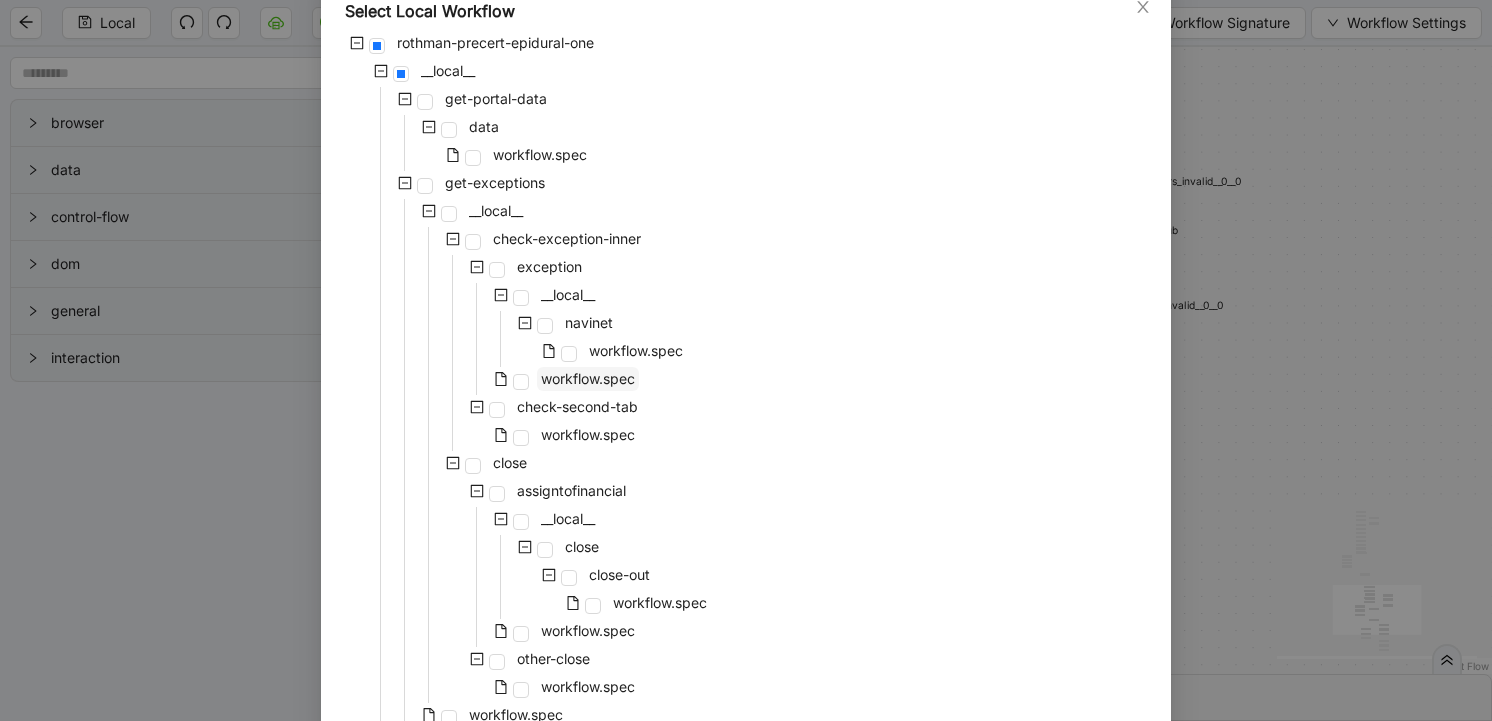 click on "workflow.spec" at bounding box center [588, 378] 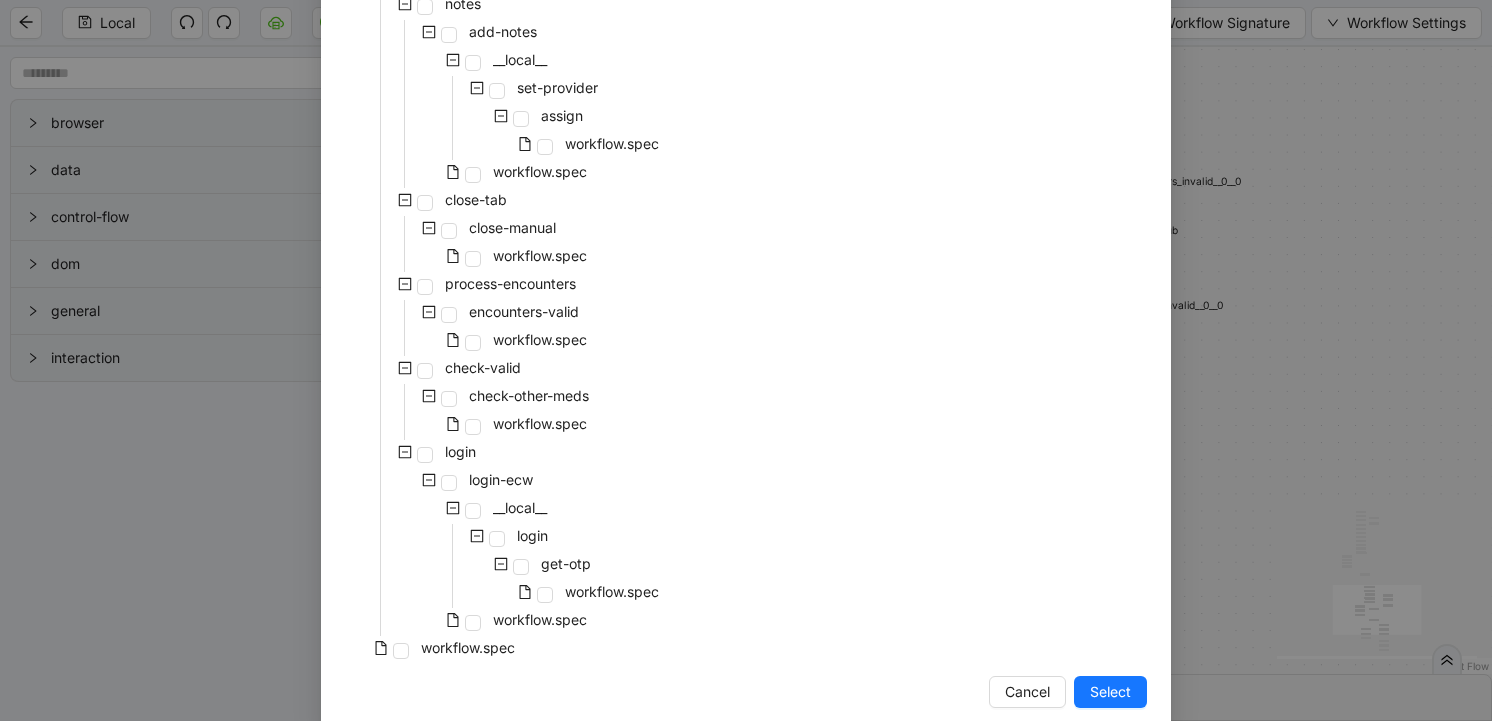 scroll, scrollTop: 891, scrollLeft: 0, axis: vertical 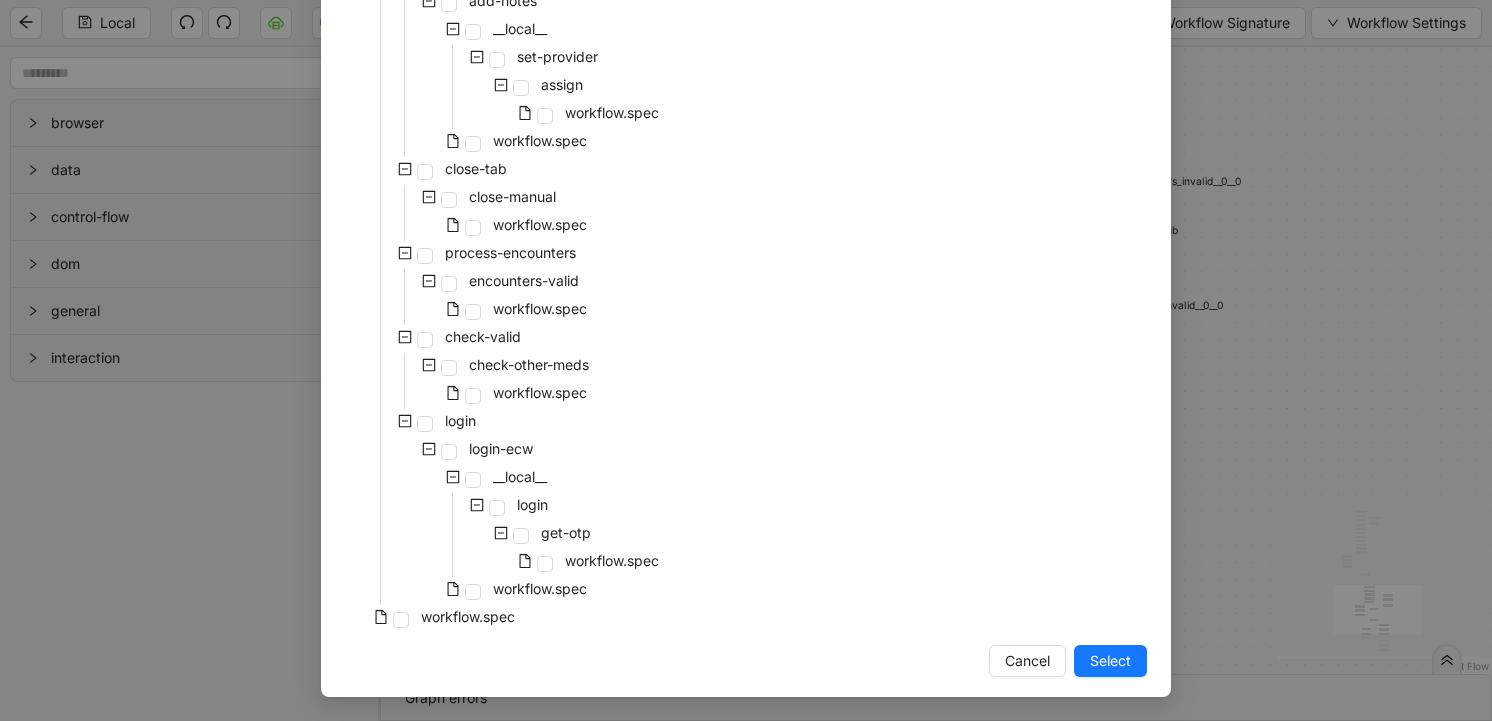 click on "Select" at bounding box center [1110, 661] 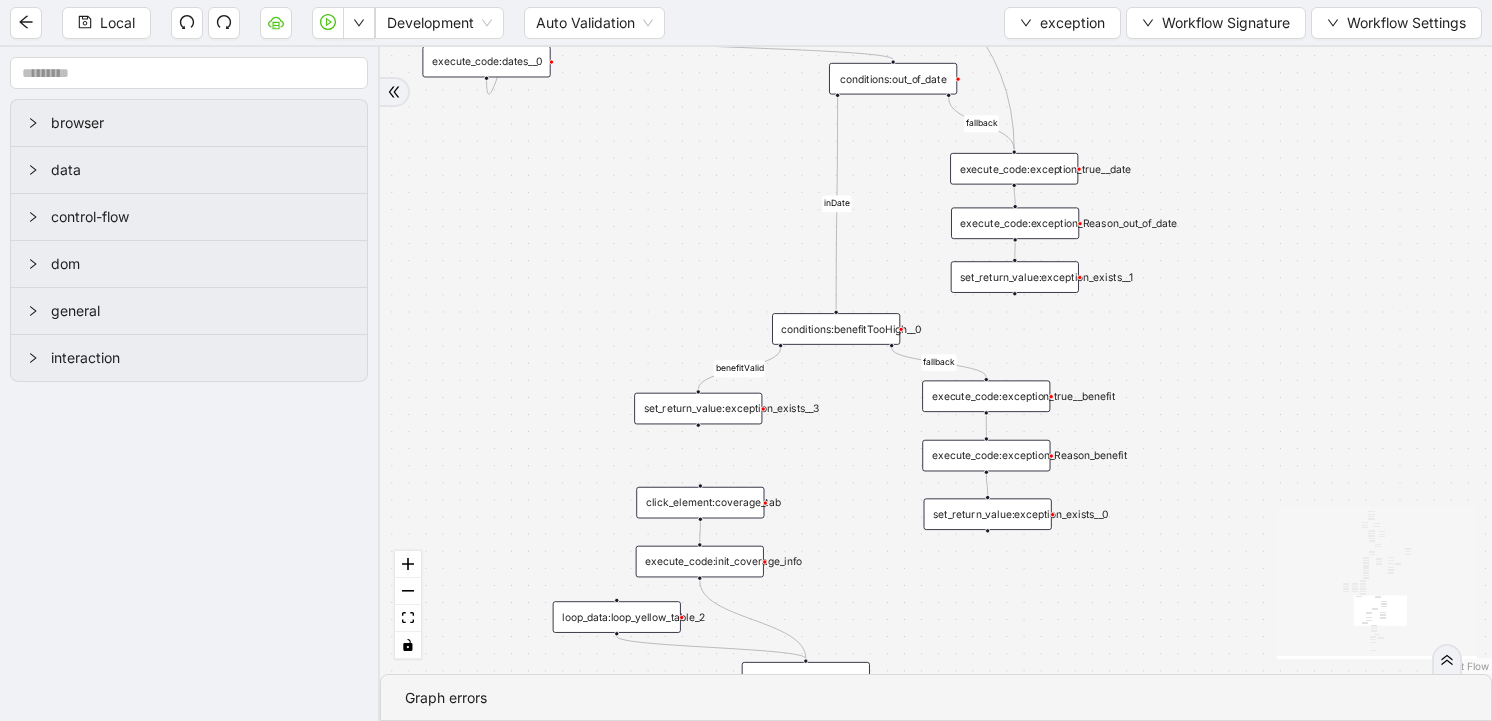 drag, startPoint x: 987, startPoint y: 484, endPoint x: 1349, endPoint y: 279, distance: 416.01562 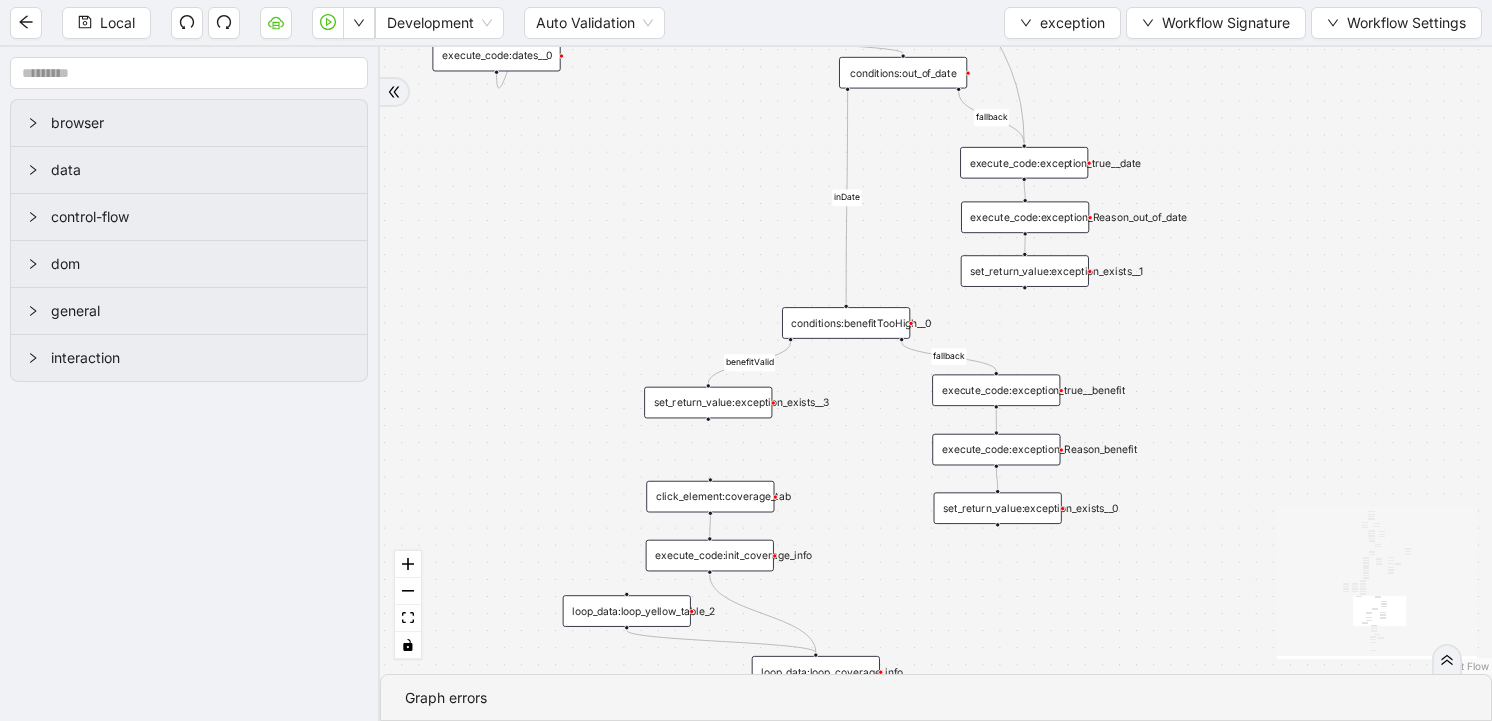 click on "no_warning_text fallback fallback table_exists fallback fallback coverage_other_path whole_exception fallback correct_insurance fallback fallback inDate benefitValid onError onError onError onError onError onError onError trigger get_text:warning_error execute_code:isException execute_code:exception_Reason_redwarning execute_code:currentDate loop_data:loop_yellow_table loop_data:coverage_title loop_iterator:coverage_title get_text:coverage_title wait_for_element:deductible_tab click_element:deductible_tab loop_data:dates execute_code:coverage_titles get_text:date execute_code:dates loop_iterator:dates execute_code:init_coverage_titles execute_code:init_dates execute_code:exception_true_red loop_data:benefitAmount execute_code:init_benefits loop_iterator:benefitAmount get_text:benefitAmount execute_code:benefitAmounts set_return_value:exception_exists__2 conditions:warning_text click_element:refresh__1 wait_for_element:frame__0 set_current_frame:modal_frame__0 wait_for_element:refresh_button__1 delay:" at bounding box center [936, 360] 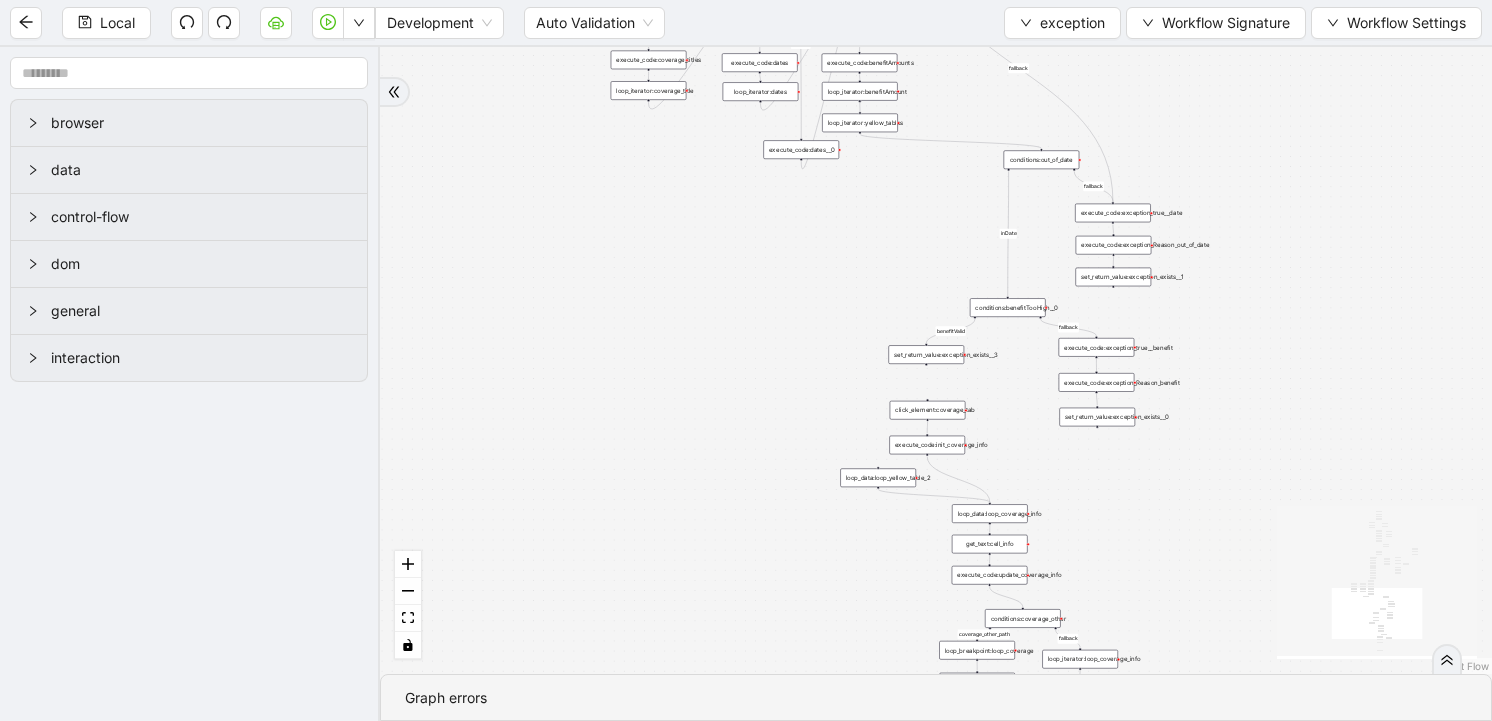 drag, startPoint x: 1297, startPoint y: 187, endPoint x: 1251, endPoint y: 680, distance: 495.1414 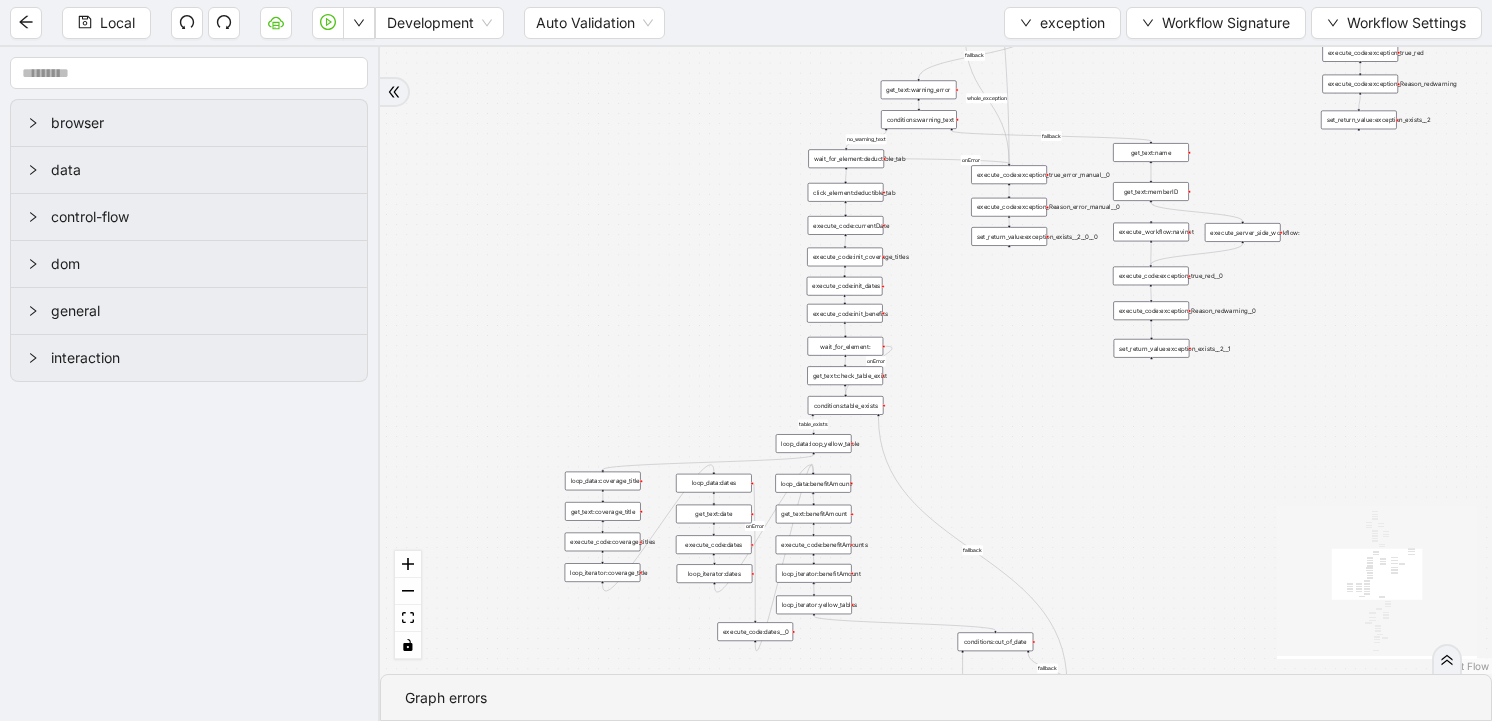 drag, startPoint x: 1188, startPoint y: 477, endPoint x: 986, endPoint y: 719, distance: 315.2269 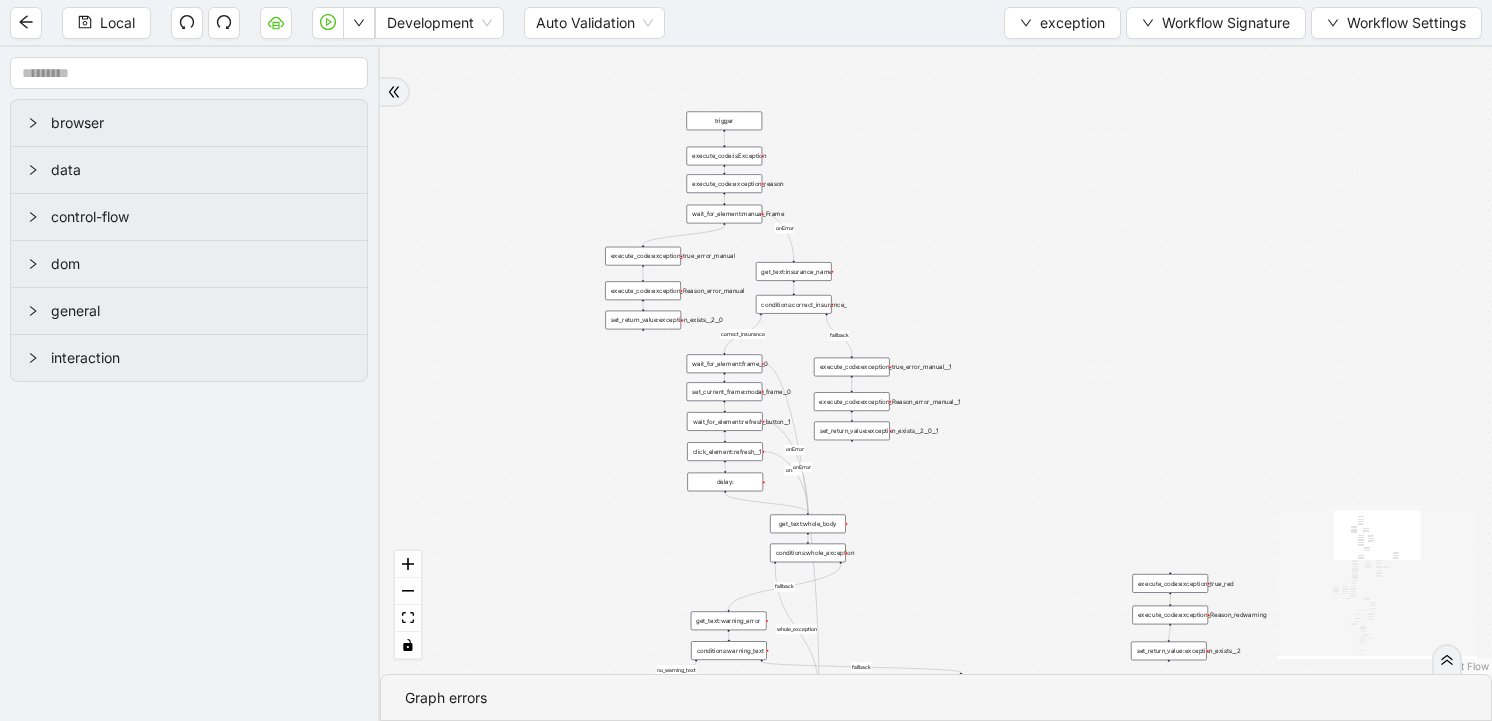 drag, startPoint x: 1049, startPoint y: 215, endPoint x: 1052, endPoint y: 515, distance: 300.015 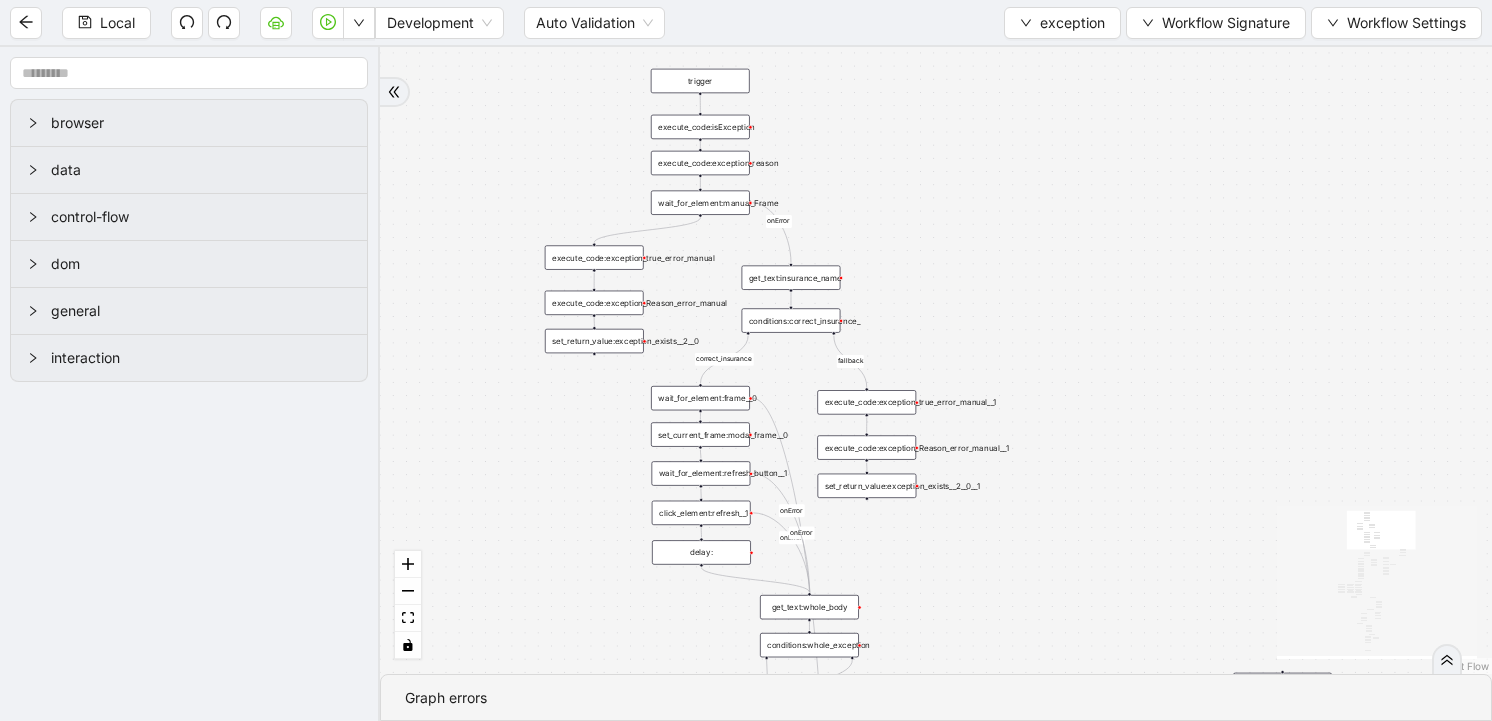 drag, startPoint x: 1015, startPoint y: 563, endPoint x: 1015, endPoint y: 455, distance: 108 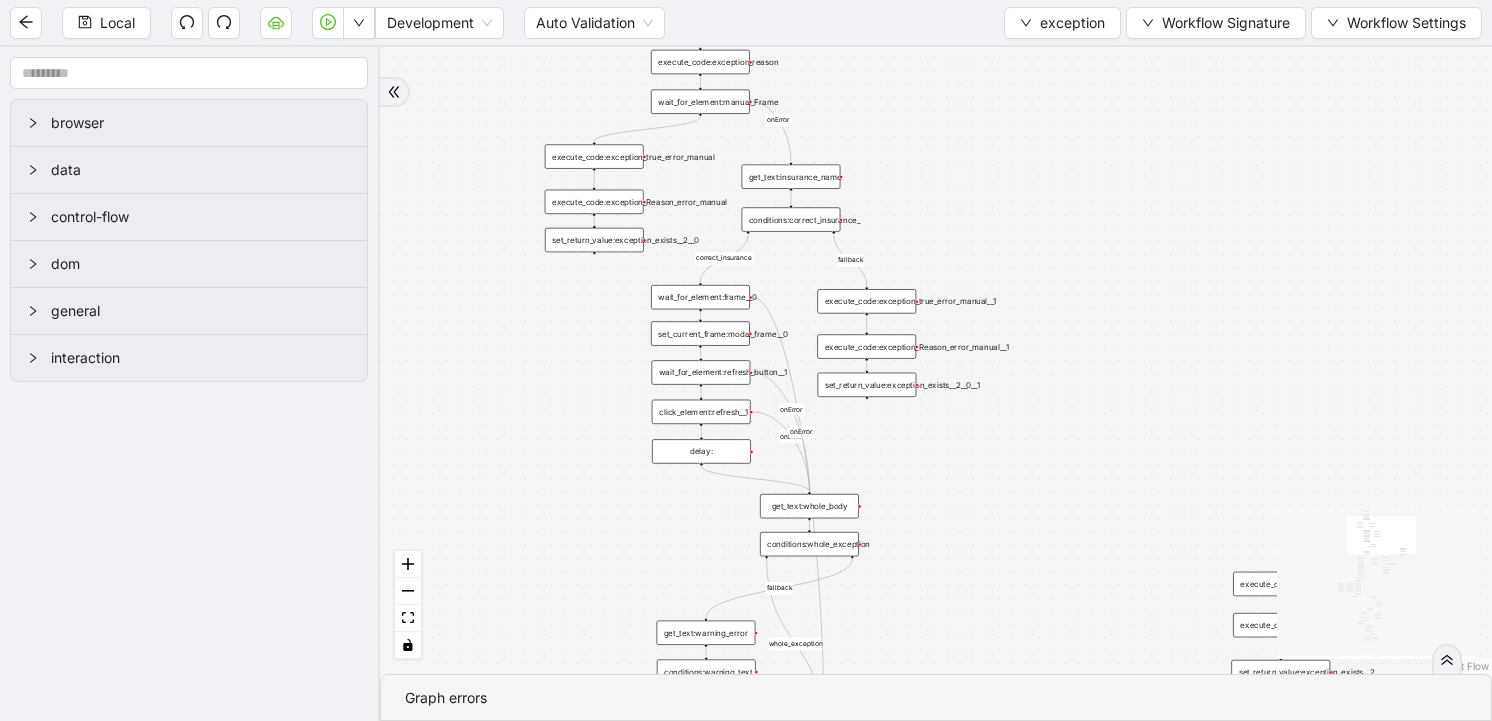 click on "execute_code:exception_Reason_error_manual__1" at bounding box center [866, 346] 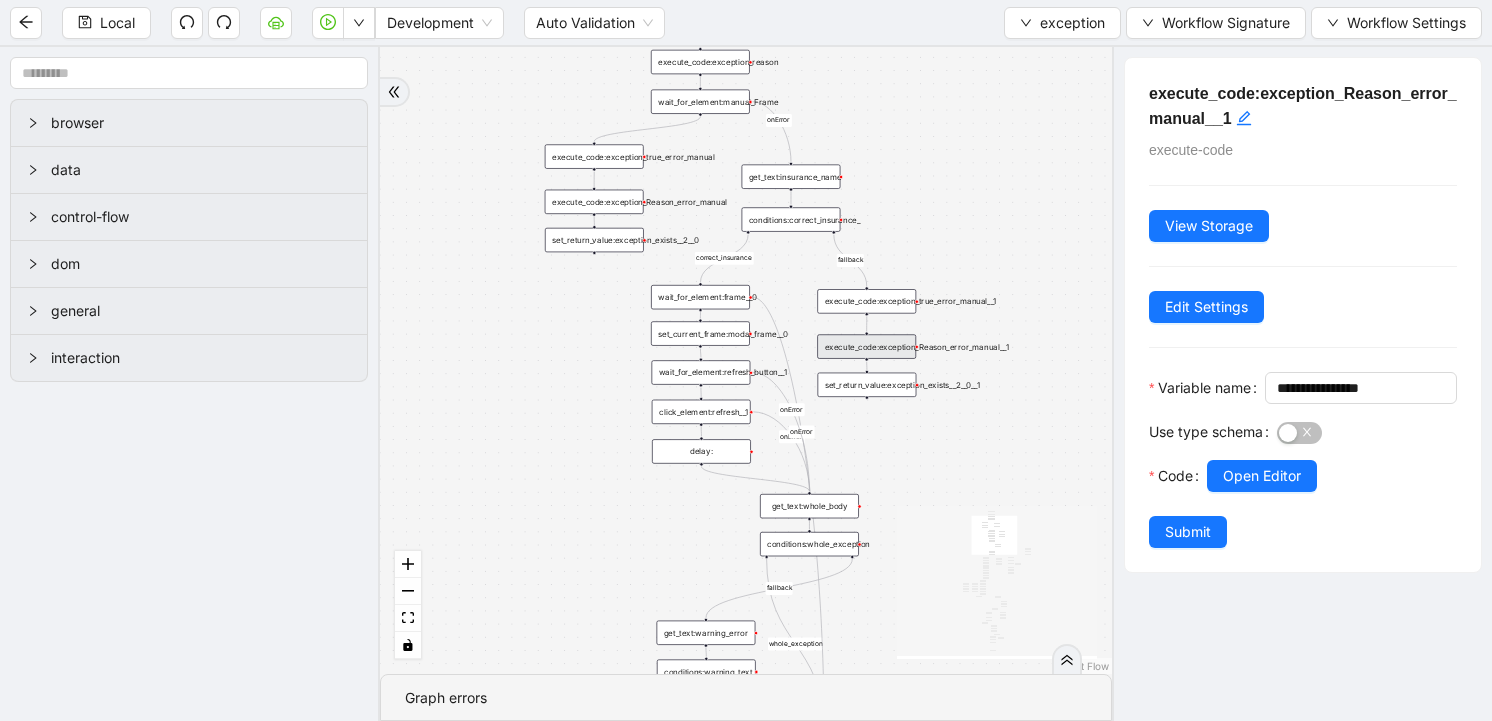 click on "no_warning_text fallback fallback table_exists fallback fallback coverage_other_path whole_exception fallback correct_insurance fallback fallback inDate benefitValid onError onError onError onError onError onError onError trigger get_text:warning_error execute_code:isException execute_code:exception_Reason_redwarning execute_code:currentDate loop_data:loop_yellow_table loop_data:coverage_title loop_iterator:coverage_title get_text:coverage_title wait_for_element:deductible_tab click_element:deductible_tab loop_data:dates execute_code:coverage_titles get_text:date execute_code:dates loop_iterator:dates execute_code:init_coverage_titles execute_code:init_dates execute_code:exception_true_red loop_data:benefitAmount execute_code:init_benefits loop_iterator:benefitAmount get_text:benefitAmount execute_code:benefitAmounts set_return_value:exception_exists__2 conditions:warning_text click_element:refresh__1 wait_for_element:frame__0 set_current_frame:modal_frame__0 wait_for_element:refresh_button__1 delay:" at bounding box center [746, 360] 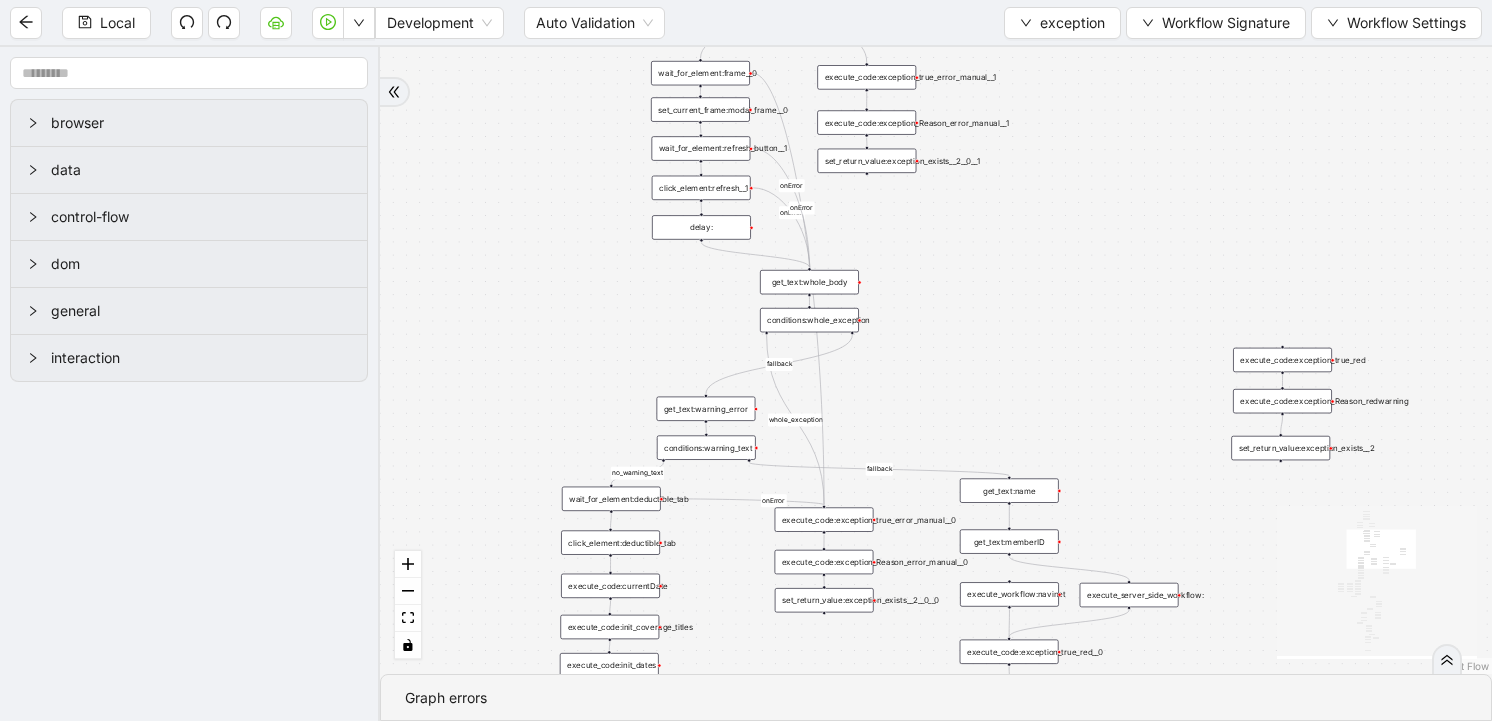 drag, startPoint x: 954, startPoint y: 535, endPoint x: 954, endPoint y: 290, distance: 245 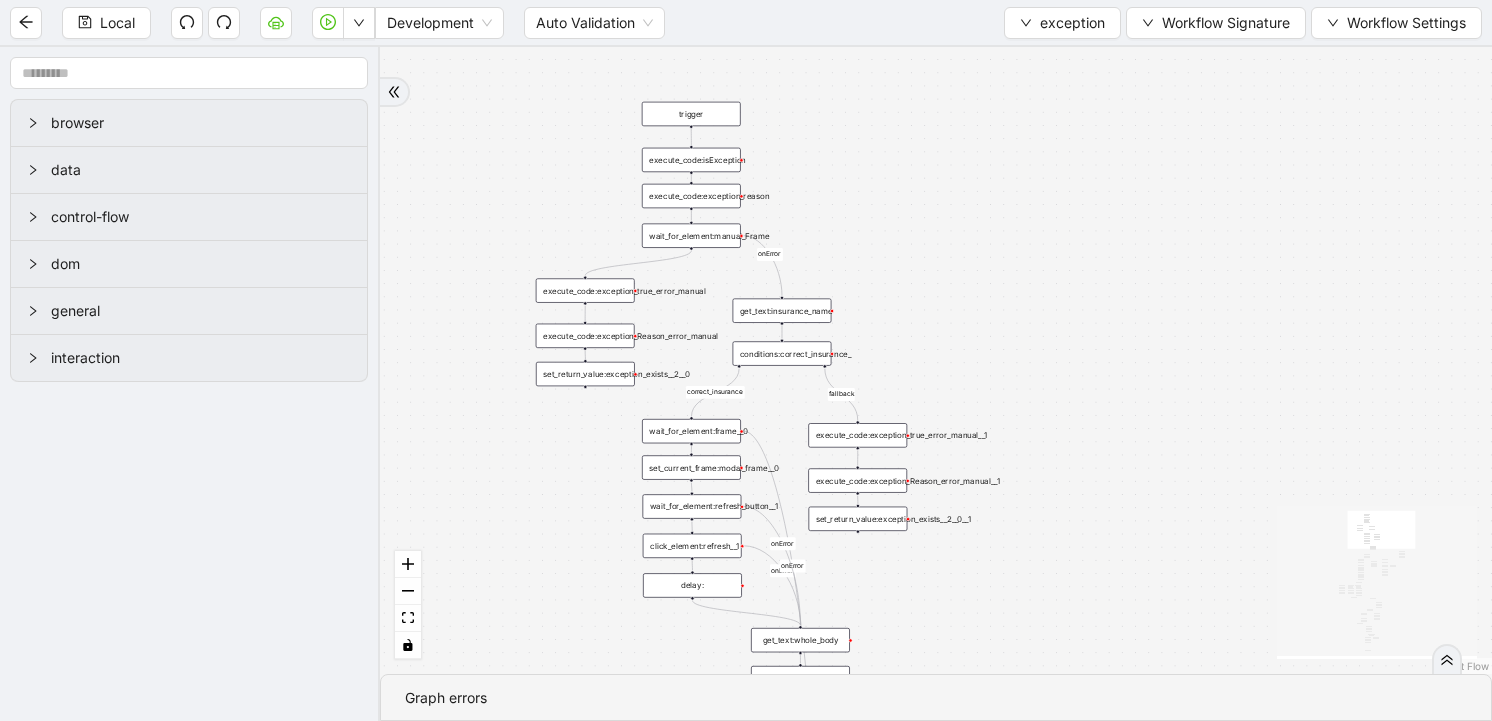 drag, startPoint x: 1042, startPoint y: 147, endPoint x: 1033, endPoint y: 509, distance: 362.11185 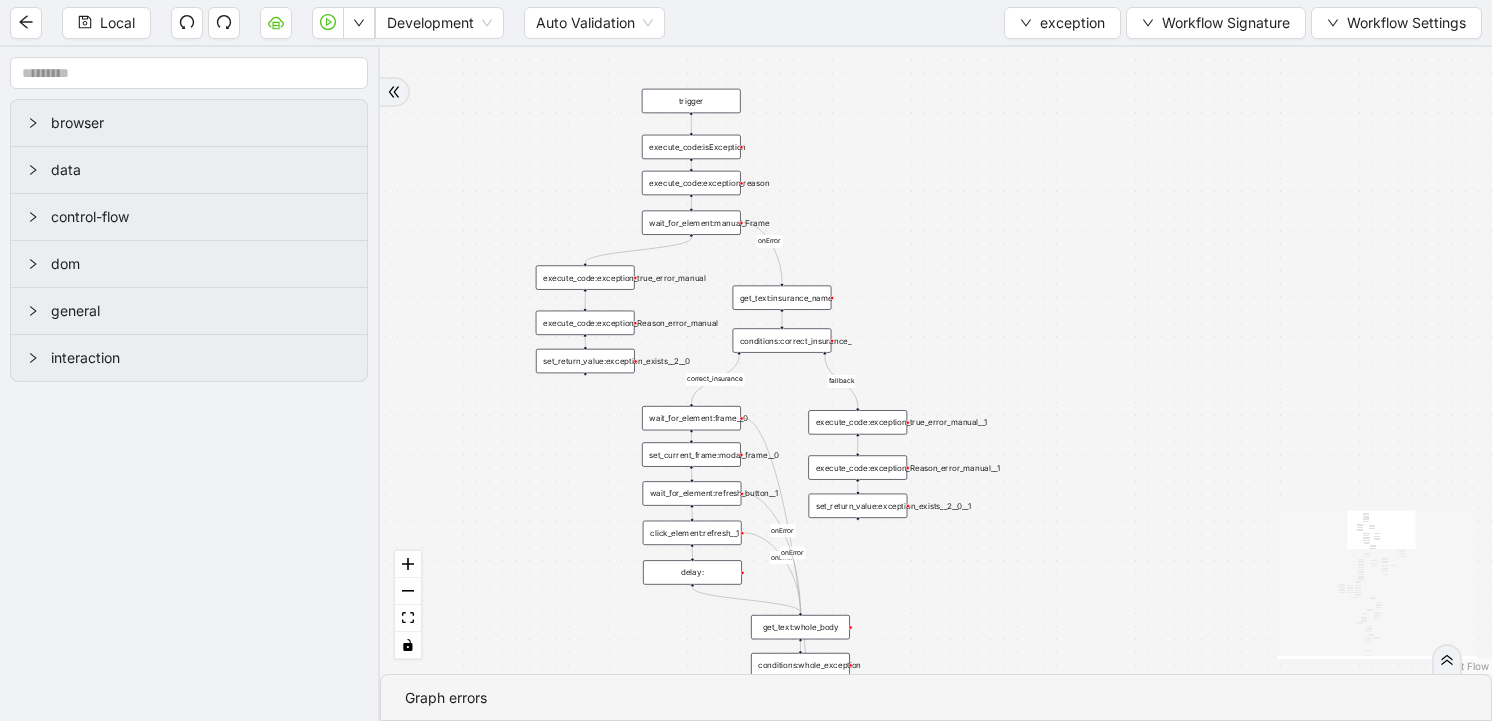 drag, startPoint x: 1071, startPoint y: 525, endPoint x: 1071, endPoint y: 428, distance: 97 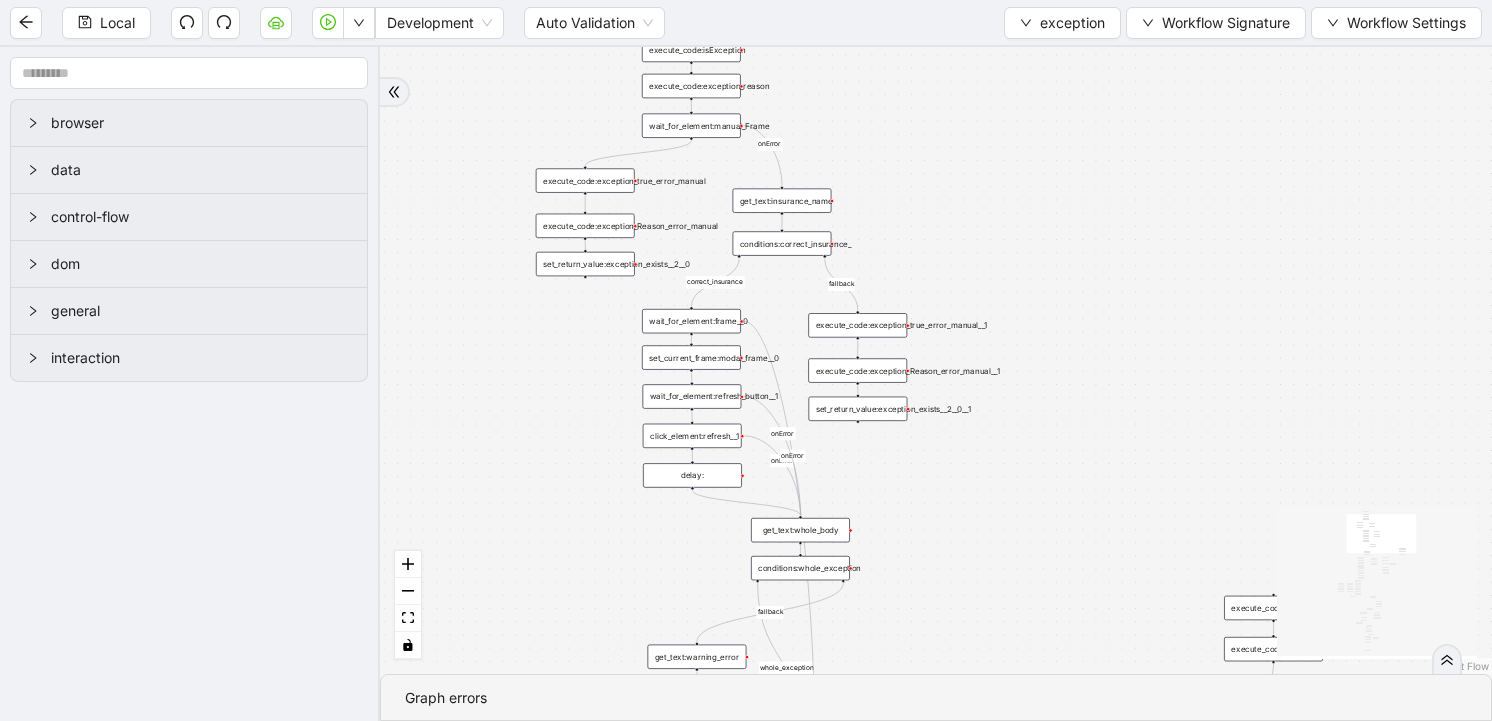 click on "no_warning_text fallback fallback table_exists fallback fallback coverage_other_path whole_exception fallback correct_insurance fallback fallback inDate benefitValid onError onError onError onError onError onError onError trigger get_text:warning_error execute_code:isException execute_code:exception_Reason_redwarning execute_code:currentDate loop_data:loop_yellow_table loop_data:coverage_title loop_iterator:coverage_title get_text:coverage_title wait_for_element:deductible_tab click_element:deductible_tab loop_data:dates execute_code:coverage_titles get_text:date execute_code:dates loop_iterator:dates execute_code:init_coverage_titles execute_code:init_dates execute_code:exception_true_red loop_data:benefitAmount execute_code:init_benefits loop_iterator:benefitAmount get_text:benefitAmount execute_code:benefitAmounts set_return_value:exception_exists__2 conditions:warning_text click_element:refresh__1 wait_for_element:frame__0 set_current_frame:modal_frame__0 wait_for_element:refresh_button__1 delay:" at bounding box center [936, 360] 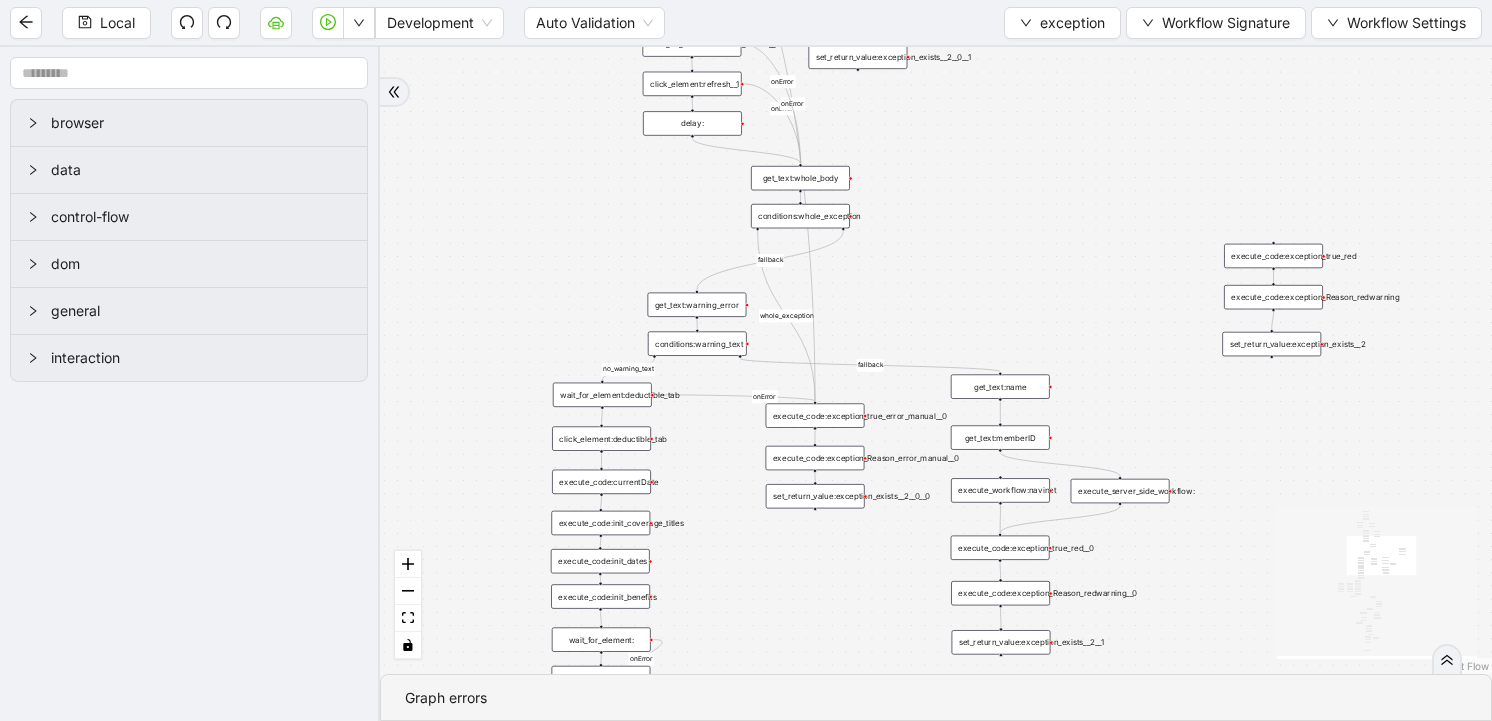 drag, startPoint x: 1018, startPoint y: 352, endPoint x: 1013, endPoint y: 172, distance: 180.06943 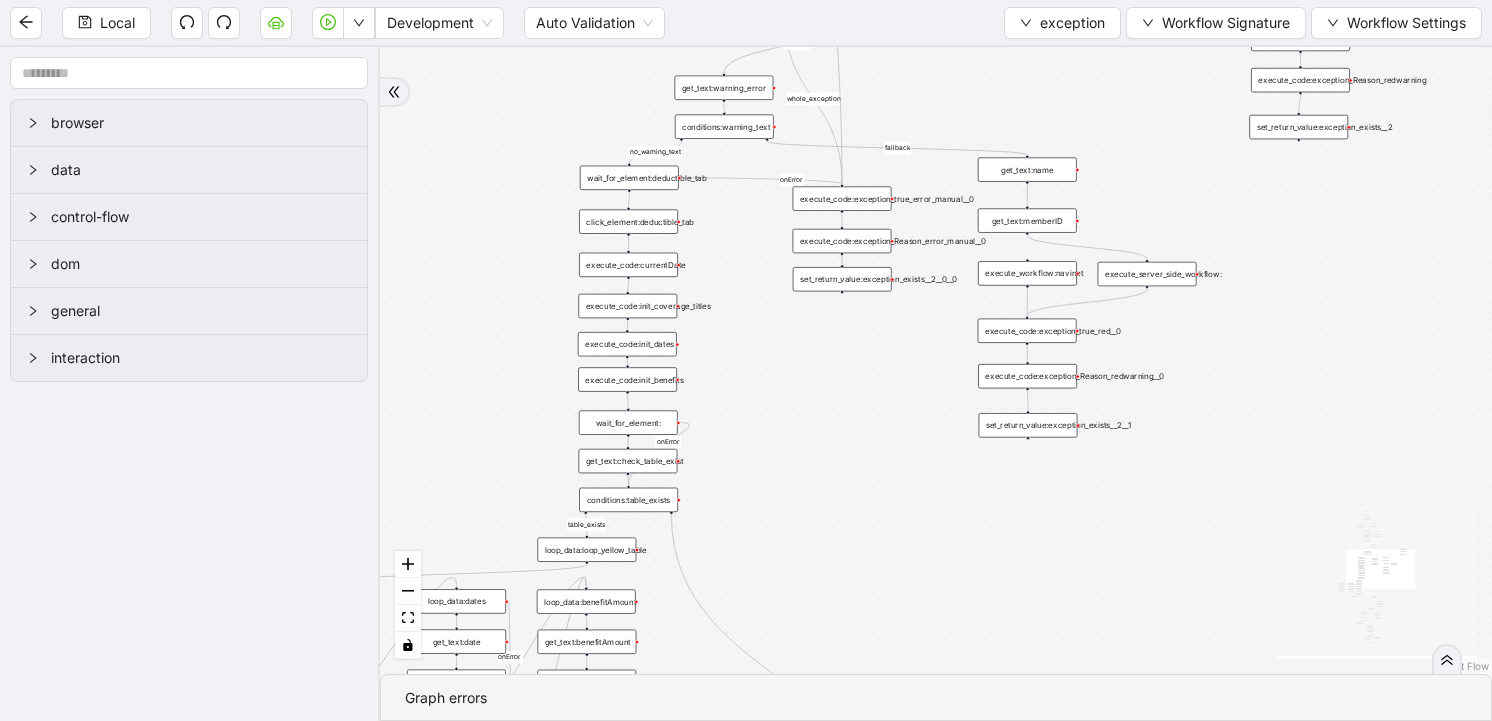 drag, startPoint x: 1079, startPoint y: 614, endPoint x: 1190, endPoint y: 343, distance: 292.8515 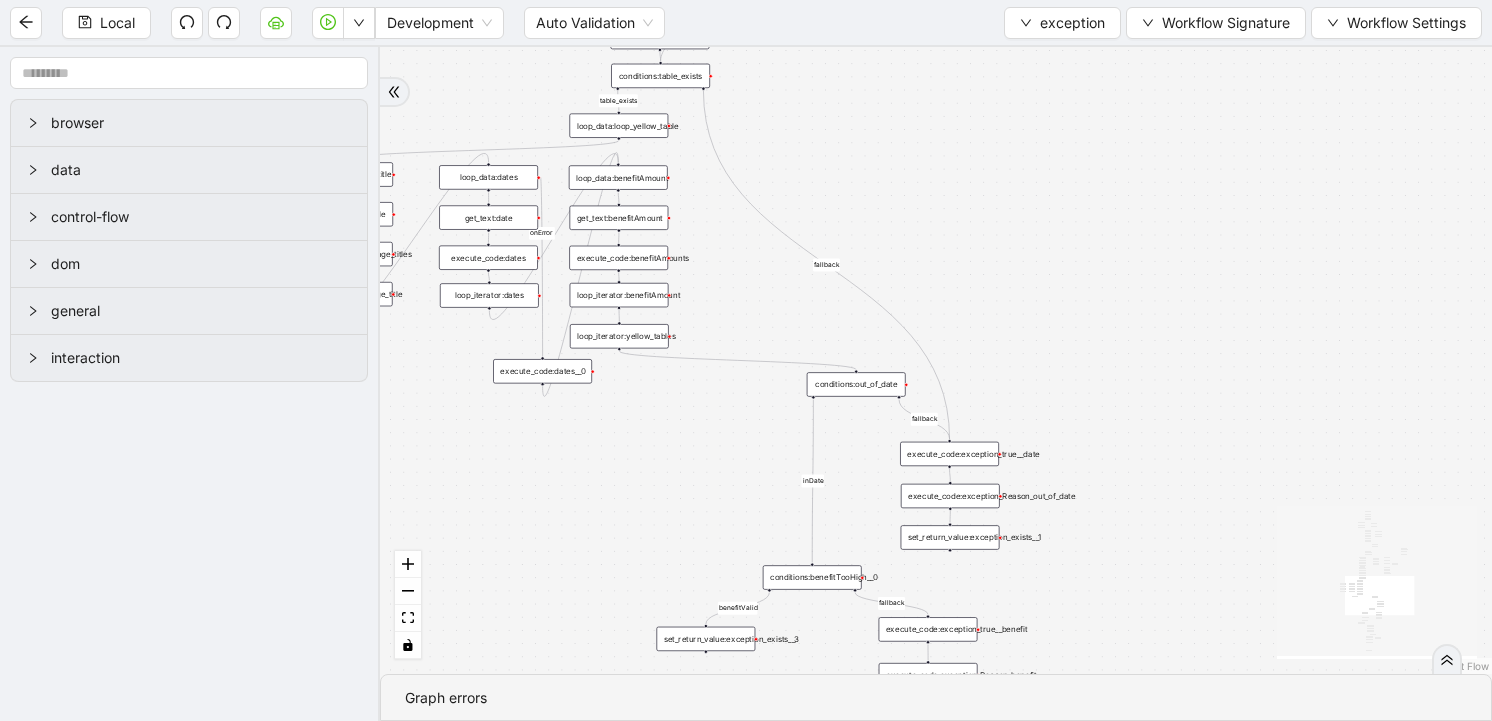 drag, startPoint x: 1145, startPoint y: 446, endPoint x: 1094, endPoint y: 155, distance: 295.43527 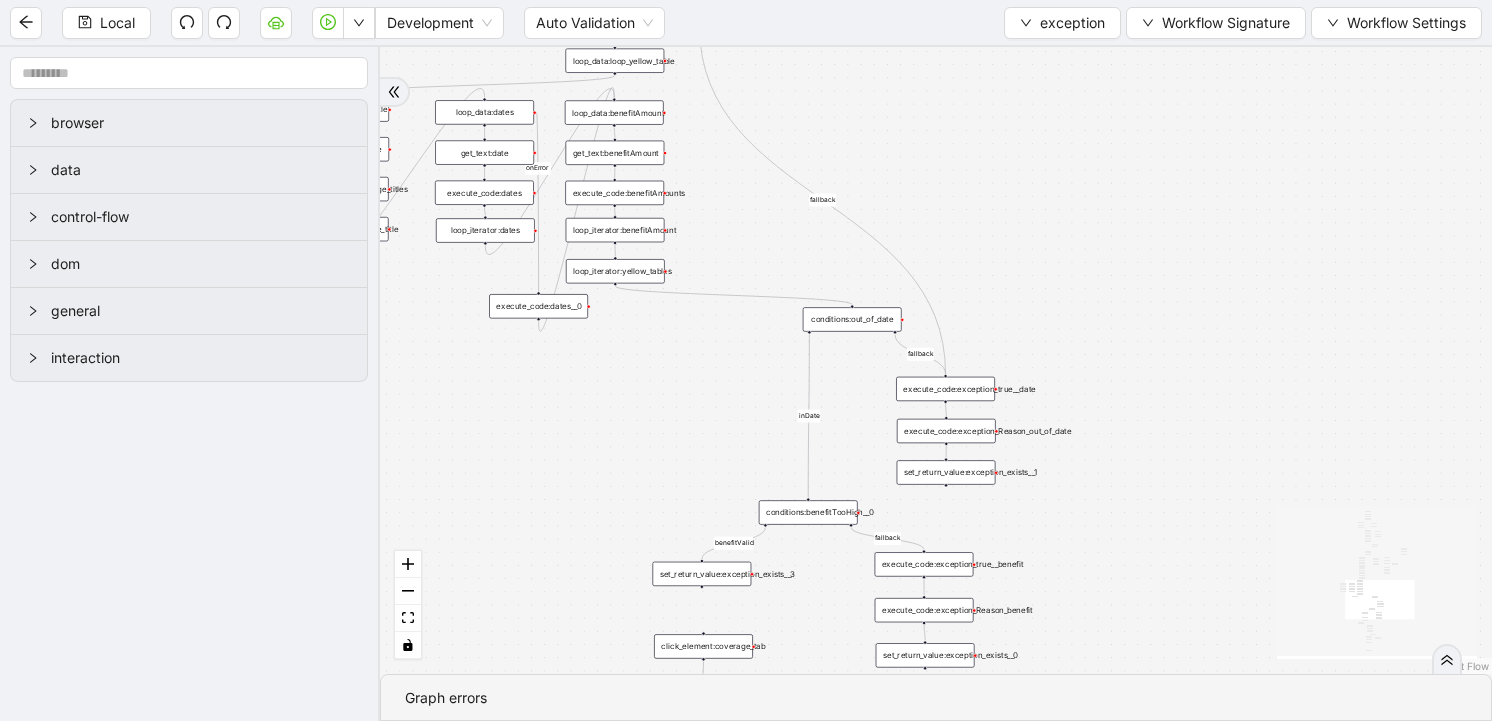 drag, startPoint x: 1112, startPoint y: 309, endPoint x: 1112, endPoint y: 69, distance: 240 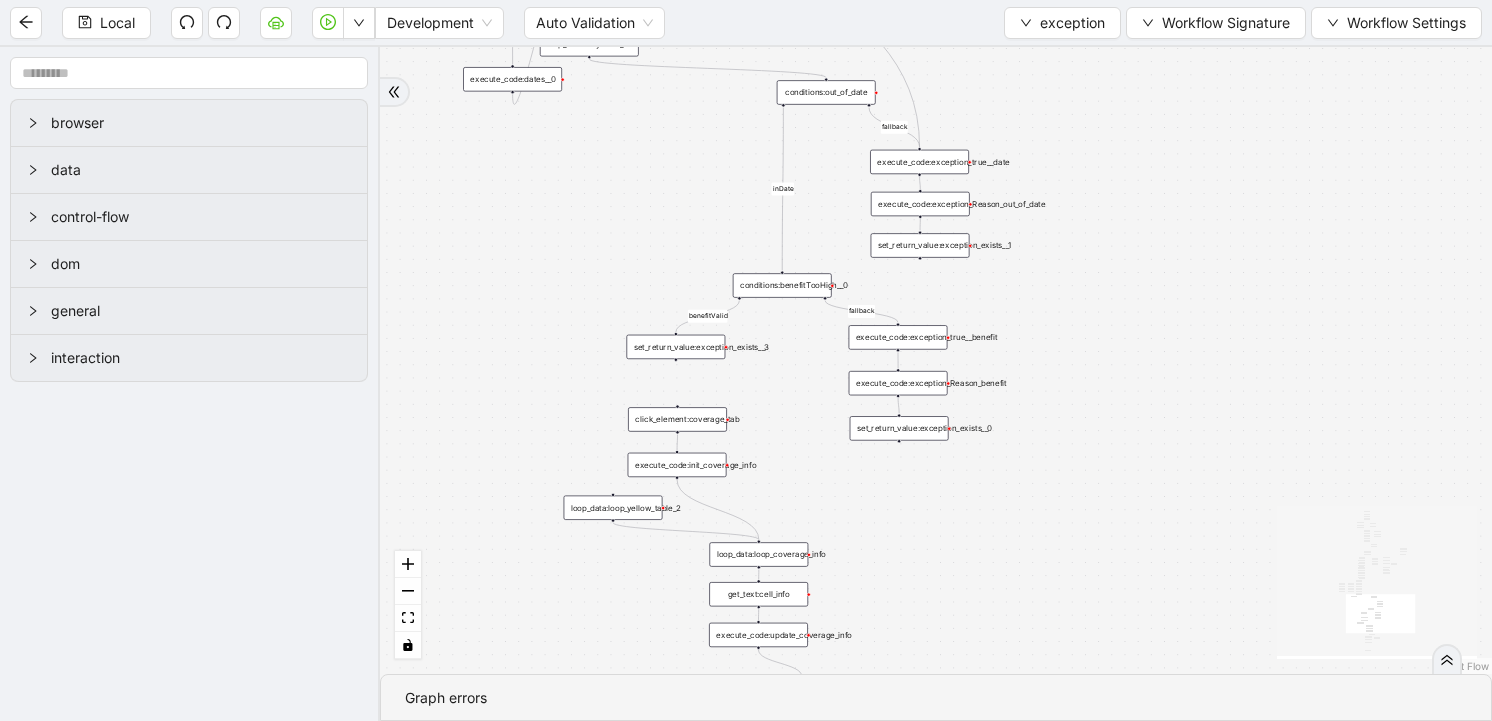 drag, startPoint x: 1098, startPoint y: 542, endPoint x: 1071, endPoint y: 649, distance: 110.35397 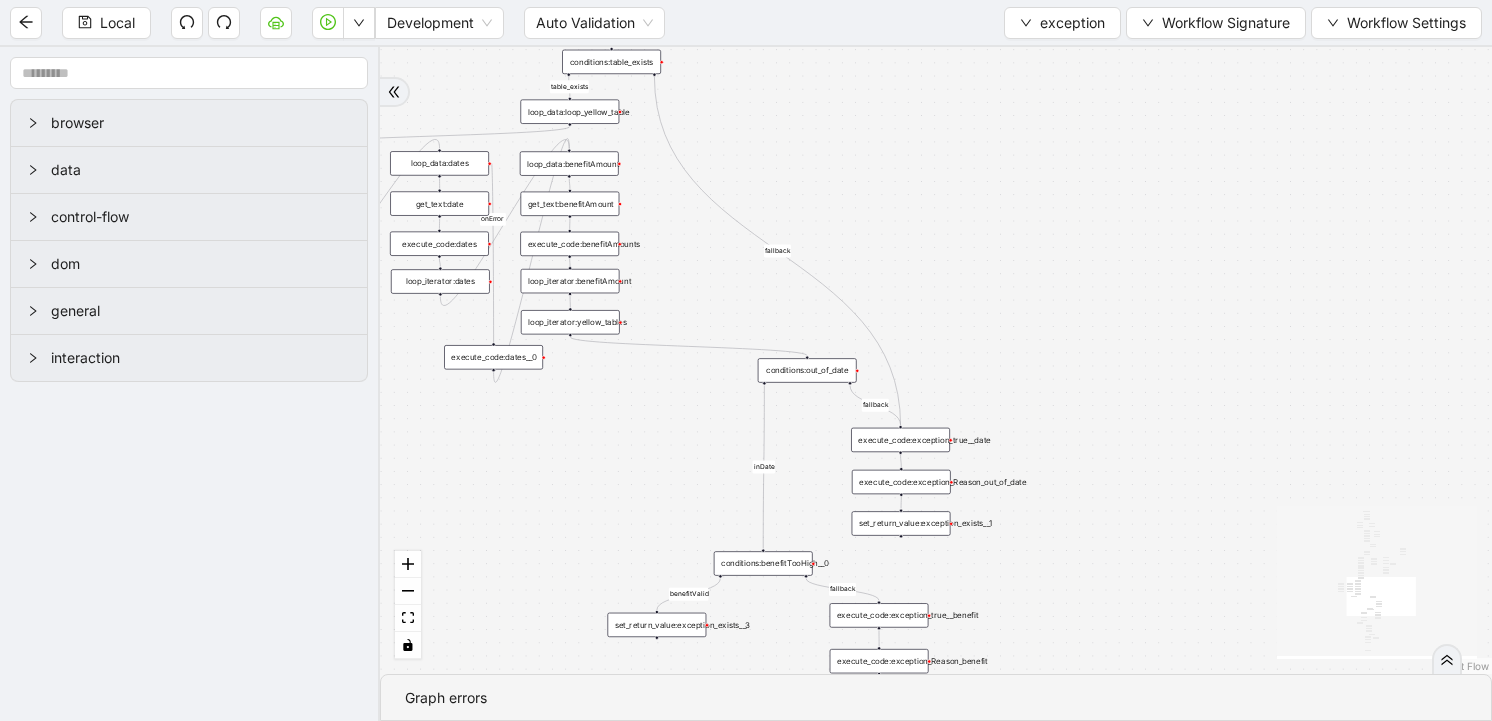 drag, startPoint x: 1170, startPoint y: 268, endPoint x: 1152, endPoint y: 554, distance: 286.5659 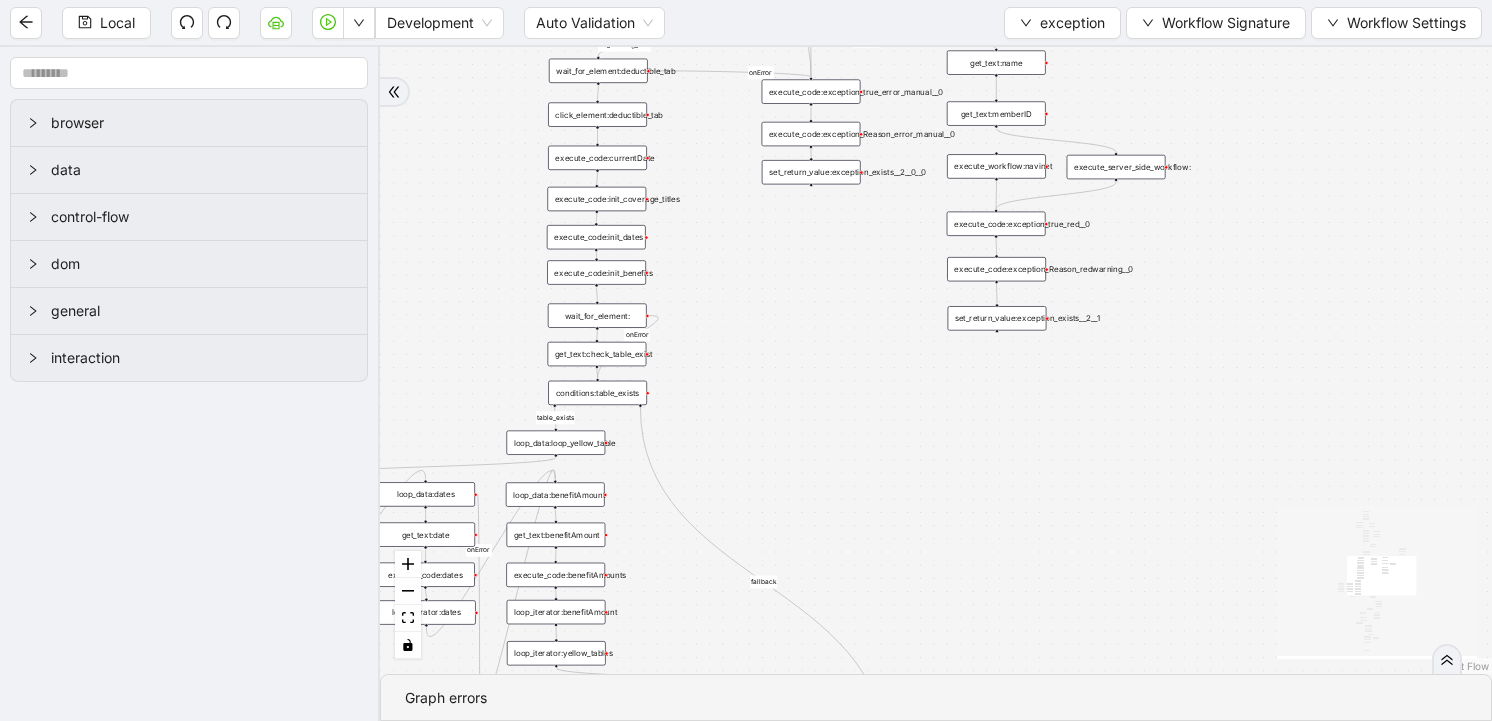 drag, startPoint x: 1184, startPoint y: 253, endPoint x: 1180, endPoint y: 580, distance: 327.02448 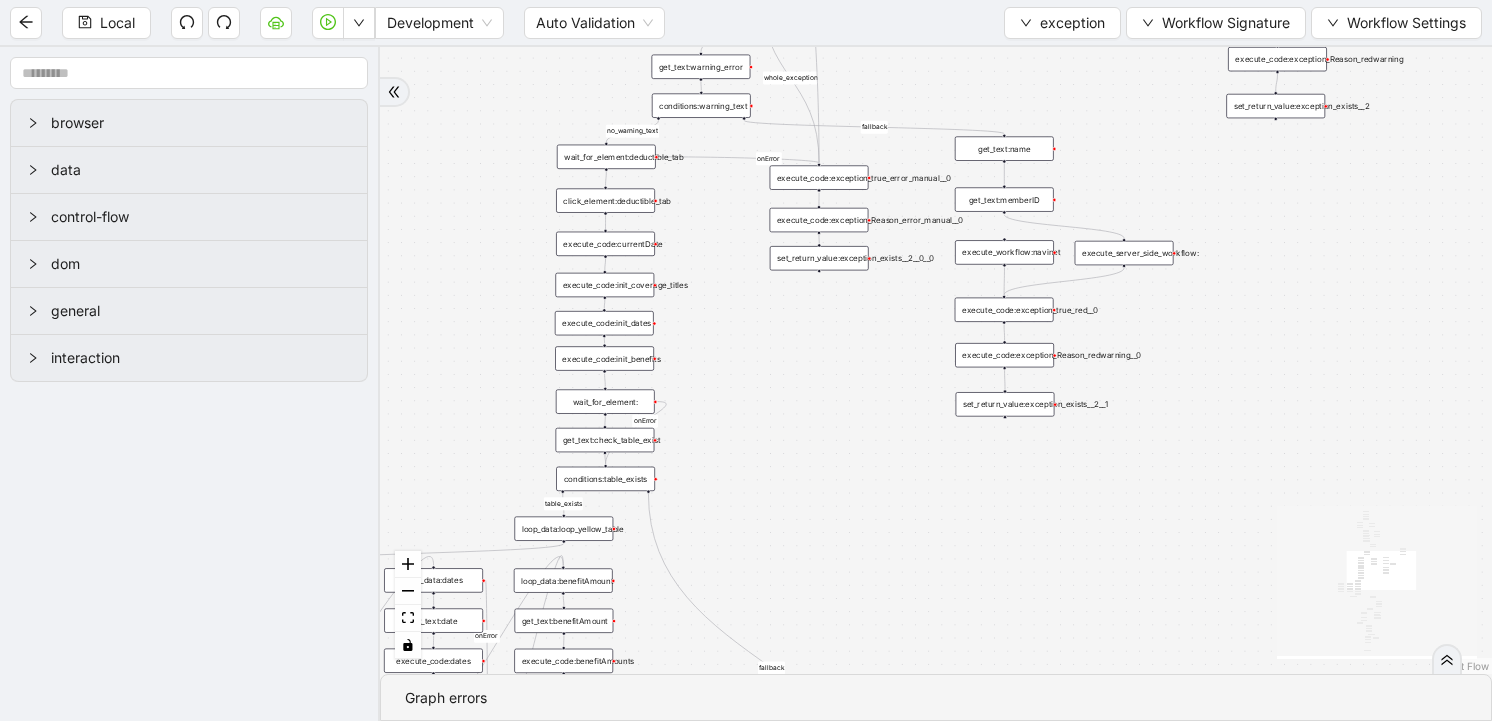 drag, startPoint x: 863, startPoint y: 344, endPoint x: 852, endPoint y: 719, distance: 375.1613 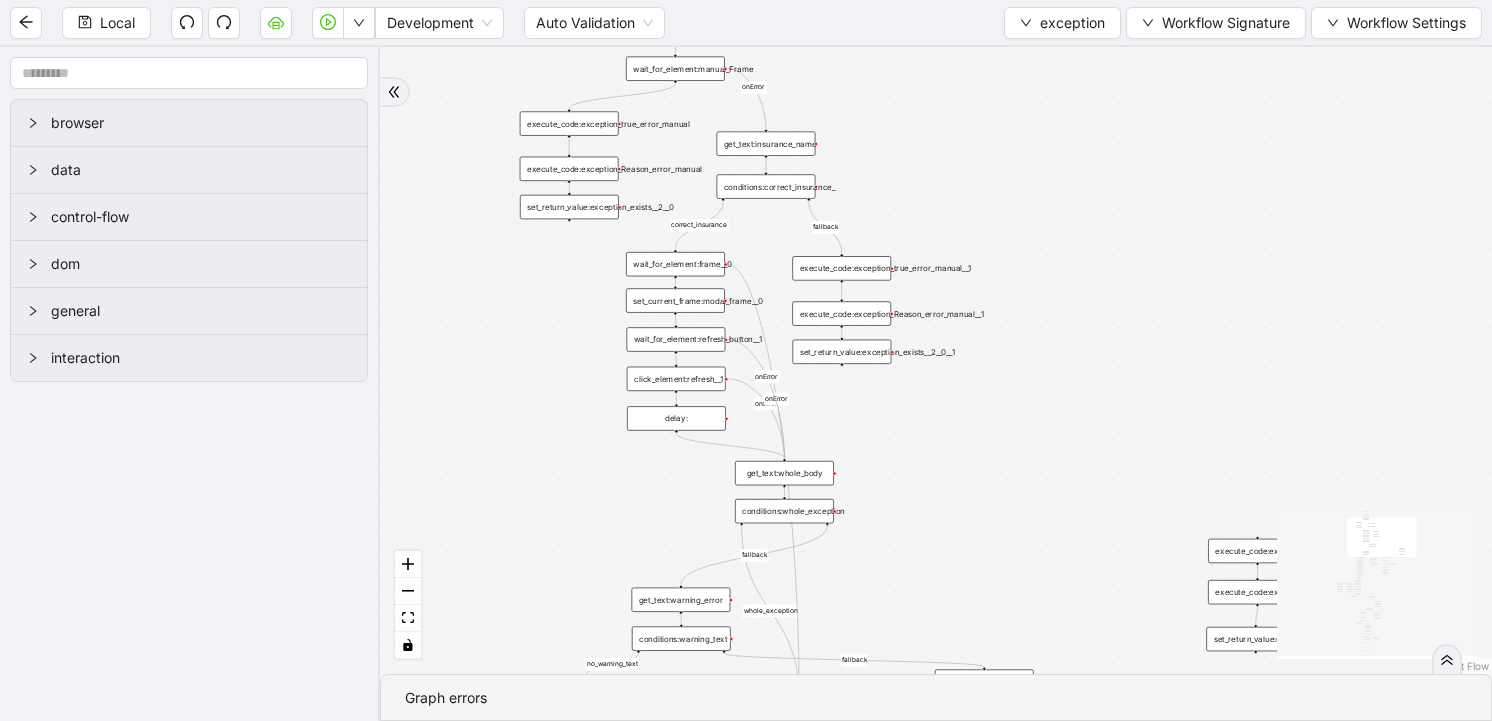 drag, startPoint x: 937, startPoint y: 313, endPoint x: 923, endPoint y: 622, distance: 309.317 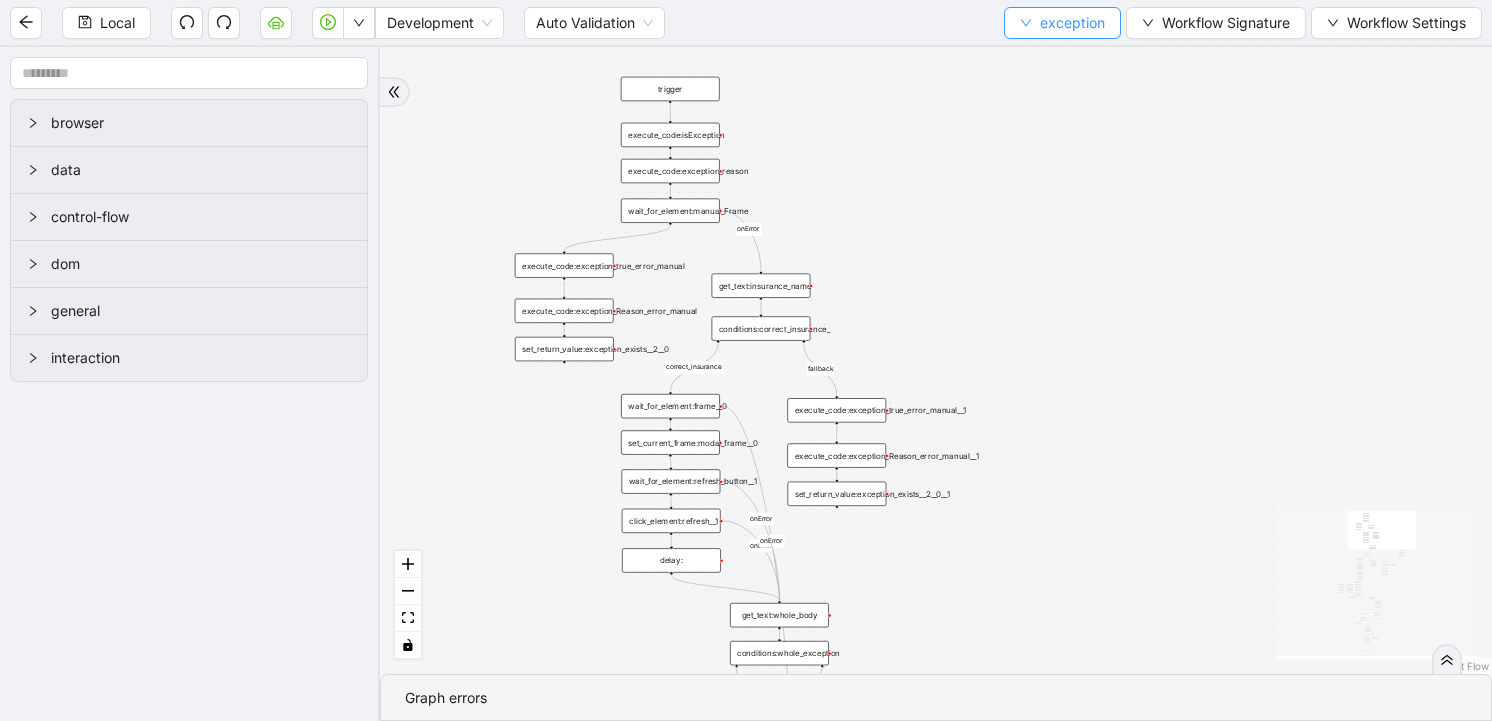 click on "exception" at bounding box center (1062, 23) 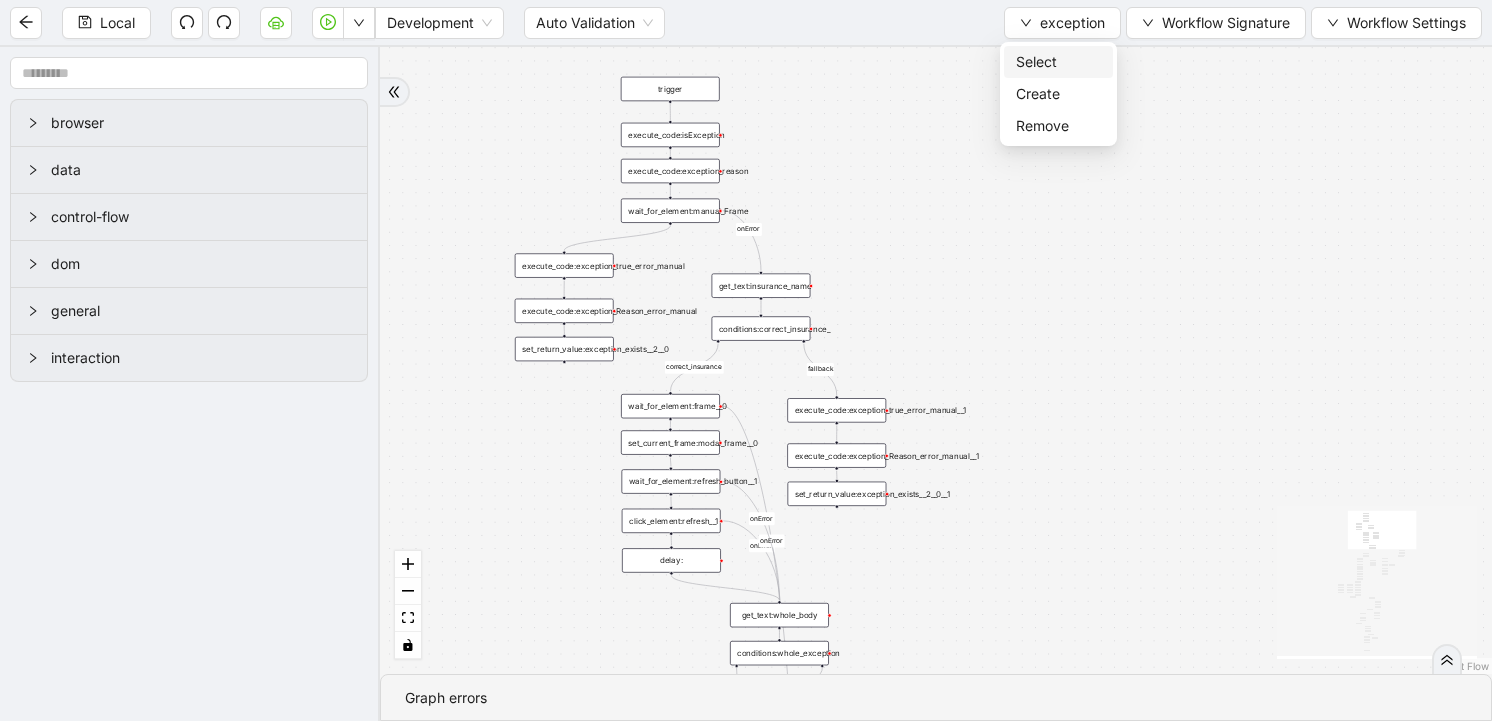 click on "Select" at bounding box center [1058, 62] 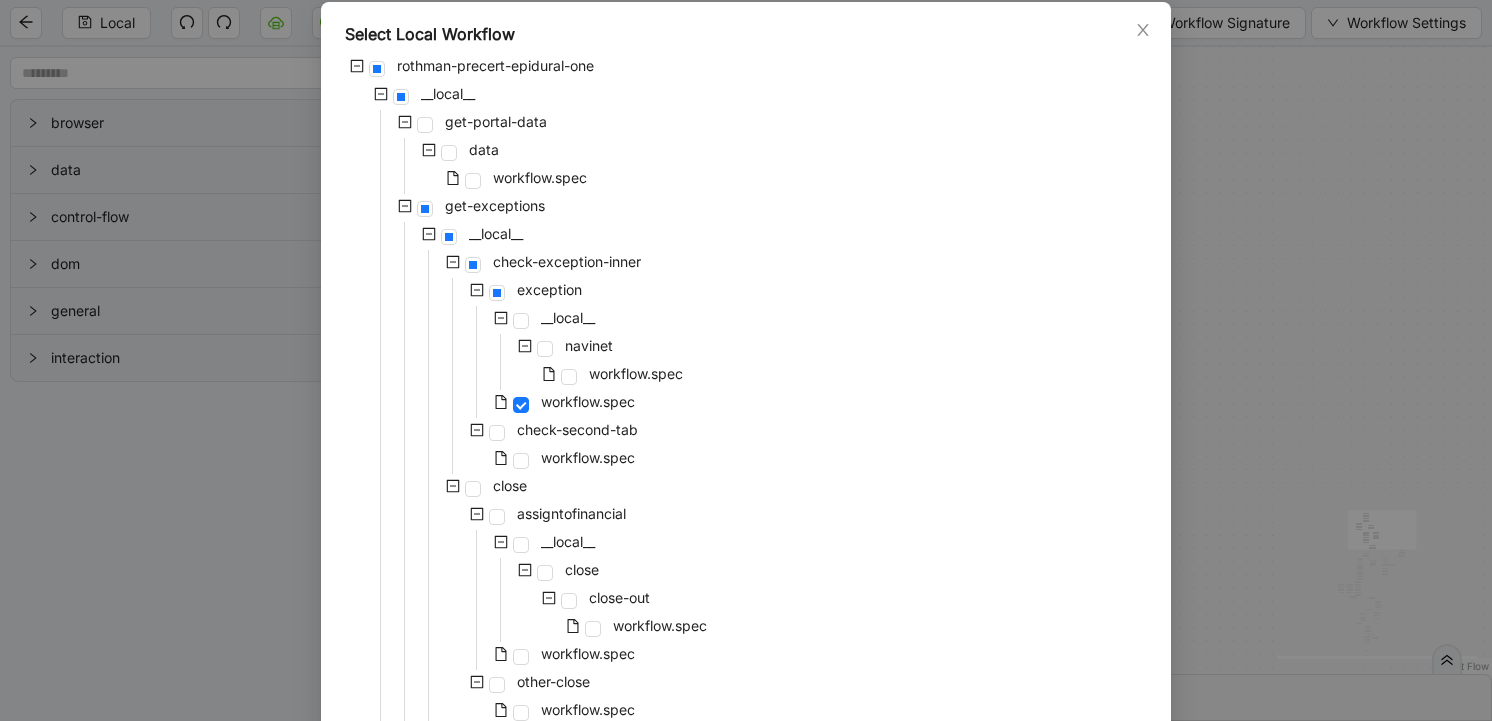 scroll, scrollTop: 212, scrollLeft: 0, axis: vertical 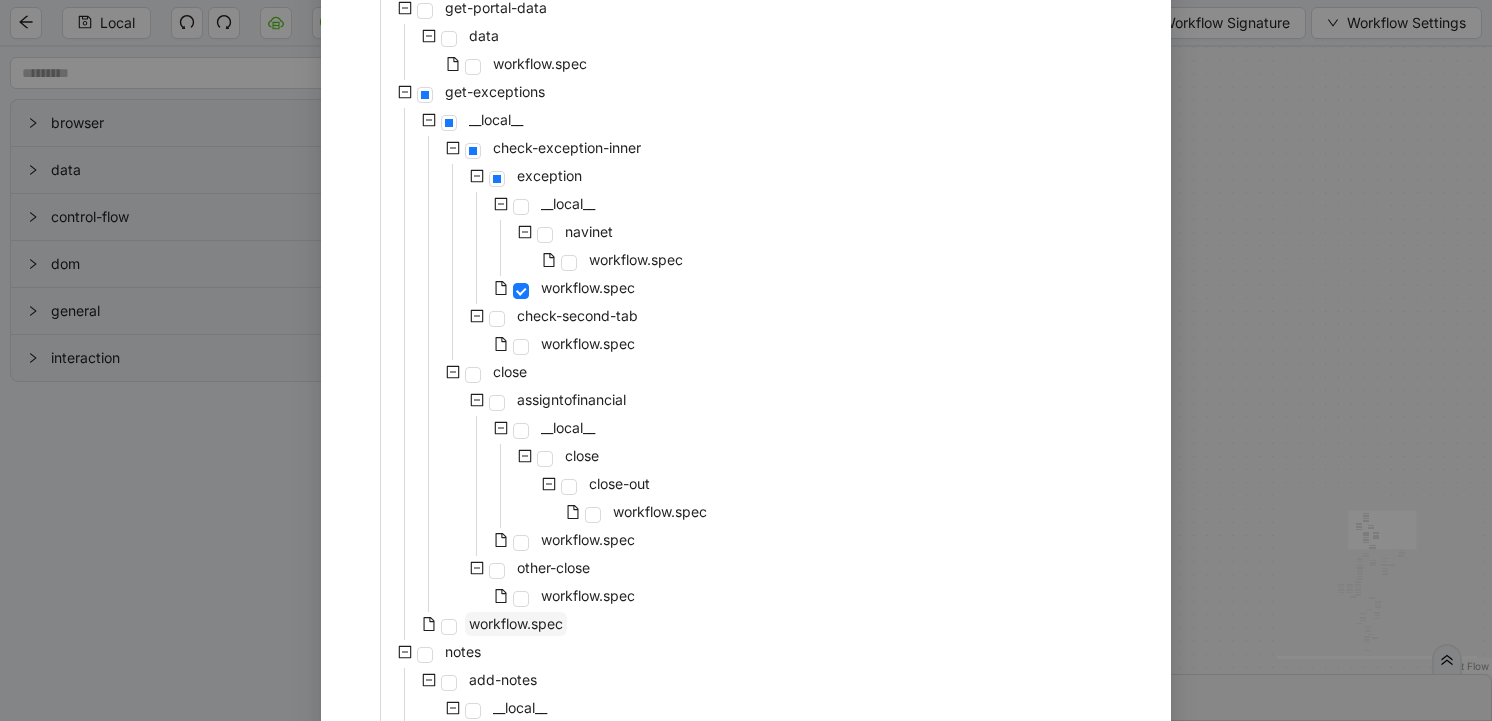 click on "workflow.spec" at bounding box center [516, 623] 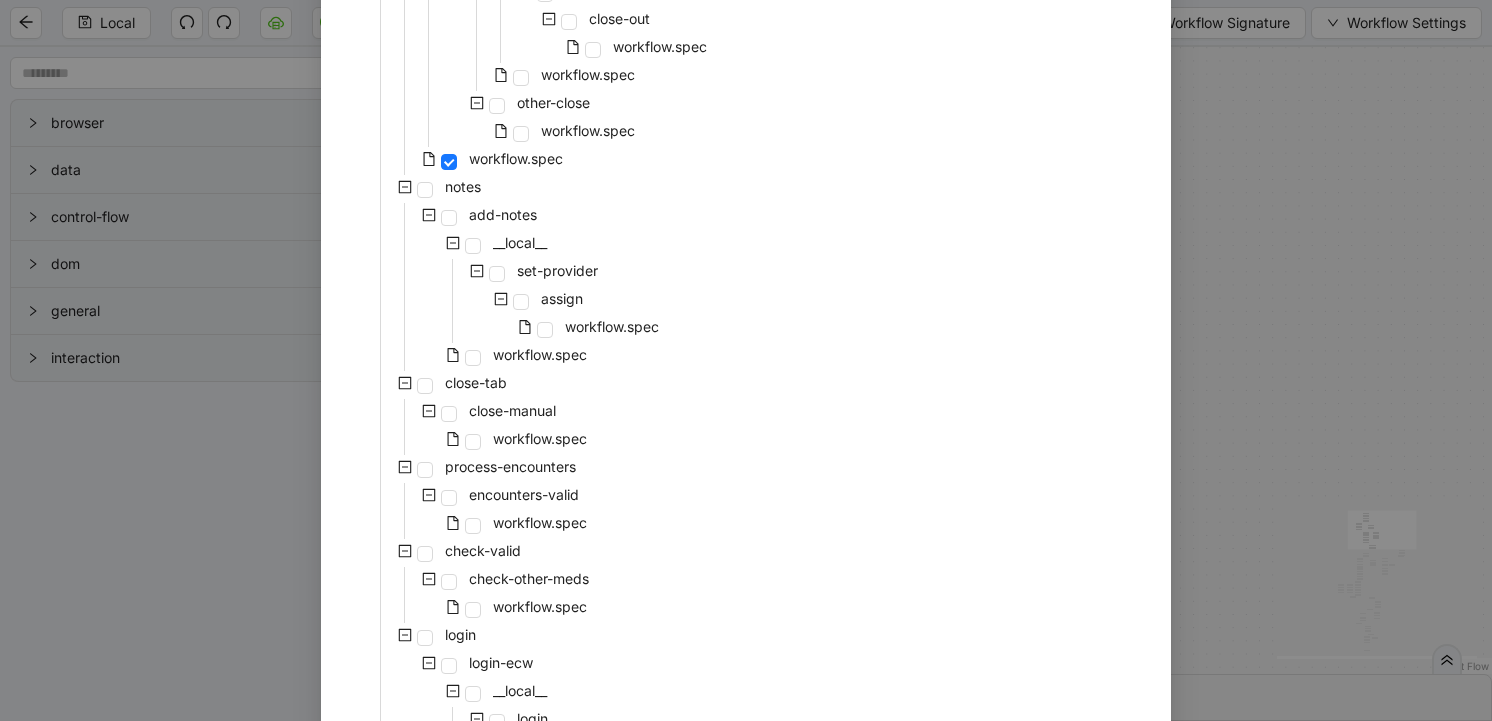 scroll, scrollTop: 891, scrollLeft: 0, axis: vertical 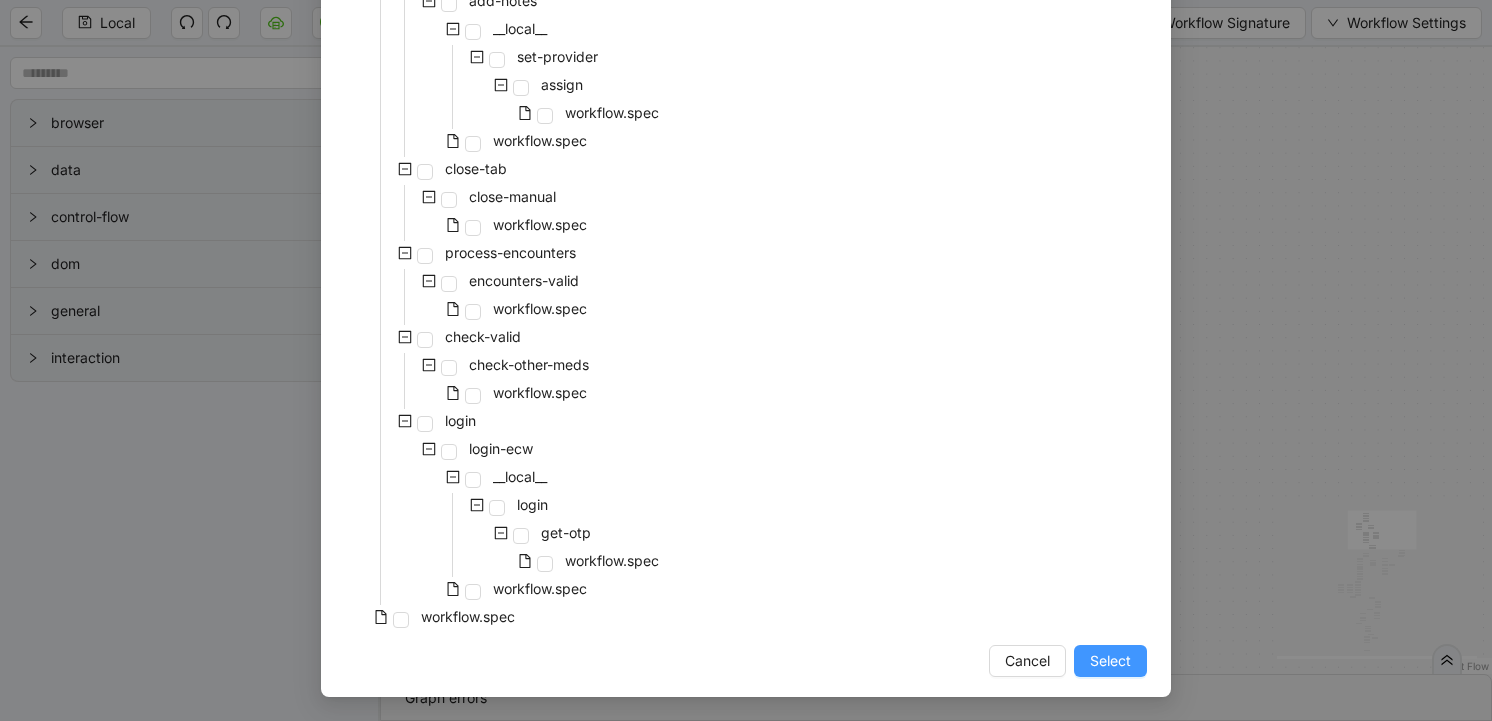 click on "Select" at bounding box center [1110, 661] 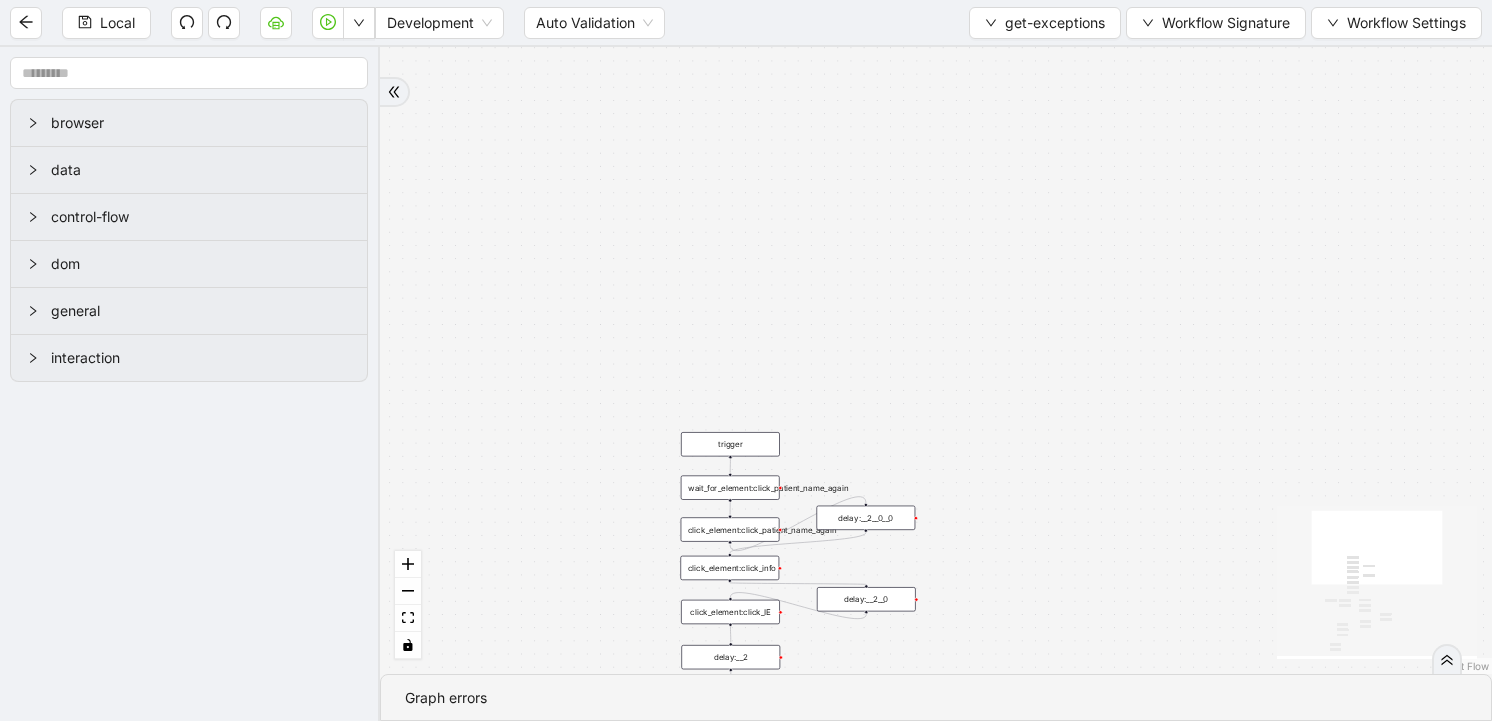 click on "fallback fallback has_exception has_exception onError trigger click_element:click_patient_name_again click_element:click_info click_element:click_IE execute_workflow:get_exceptions click_element:second_insurance_tab delay: wait_for_element:second_insurance_tab delay:__2 execute_workflow:get_exceptions_again set_current_frame:reset conditions:has_exception execute_workflow:close set_return_value:second_tab_valid__0 execute_workflow:close__0 set_return_value:second_tab_not_valid__0 conditions:has_exception__0 execute_workflow:assigntofinancial__0 set_return_value:manual_error_first_branch__0 execute_workflow:close__1 set_return_value:no_second_tab_error_fc wait_for_element:click_patient_name_again execute_workflow:close__1__0 delay:__2__0 delay:__2__0__0" at bounding box center (936, 360) 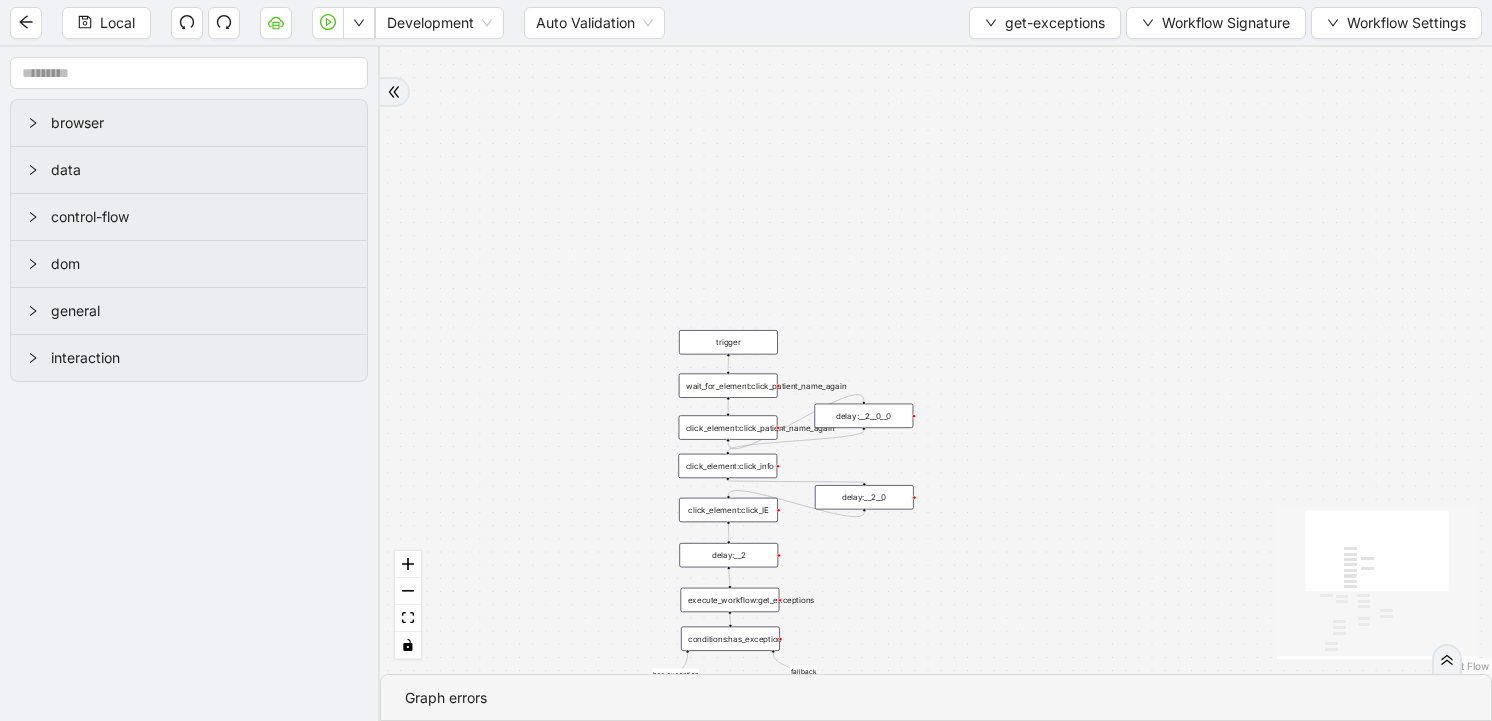 drag, startPoint x: 1079, startPoint y: 480, endPoint x: 1078, endPoint y: 90, distance: 390.00128 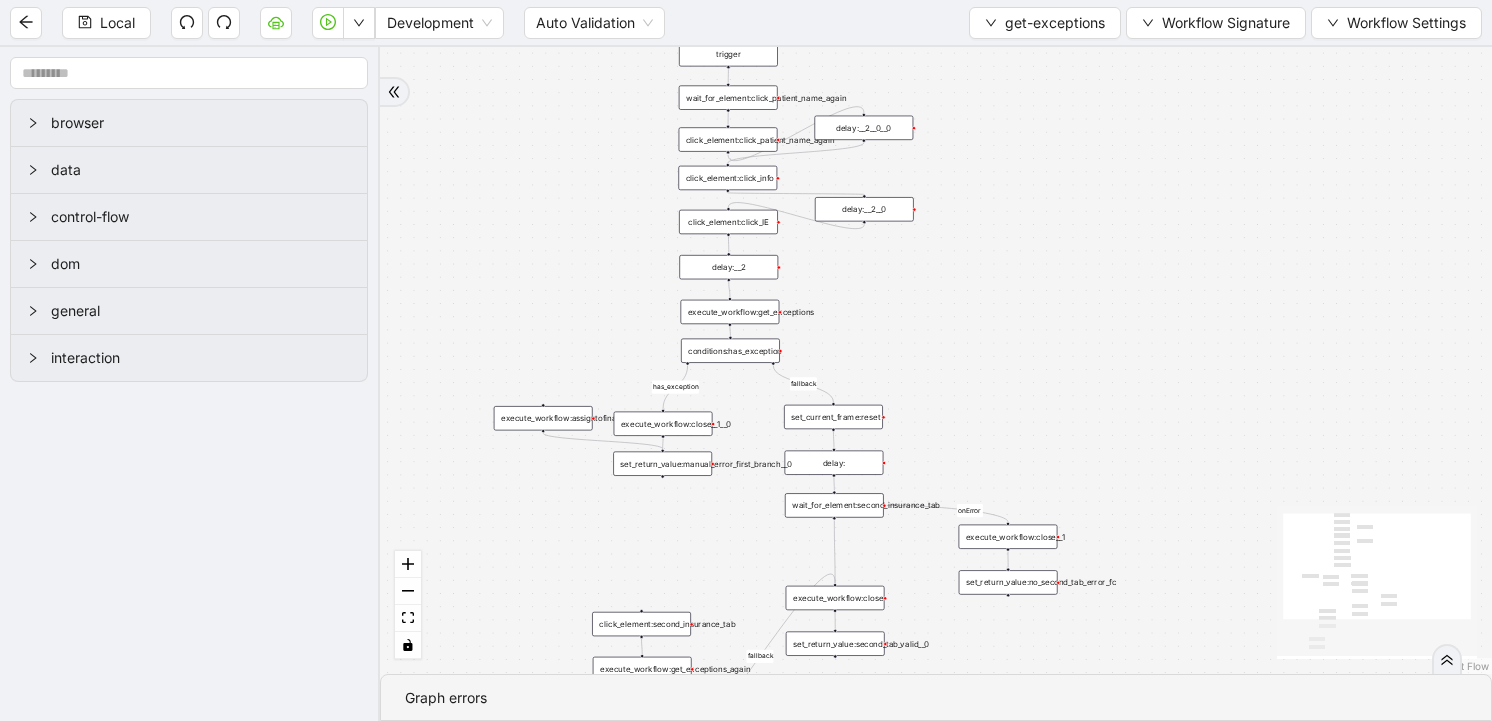 drag, startPoint x: 1075, startPoint y: 431, endPoint x: 1075, endPoint y: 233, distance: 198 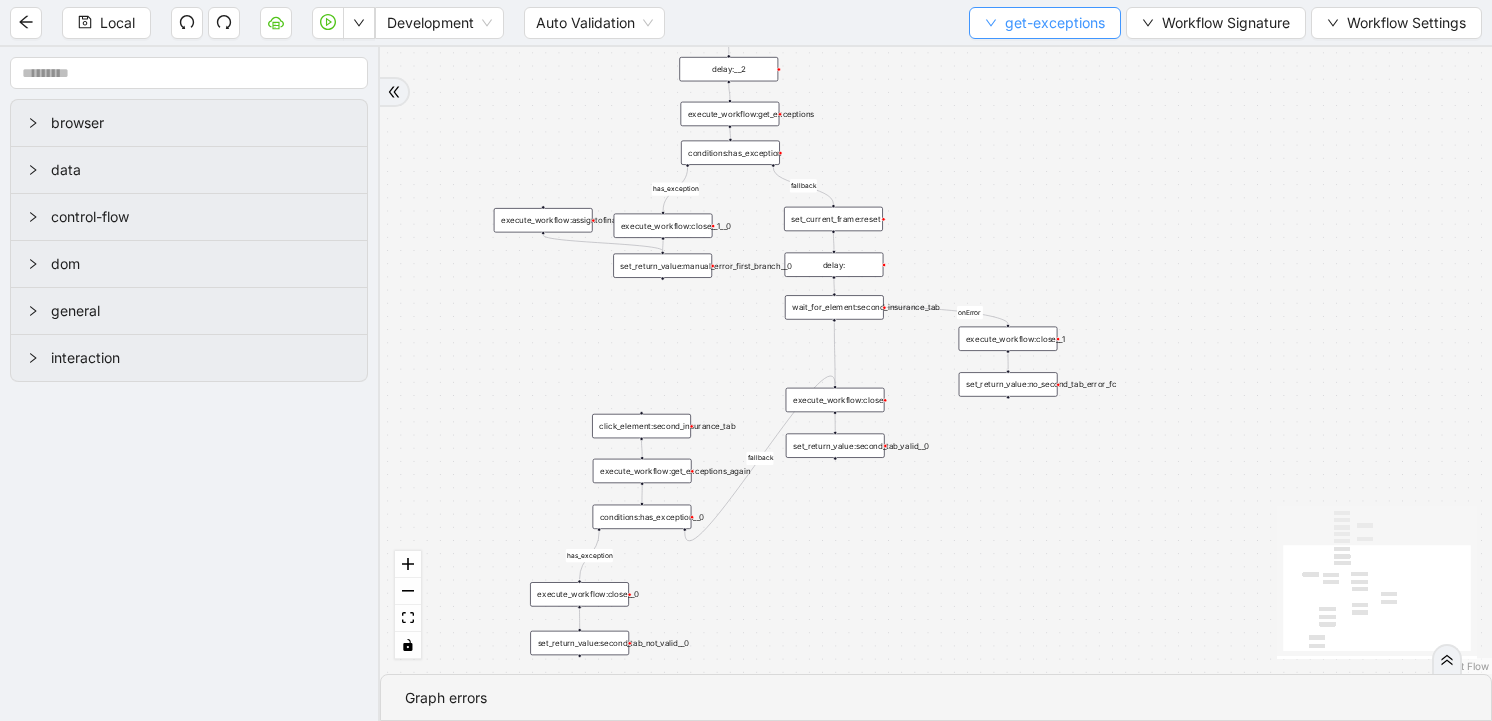 click on "get-exceptions" at bounding box center [1055, 23] 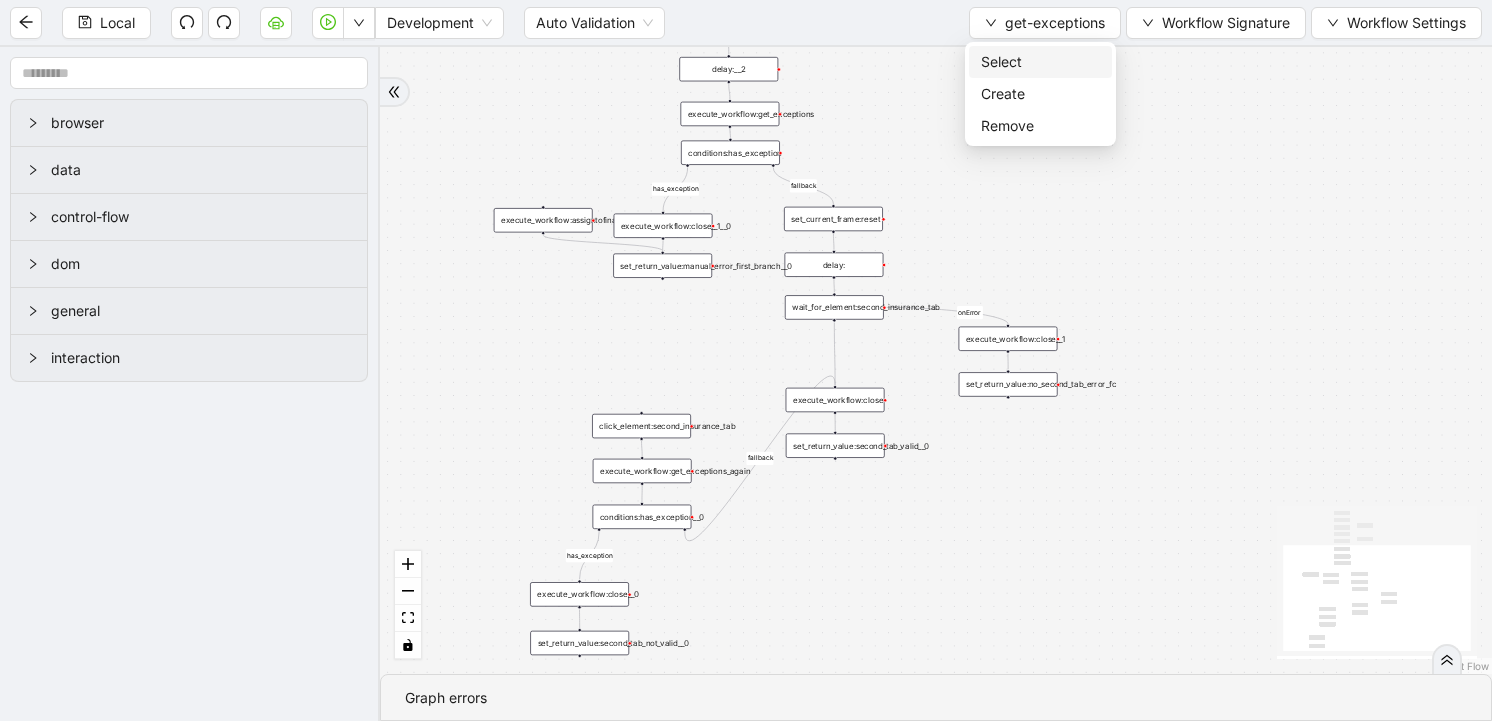 click on "Select" at bounding box center [1040, 62] 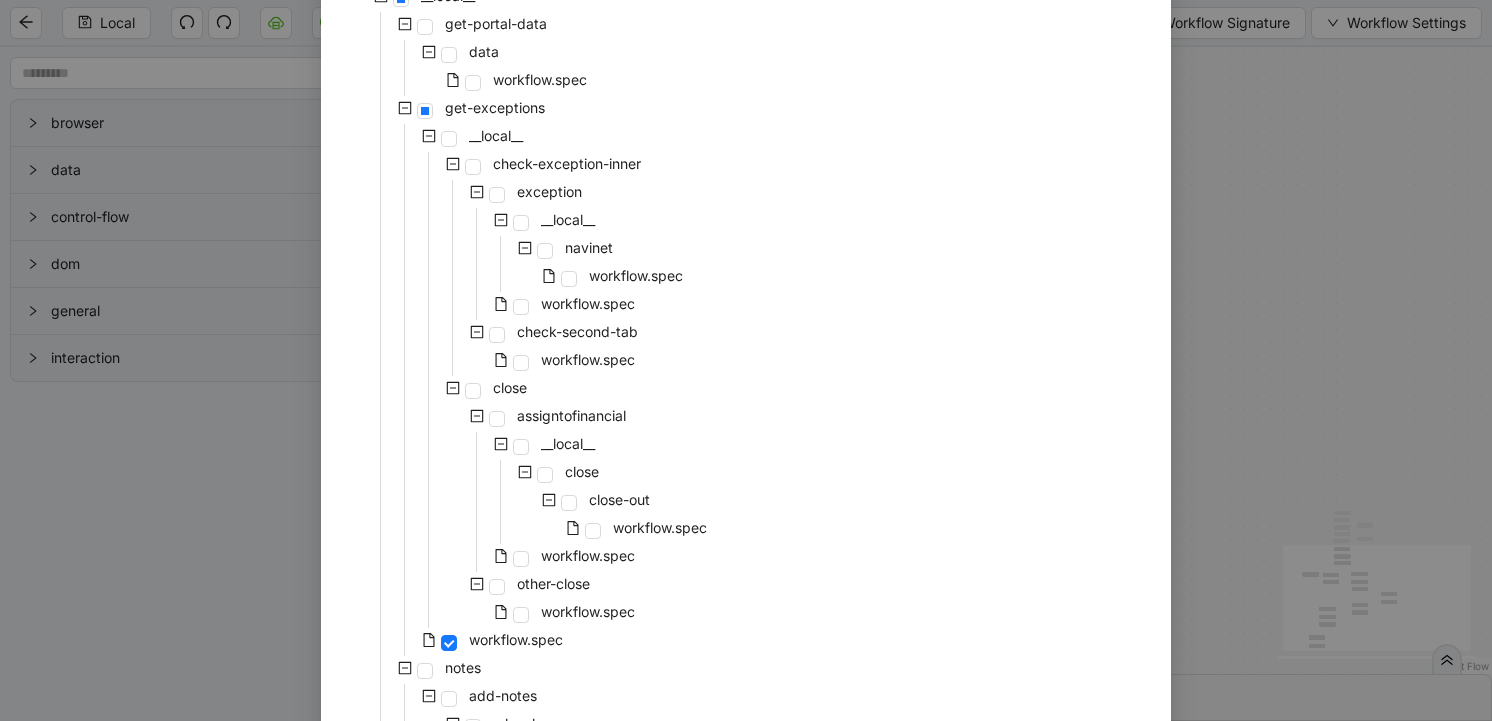 scroll, scrollTop: 0, scrollLeft: 0, axis: both 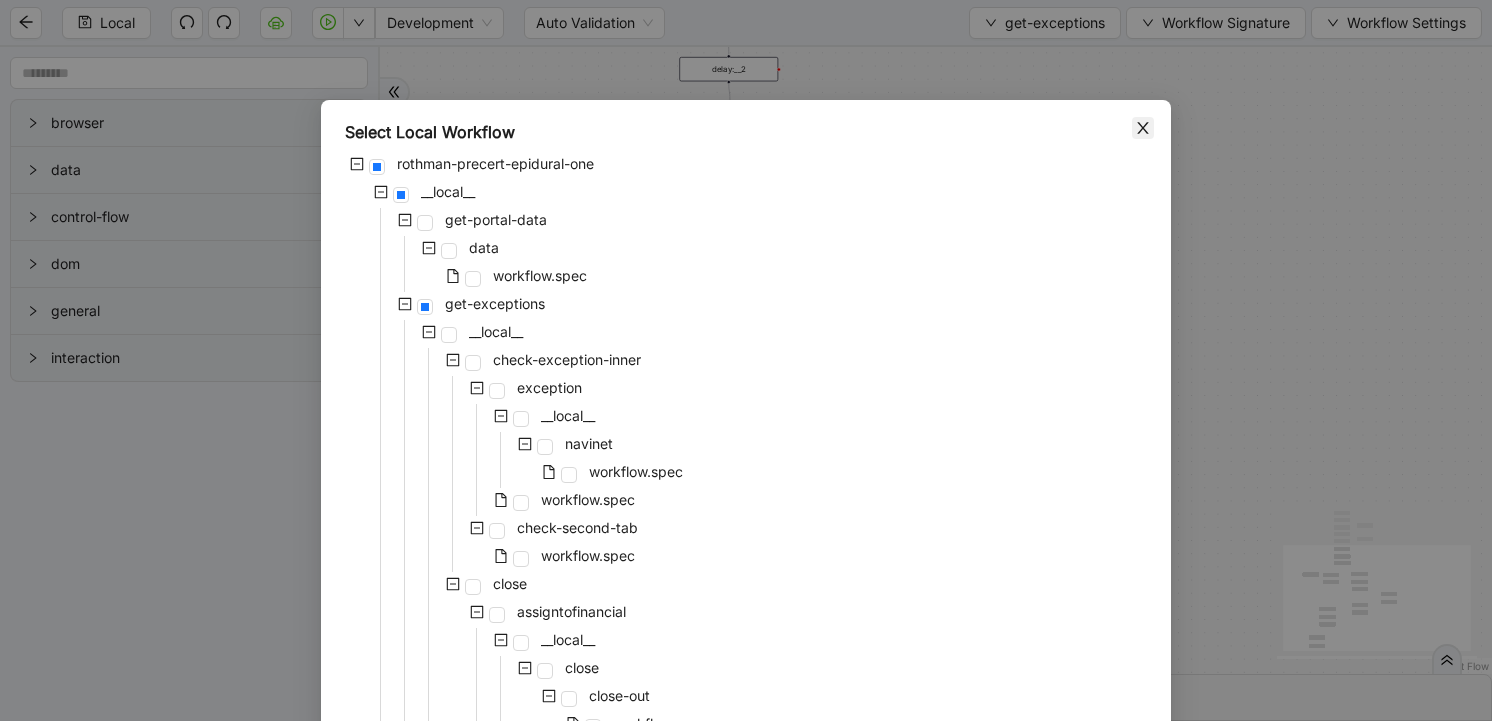 click 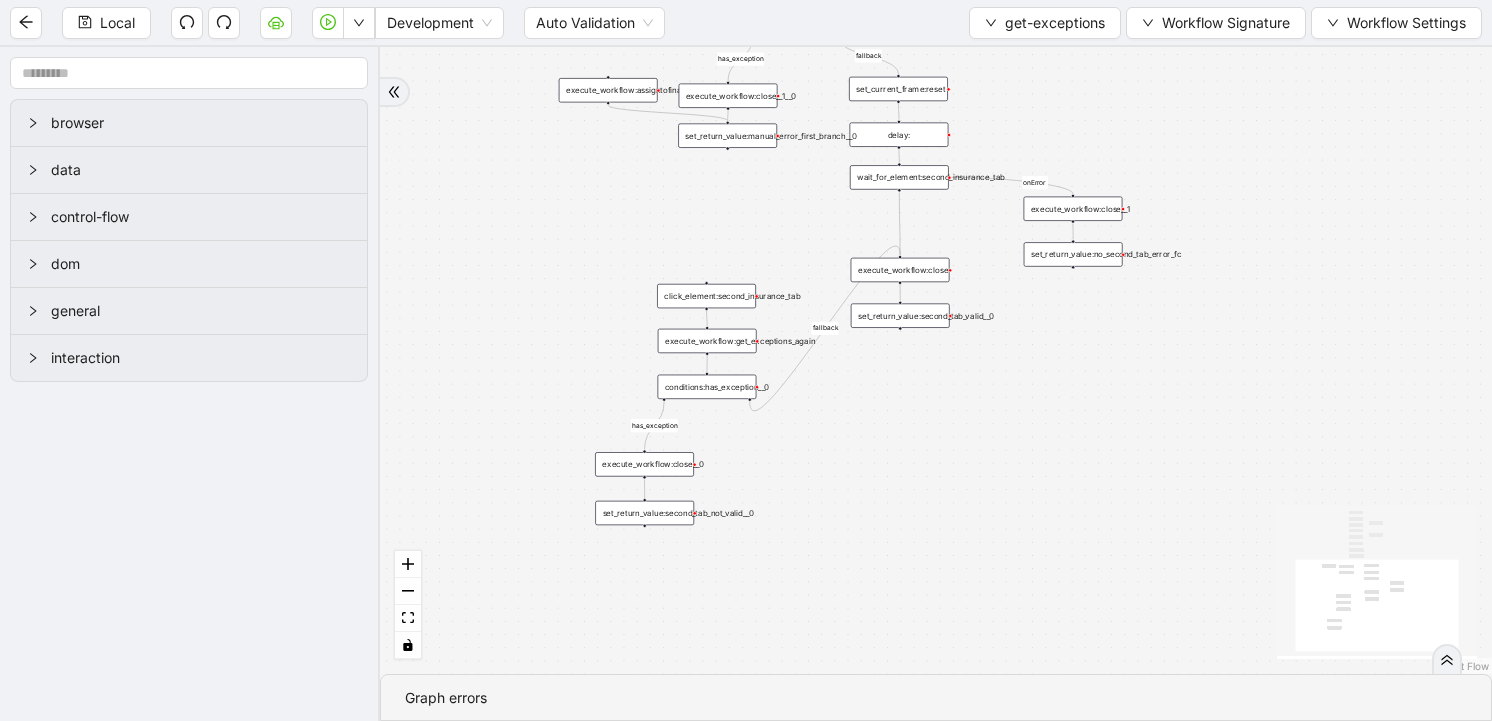 drag, startPoint x: 871, startPoint y: 584, endPoint x: 936, endPoint y: 454, distance: 145.34442 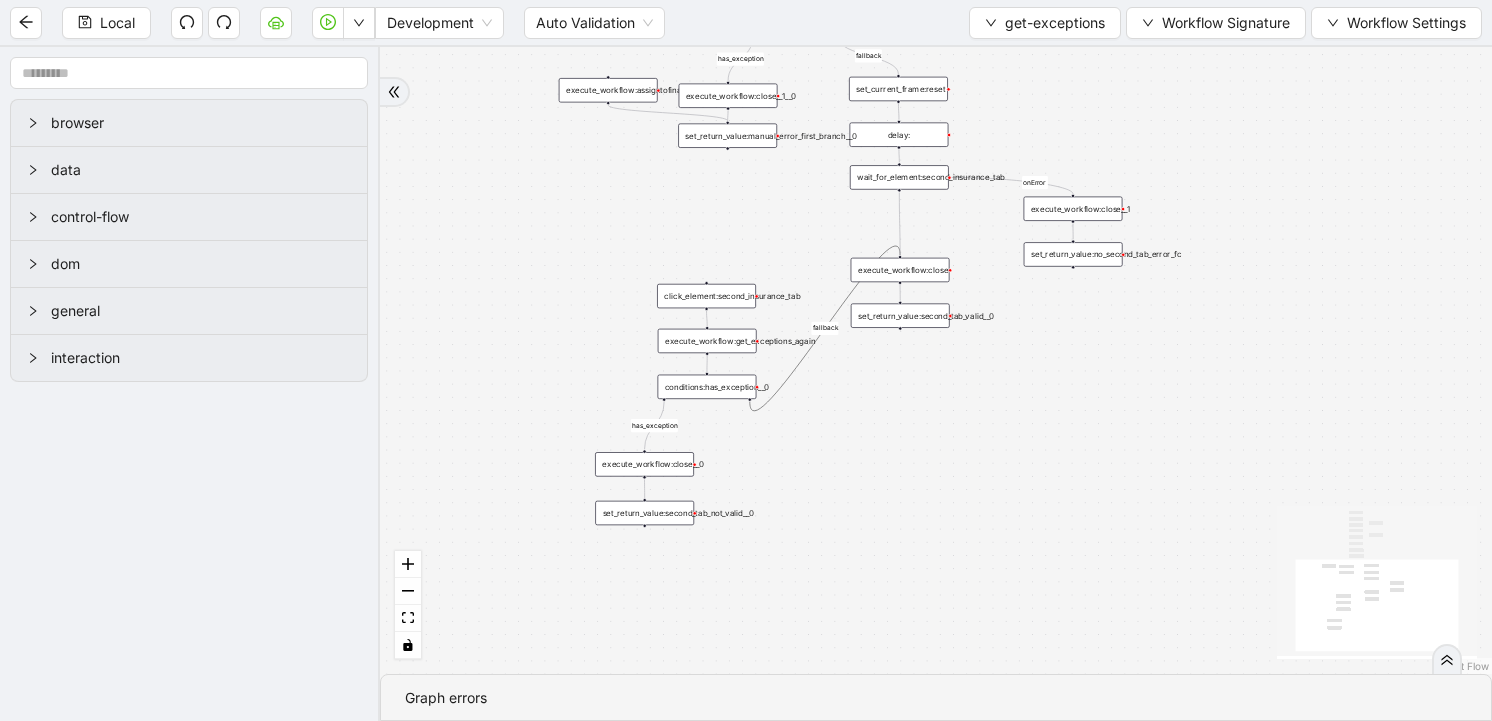 click on "fallback fallback has_exception has_exception onError trigger click_element:click_patient_name_again click_element:click_info click_element:click_IE execute_workflow:get_exceptions click_element:second_insurance_tab delay: wait_for_element:second_insurance_tab delay:__2 execute_workflow:get_exceptions_again set_current_frame:reset conditions:has_exception execute_workflow:close set_return_value:second_tab_valid__0 execute_workflow:close__0 set_return_value:second_tab_not_valid__0 conditions:has_exception__0 execute_workflow:assigntofinancial__0 set_return_value:manual_error_first_branch__0 execute_workflow:close__1 set_return_value:no_second_tab_error_fc wait_for_element:click_patient_name_again execute_workflow:close__1__0 delay:__2__0 delay:__2__0__0" at bounding box center (936, 360) 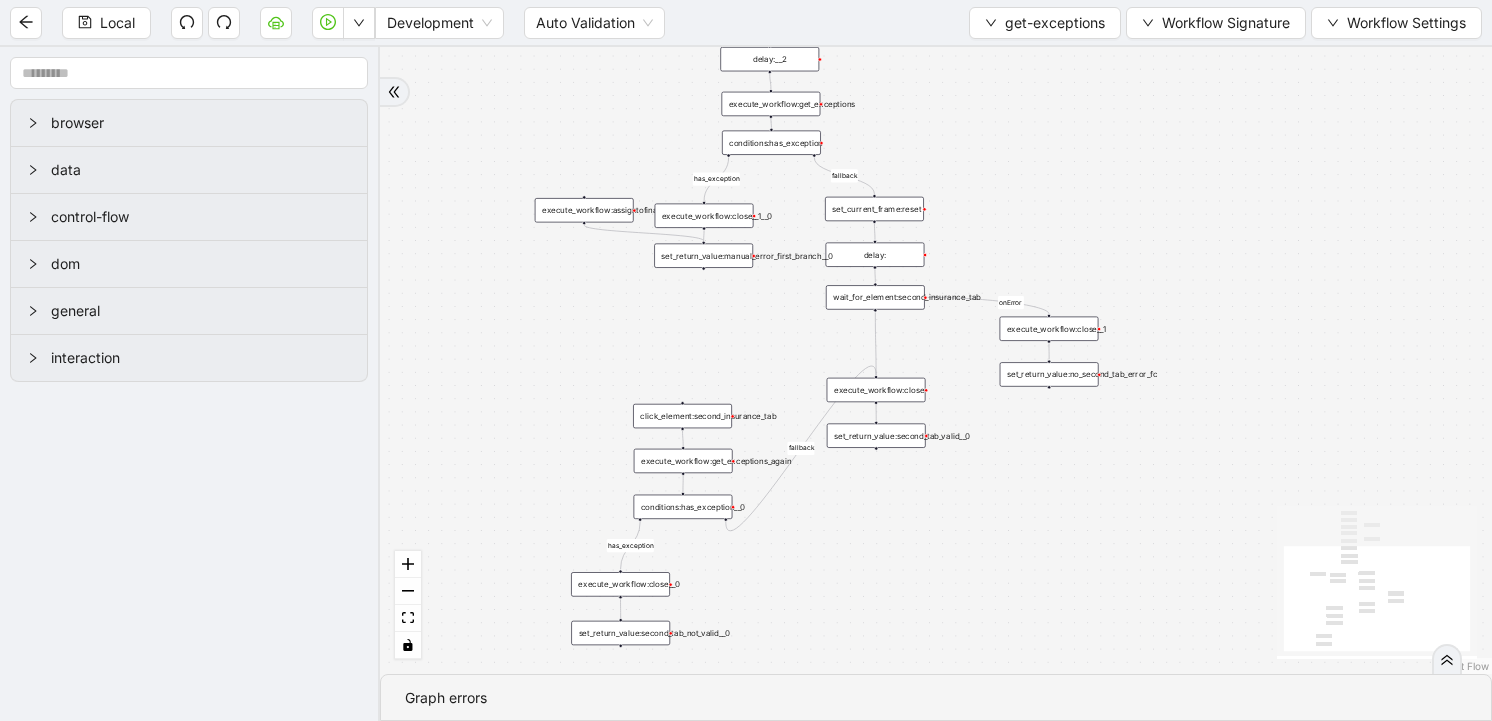 drag, startPoint x: 889, startPoint y: 400, endPoint x: 862, endPoint y: 563, distance: 165.22107 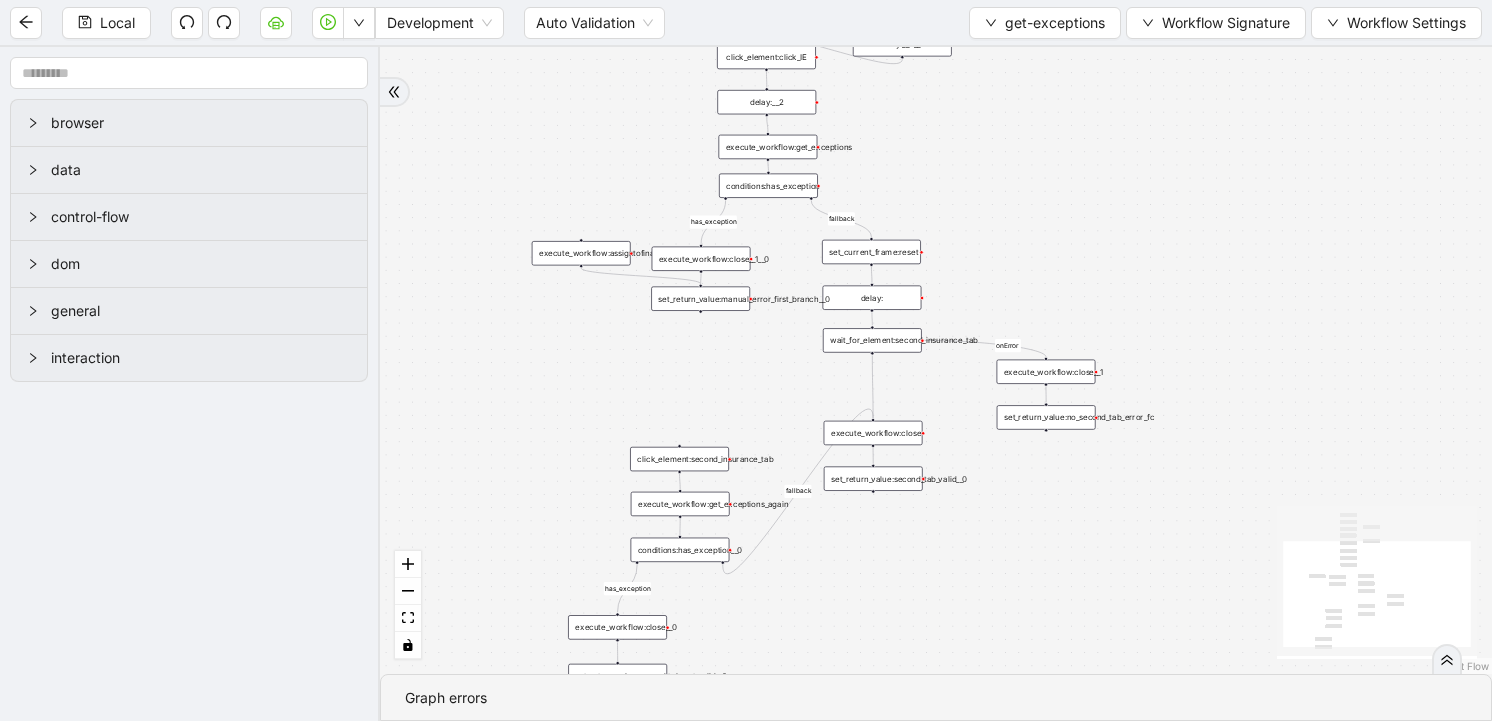 click on "set_return_value:second_tab_valid__0" at bounding box center [873, 478] 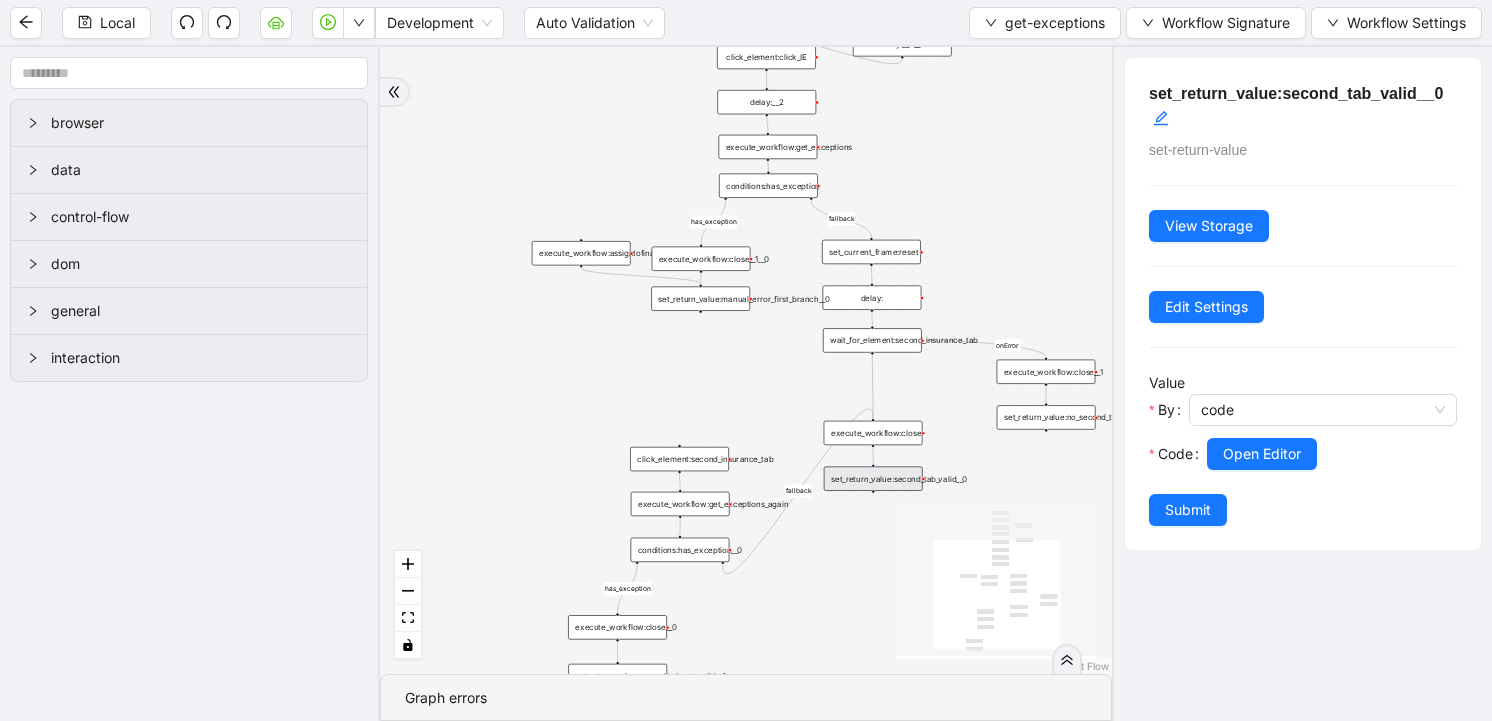 click on "execute_workflow:close" at bounding box center (873, 433) 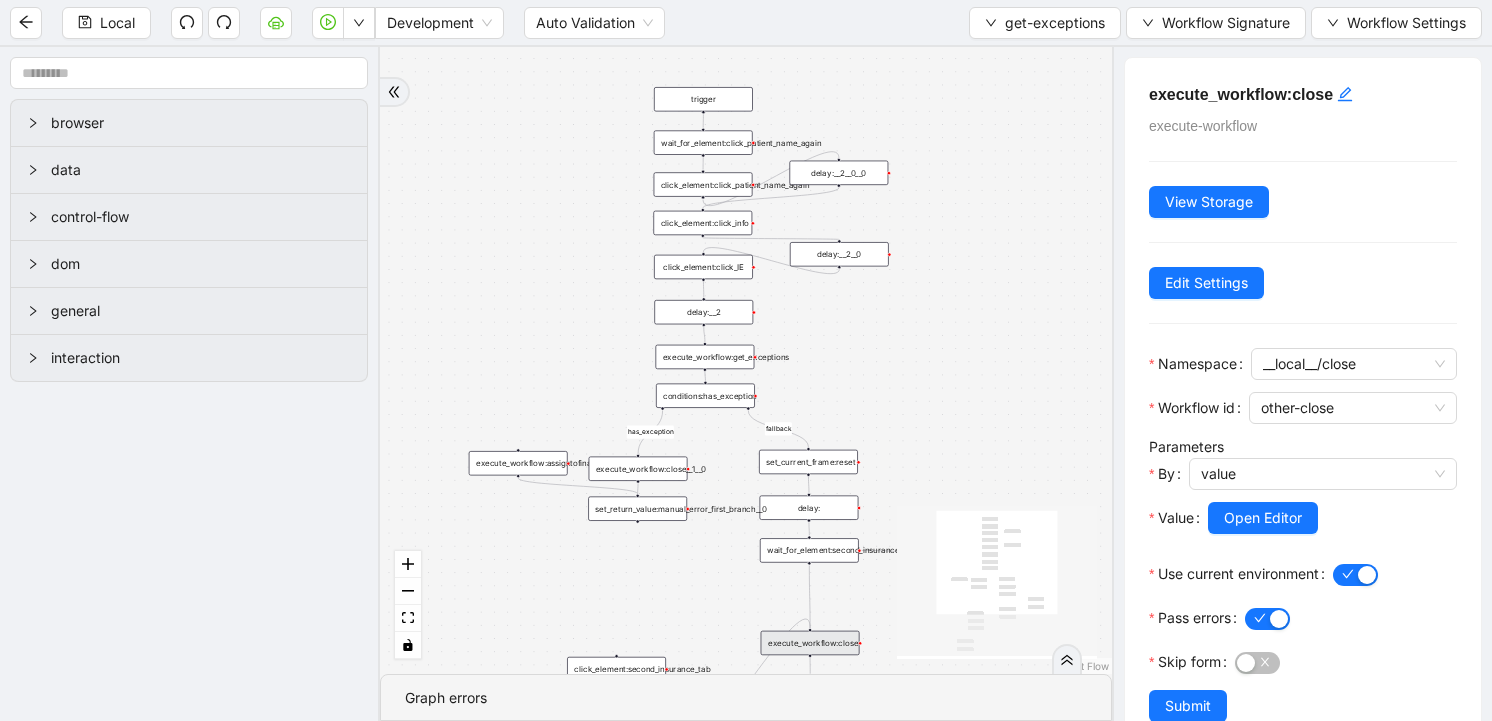drag, startPoint x: 1019, startPoint y: 236, endPoint x: 965, endPoint y: 298, distance: 82.219215 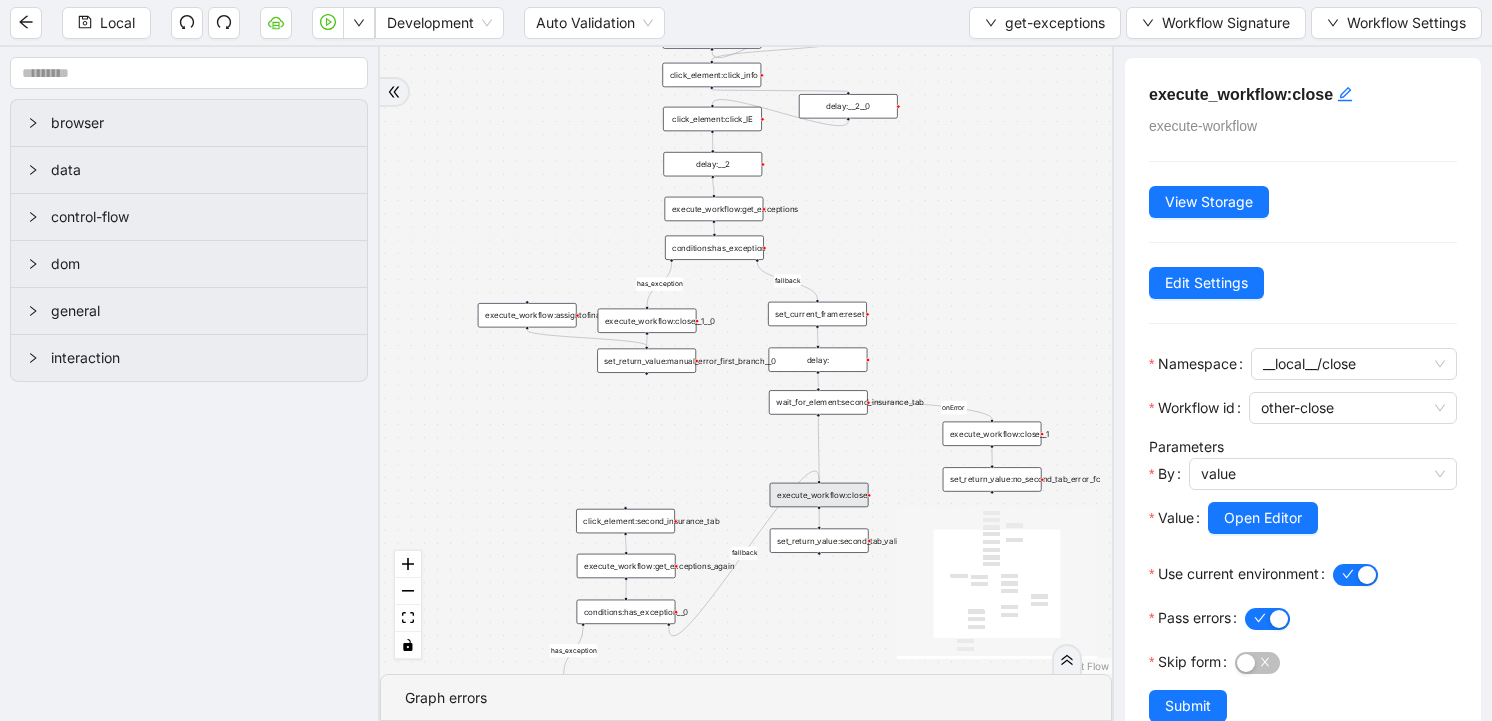 click on "execute_workflow:close__1__0" at bounding box center (647, 321) 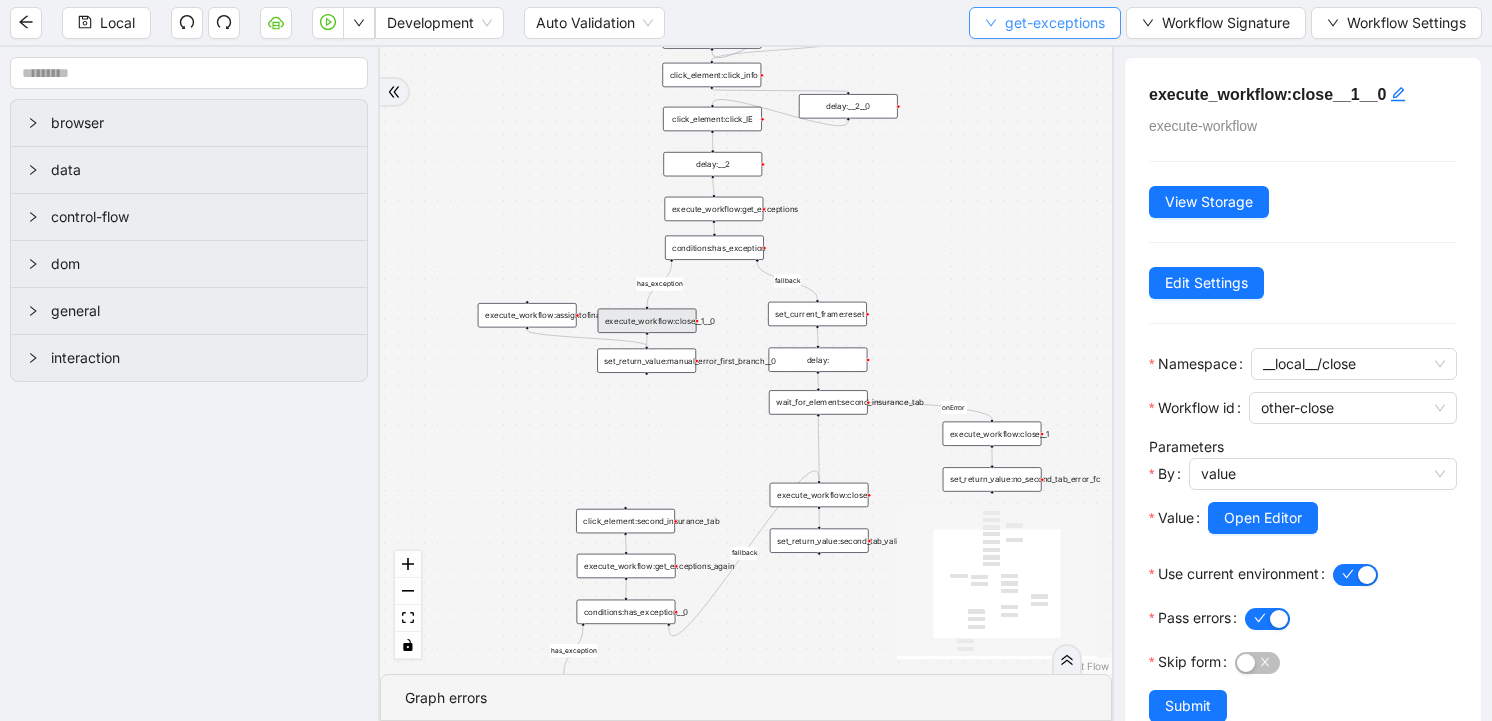 click on "get-exceptions" at bounding box center [1055, 23] 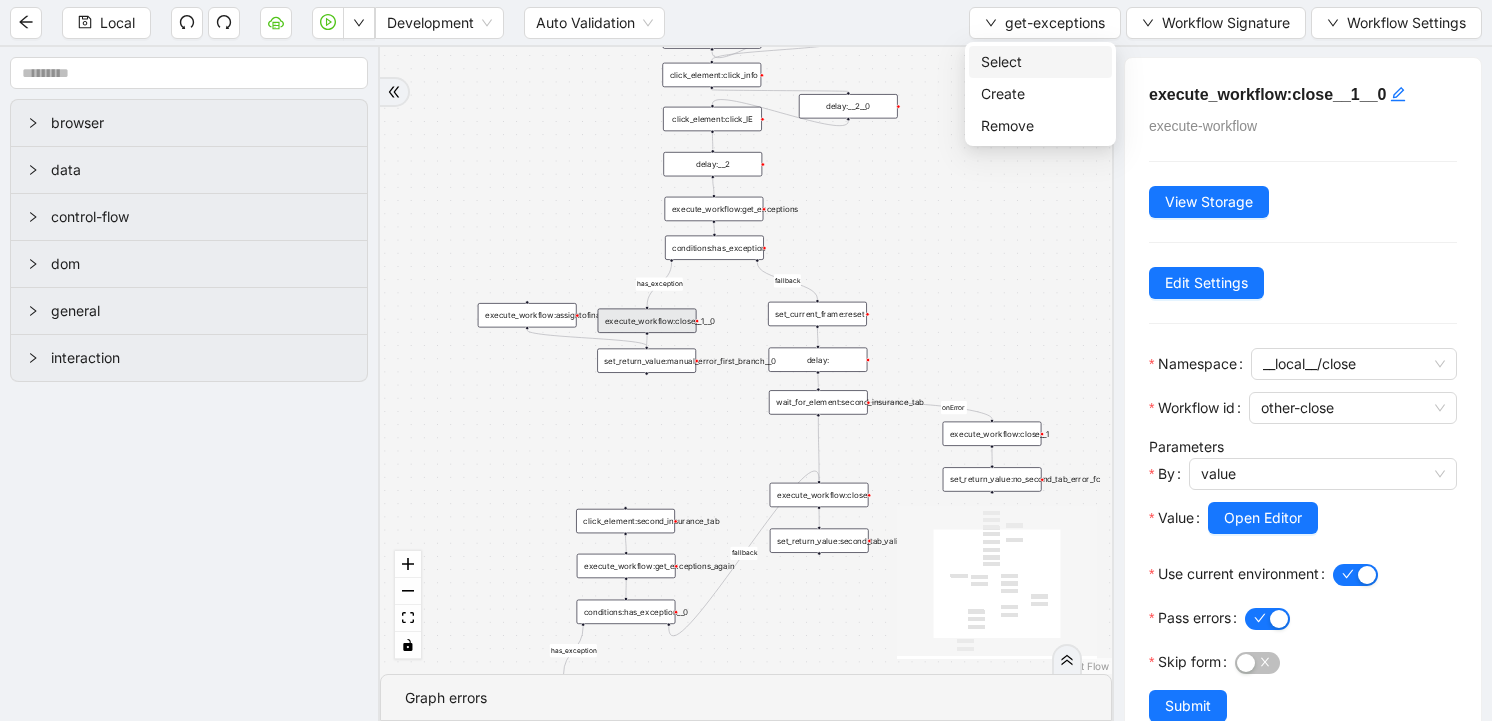 click on "Select" at bounding box center (1040, 62) 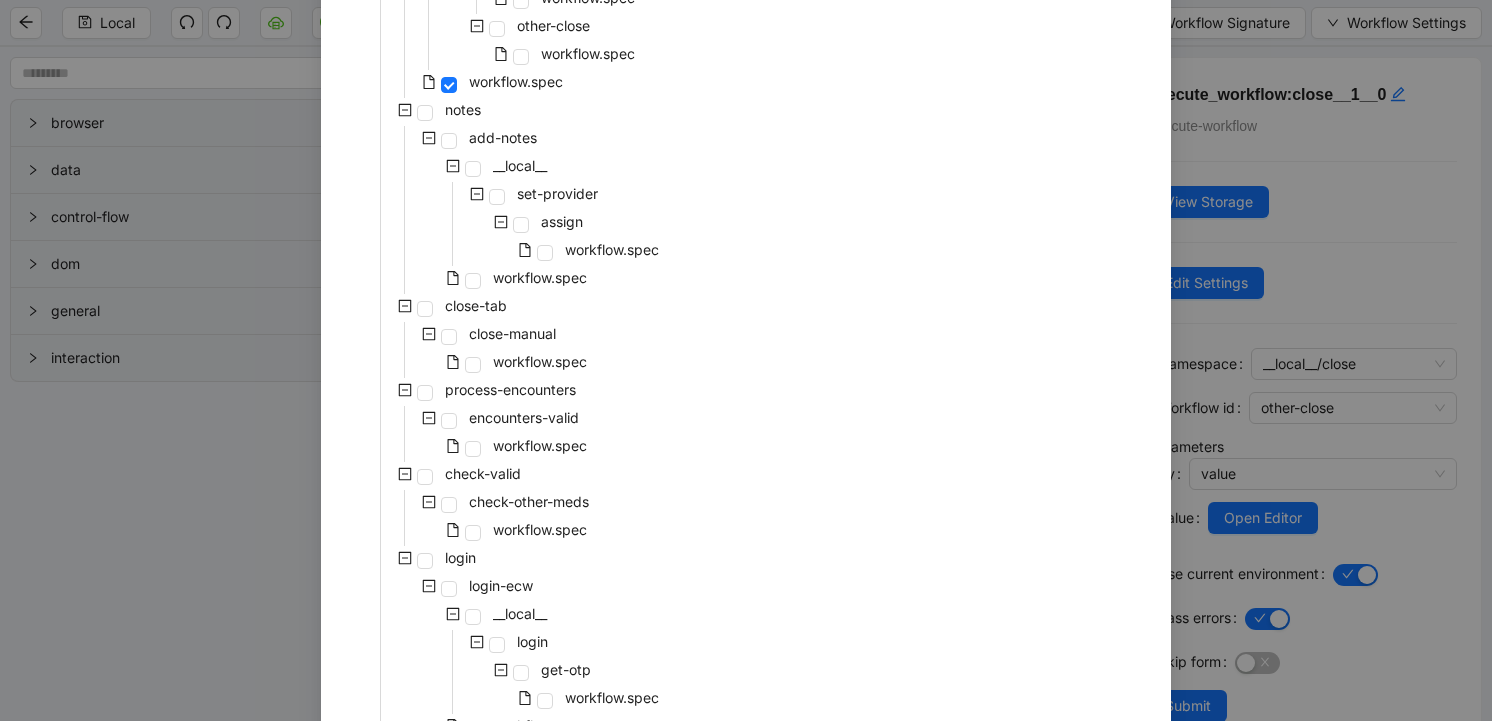 scroll, scrollTop: 891, scrollLeft: 0, axis: vertical 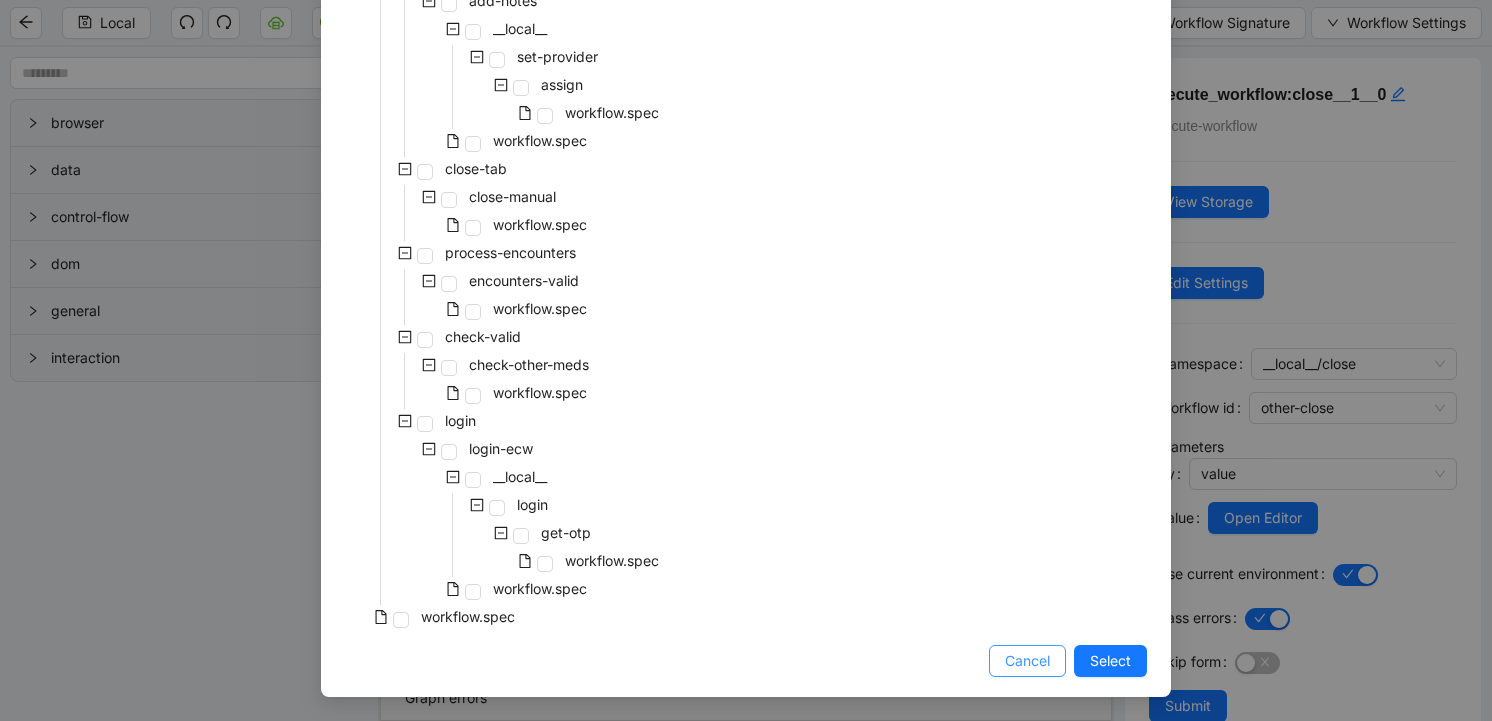 click on "Cancel" at bounding box center [1027, 661] 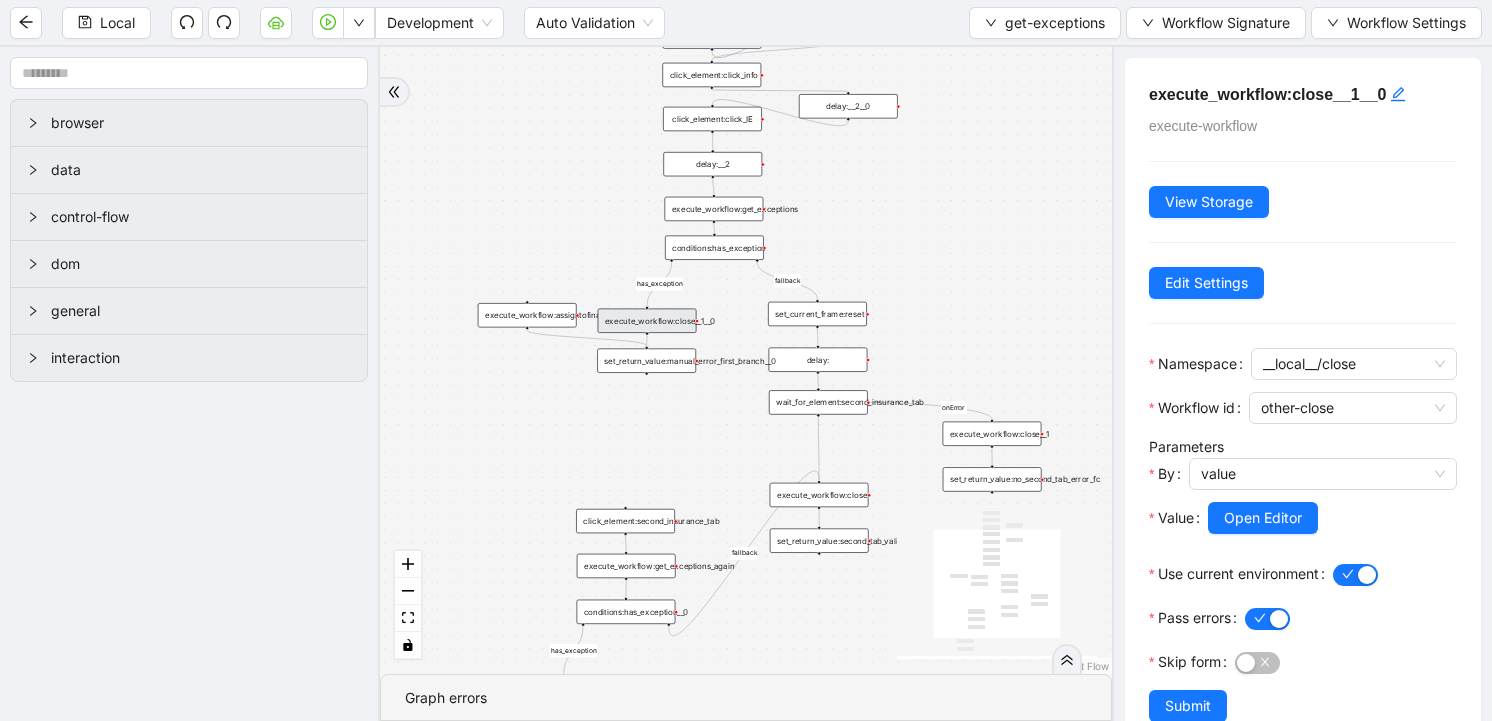 click on "execute_workflow:assigntofinancial__0" at bounding box center (527, 315) 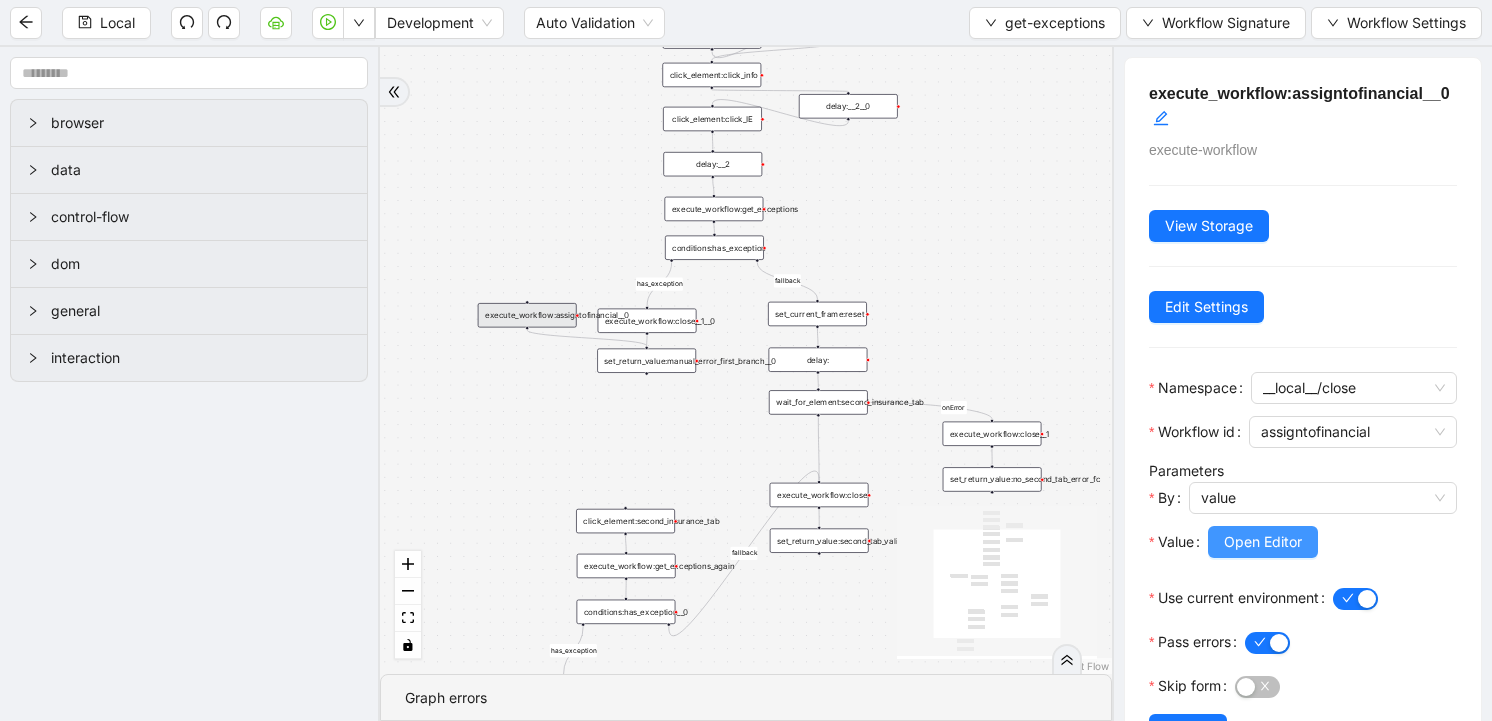 click on "Open Editor" at bounding box center (1263, 542) 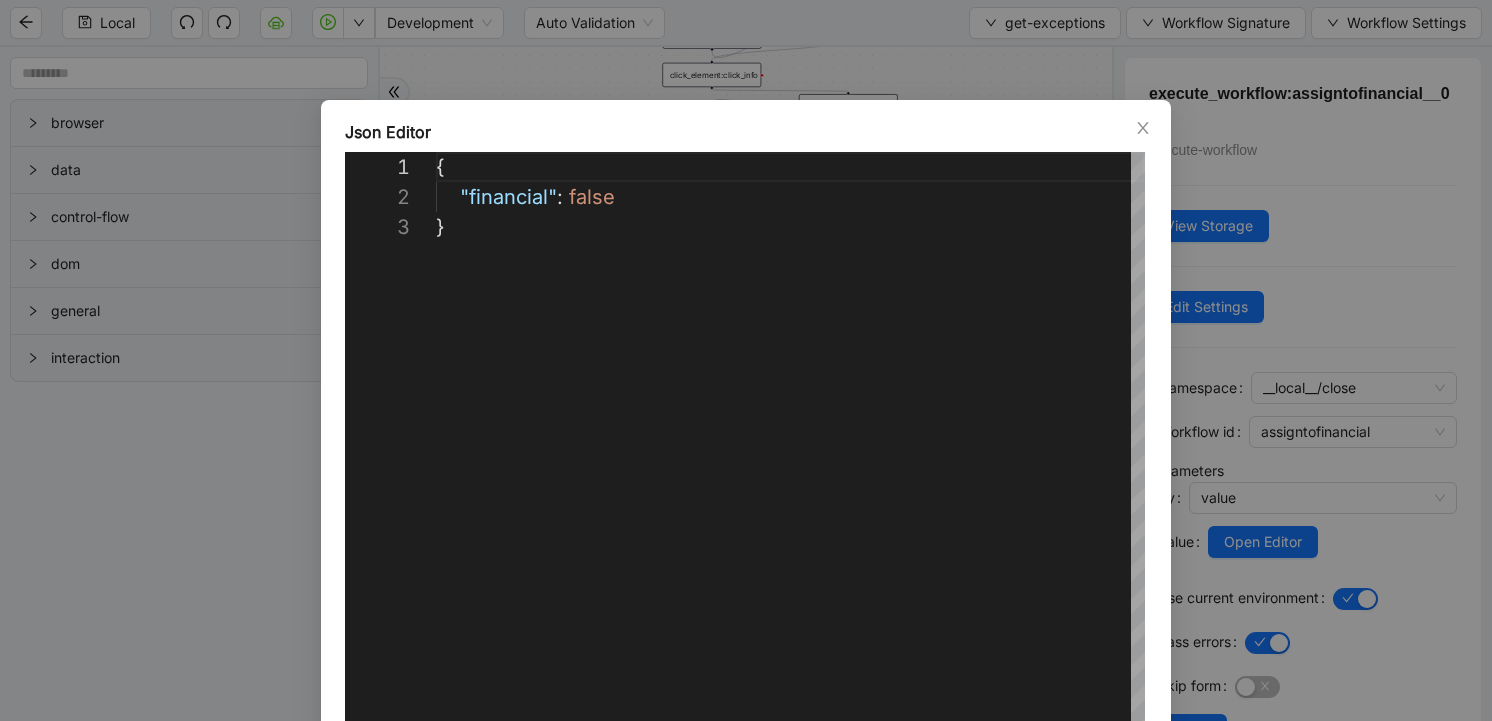 scroll, scrollTop: 60, scrollLeft: 0, axis: vertical 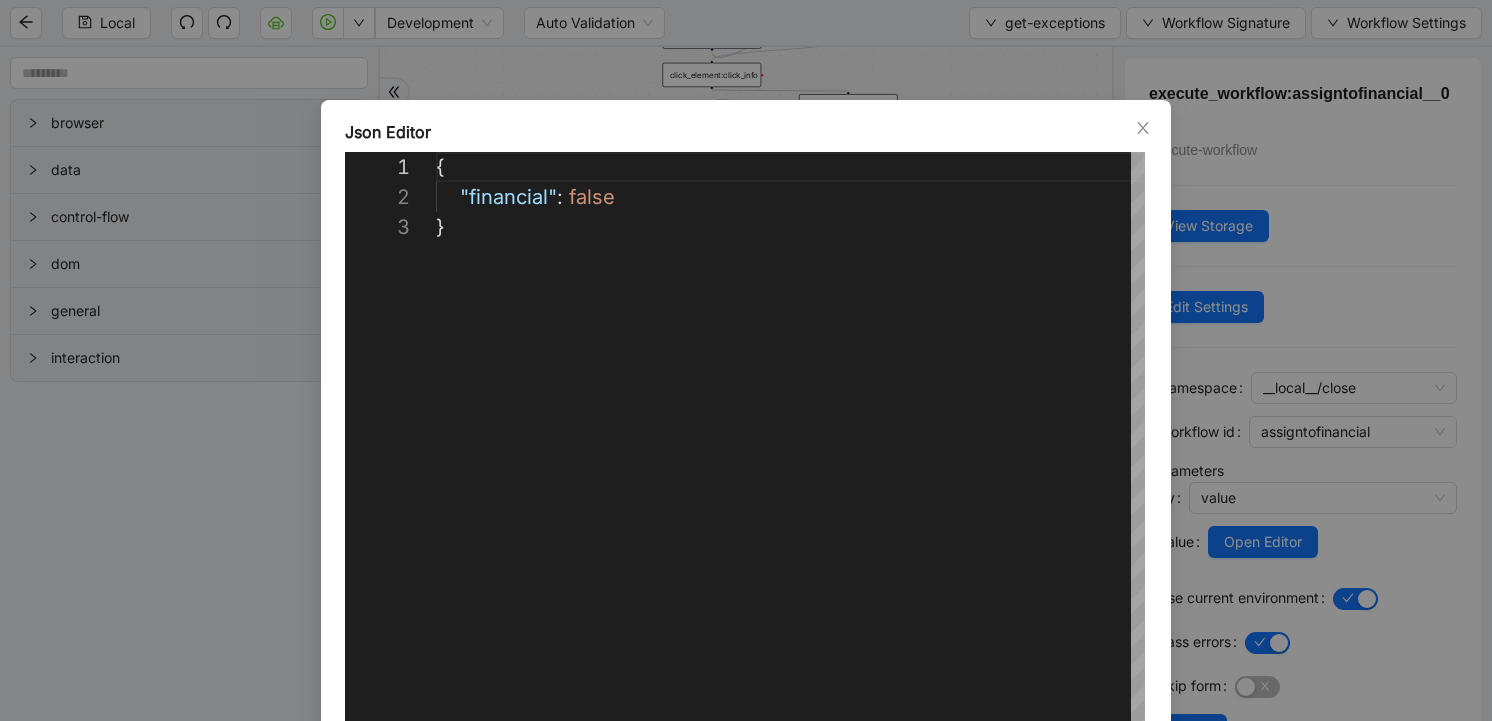 click on "**********" at bounding box center (746, 360) 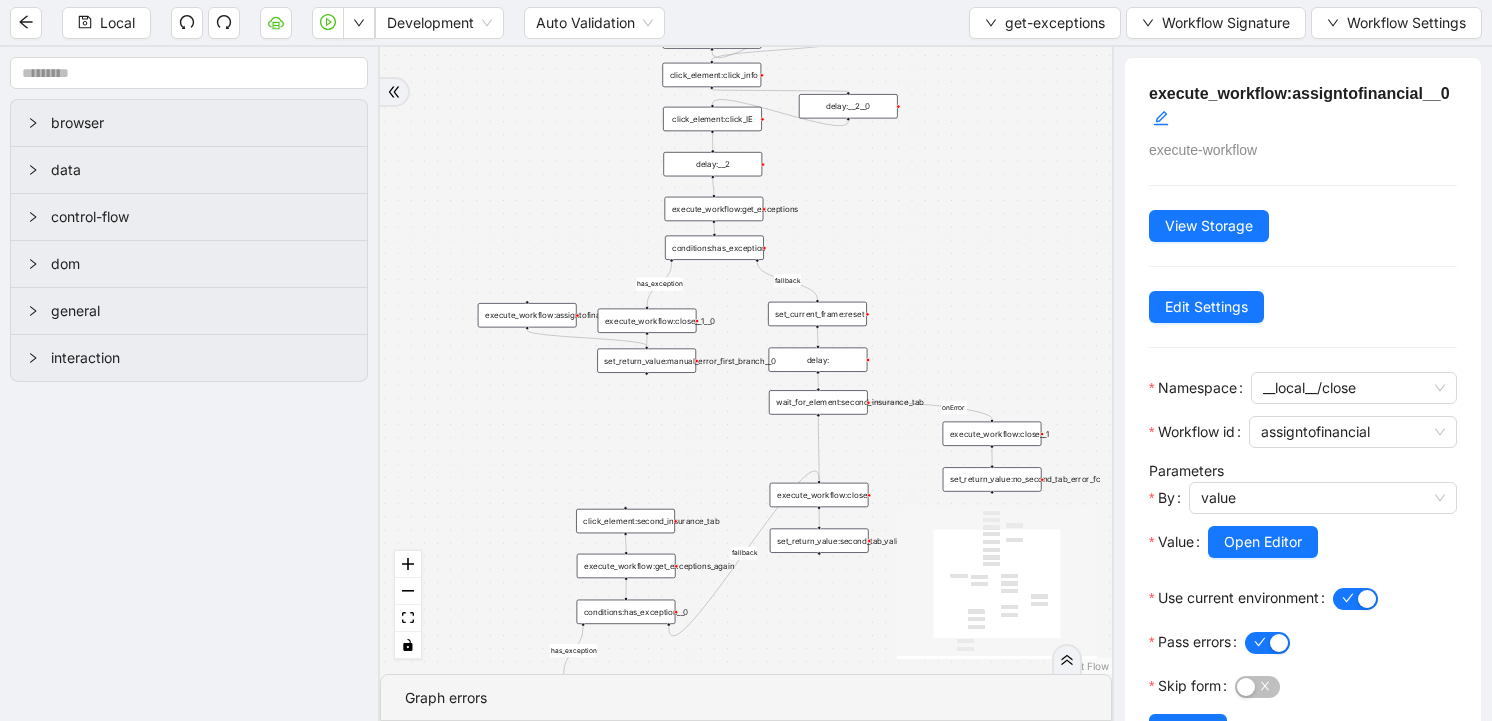 click on "execute_workflow:close__1__0" at bounding box center (647, 321) 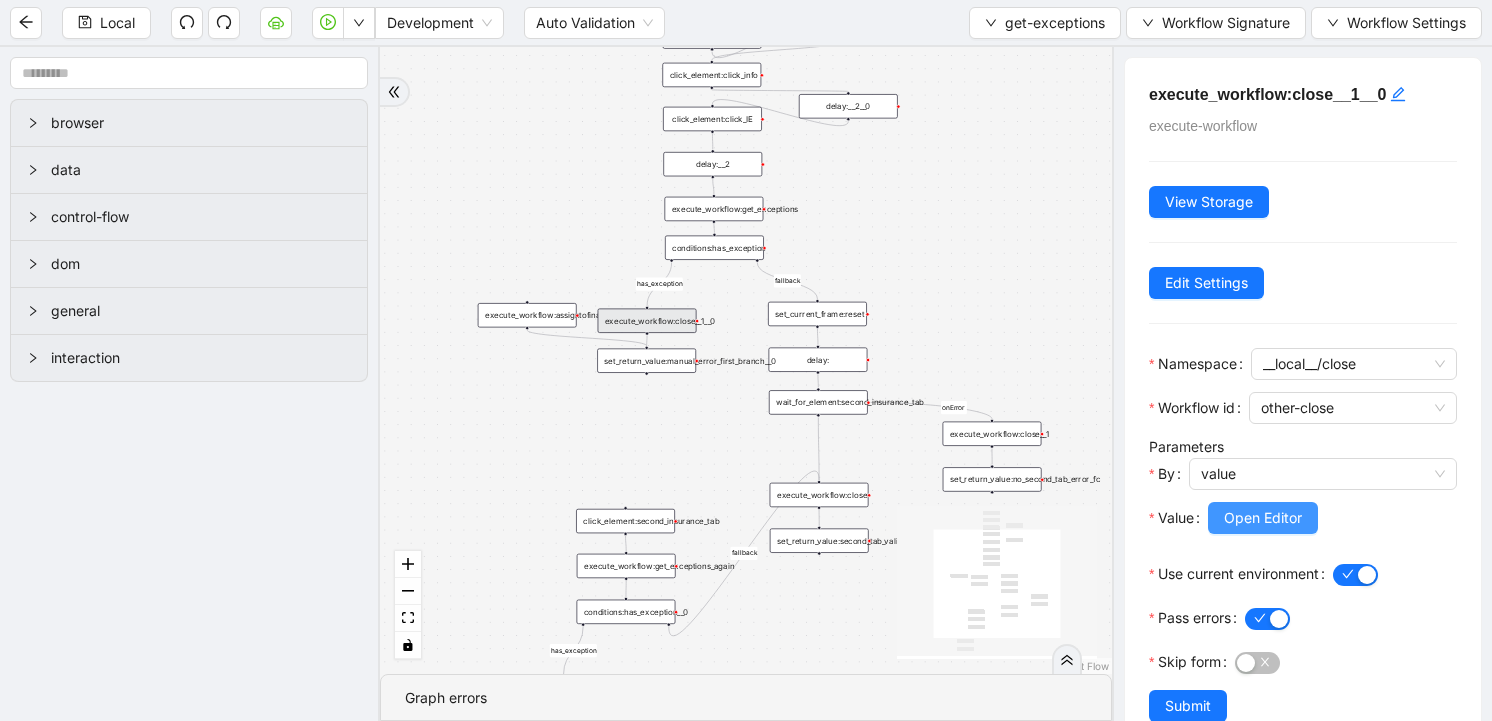 click on "Open Editor" at bounding box center (1263, 518) 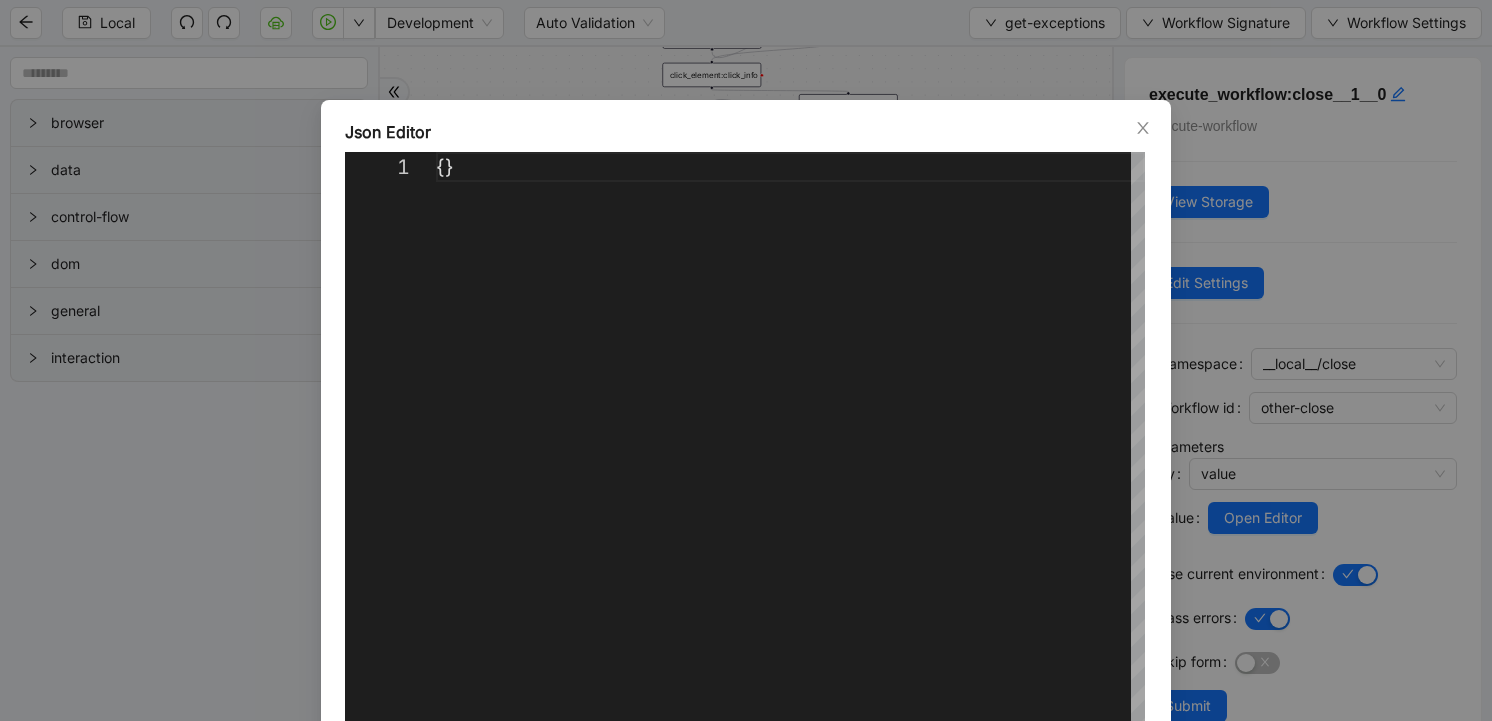 click on "Json Editor 1 {} ** Enter to Rename, ⇧Enter to Preview Cancel Save" at bounding box center (746, 360) 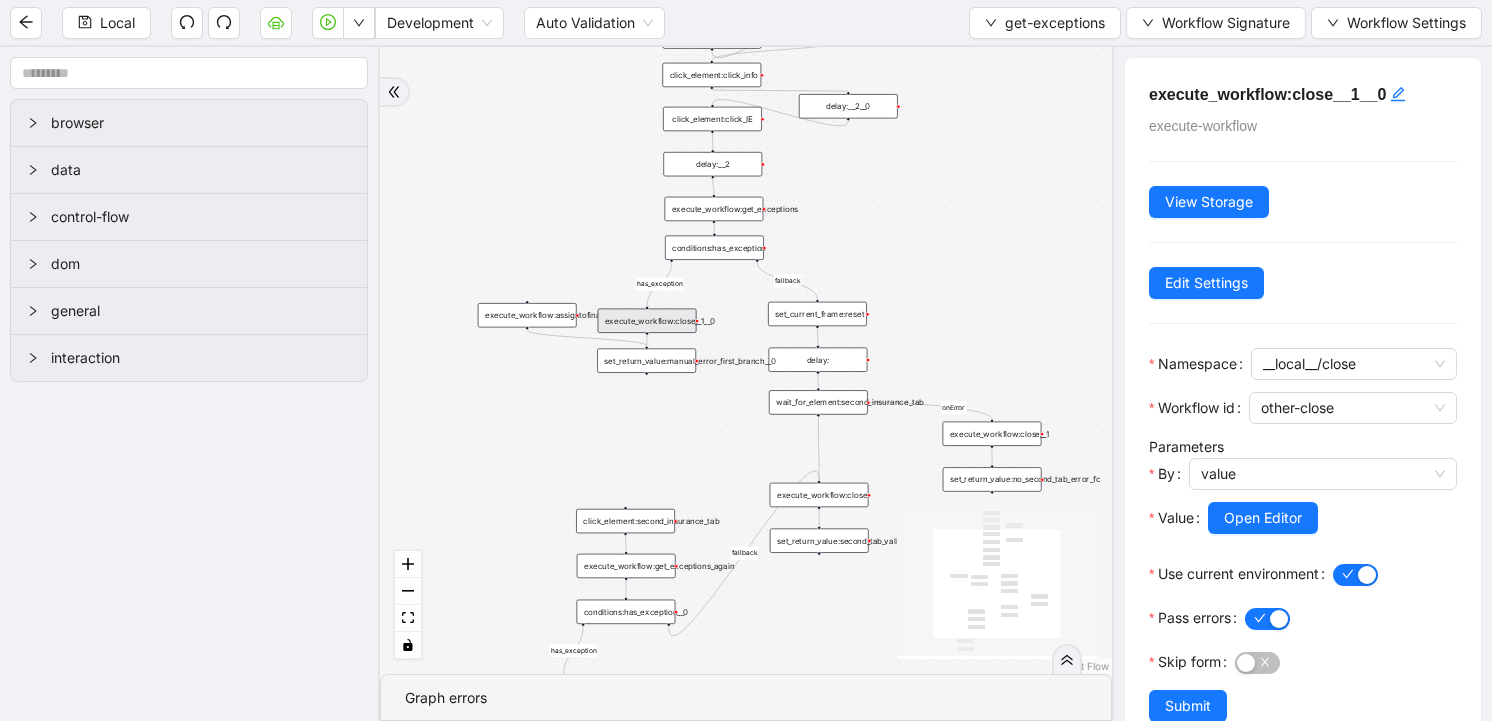 click on "set_return_value:manual_error_first_branch__0" at bounding box center [646, 360] 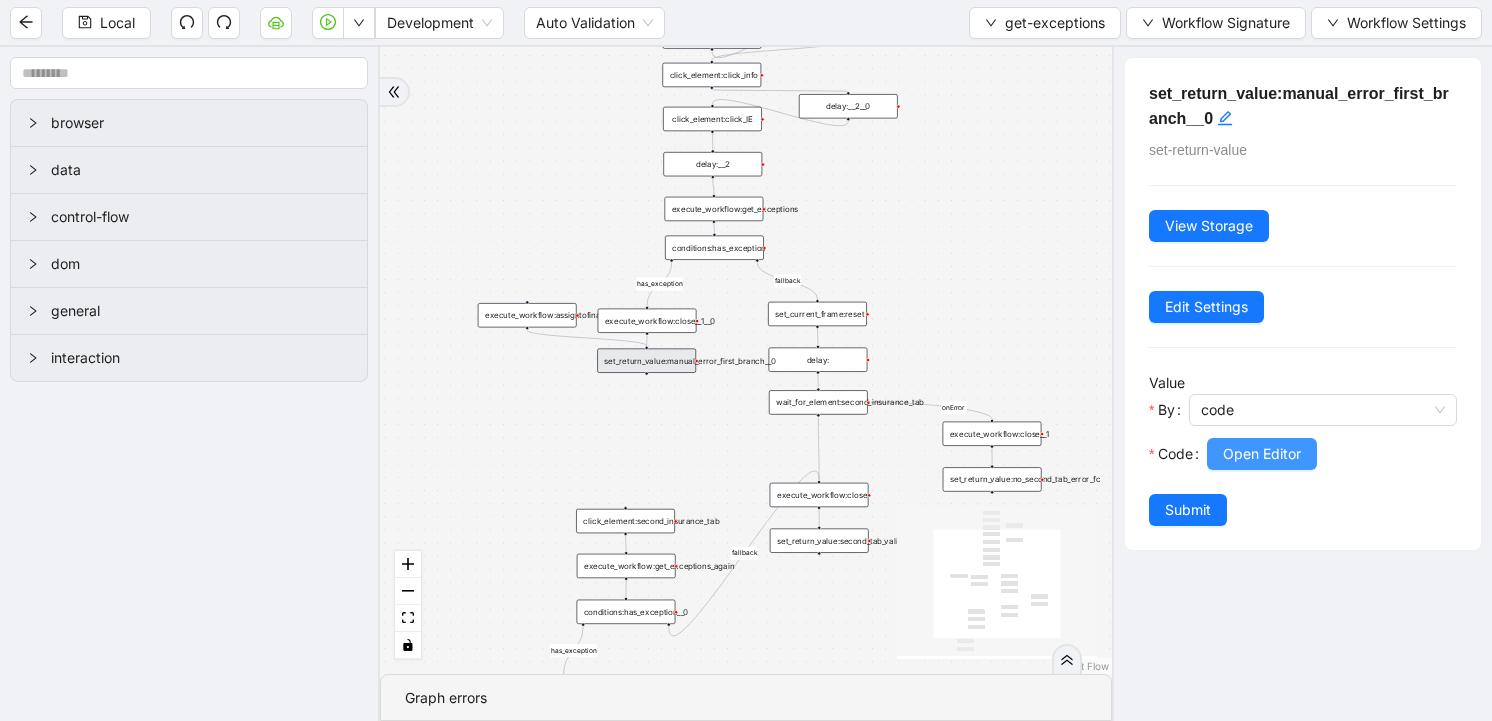 click on "Open Editor" at bounding box center (1262, 454) 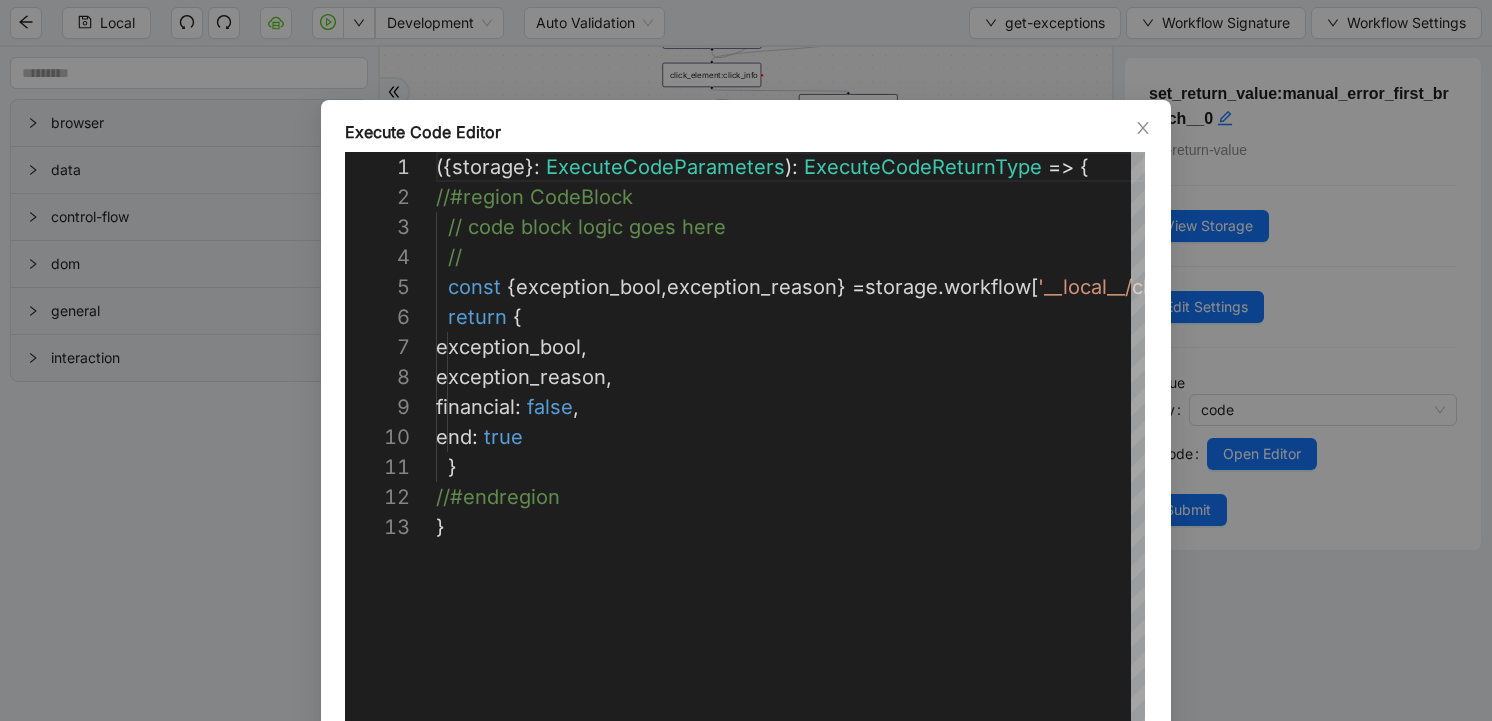 scroll, scrollTop: 300, scrollLeft: 0, axis: vertical 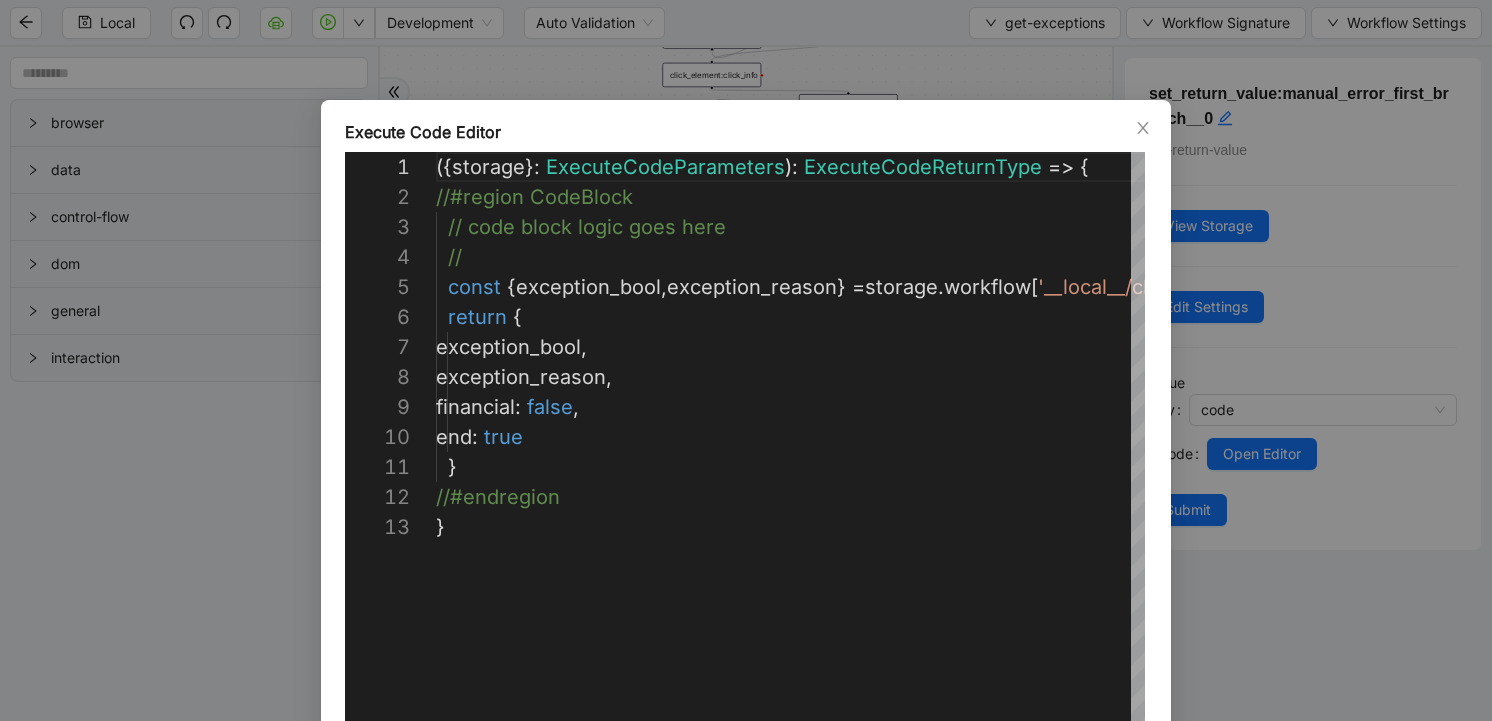 click on "**********" at bounding box center [746, 360] 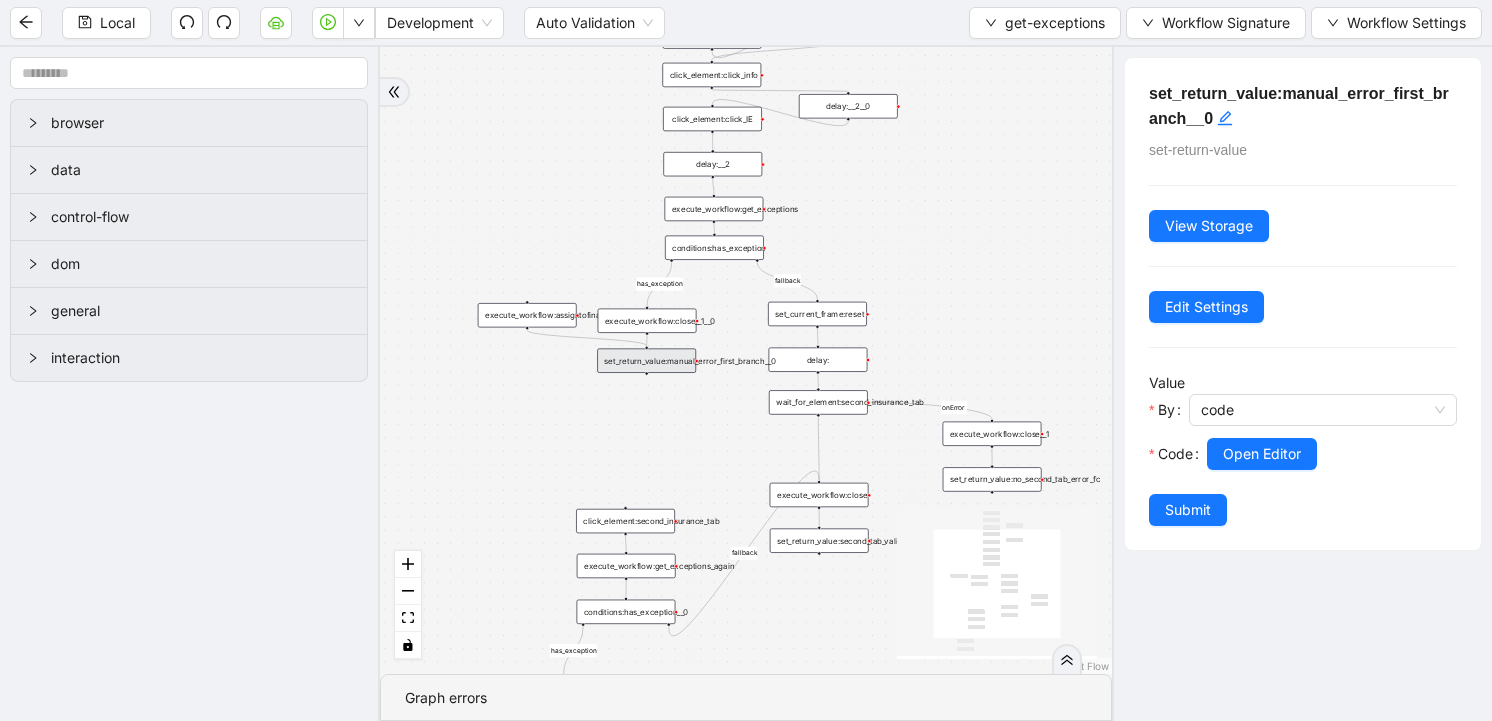 click on "fallback fallback has_exception has_exception onError trigger click_element:click_patient_name_again click_element:click_info click_element:click_IE execute_workflow:get_exceptions click_element:second_insurance_tab delay: wait_for_element:second_insurance_tab delay:__2 execute_workflow:get_exceptions_again set_current_frame:reset conditions:has_exception execute_workflow:close set_return_value:second_tab_valid__0 execute_workflow:close__0 set_return_value:second_tab_not_valid__0 conditions:has_exception__0 execute_workflow:assigntofinancial__0 set_return_value:manual_error_first_branch__0 execute_workflow:close__1 set_return_value:no_second_tab_error_fc wait_for_element:click_patient_name_again execute_workflow:close__1__0 delay:__2__0 delay:__2__0__0" at bounding box center [746, 360] 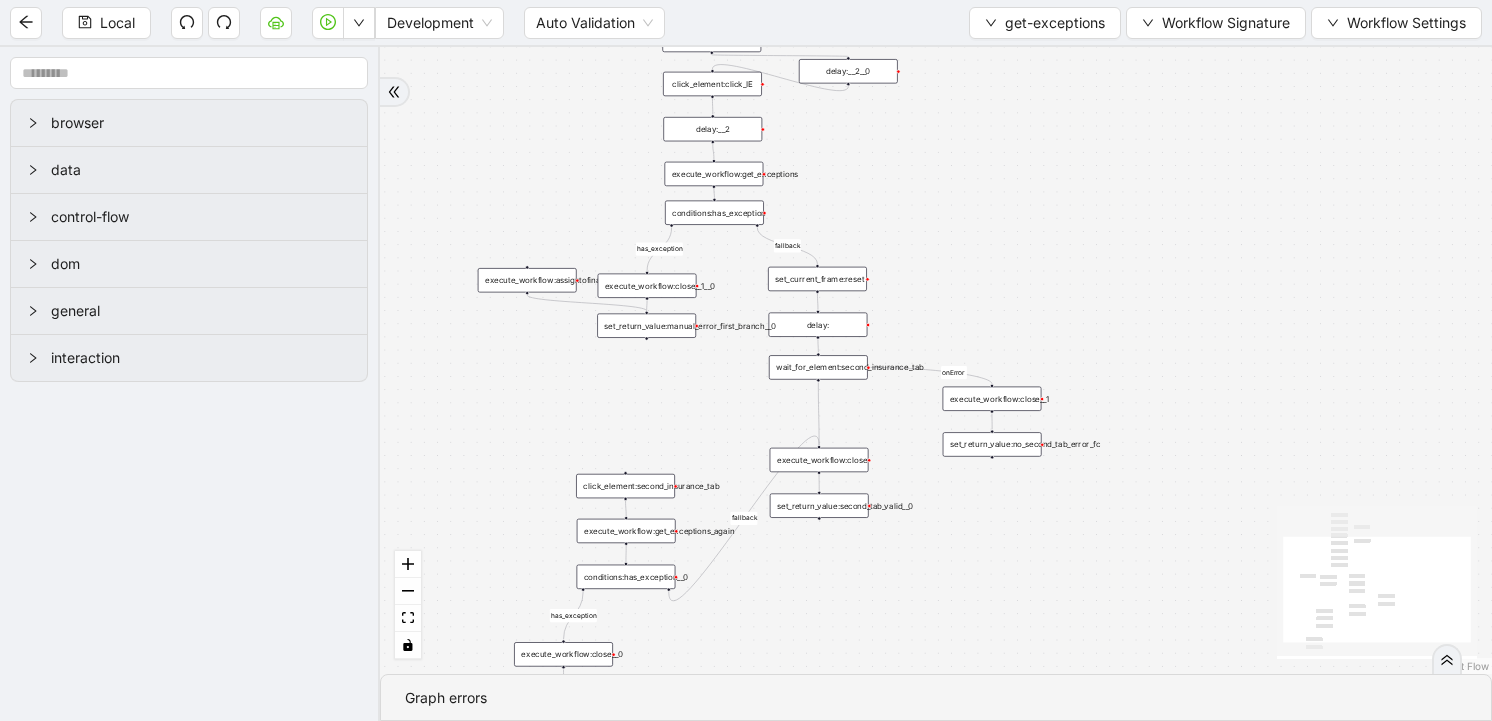 drag, startPoint x: 973, startPoint y: 303, endPoint x: 967, endPoint y: 215, distance: 88.20431 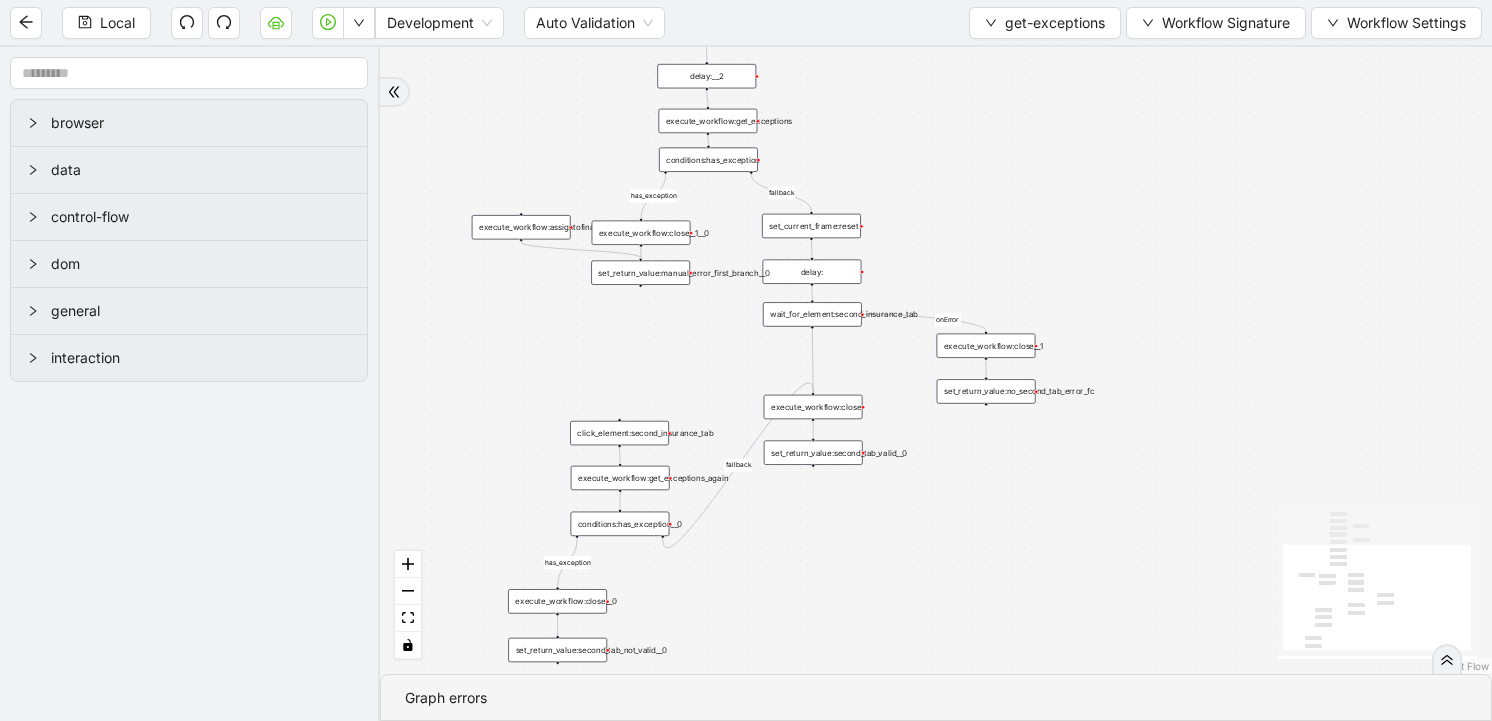 click on "execute_workflow:close" at bounding box center [813, 407] 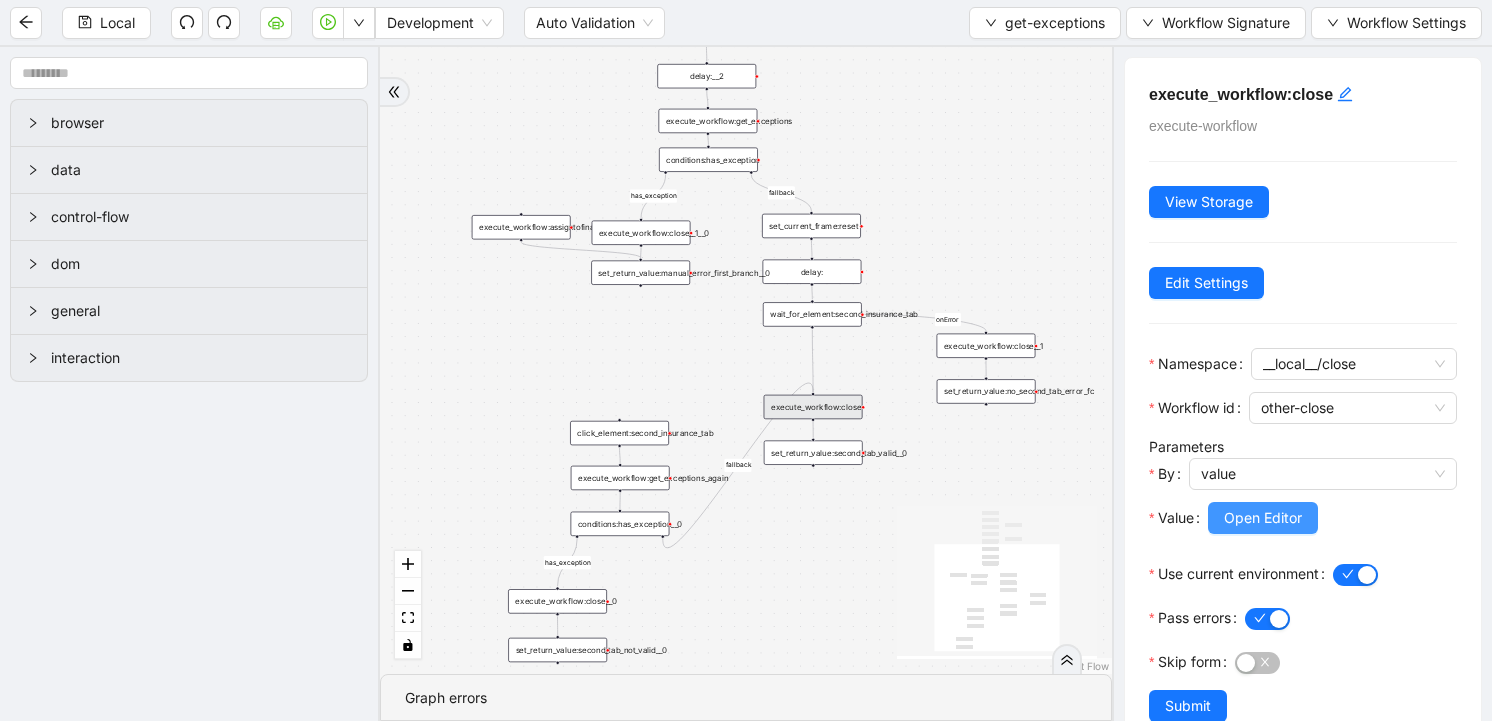 click on "Open Editor" at bounding box center (1263, 518) 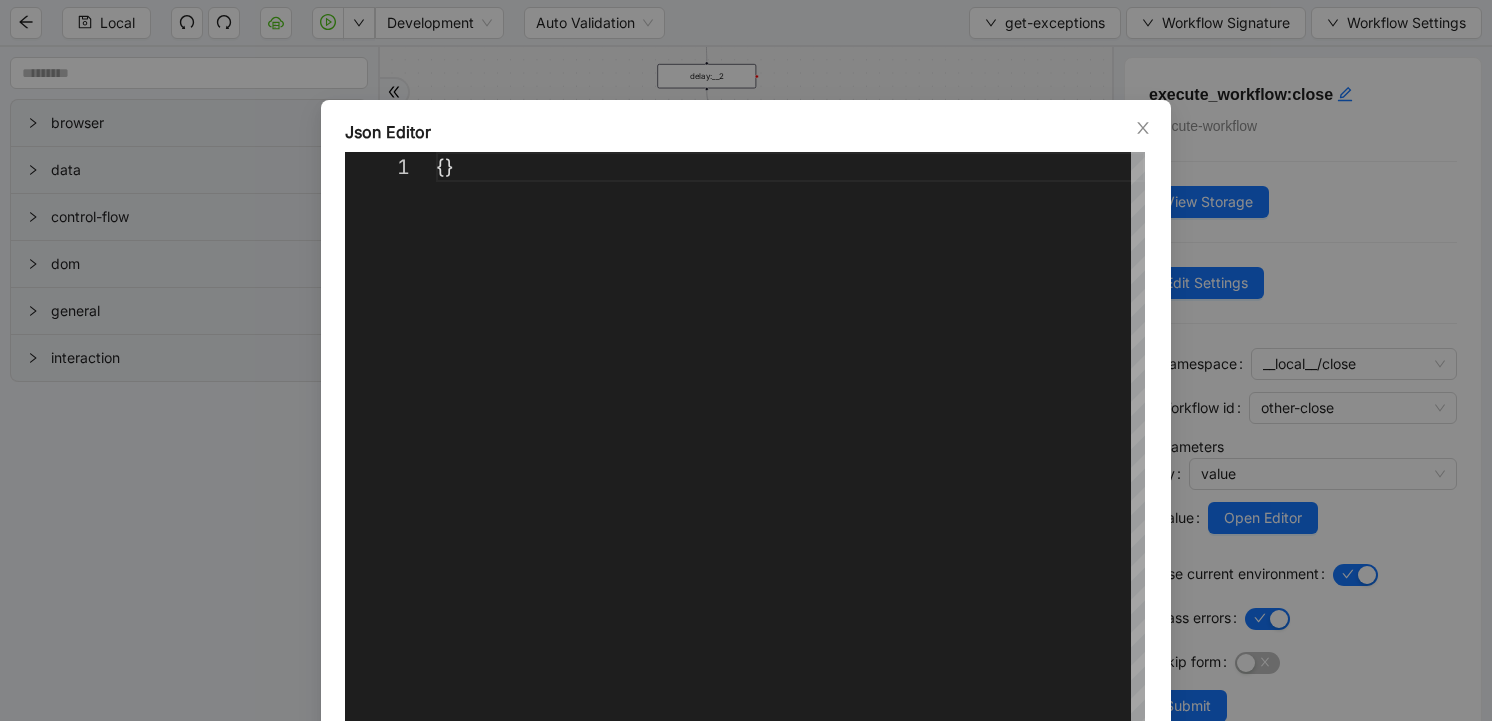 click on "Json Editor 1 {} ** Enter to Rename, ⇧Enter to Preview Cancel Save" at bounding box center (746, 360) 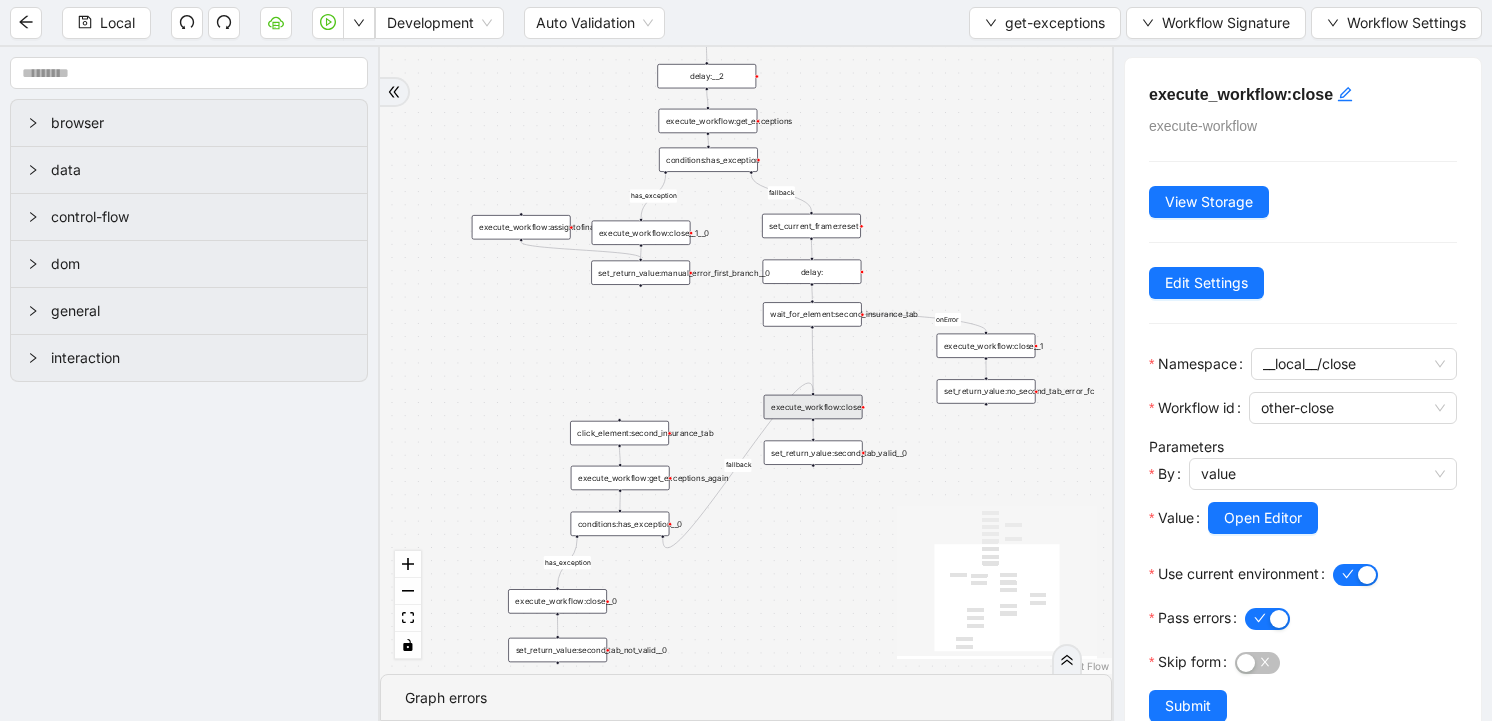 click on "fallback fallback has_exception has_exception onError trigger click_element:click_patient_name_again click_element:click_info click_element:click_IE execute_workflow:get_exceptions click_element:second_insurance_tab delay: wait_for_element:second_insurance_tab delay:__2 execute_workflow:get_exceptions_again set_current_frame:reset conditions:has_exception execute_workflow:close set_return_value:second_tab_valid__0 execute_workflow:close__0 set_return_value:second_tab_not_valid__0 conditions:has_exception__0 execute_workflow:assigntofinancial__0 set_return_value:manual_error_first_branch__0 execute_workflow:close__1 set_return_value:no_second_tab_error_fc wait_for_element:click_patient_name_again execute_workflow:close__1__0 delay:__2__0 delay:__2__0__0" at bounding box center [746, 360] 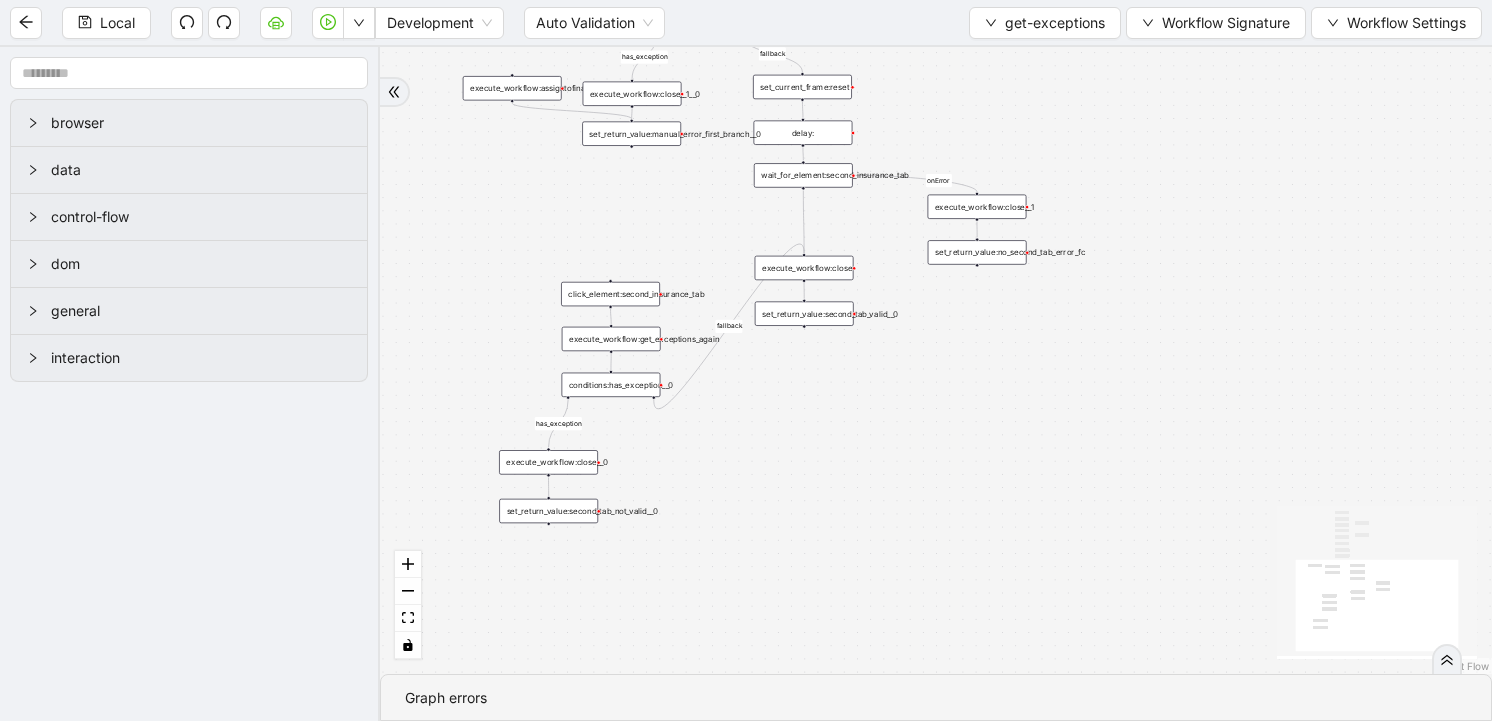 drag, startPoint x: 1010, startPoint y: 500, endPoint x: 985, endPoint y: 501, distance: 25.019993 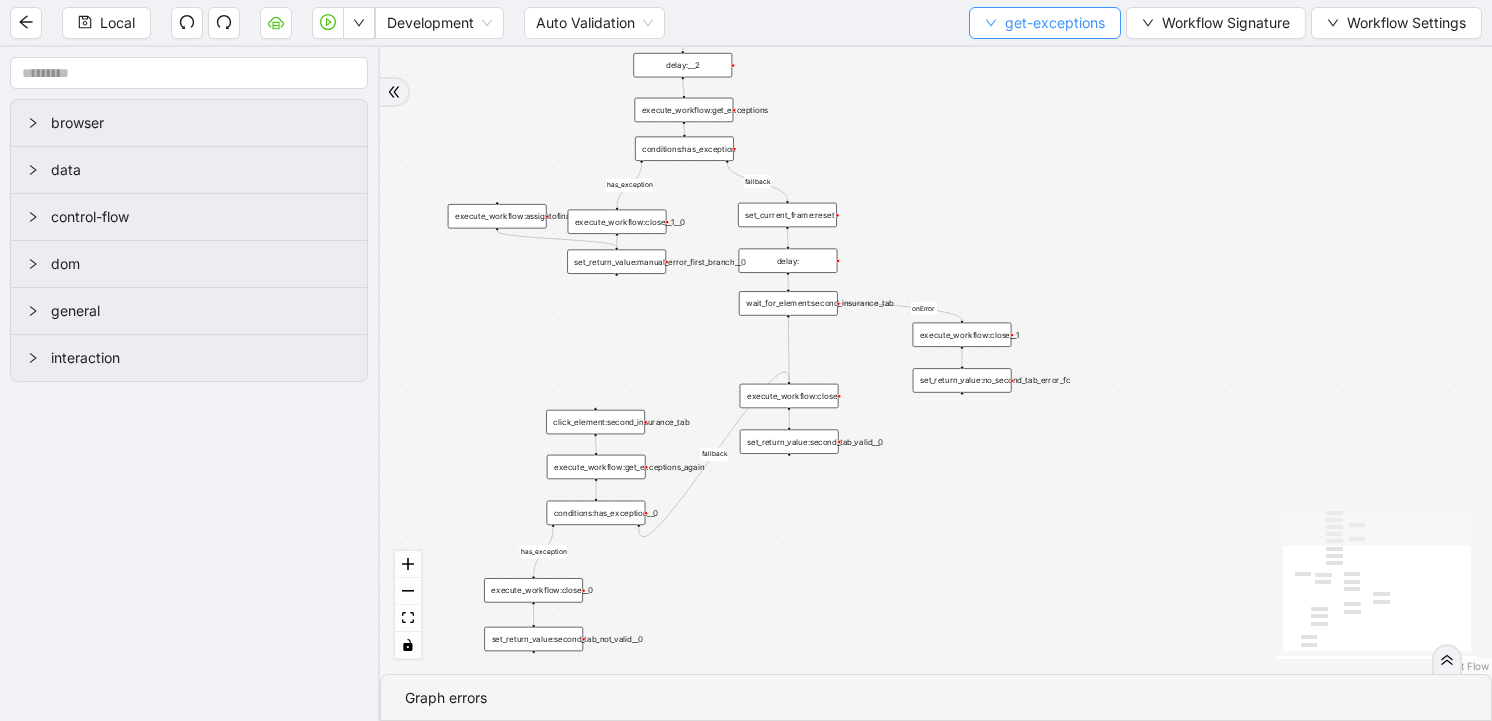 click on "get-exceptions" at bounding box center (1055, 23) 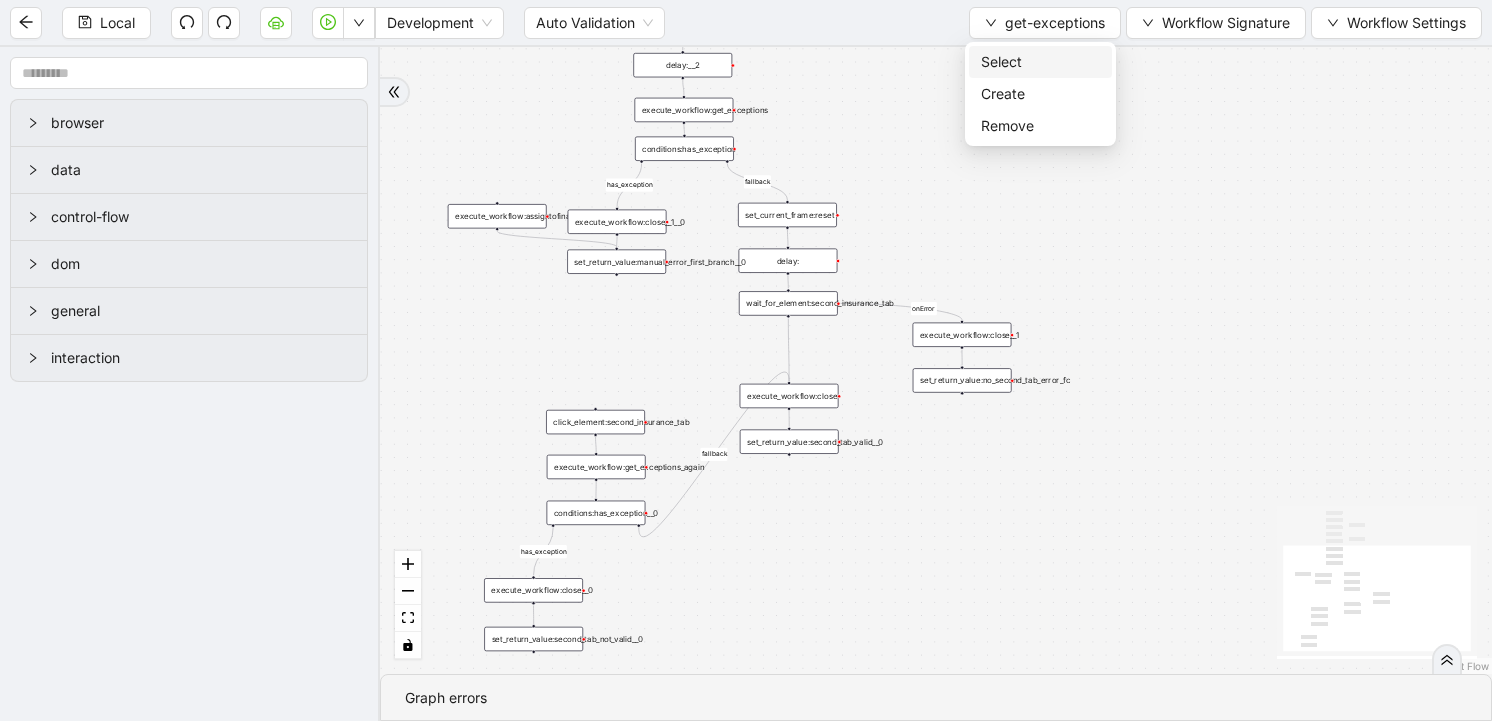 click on "Select" at bounding box center (1040, 62) 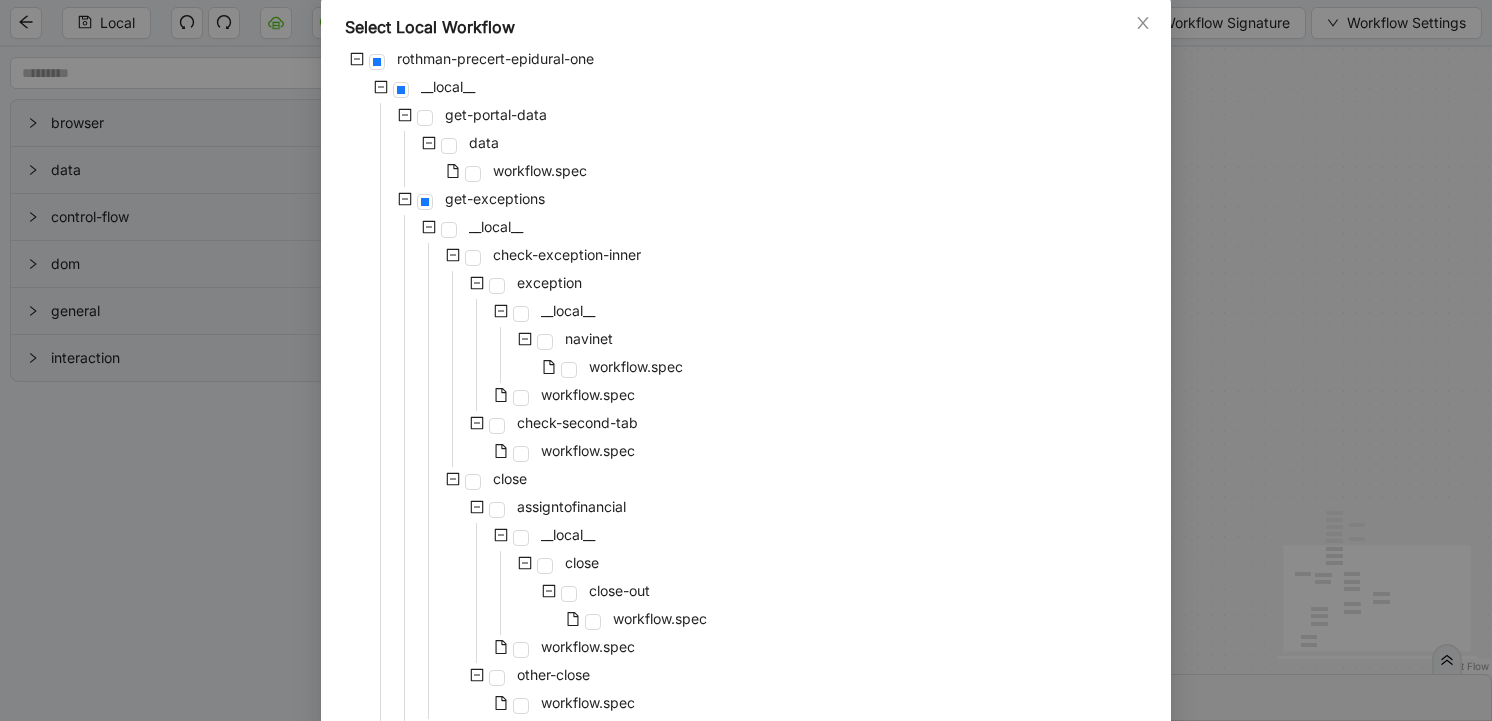 scroll, scrollTop: 0, scrollLeft: 0, axis: both 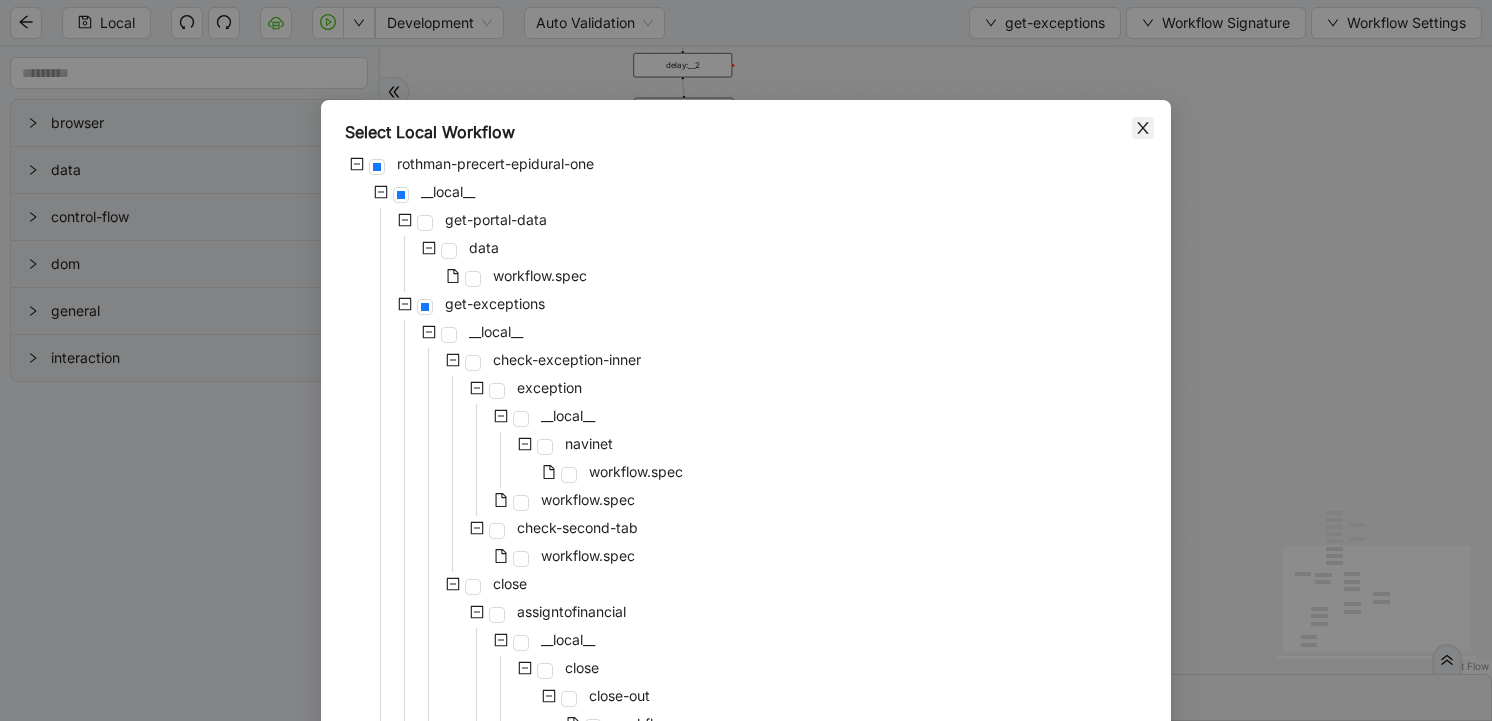 click at bounding box center [1143, 128] 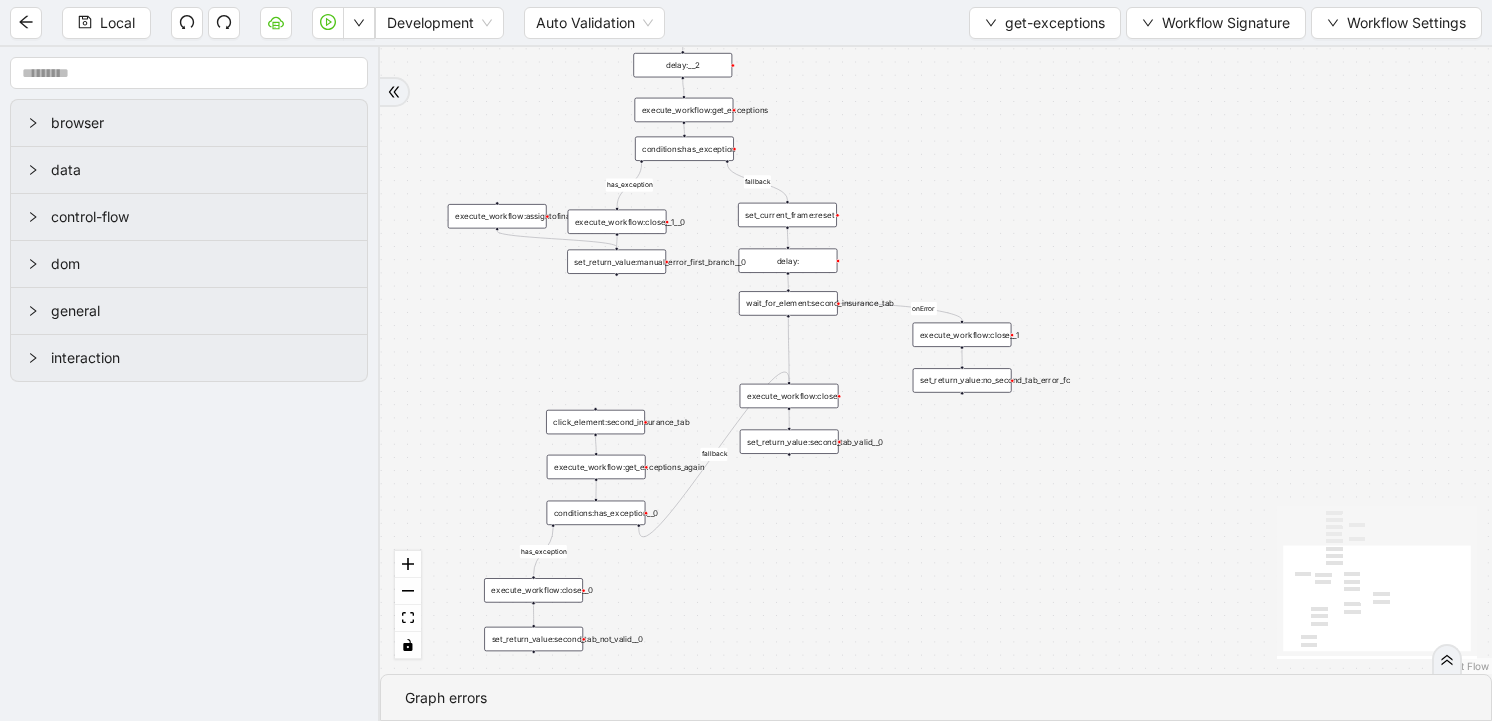drag, startPoint x: 917, startPoint y: 494, endPoint x: 929, endPoint y: 427, distance: 68.06615 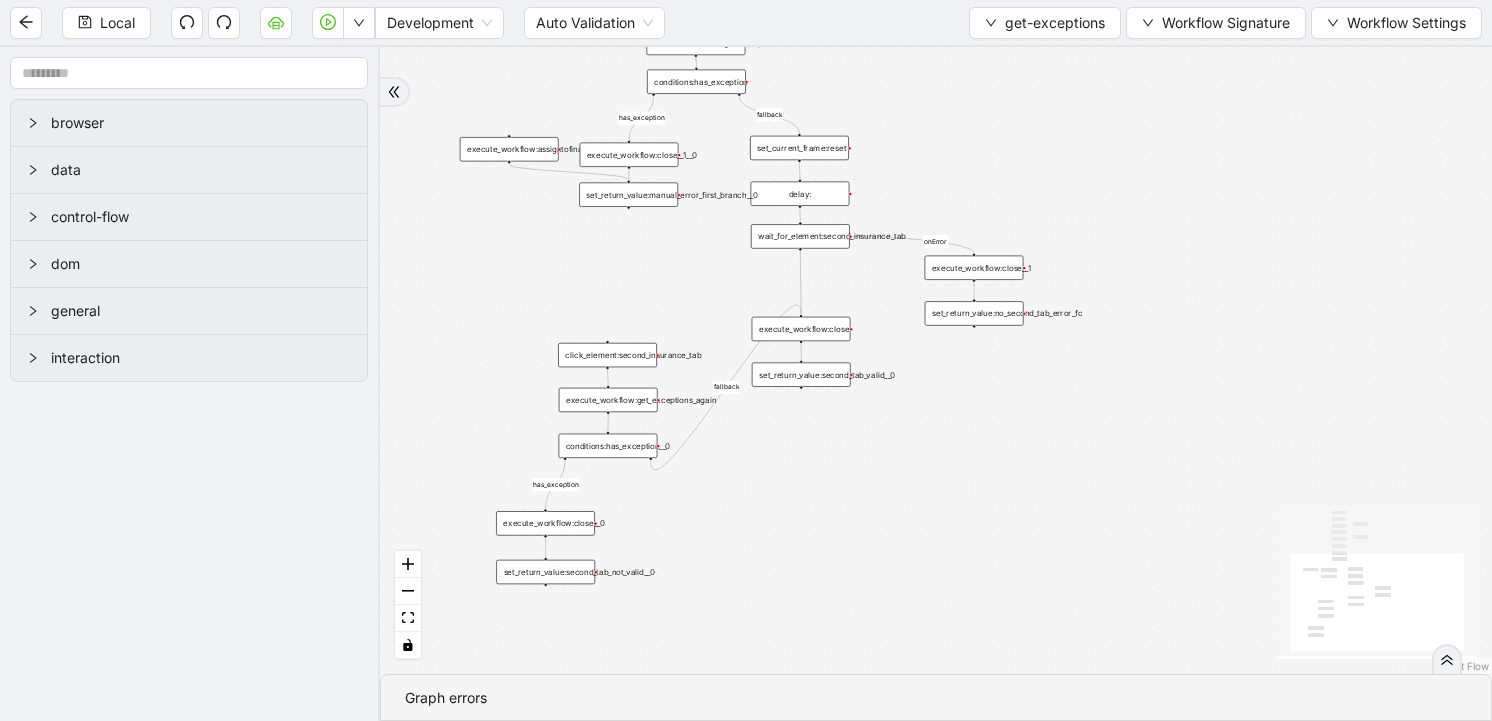 click on "fallback fallback has_exception has_exception onError trigger click_element:click_patient_name_again click_element:click_info click_element:click_IE execute_workflow:get_exceptions click_element:second_insurance_tab delay: wait_for_element:second_insurance_tab delay:__2 execute_workflow:get_exceptions_again set_current_frame:reset conditions:has_exception execute_workflow:close set_return_value:second_tab_valid__0 execute_workflow:close__0 set_return_value:second_tab_not_valid__0 conditions:has_exception__0 execute_workflow:assigntofinancial__0 set_return_value:manual_error_first_branch__0 execute_workflow:close__1 set_return_value:no_second_tab_error_fc wait_for_element:click_patient_name_again execute_workflow:close__1__0 delay:__2__0 delay:__2__0__0" at bounding box center [936, 360] 